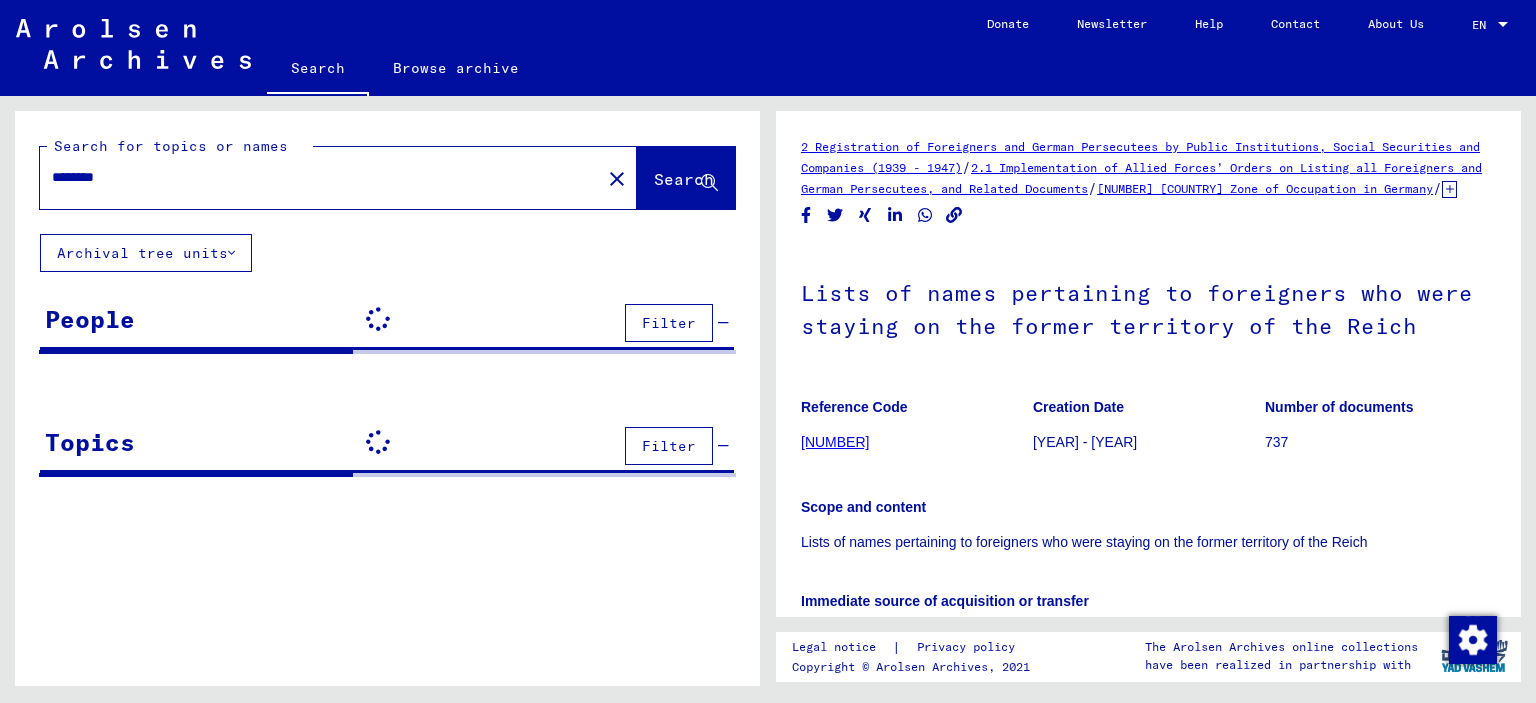 scroll, scrollTop: 0, scrollLeft: 0, axis: both 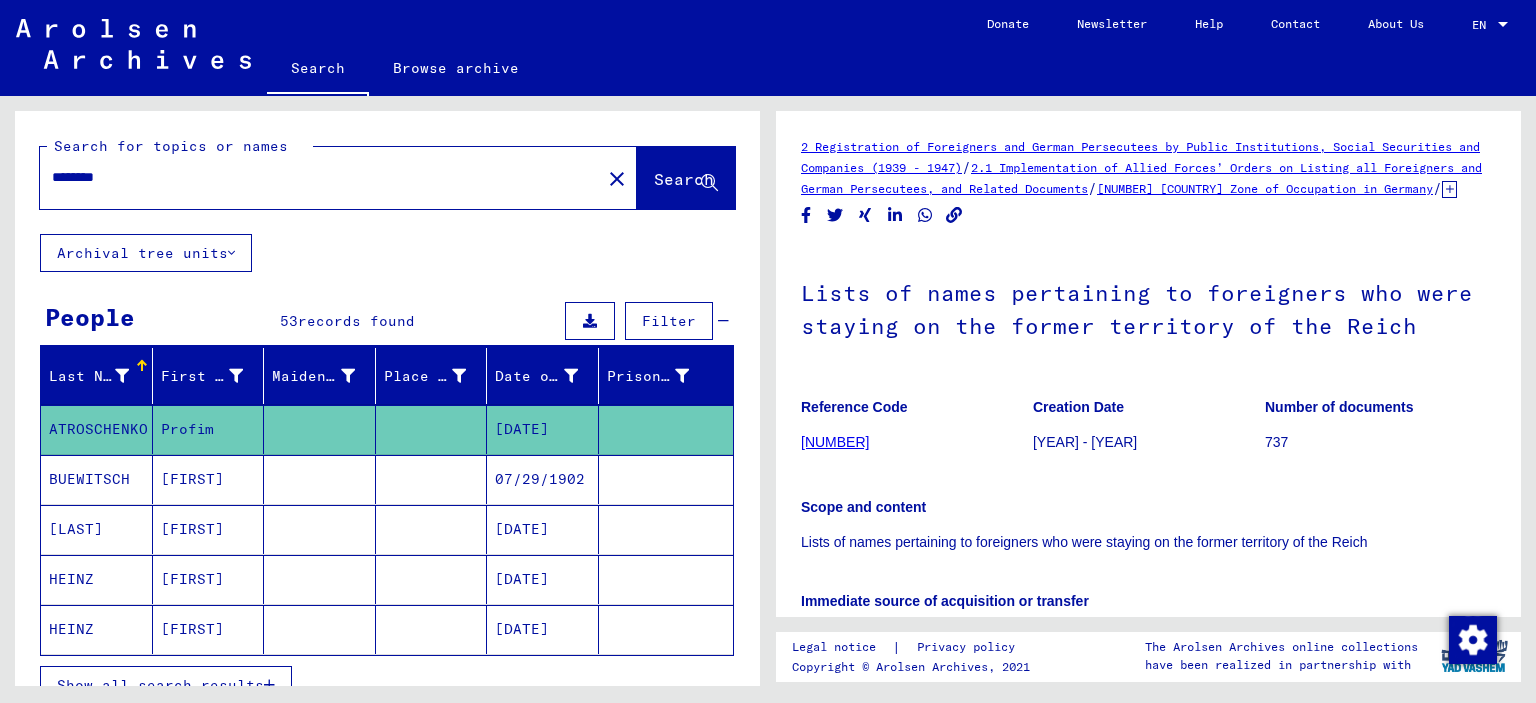 drag, startPoint x: 153, startPoint y: 183, endPoint x: 0, endPoint y: 152, distance: 156.10893 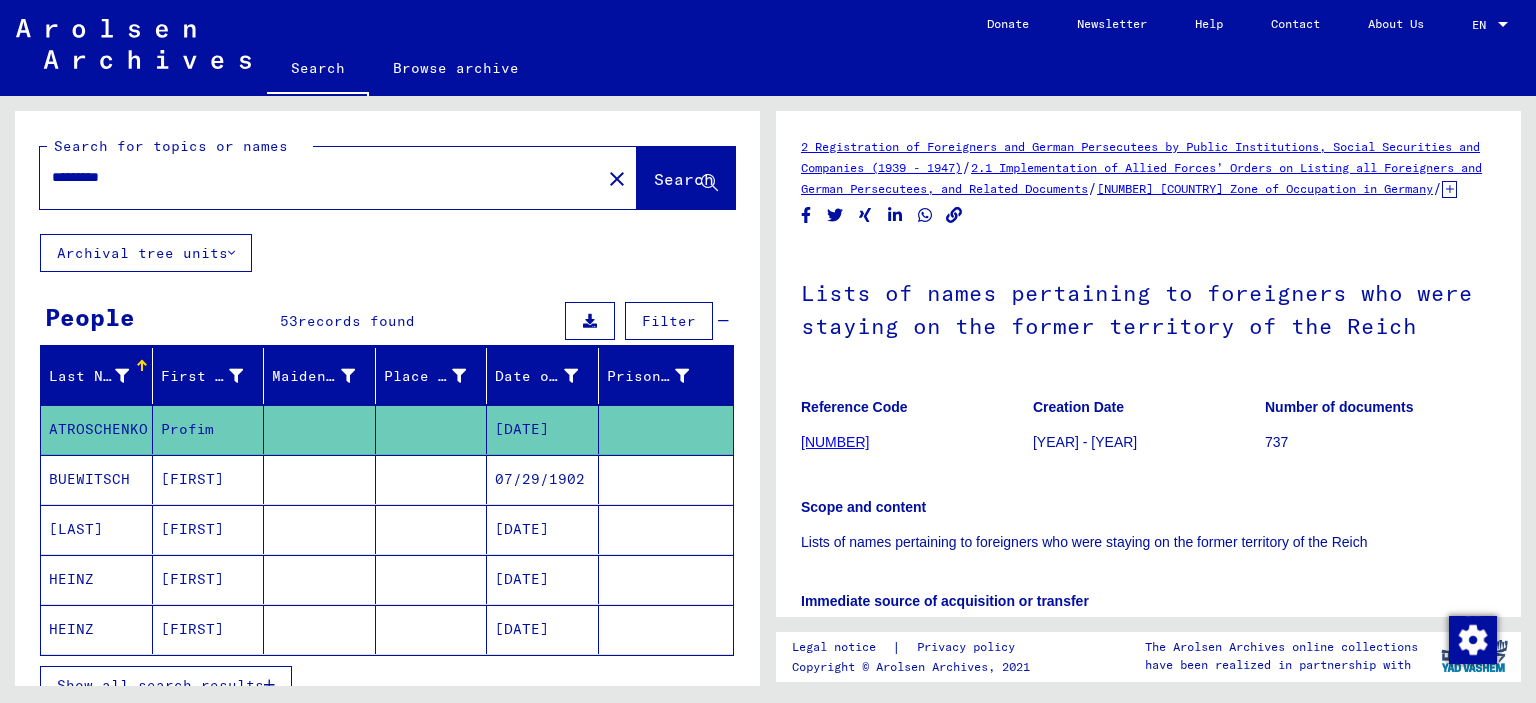 type on "*********" 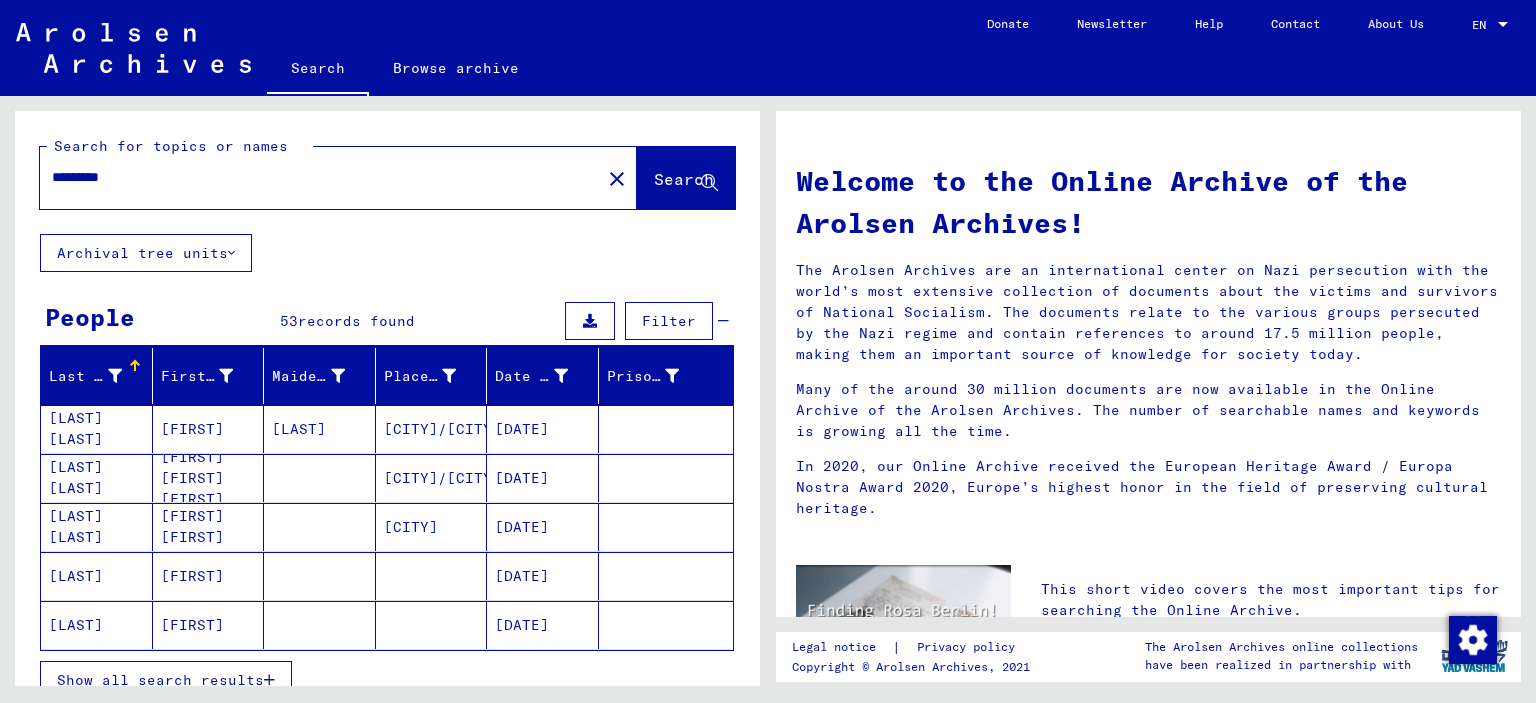 click on "Show all search results" at bounding box center [160, 680] 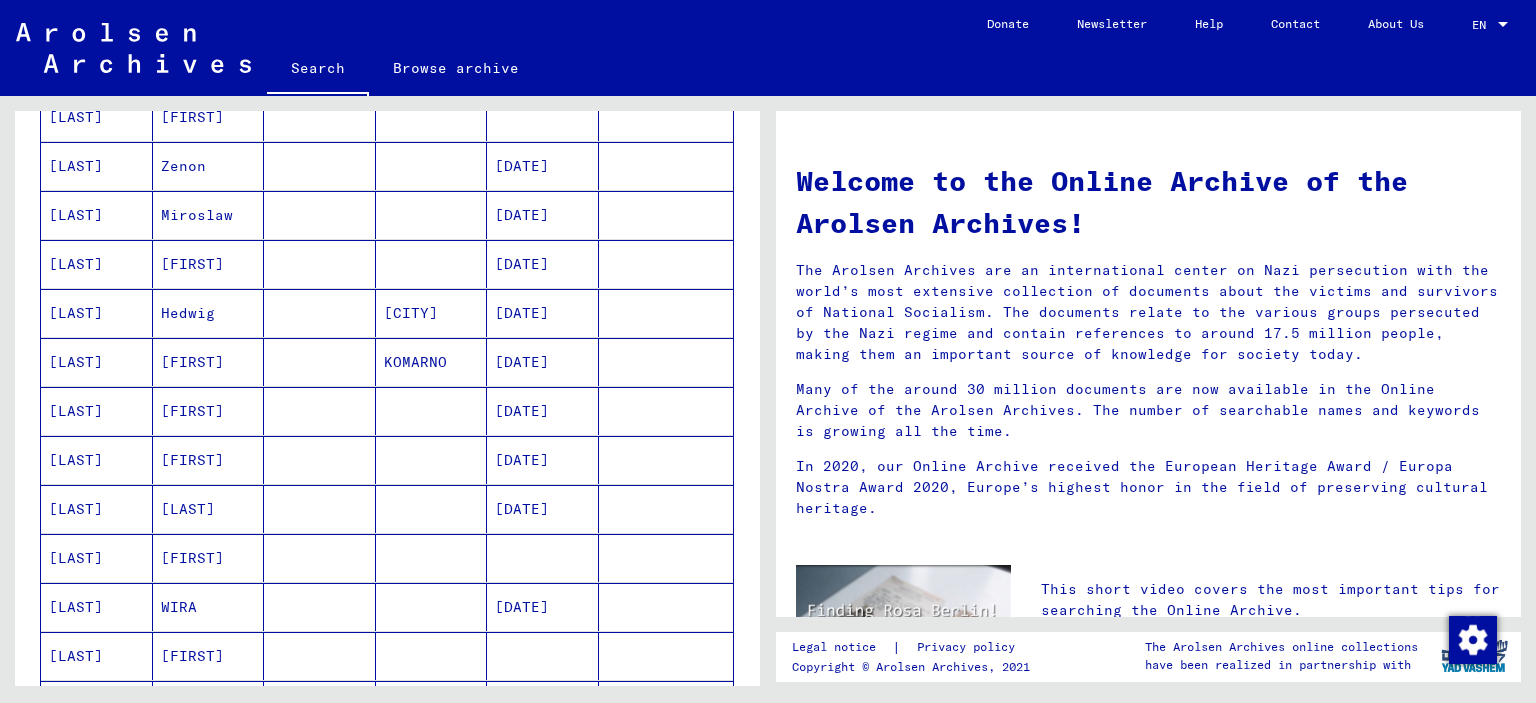scroll, scrollTop: 800, scrollLeft: 0, axis: vertical 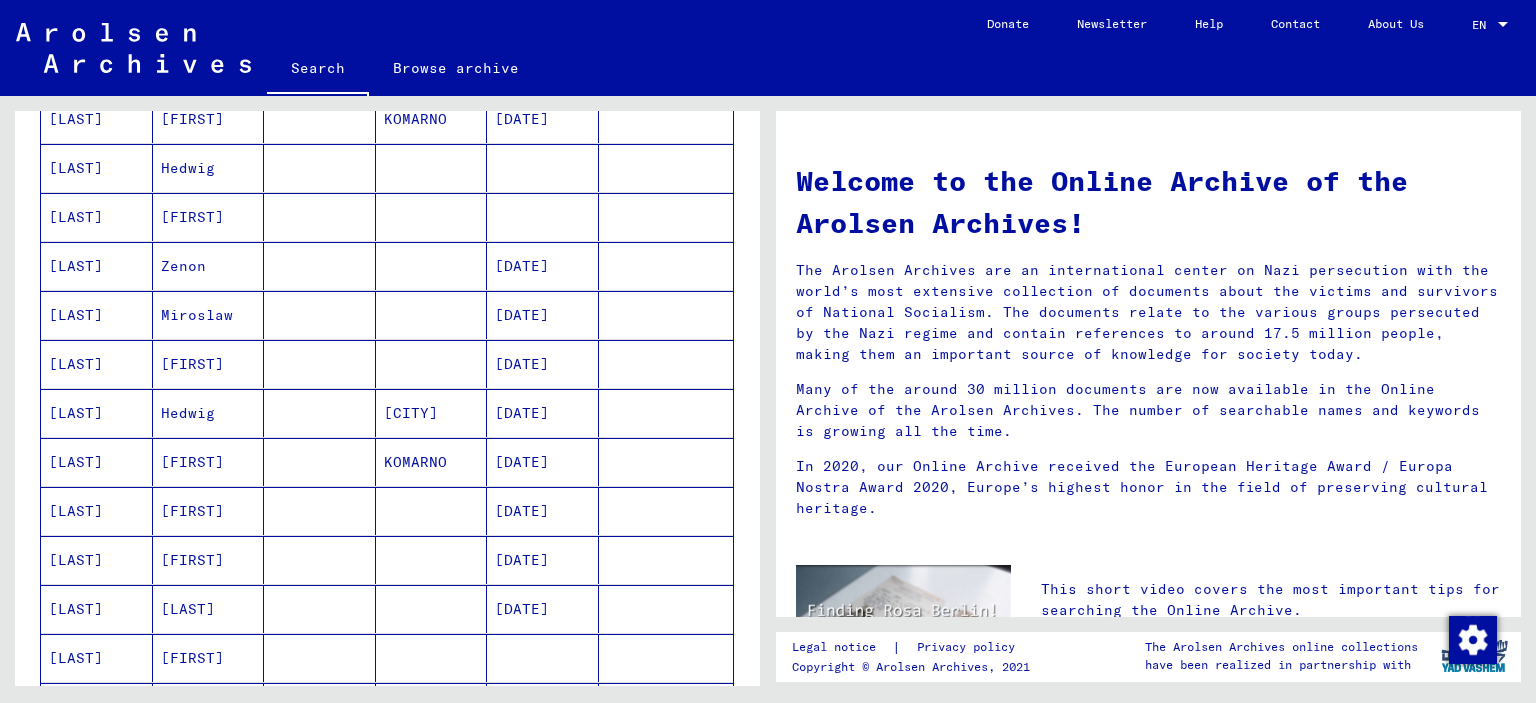 click on "Miroslaw" at bounding box center [209, 364] 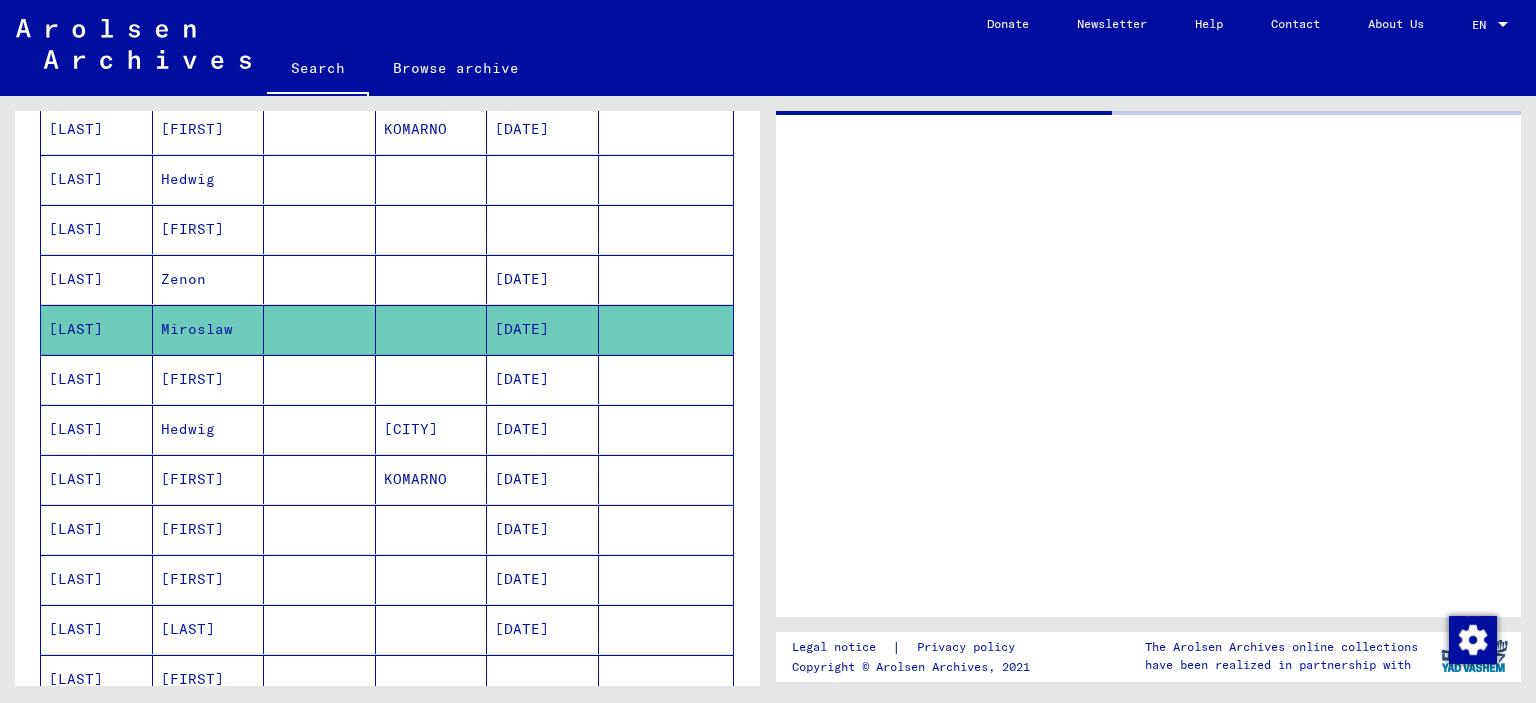 scroll, scrollTop: 808, scrollLeft: 0, axis: vertical 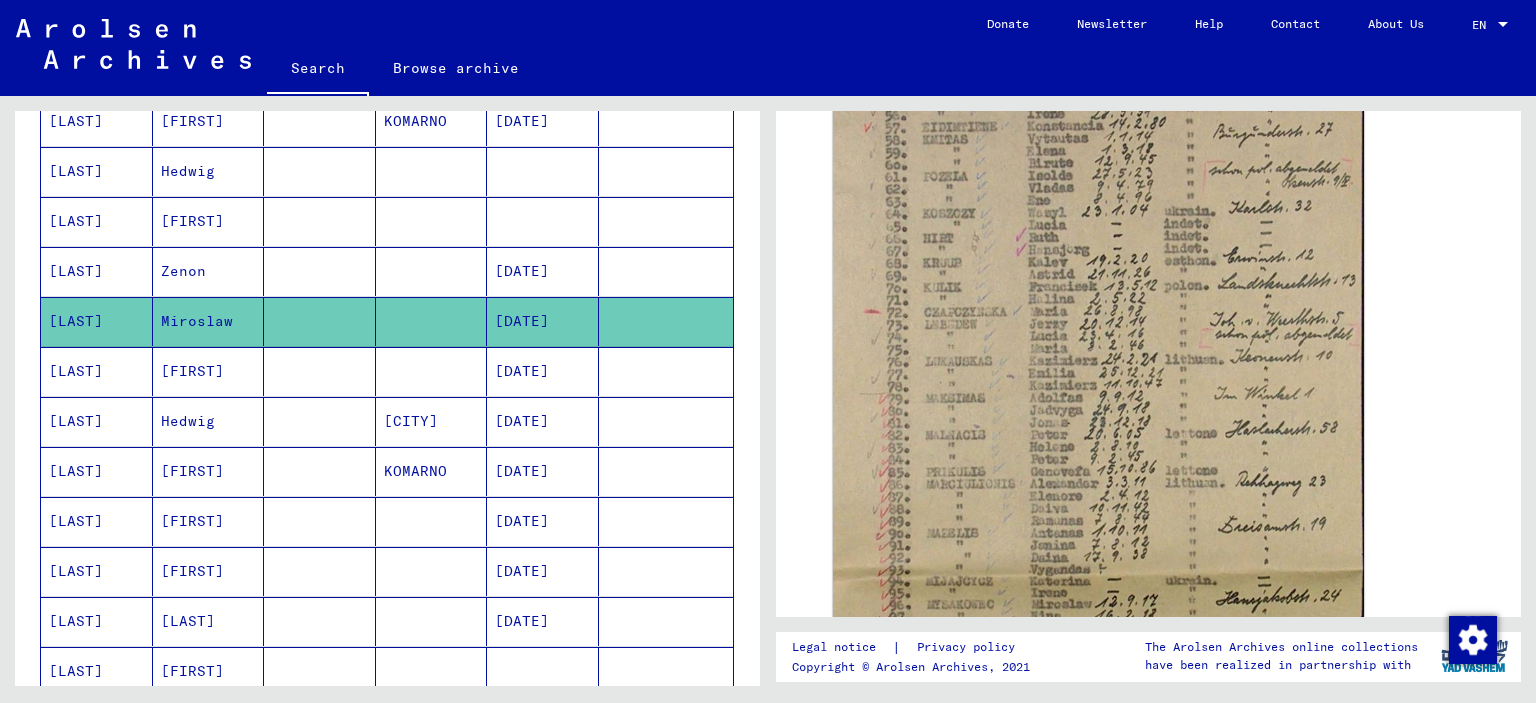 click on "[FIRST]" at bounding box center (209, 421) 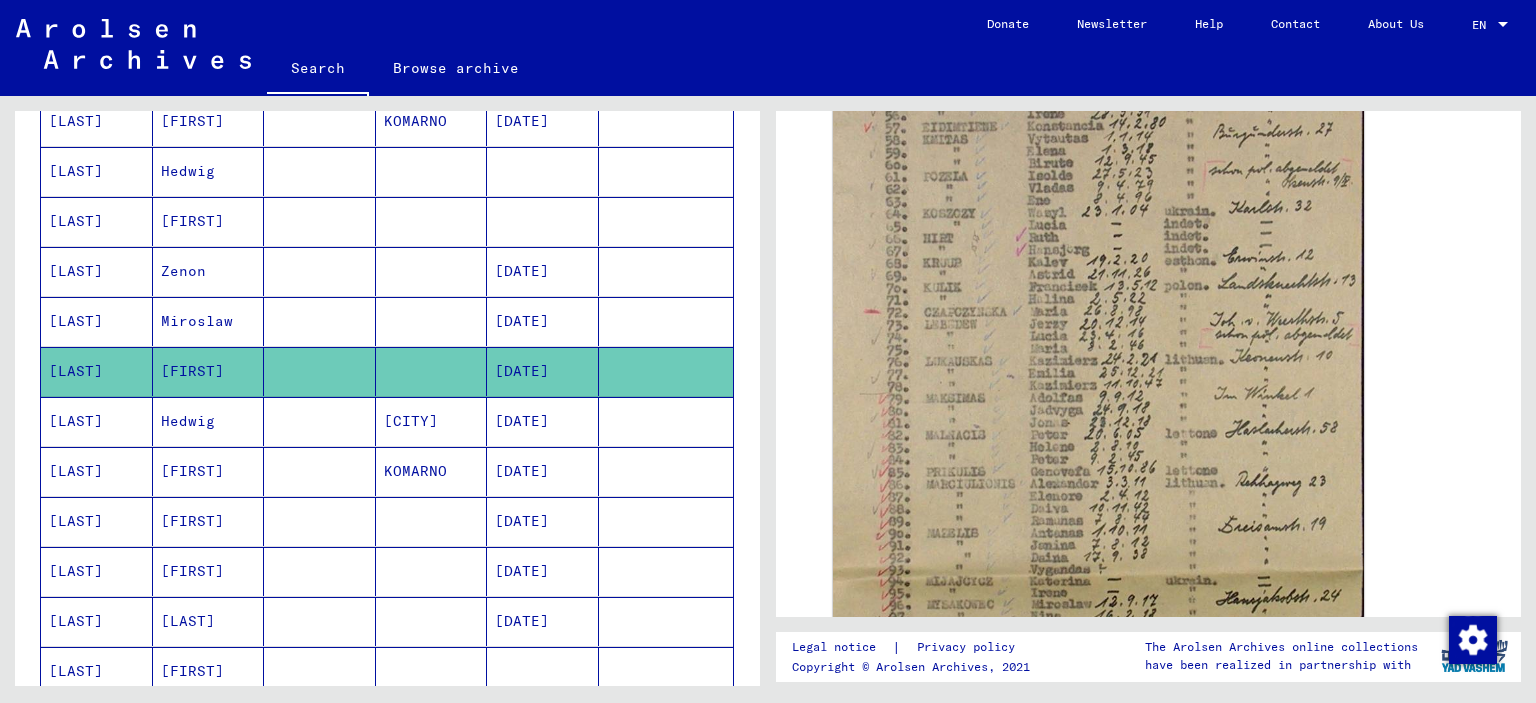 click on "Hedwig" at bounding box center [209, 471] 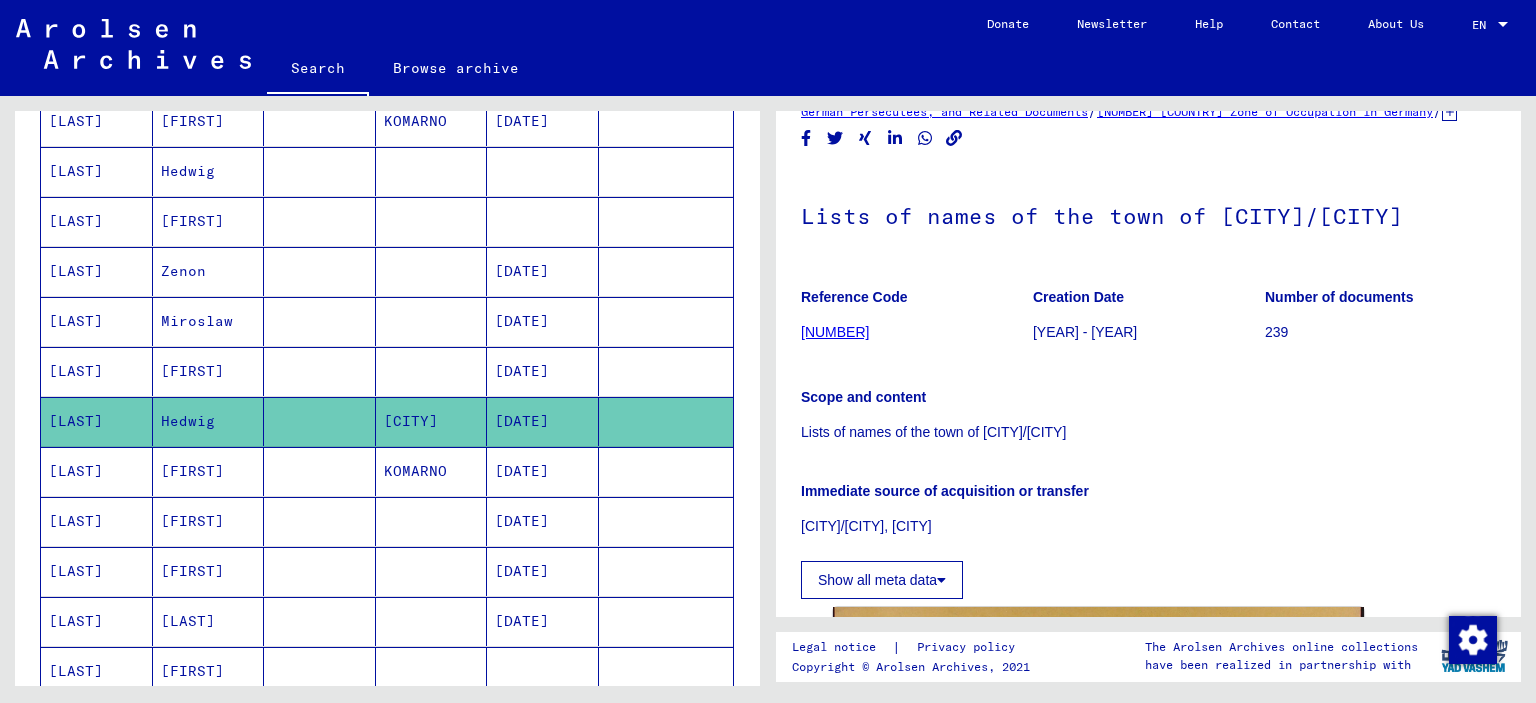 scroll, scrollTop: 500, scrollLeft: 0, axis: vertical 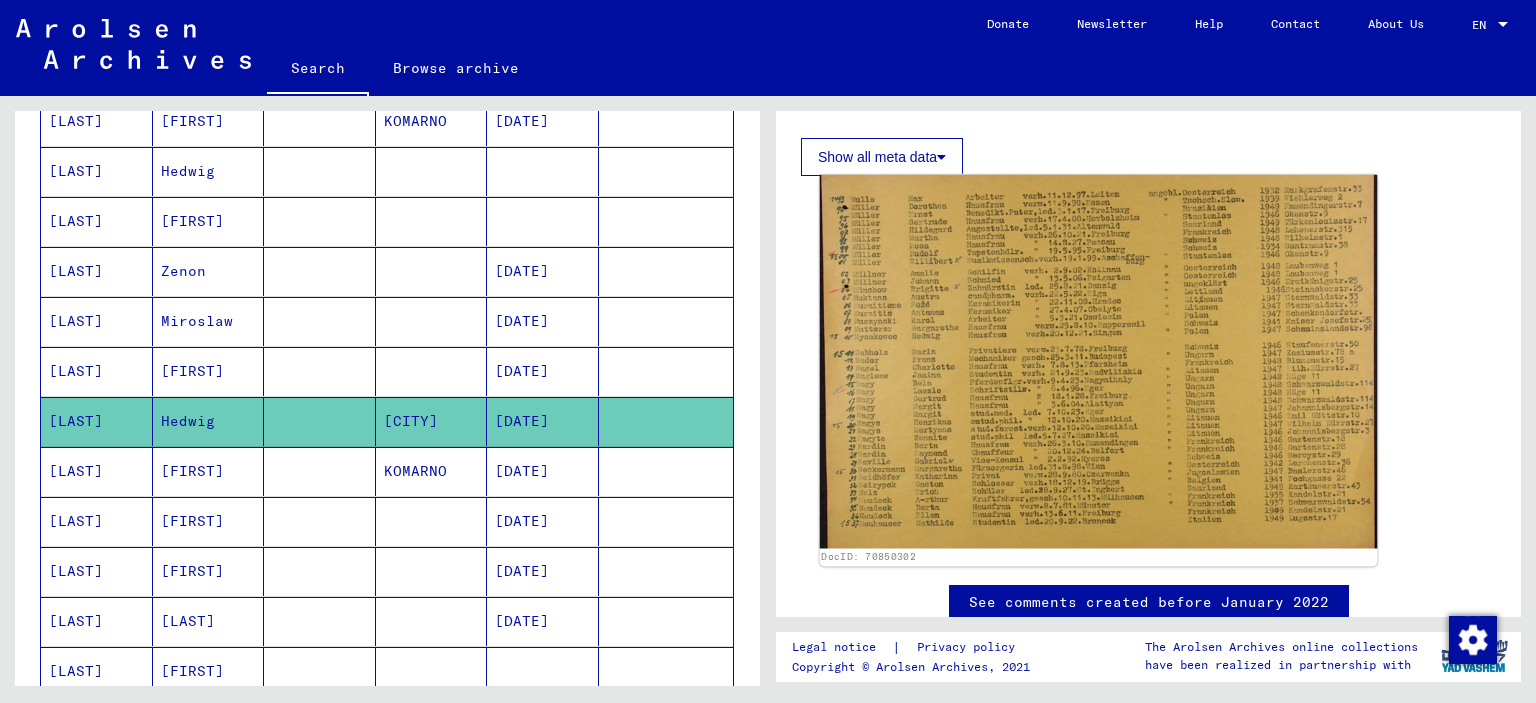 click 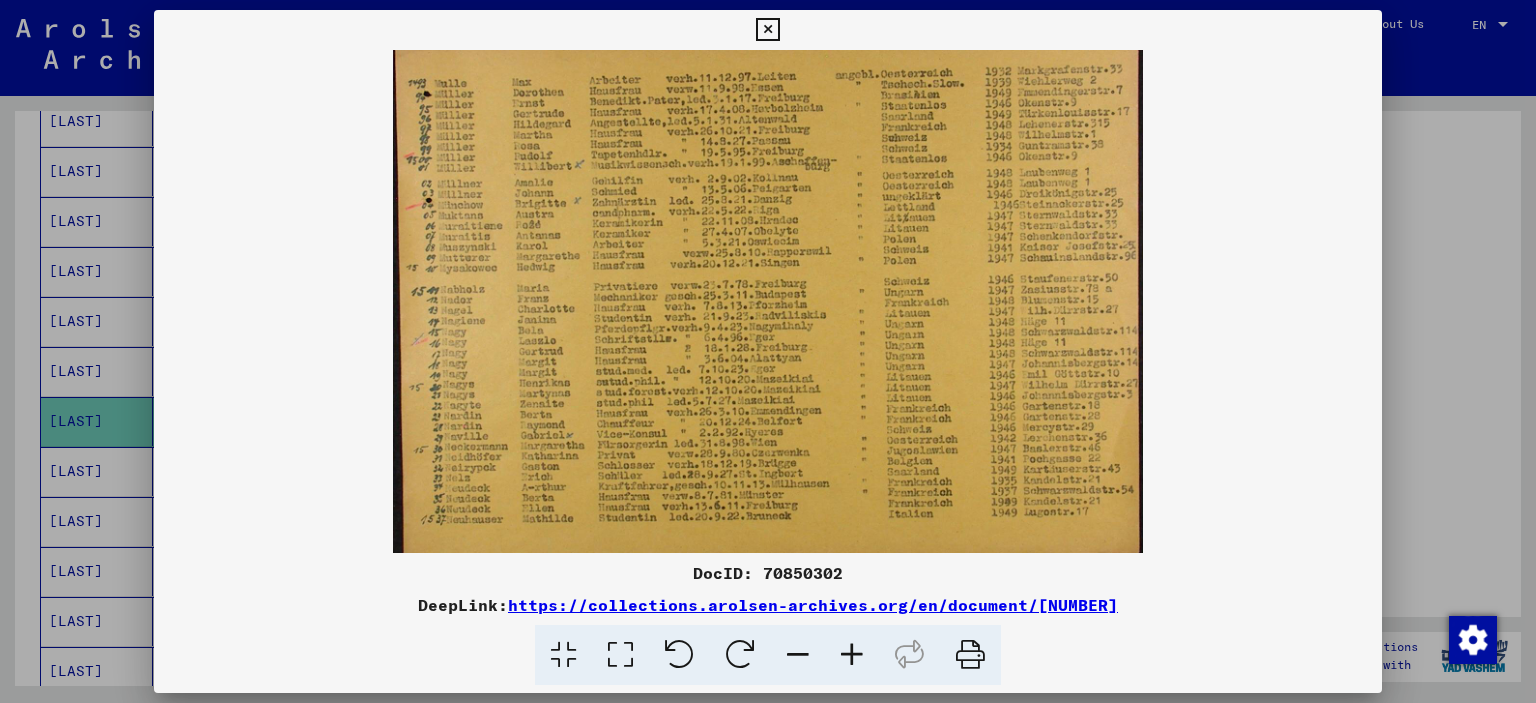click at bounding box center (852, 655) 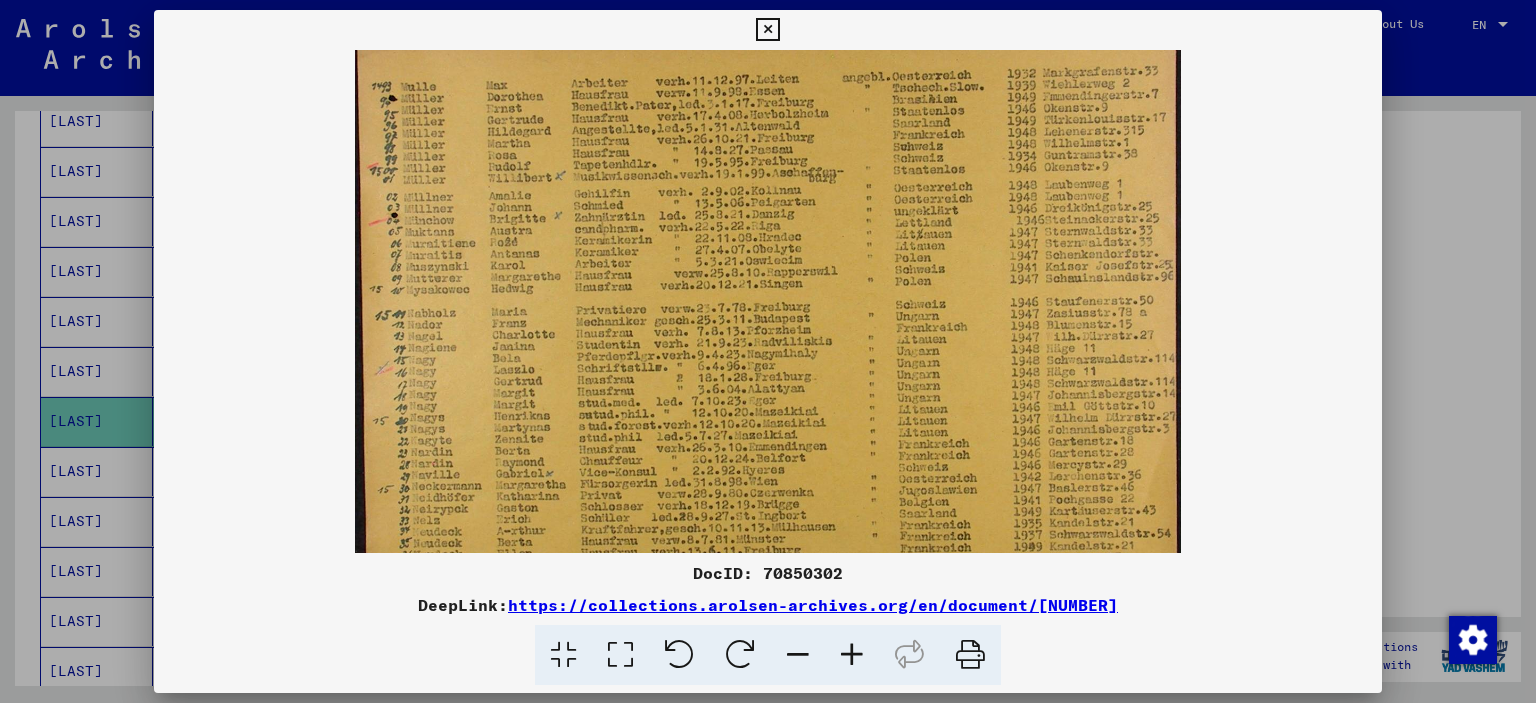 click at bounding box center (852, 655) 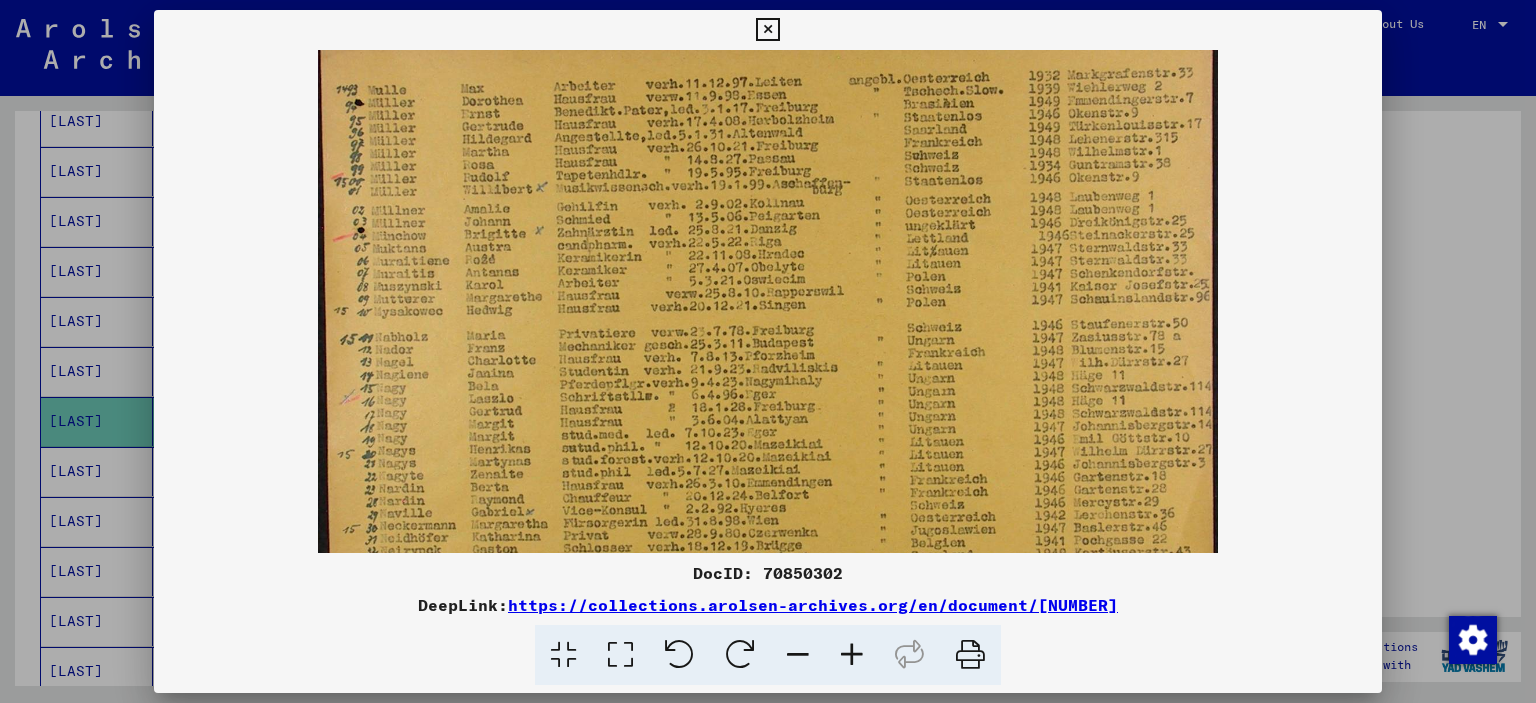 click at bounding box center [852, 655] 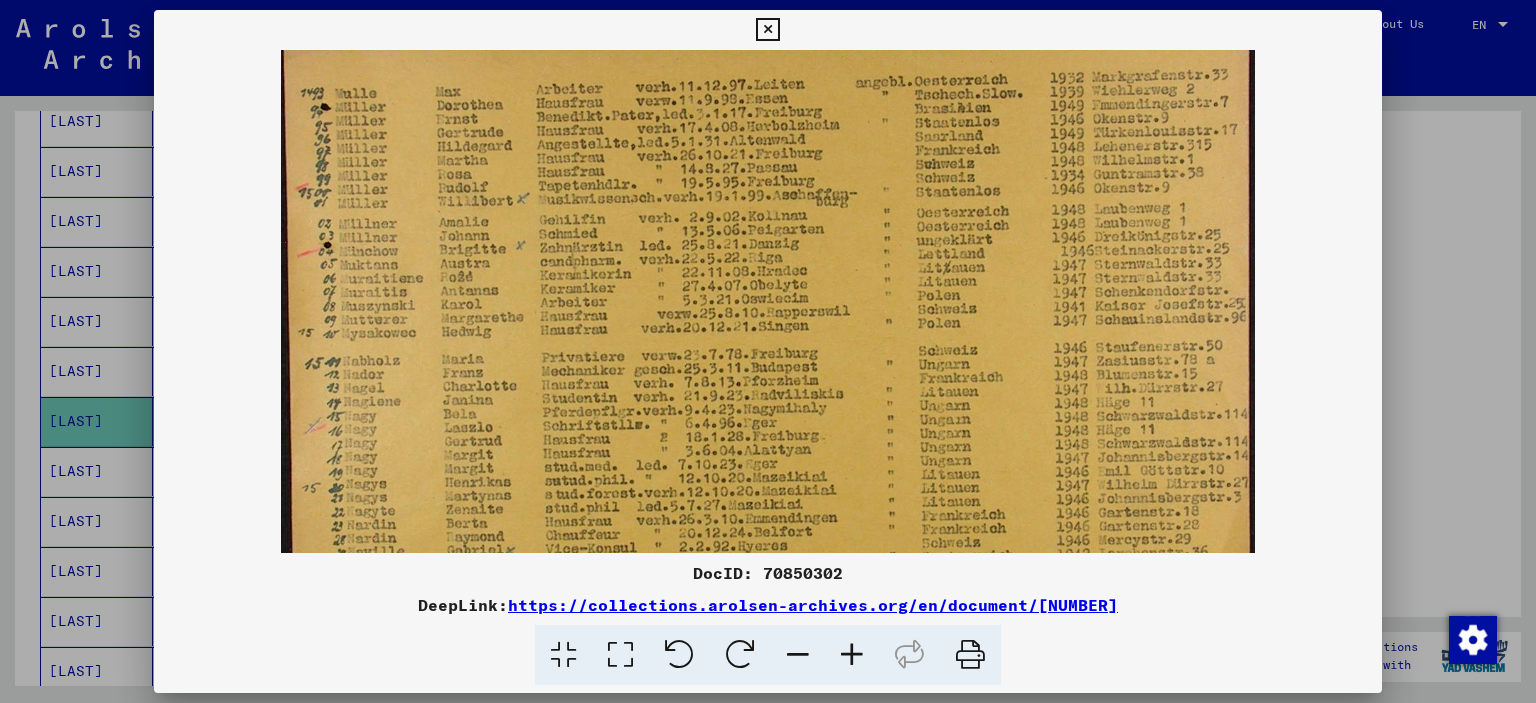 click at bounding box center [852, 655] 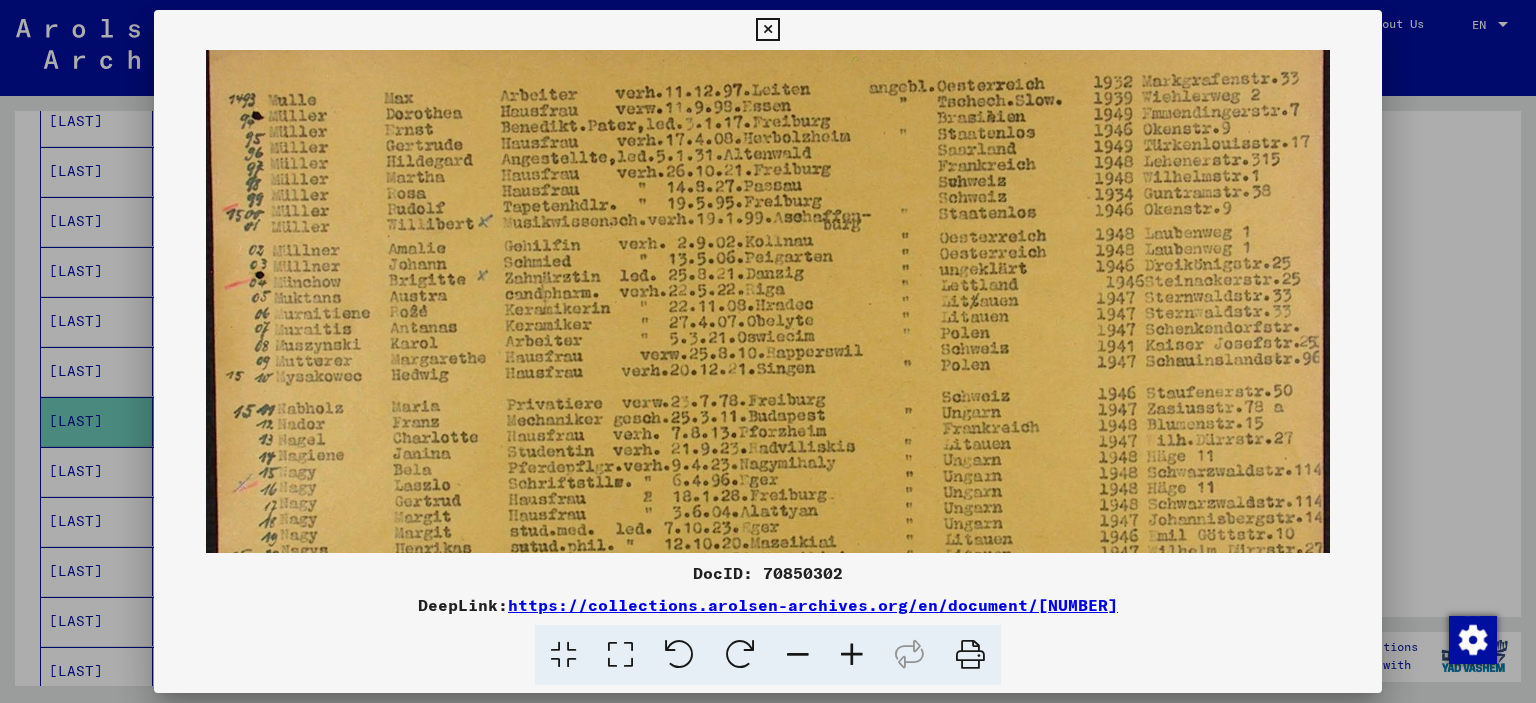 click at bounding box center [768, 426] 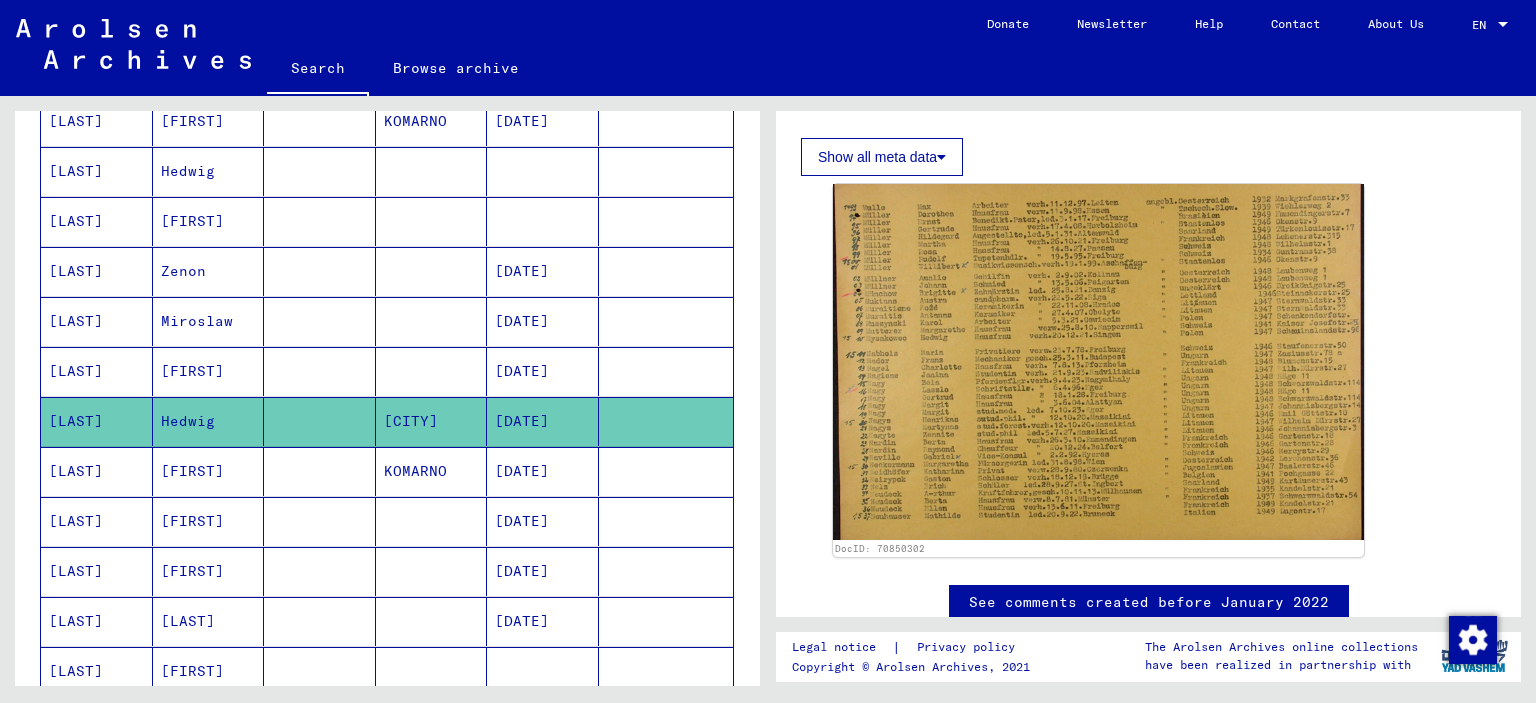 click on "[LAST]" at bounding box center [97, 521] 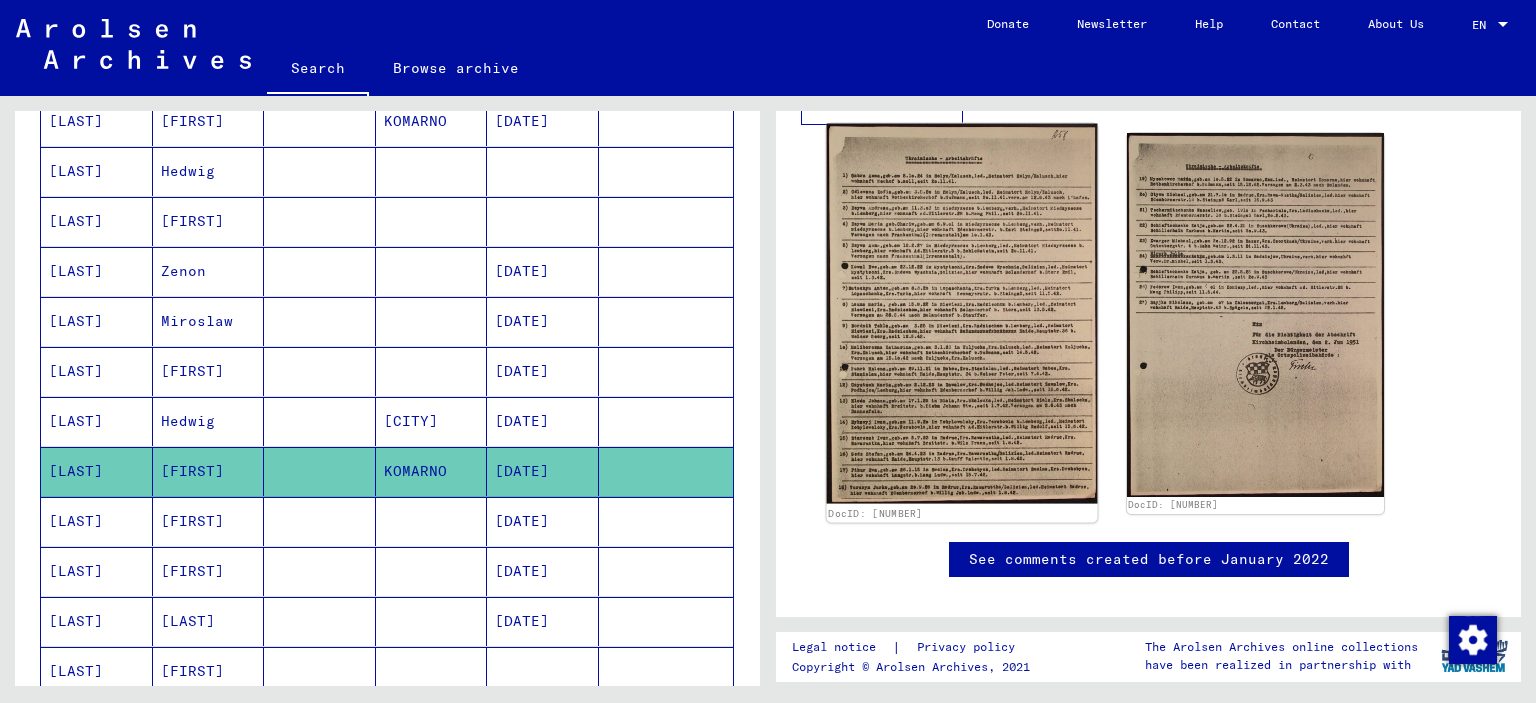 scroll, scrollTop: 600, scrollLeft: 0, axis: vertical 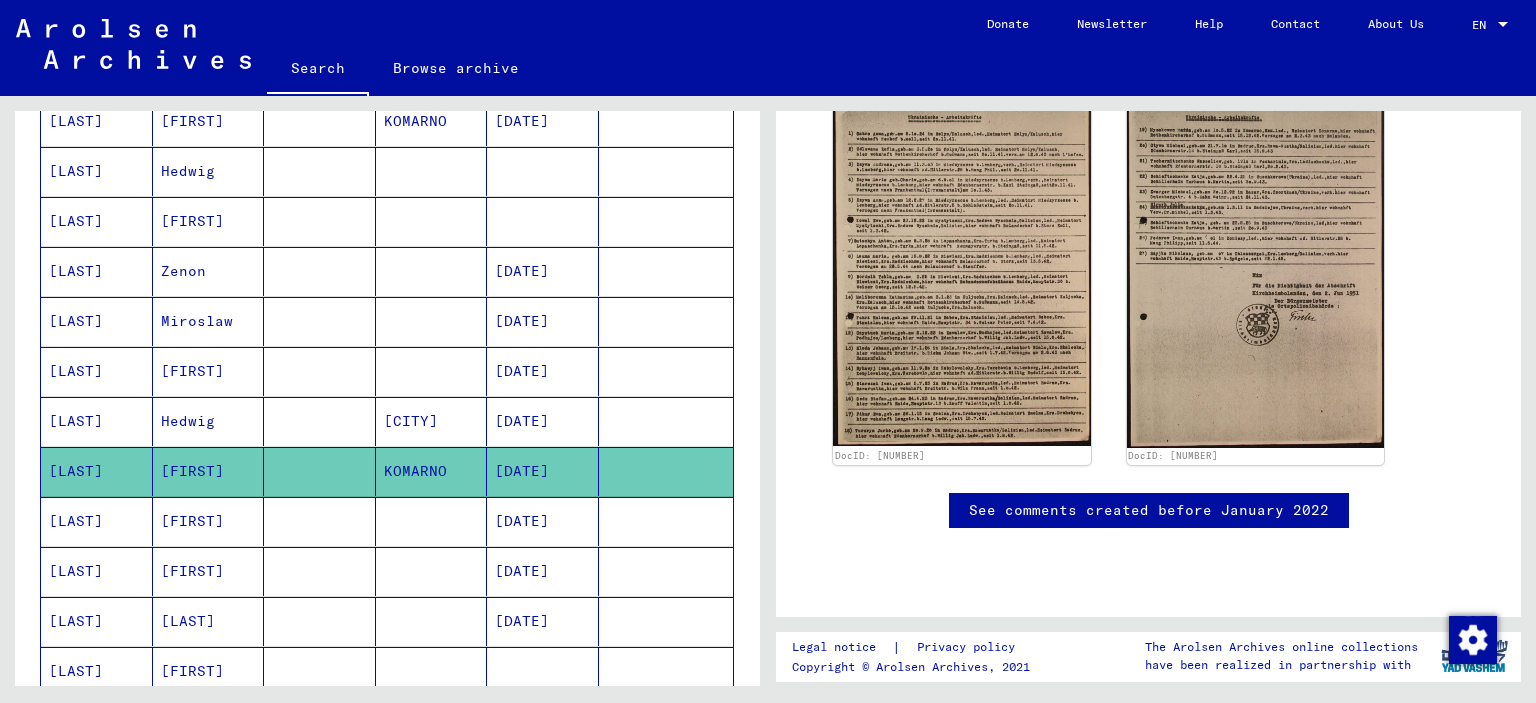 click on "[FIRST]" at bounding box center [209, 571] 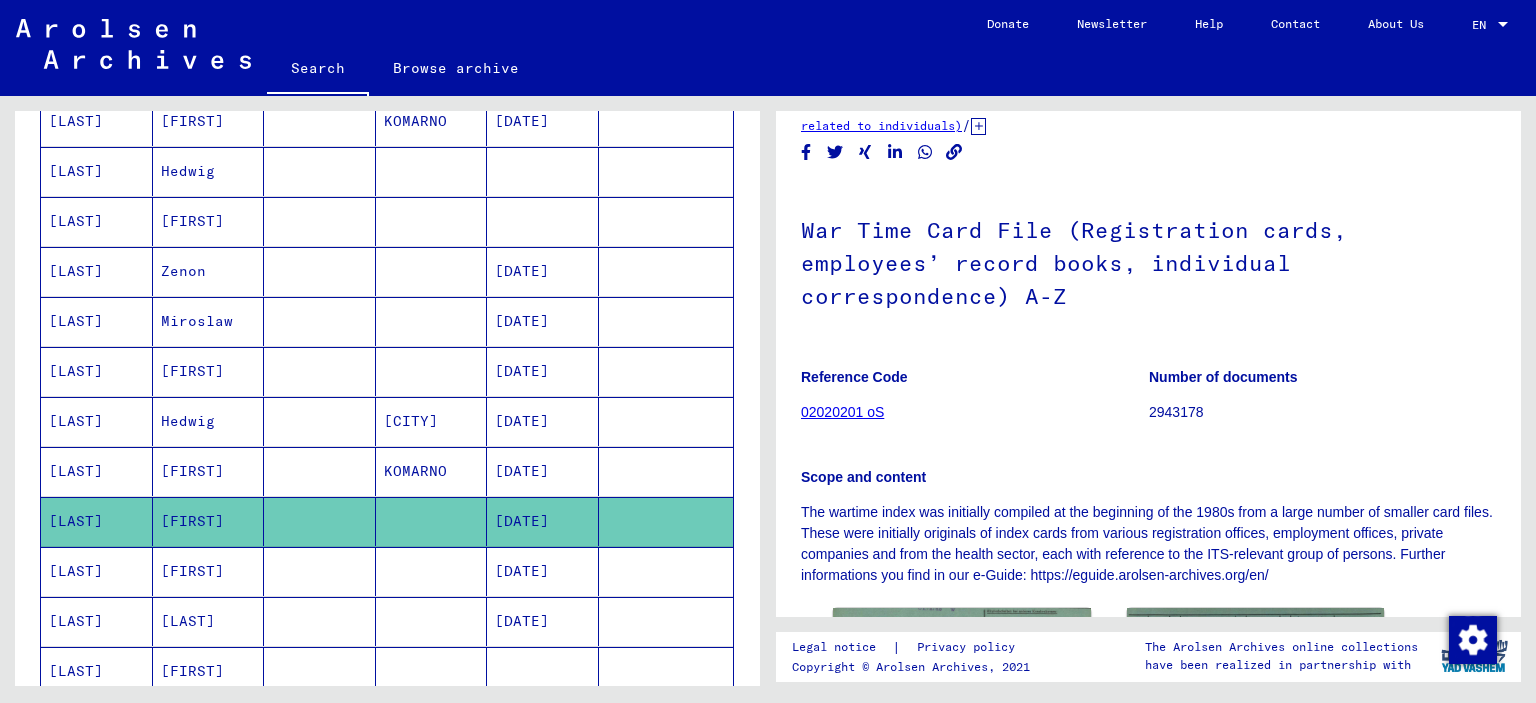 scroll, scrollTop: 600, scrollLeft: 0, axis: vertical 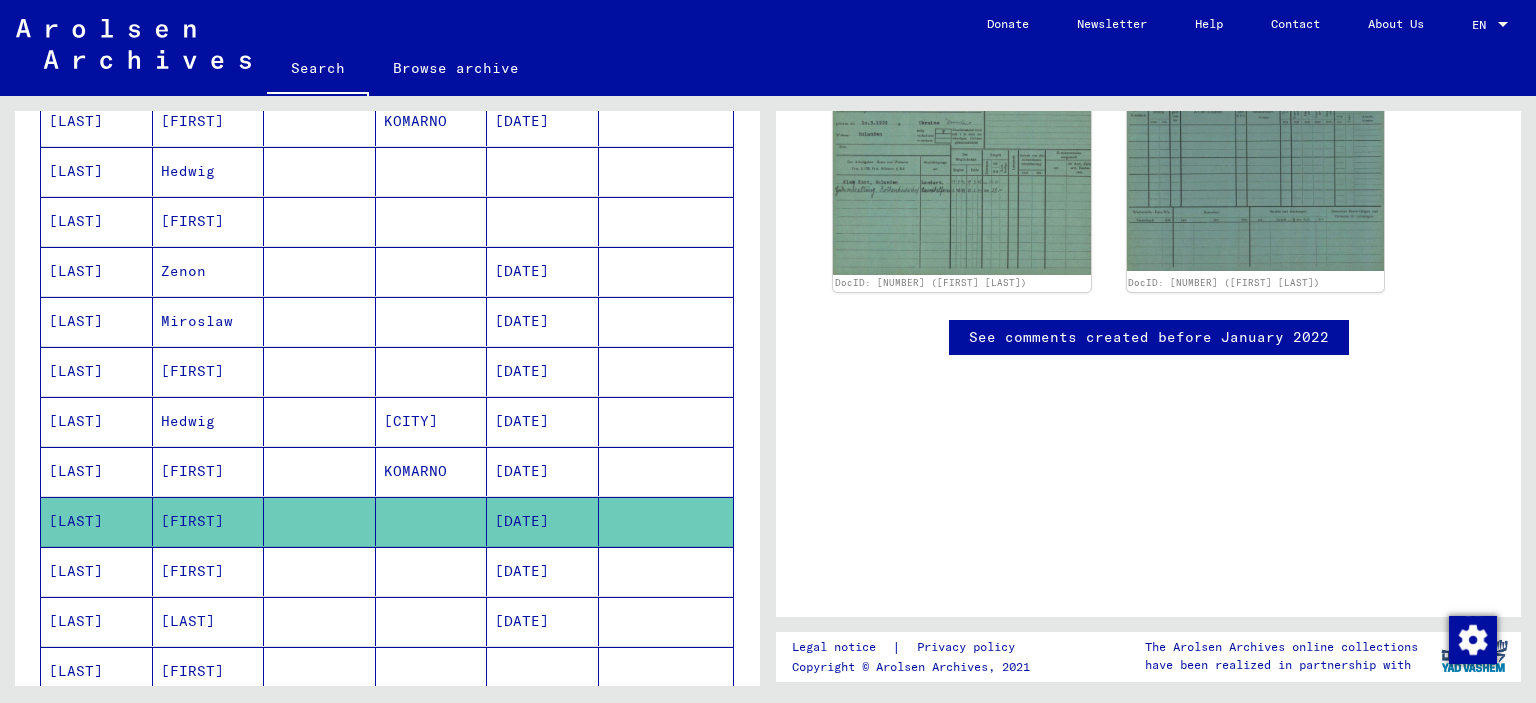 click on "[FIRST]" at bounding box center (209, 621) 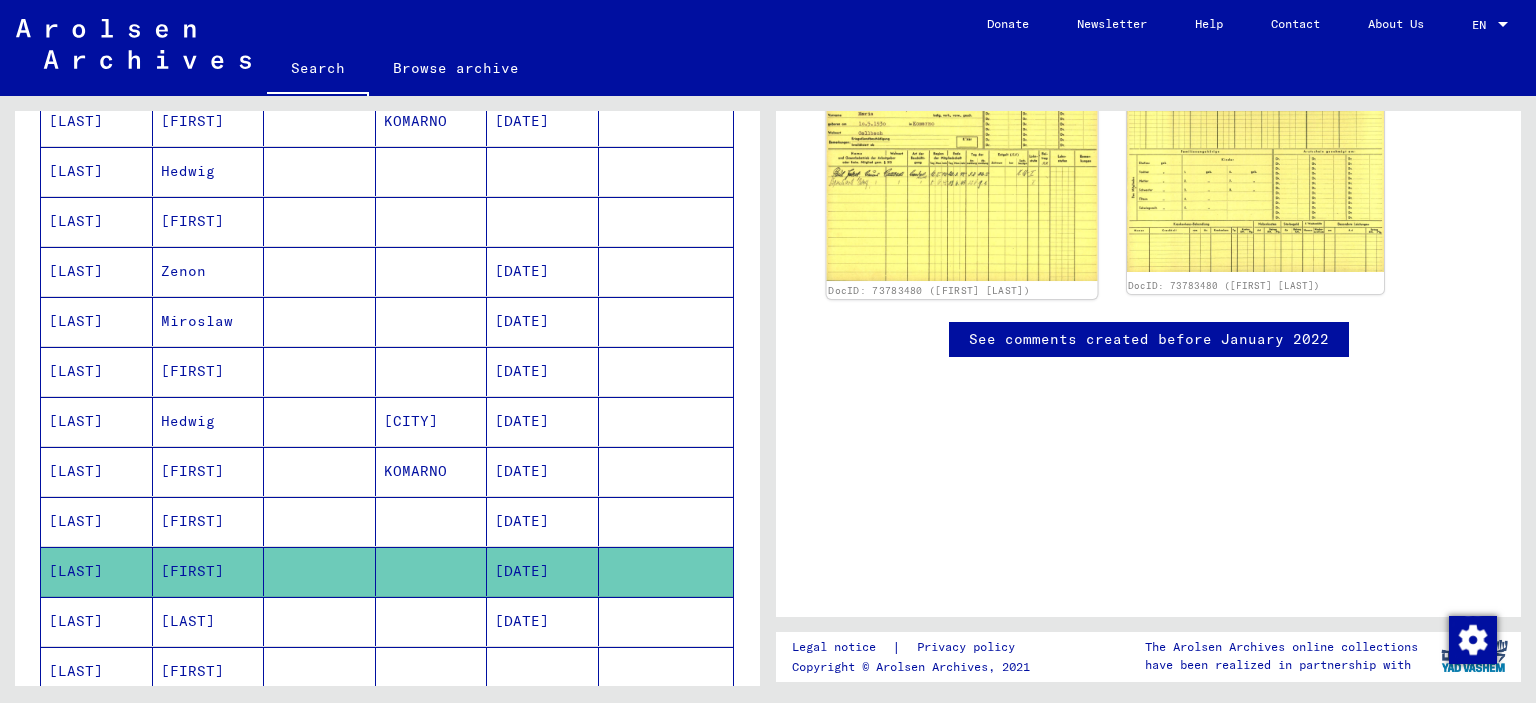 scroll, scrollTop: 600, scrollLeft: 0, axis: vertical 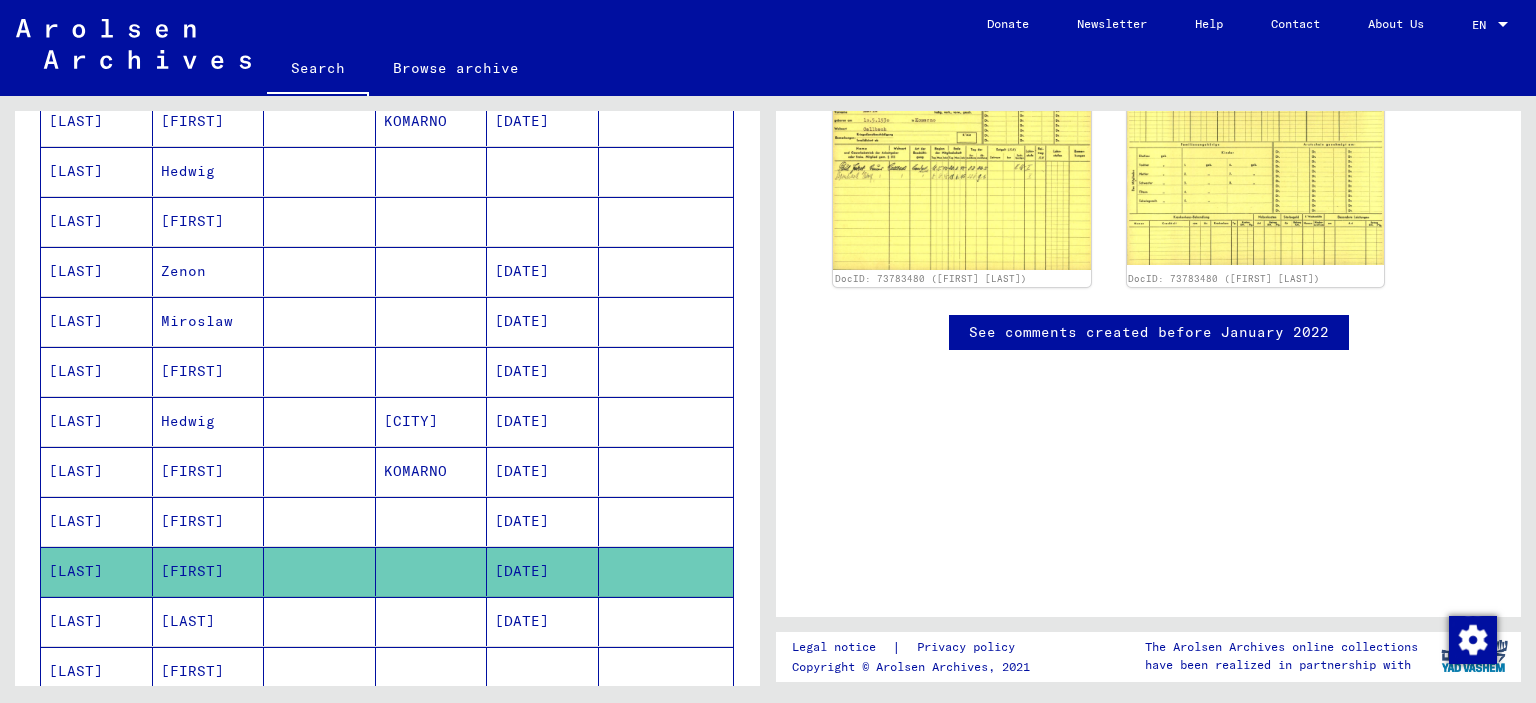 click on "[LAST]" at bounding box center (209, 671) 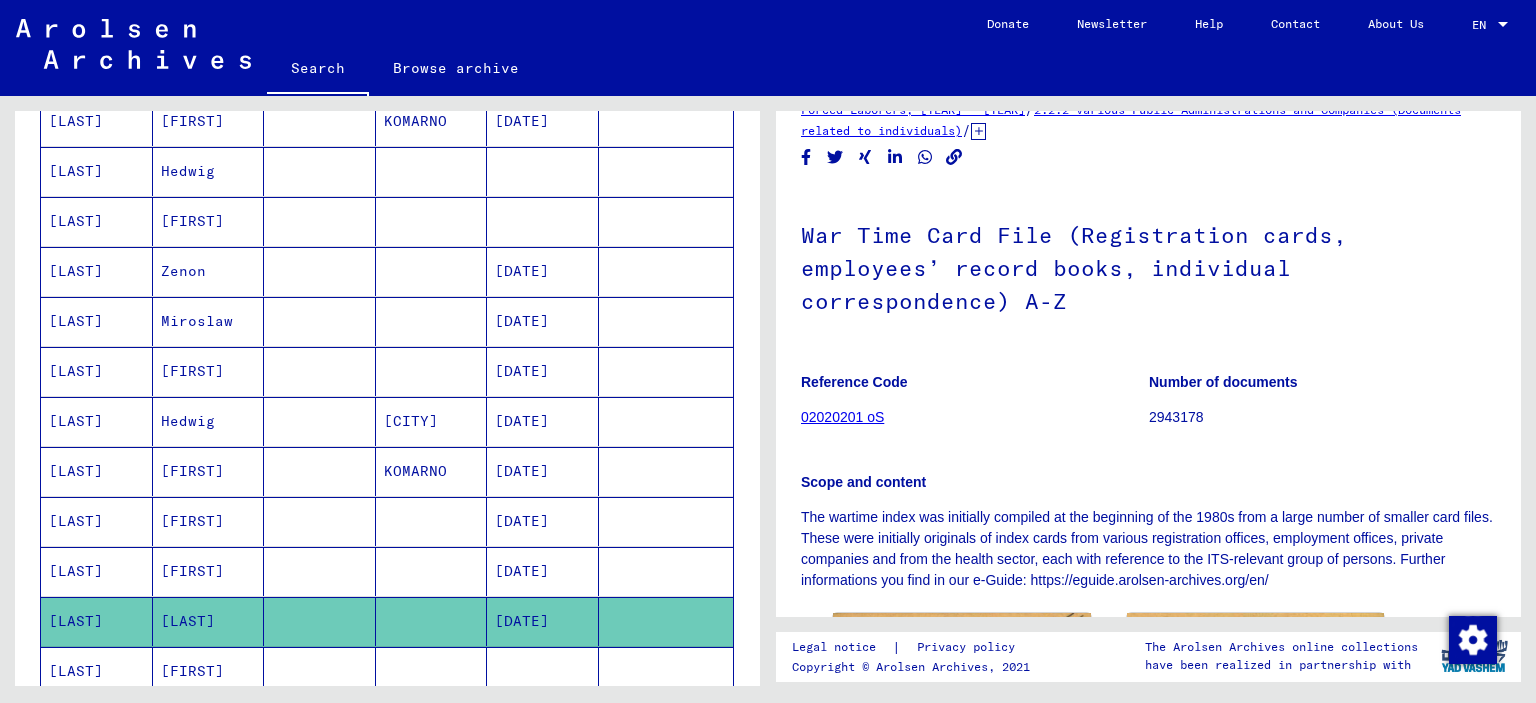 scroll, scrollTop: 500, scrollLeft: 0, axis: vertical 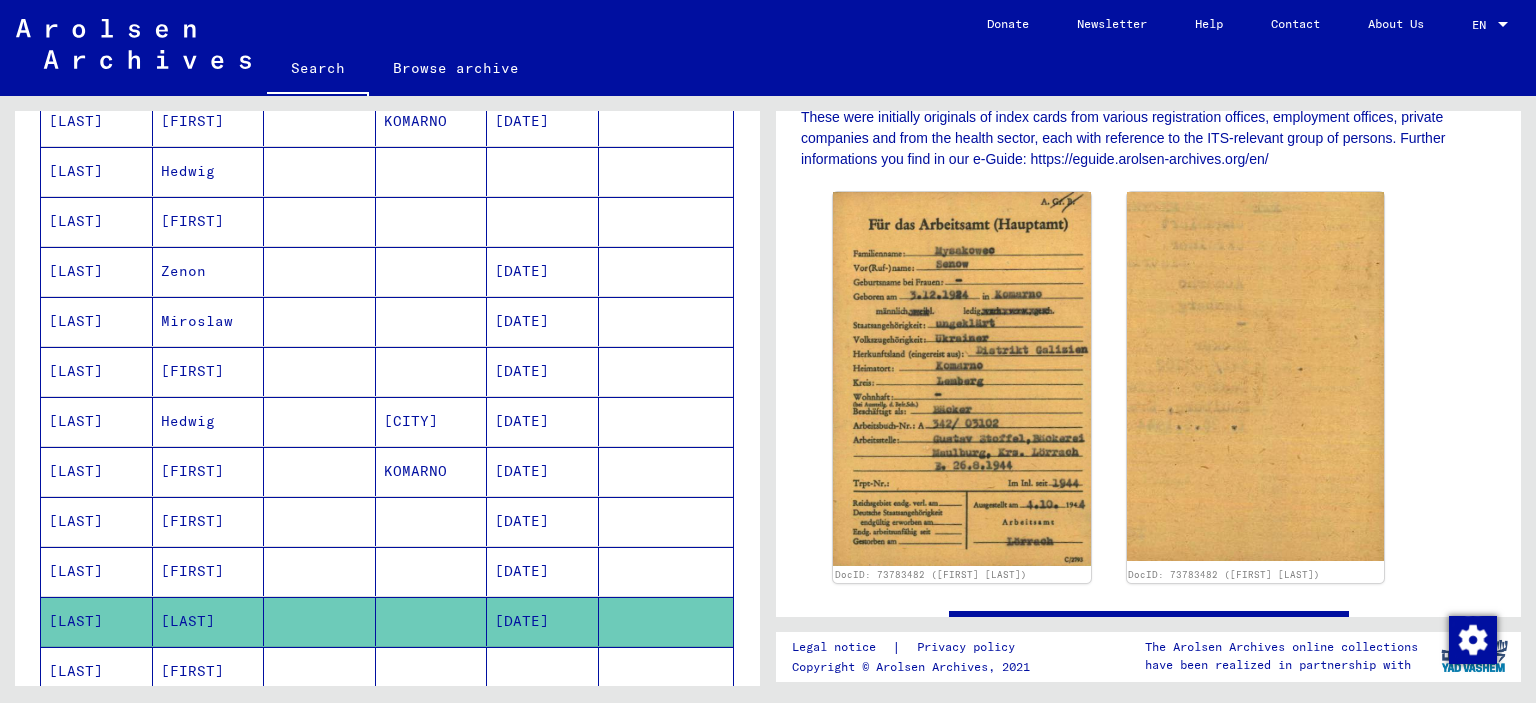 click on "[FIRST]" at bounding box center [209, 721] 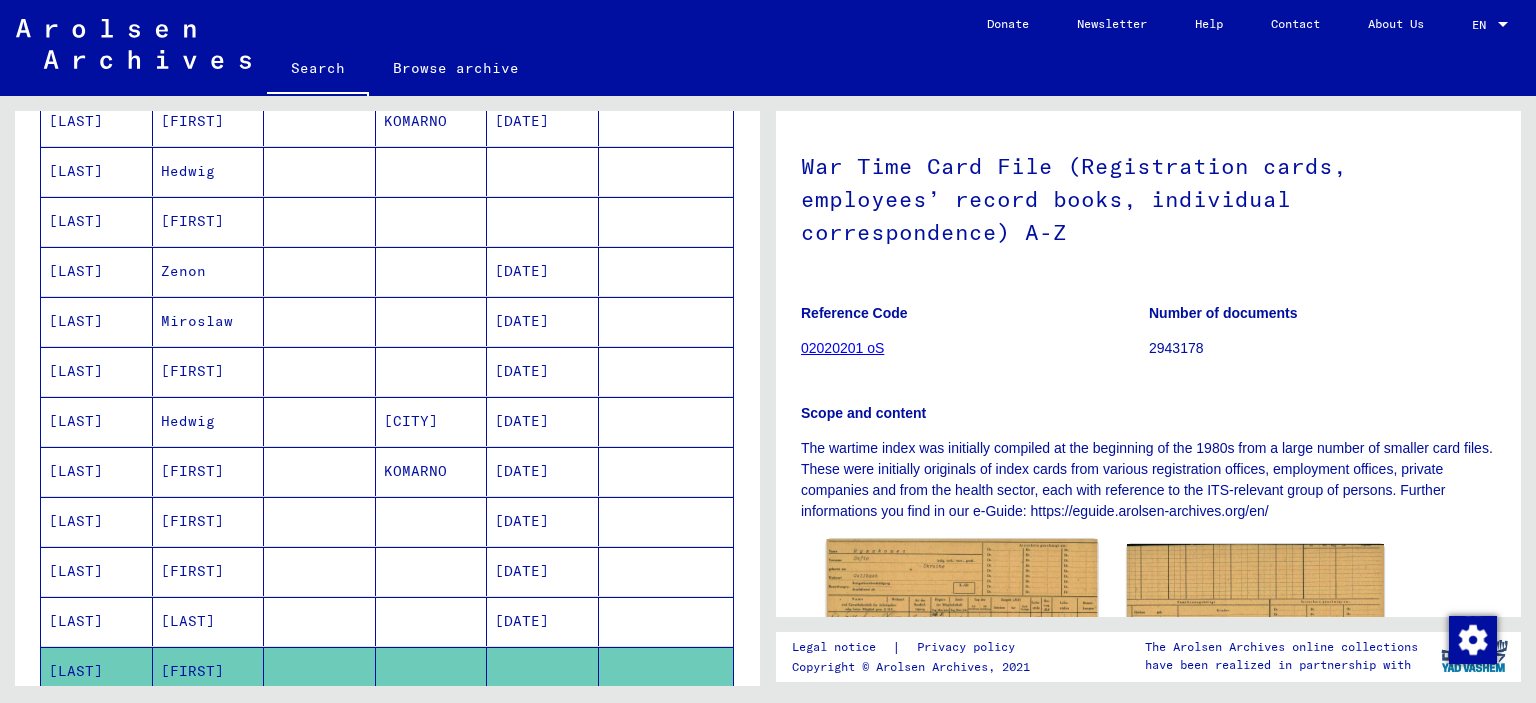 scroll, scrollTop: 500, scrollLeft: 0, axis: vertical 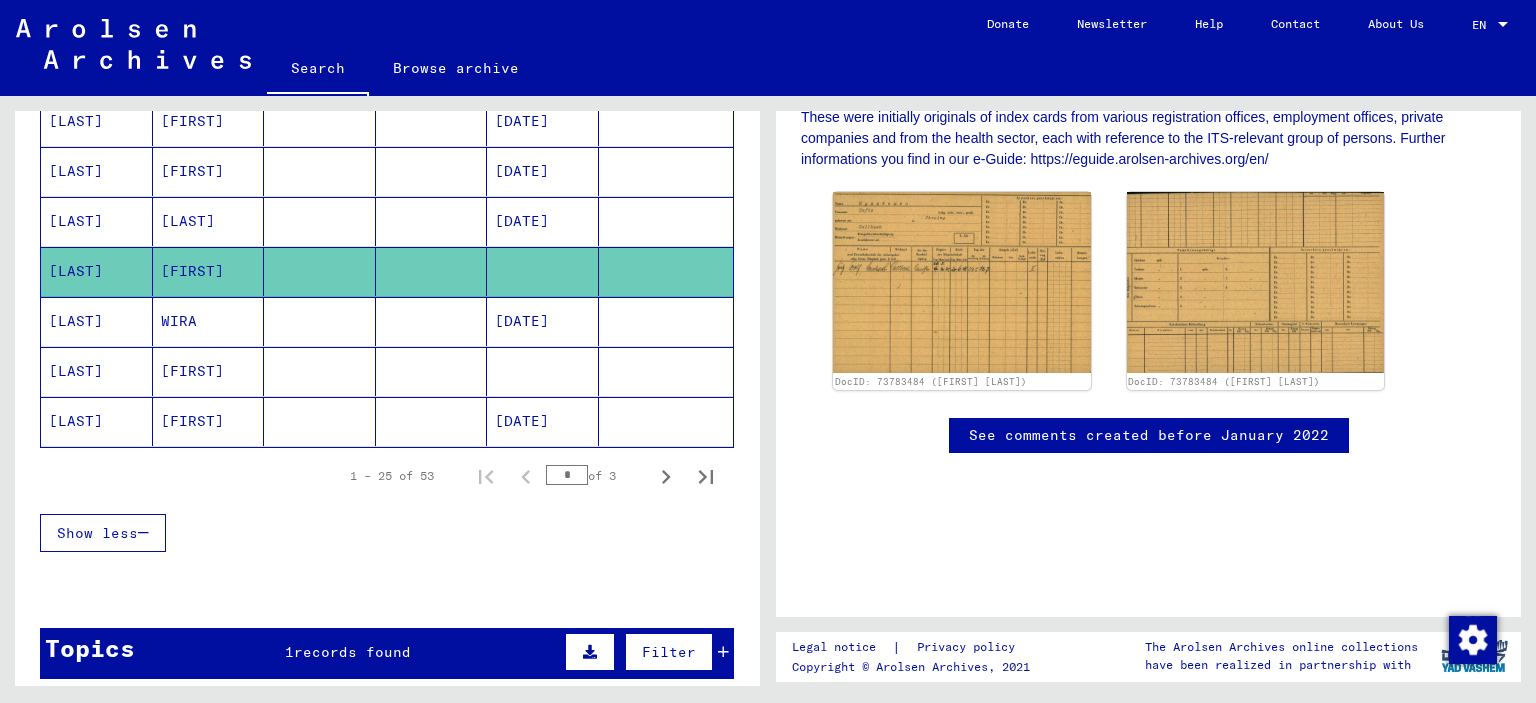 click on "WIRA" at bounding box center (209, 371) 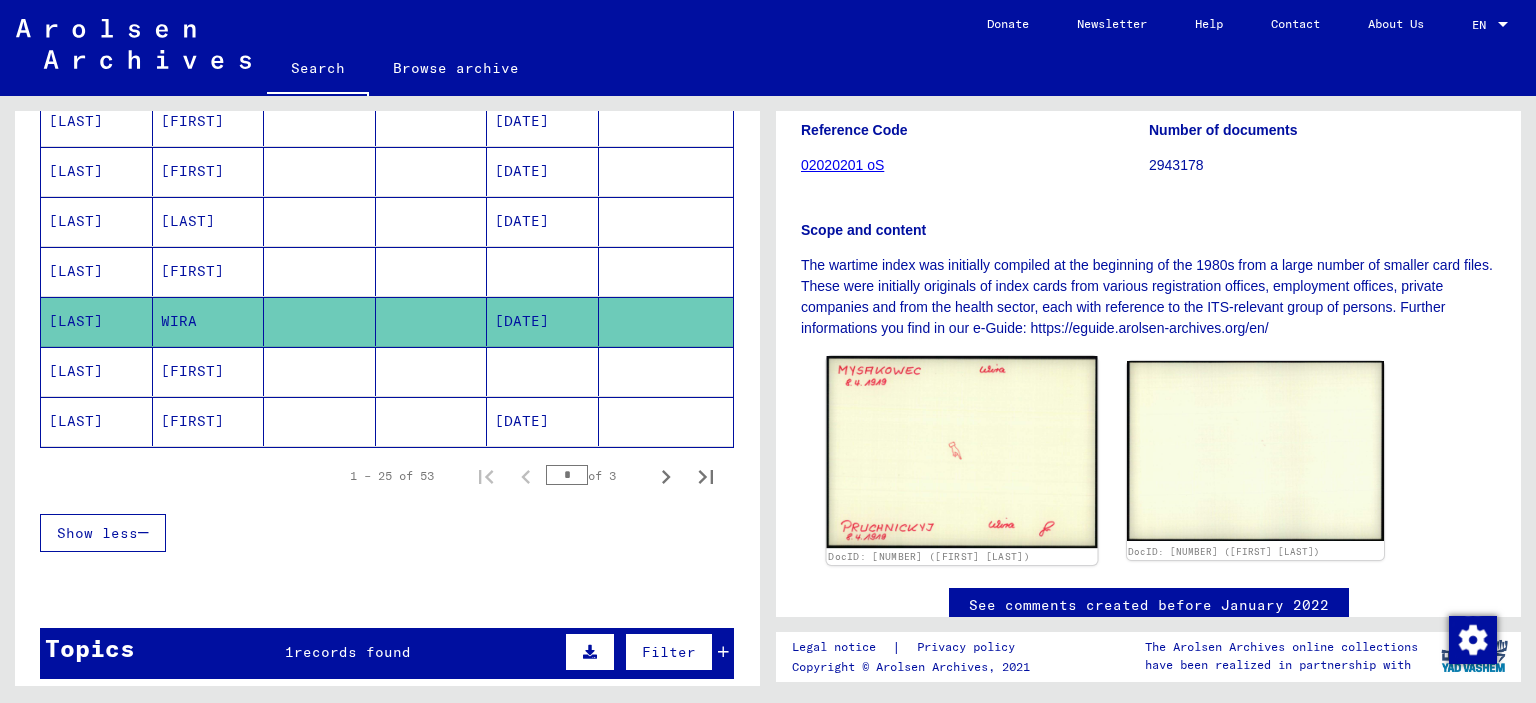 scroll, scrollTop: 400, scrollLeft: 0, axis: vertical 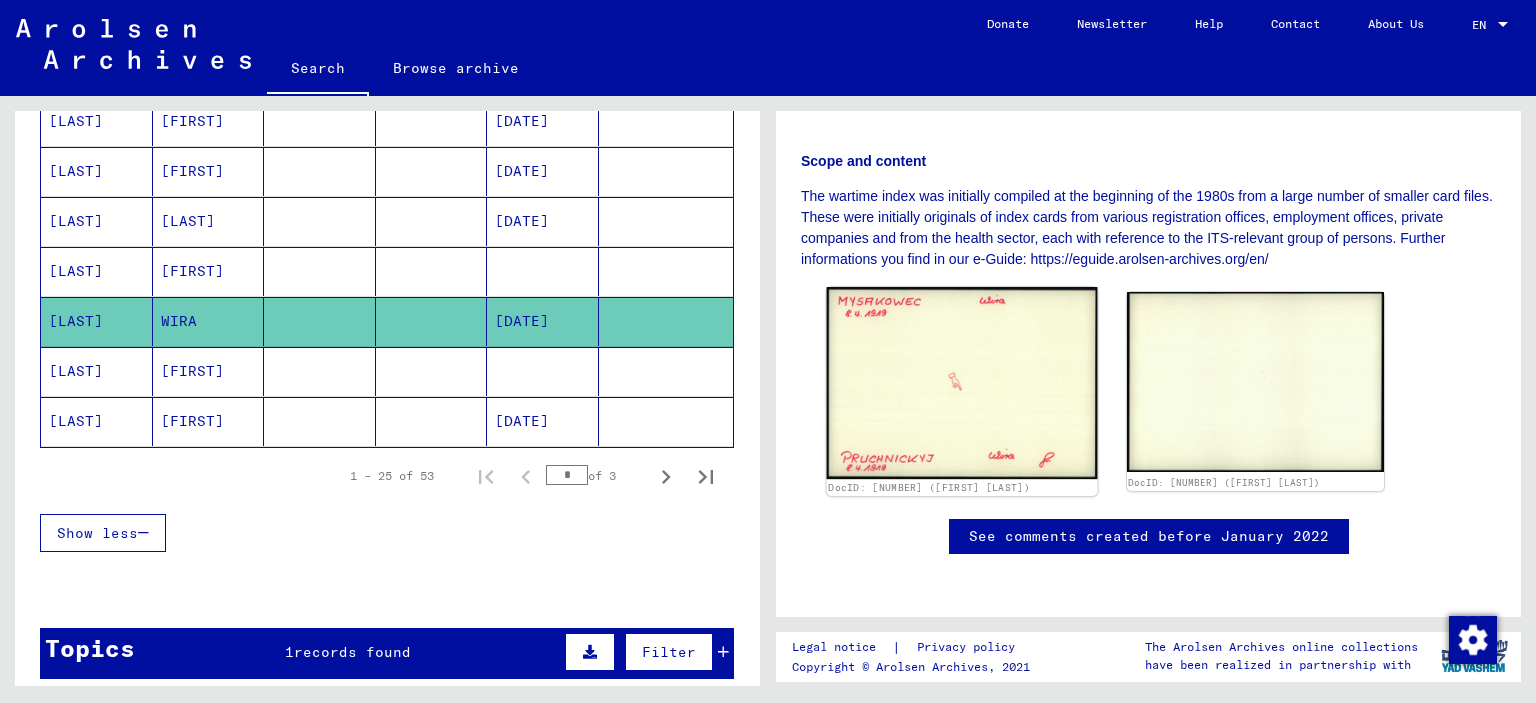 click 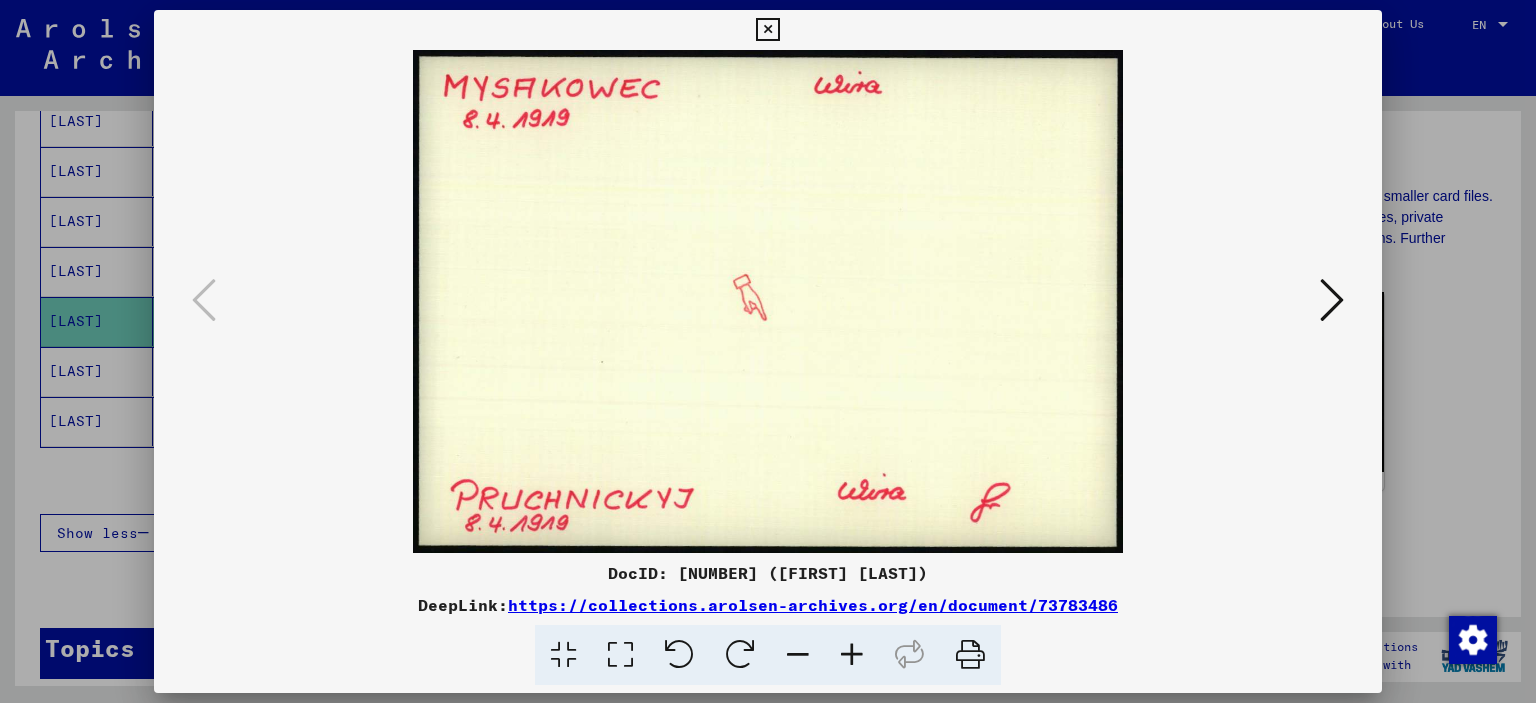 click at bounding box center (767, 30) 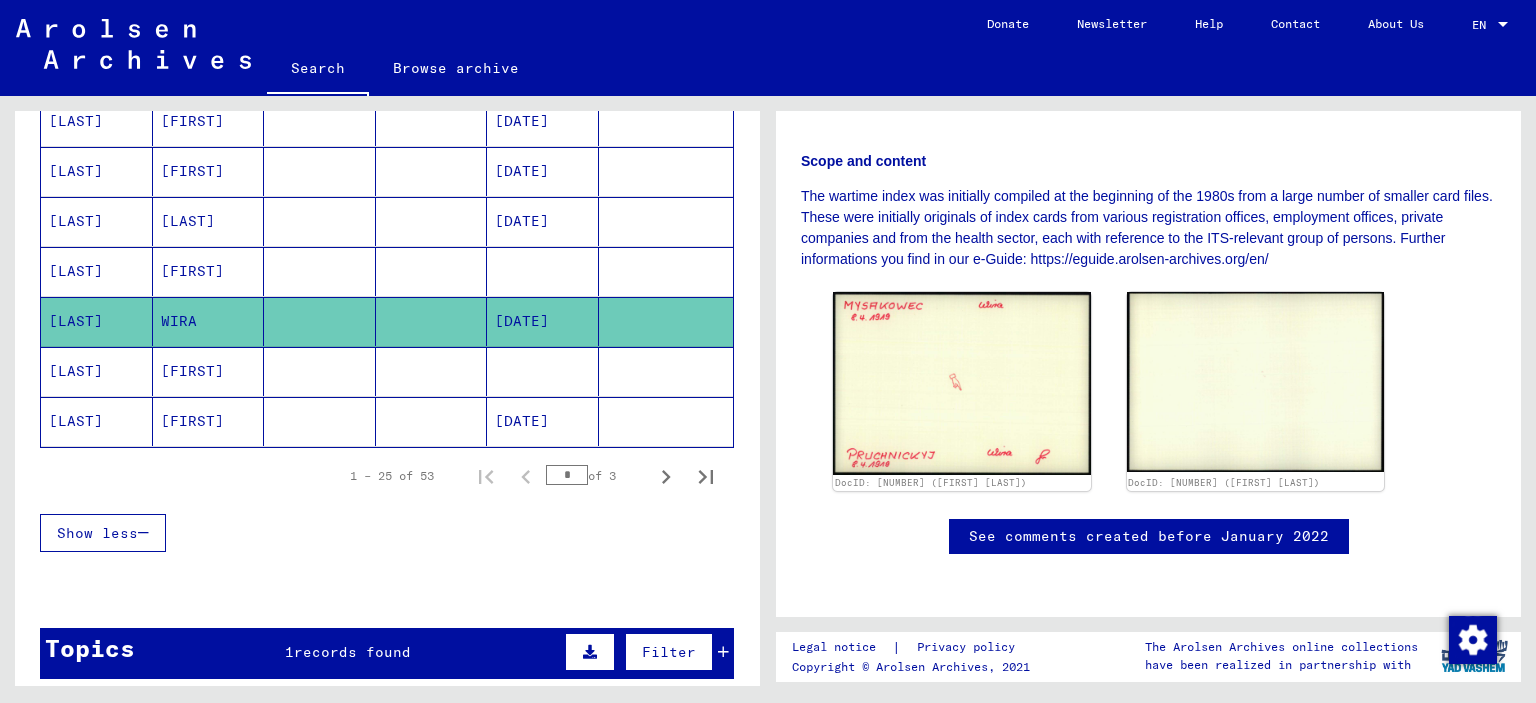 click on "[FIRST]" at bounding box center [209, 421] 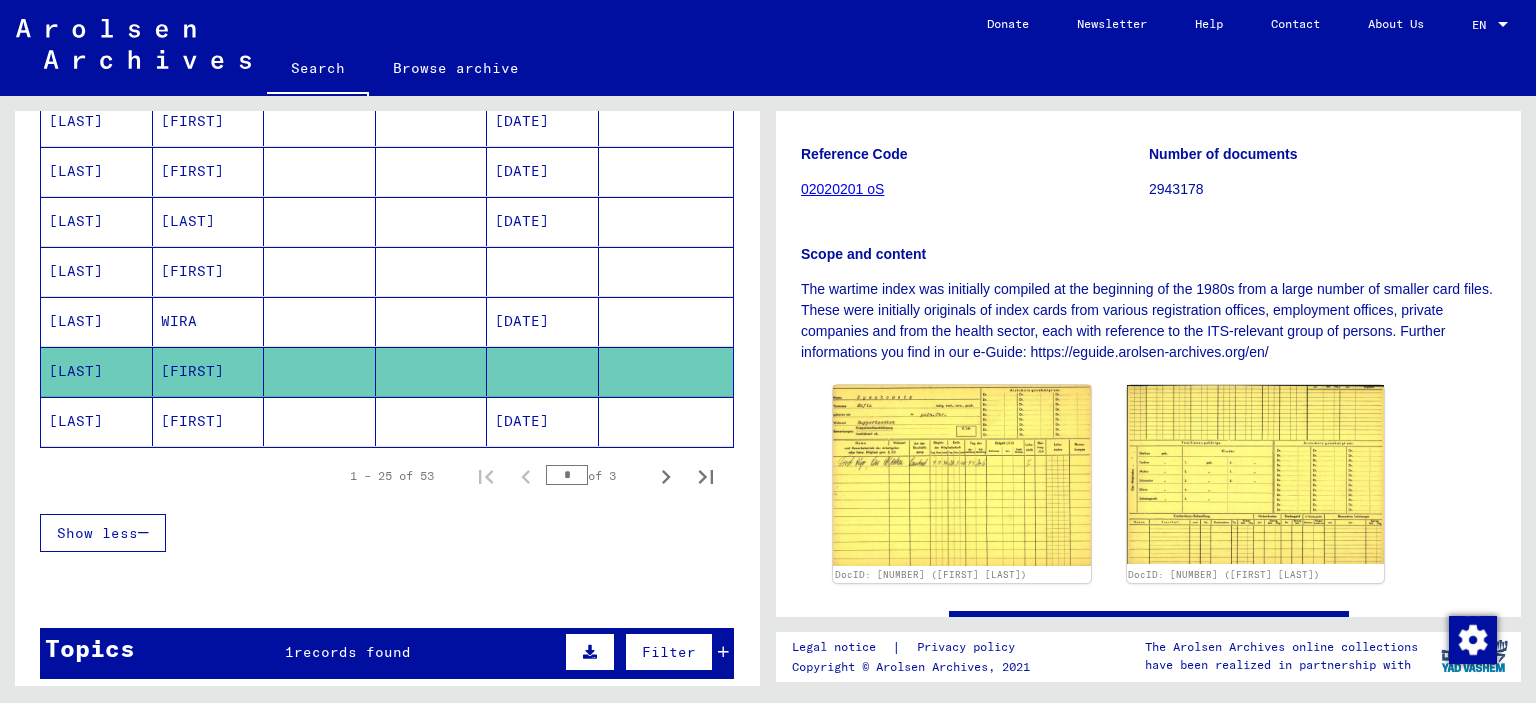 scroll, scrollTop: 500, scrollLeft: 0, axis: vertical 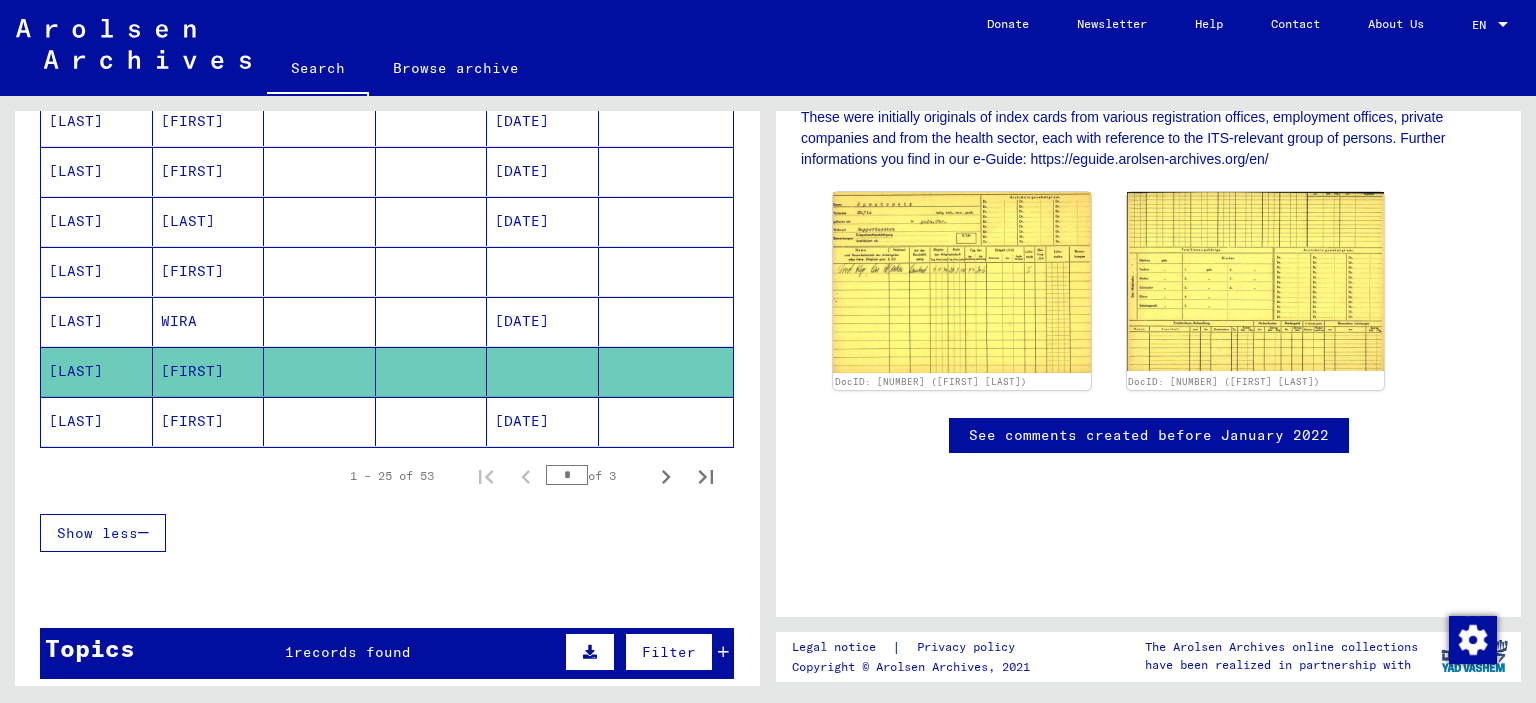 click on "[FIRST]" 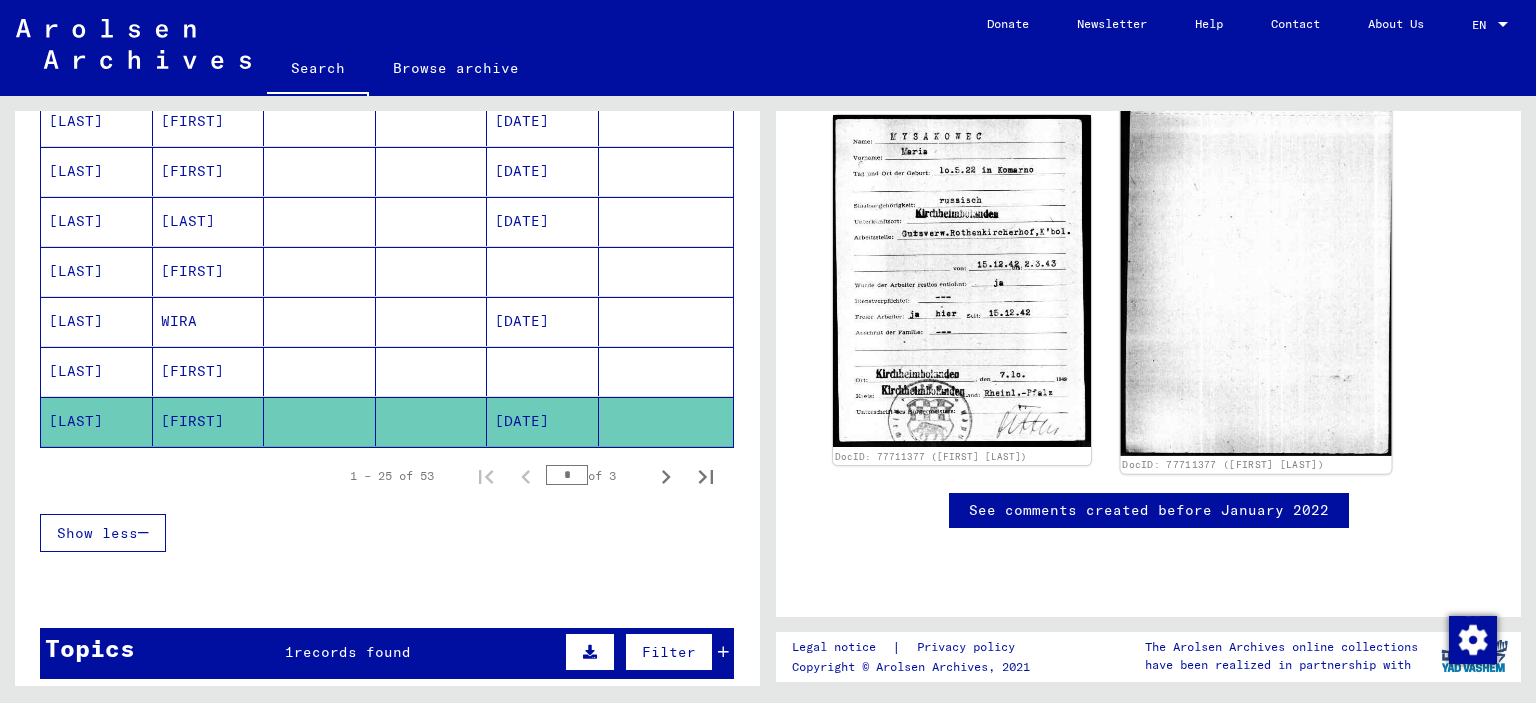 scroll, scrollTop: 300, scrollLeft: 0, axis: vertical 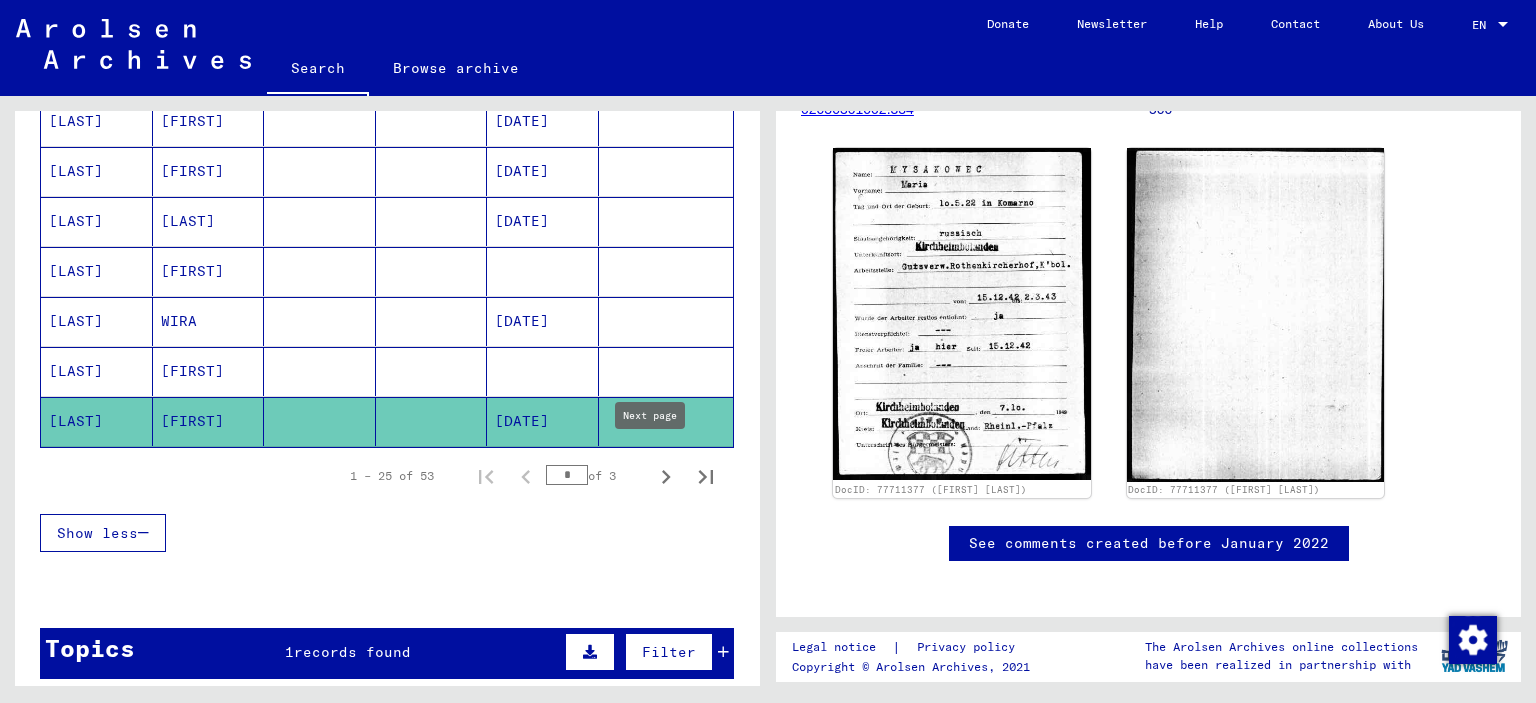 click 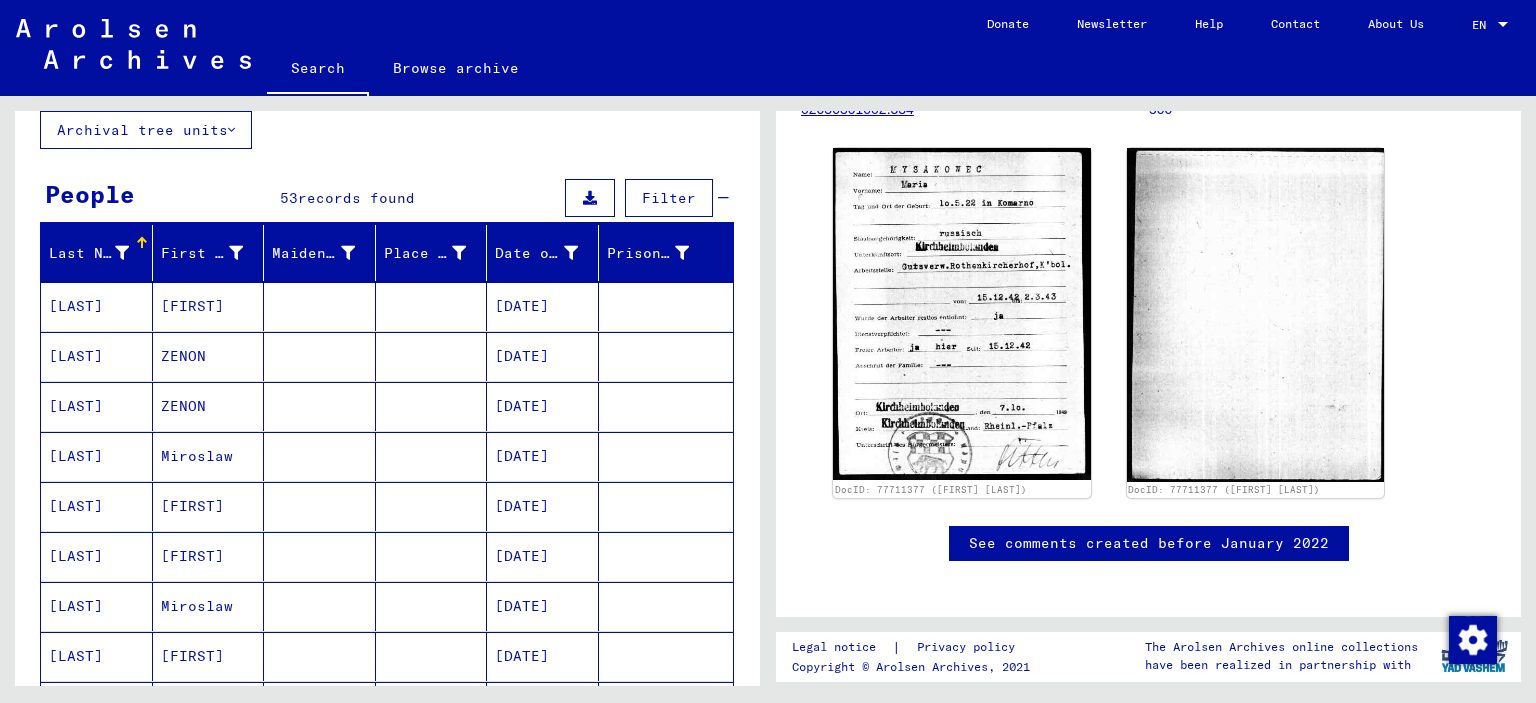 scroll, scrollTop: 108, scrollLeft: 0, axis: vertical 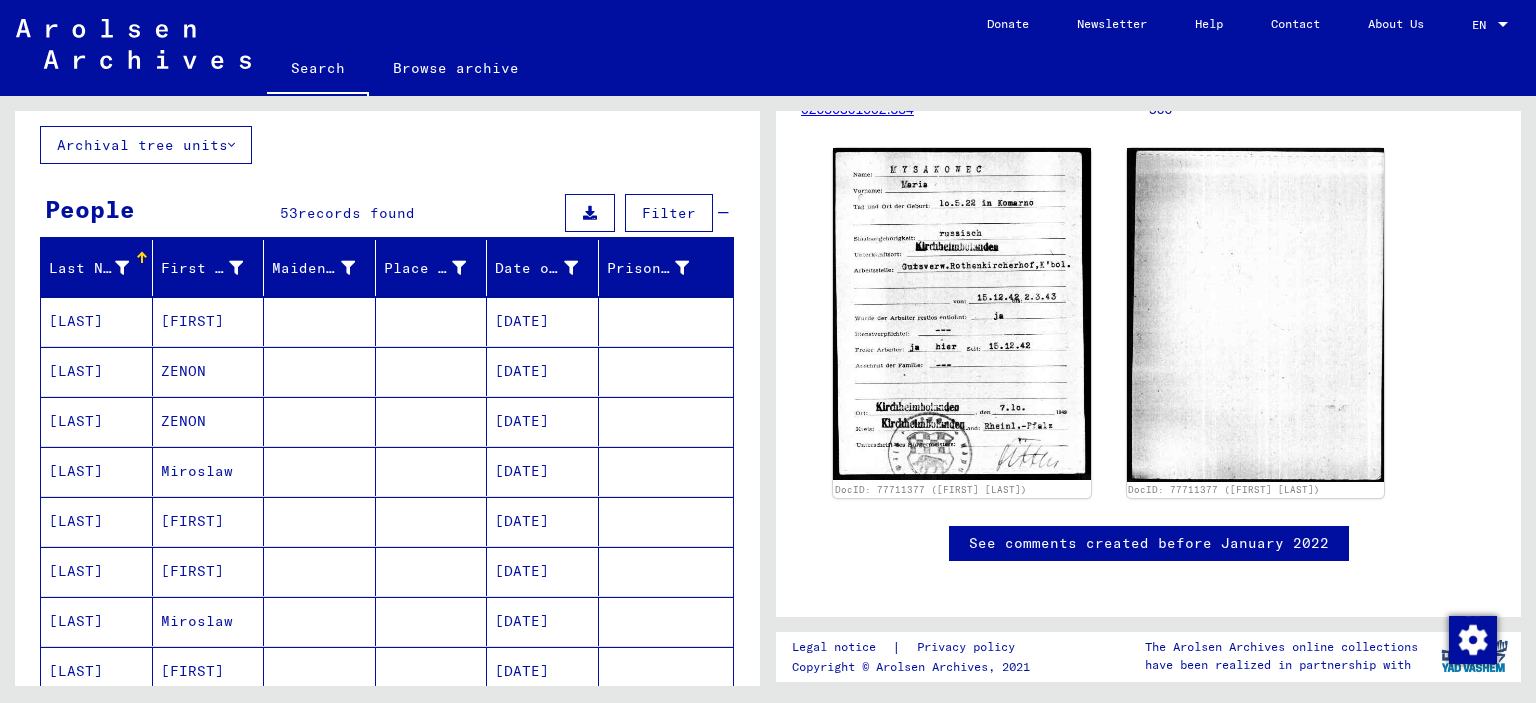 click on "[FIRST]" at bounding box center [209, 371] 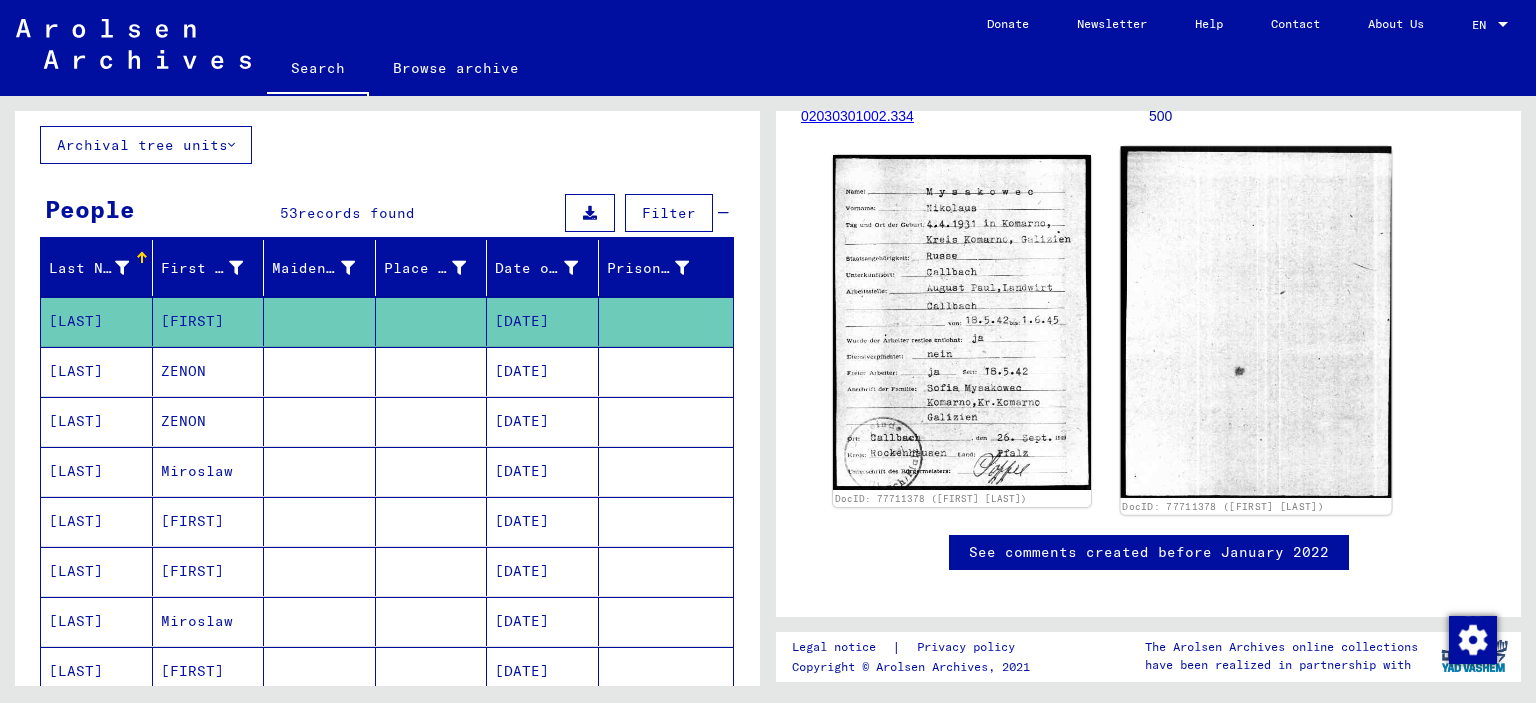 scroll, scrollTop: 300, scrollLeft: 0, axis: vertical 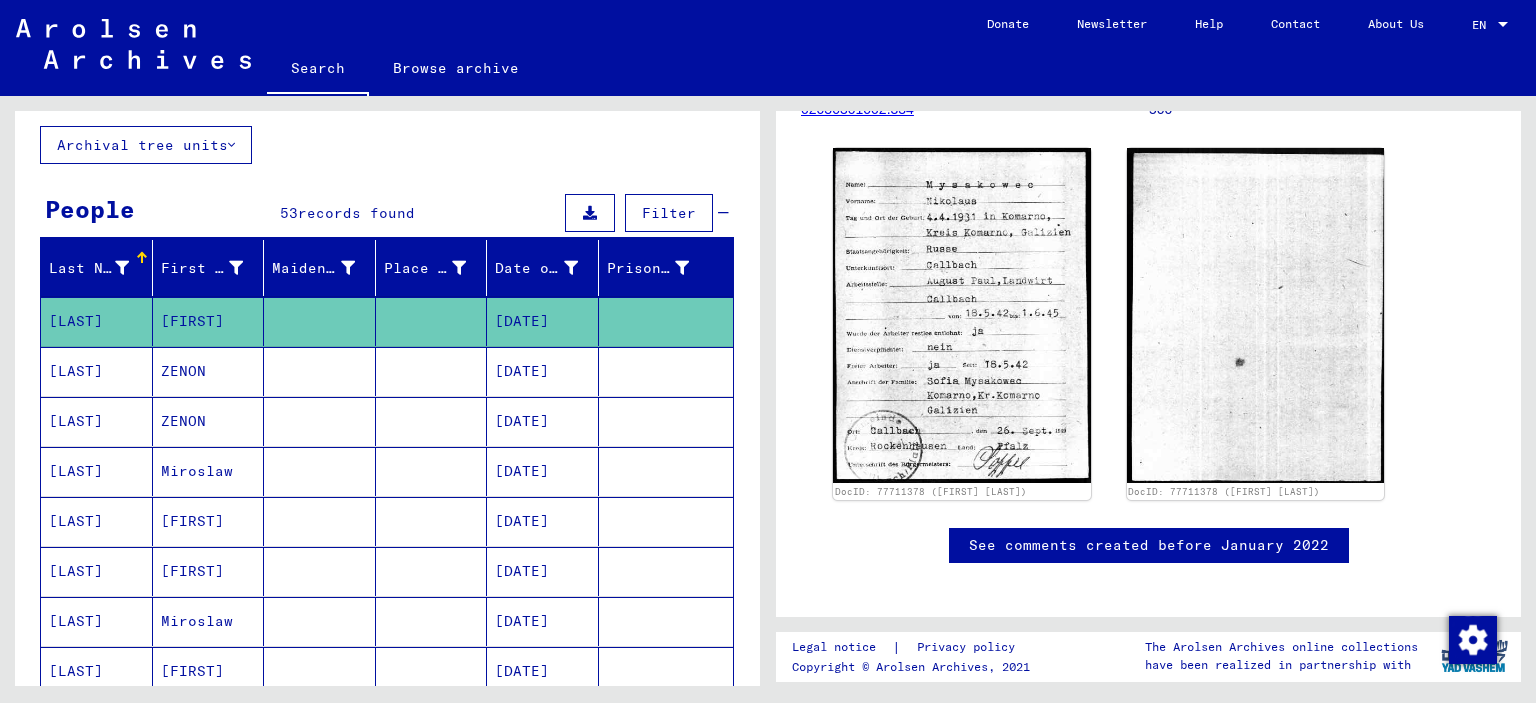 click on "ZENON" at bounding box center (209, 421) 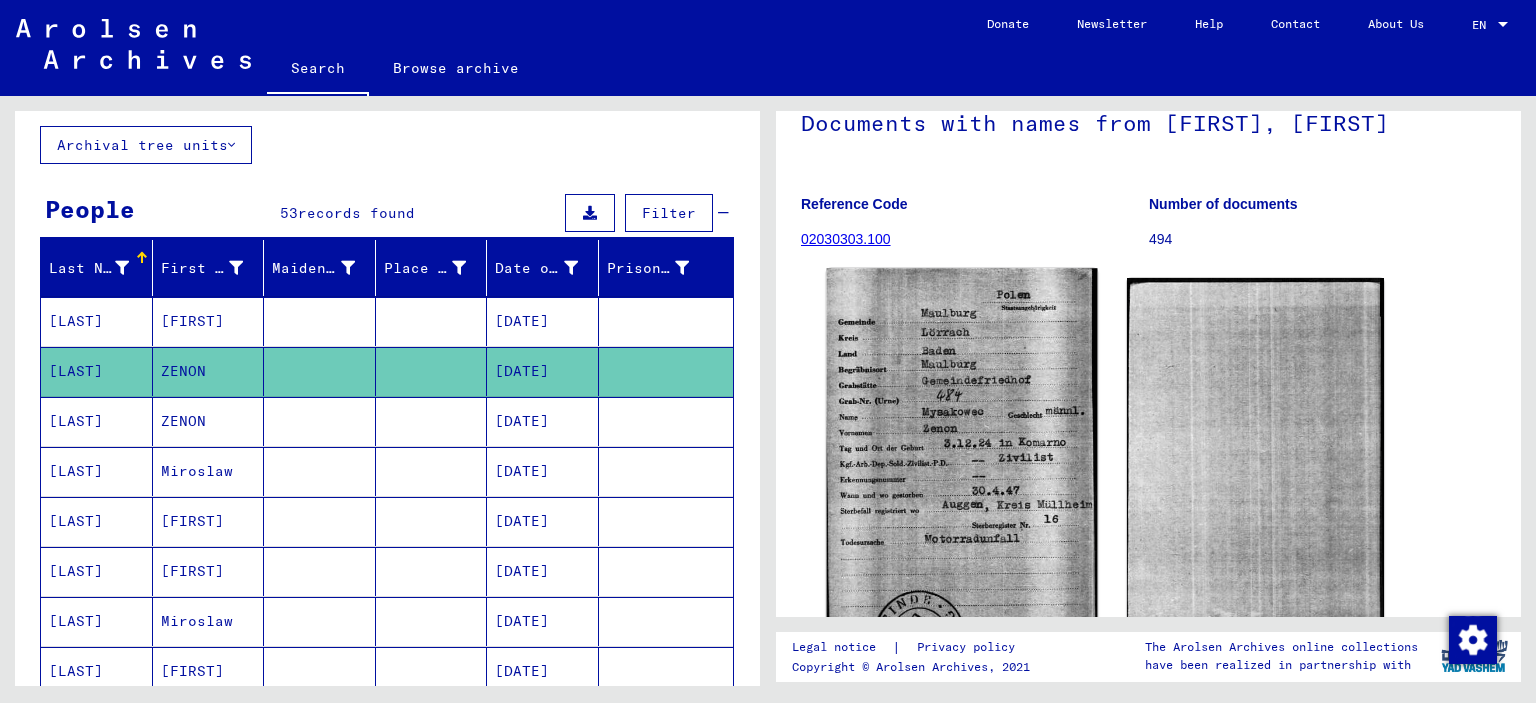scroll, scrollTop: 300, scrollLeft: 0, axis: vertical 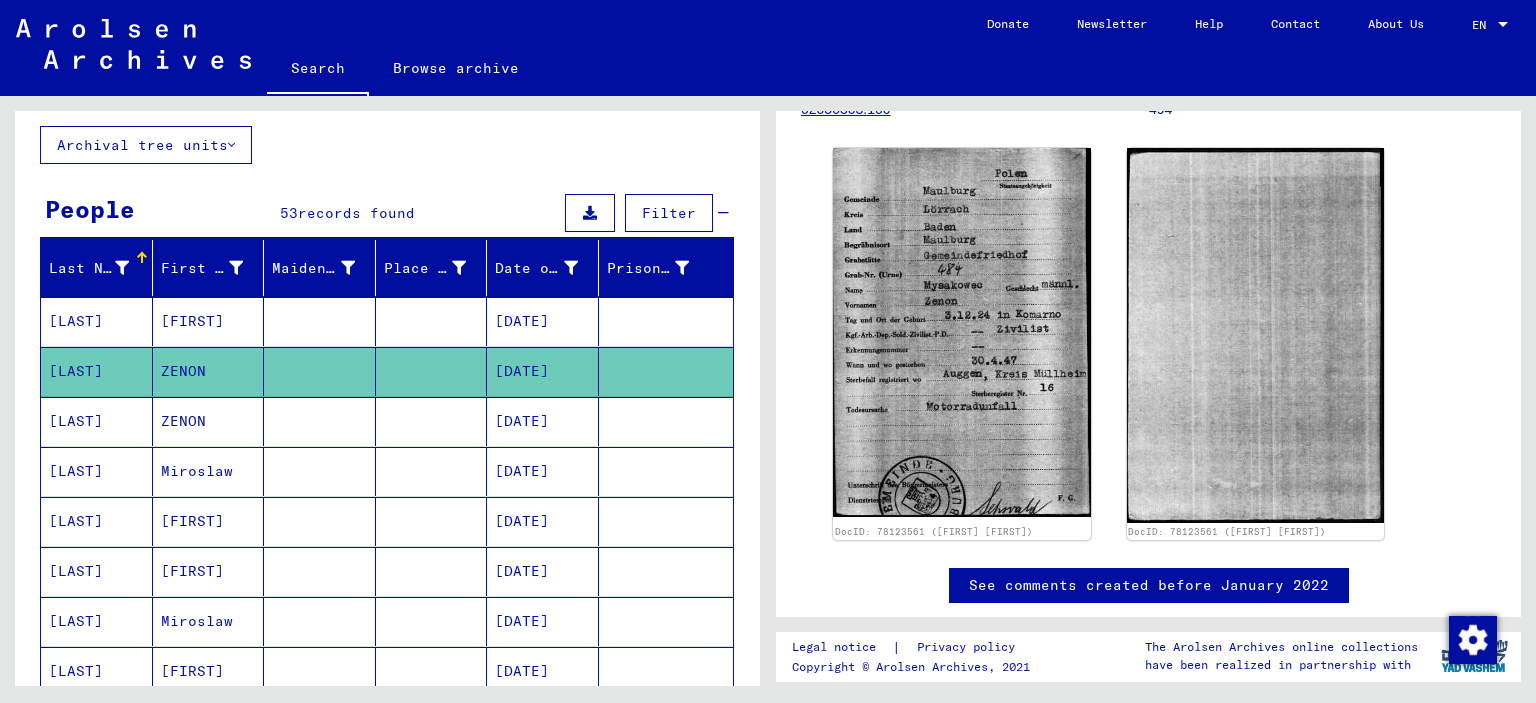 click on "ZENON" at bounding box center [209, 471] 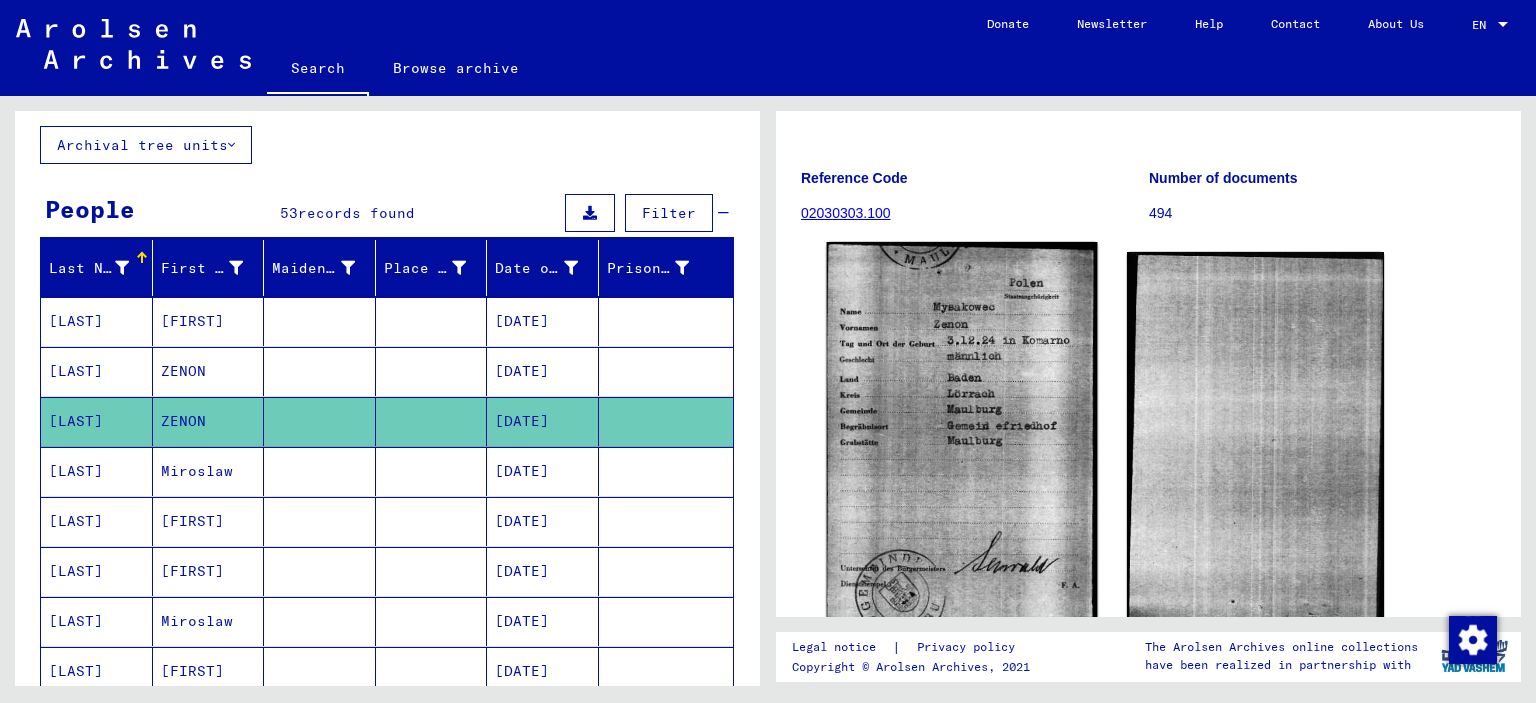 scroll, scrollTop: 200, scrollLeft: 0, axis: vertical 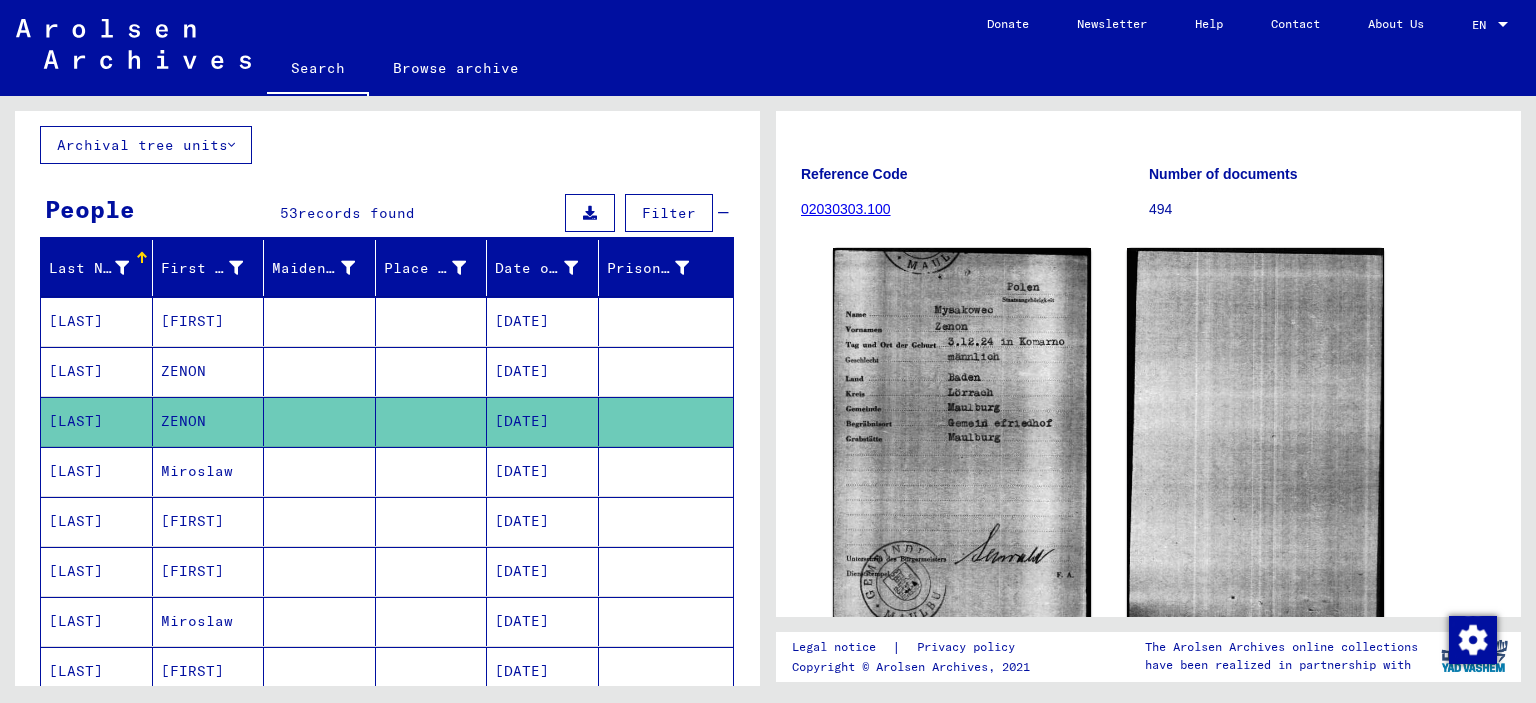 click on "Miroslaw" at bounding box center (209, 521) 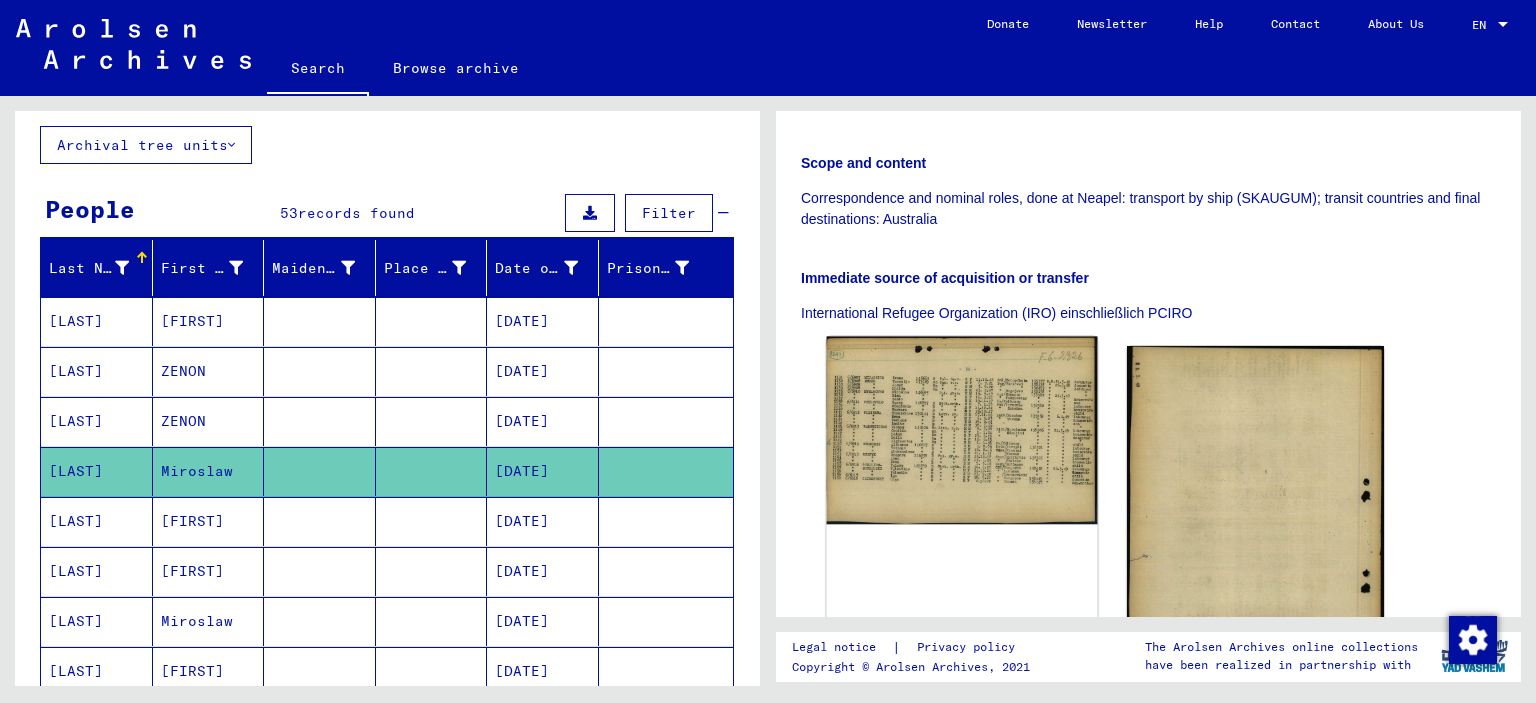 scroll, scrollTop: 400, scrollLeft: 0, axis: vertical 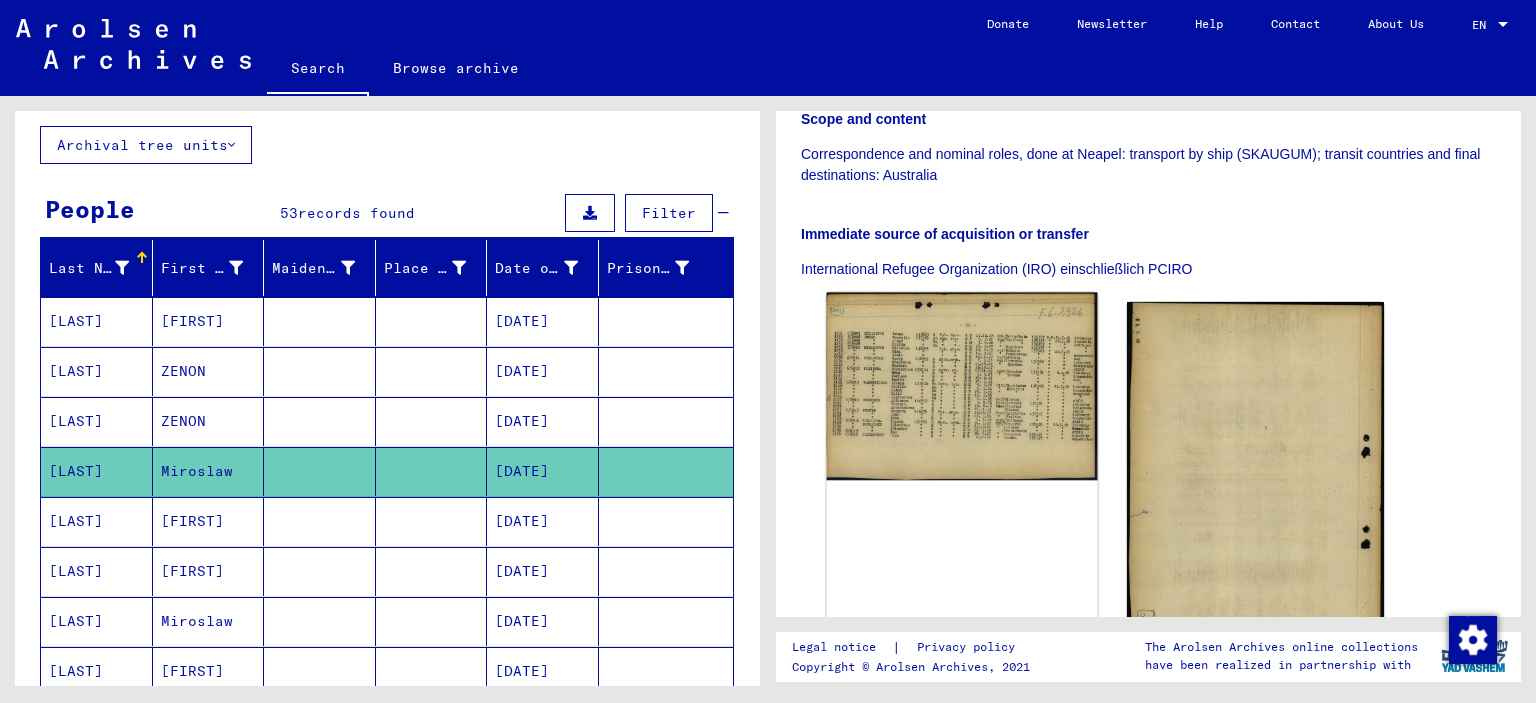 click 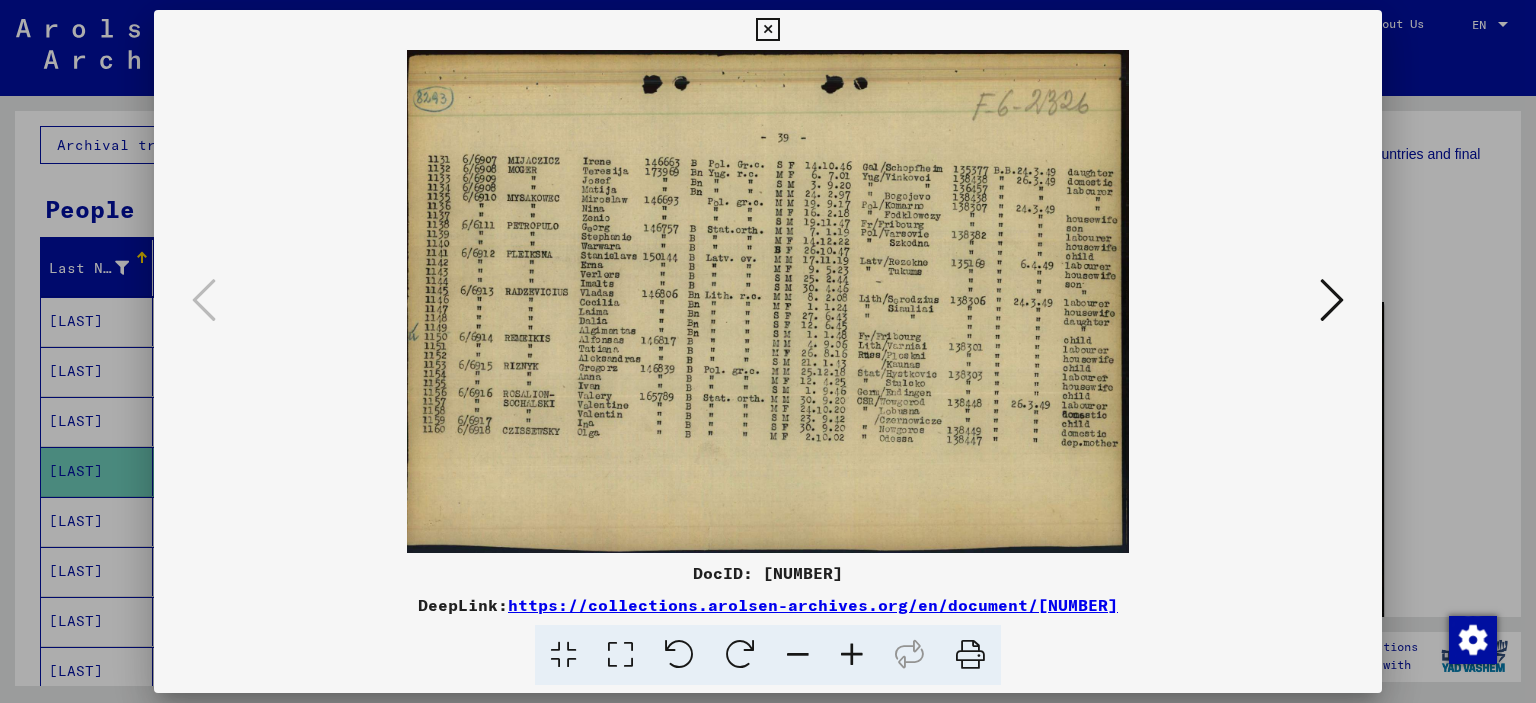 click at bounding box center (767, 30) 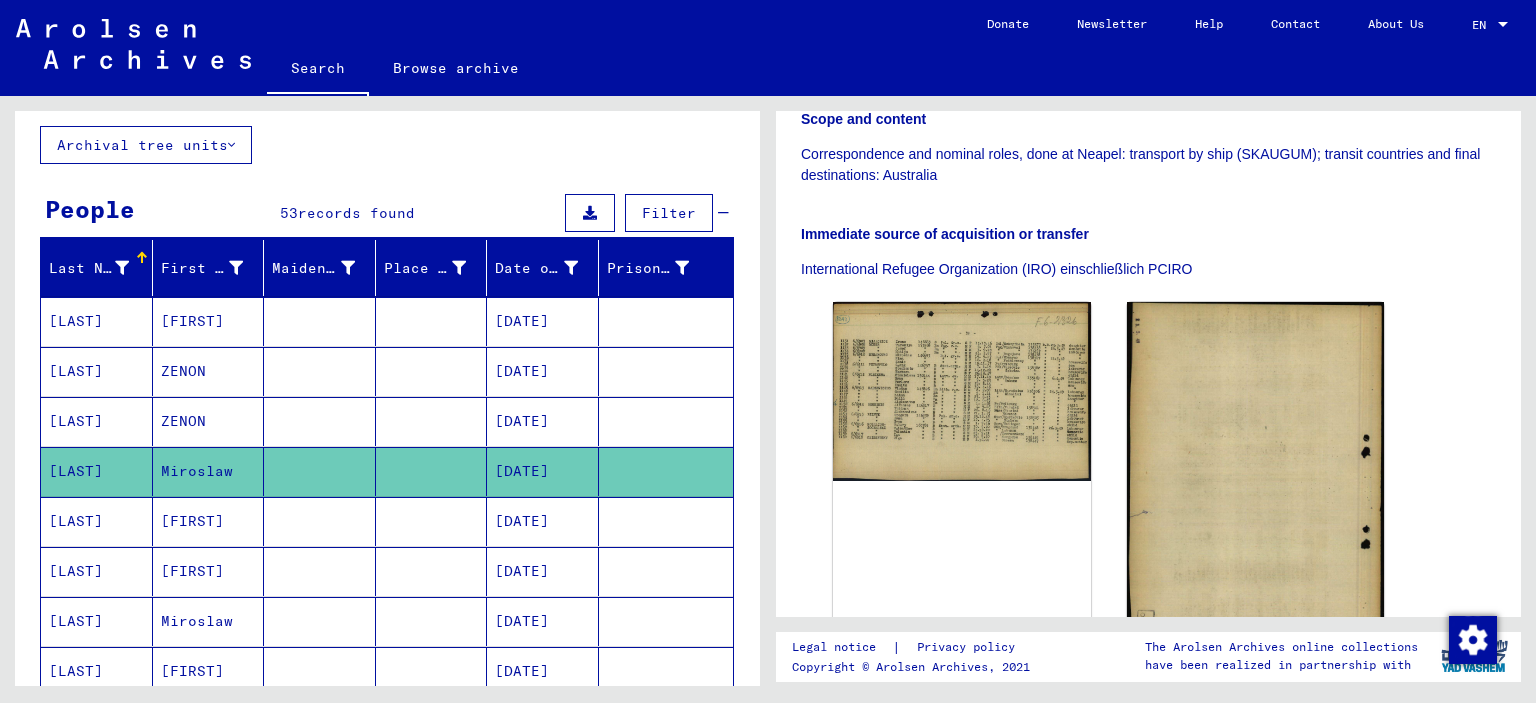 click on "Miroslaw" at bounding box center (209, 671) 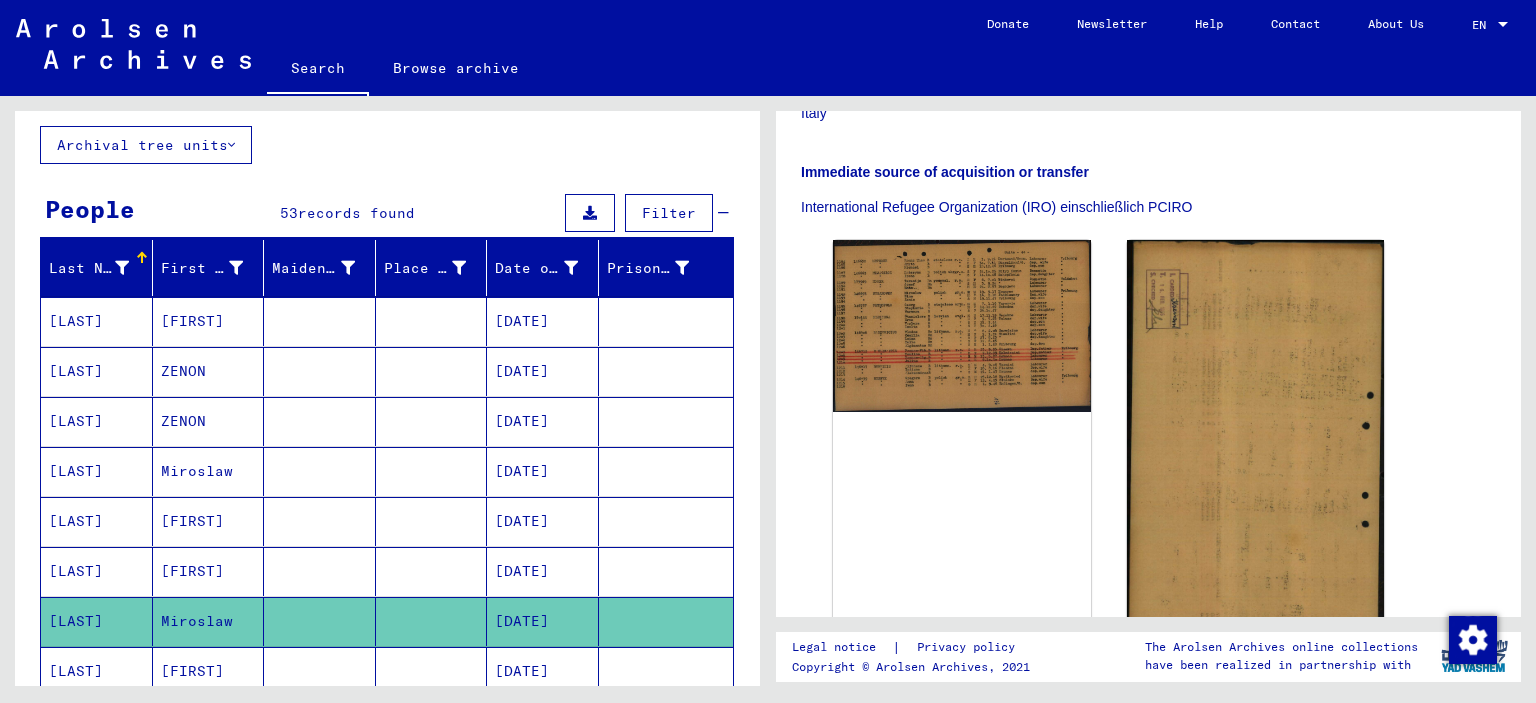 scroll, scrollTop: 600, scrollLeft: 0, axis: vertical 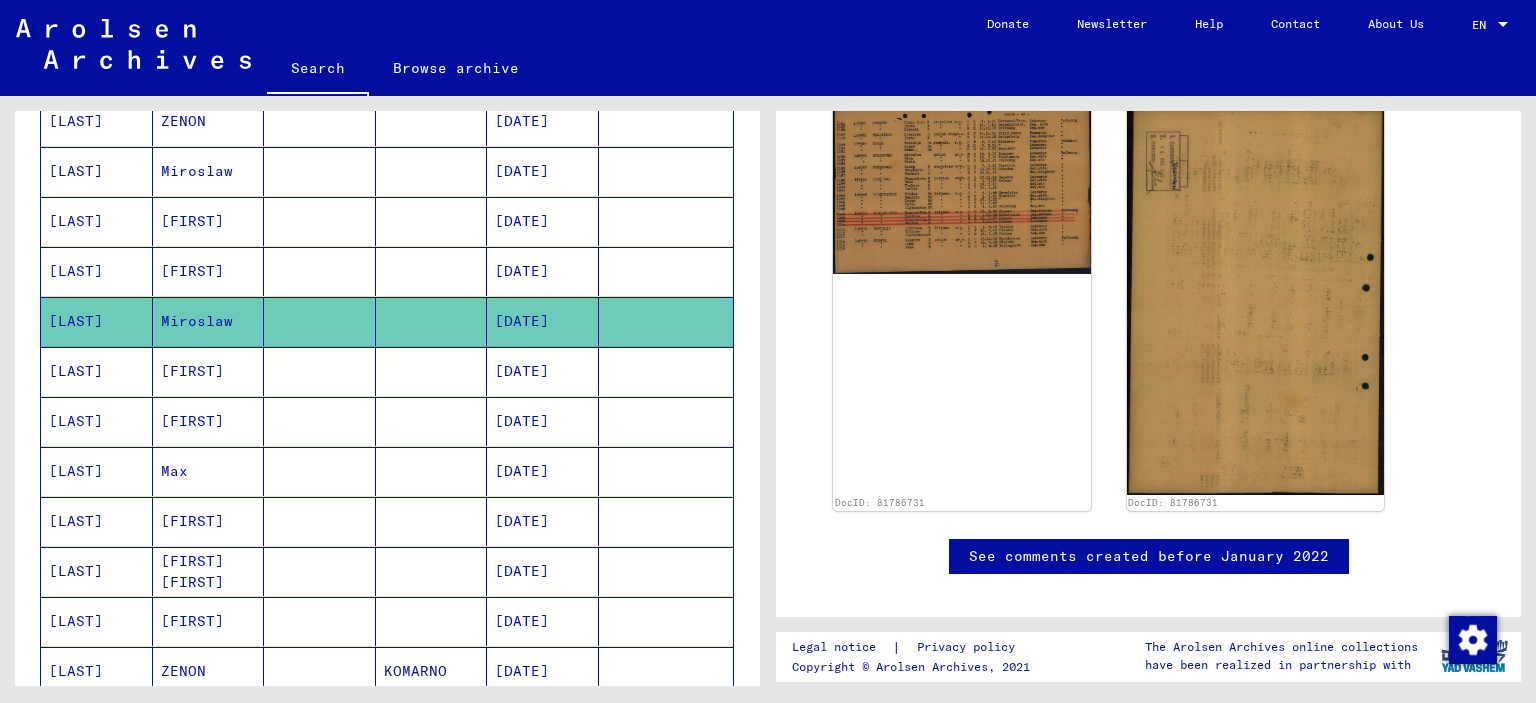 click on "Max" at bounding box center (209, 521) 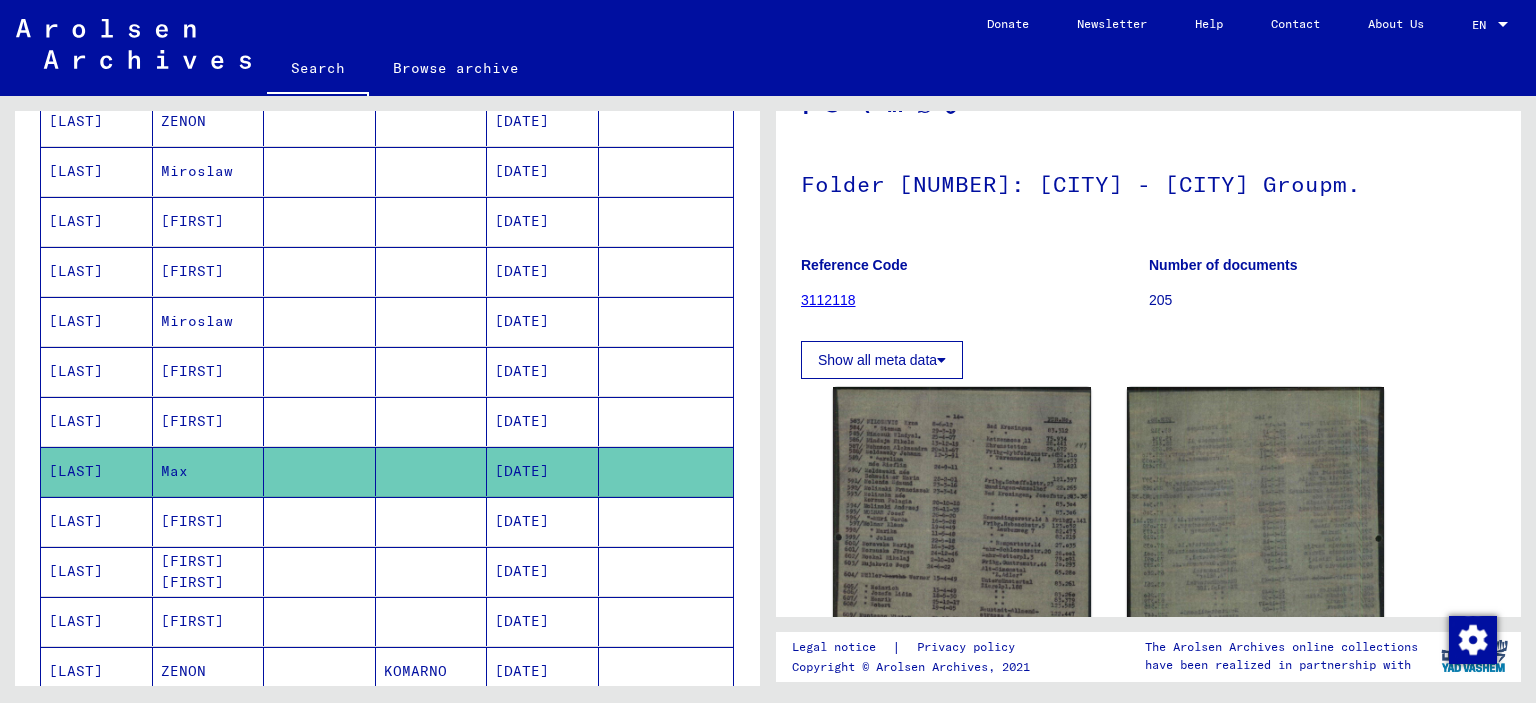 scroll, scrollTop: 300, scrollLeft: 0, axis: vertical 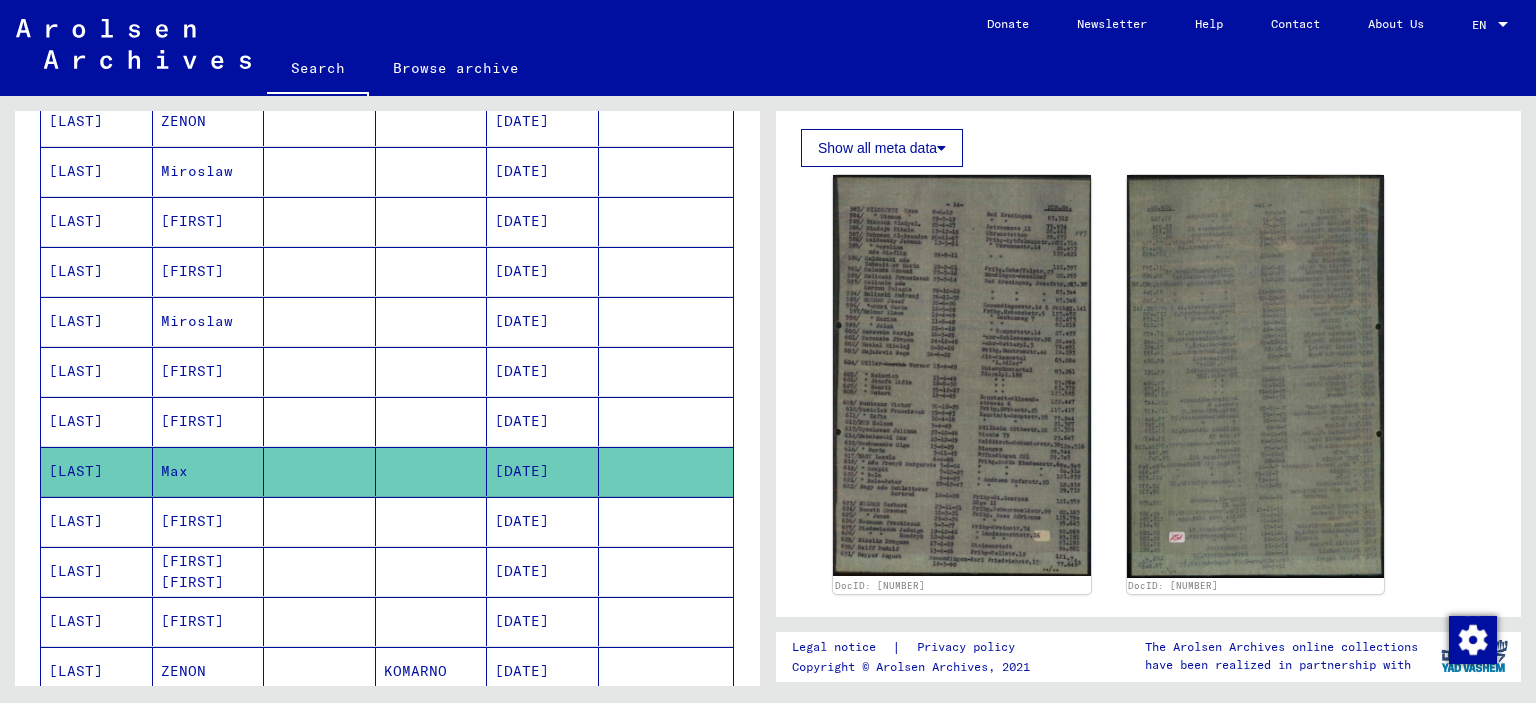 click on "[FIRST]" at bounding box center [209, 571] 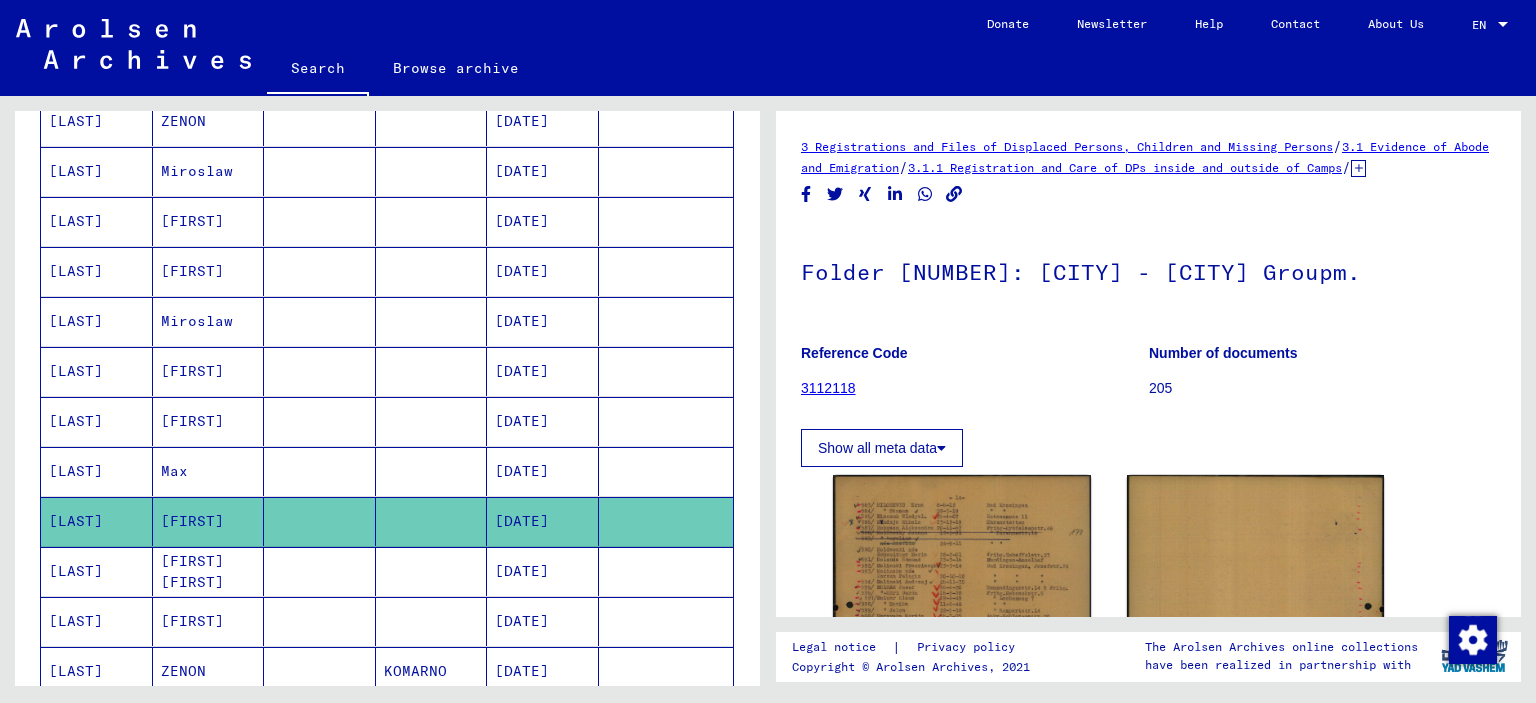 scroll, scrollTop: 300, scrollLeft: 0, axis: vertical 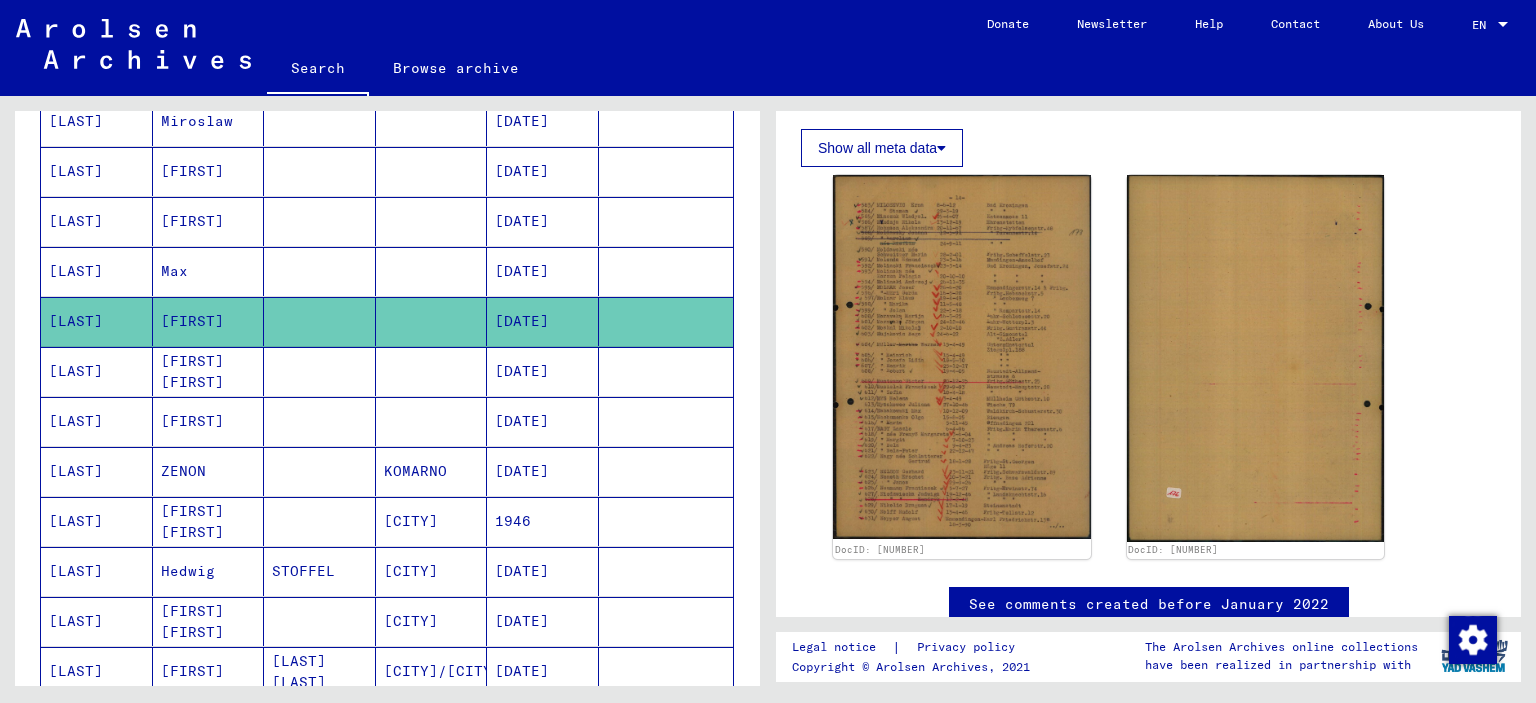 click on "[FIRST] [FIRST]" at bounding box center (209, 421) 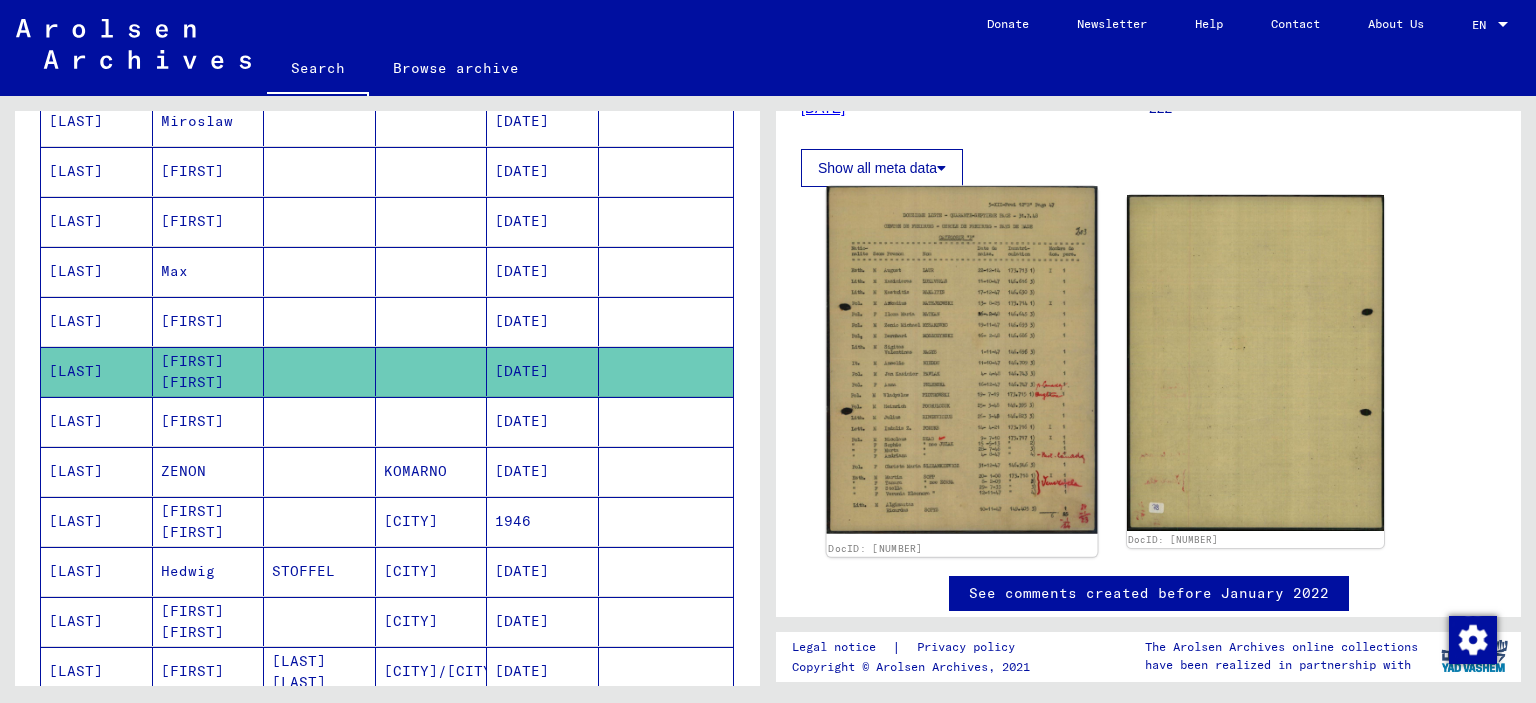 scroll, scrollTop: 300, scrollLeft: 0, axis: vertical 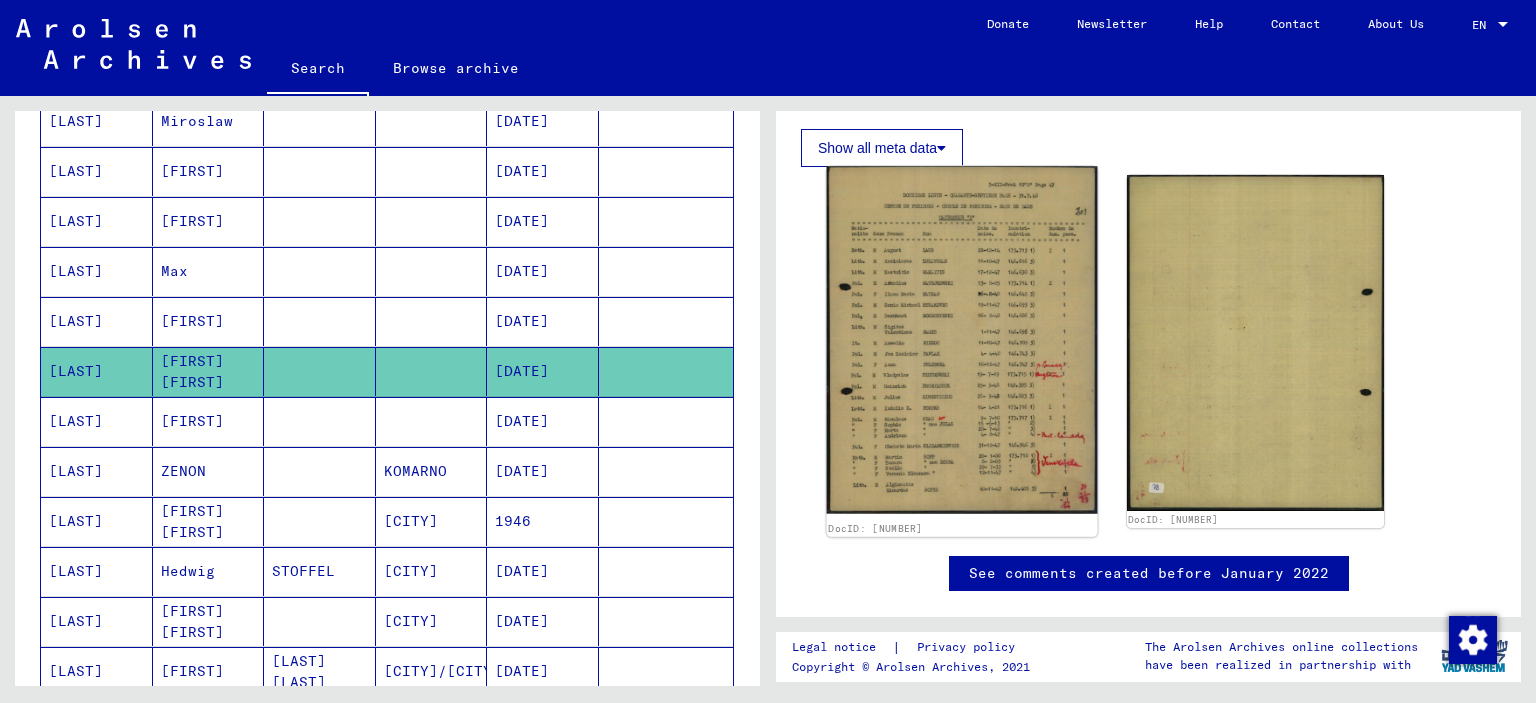 click 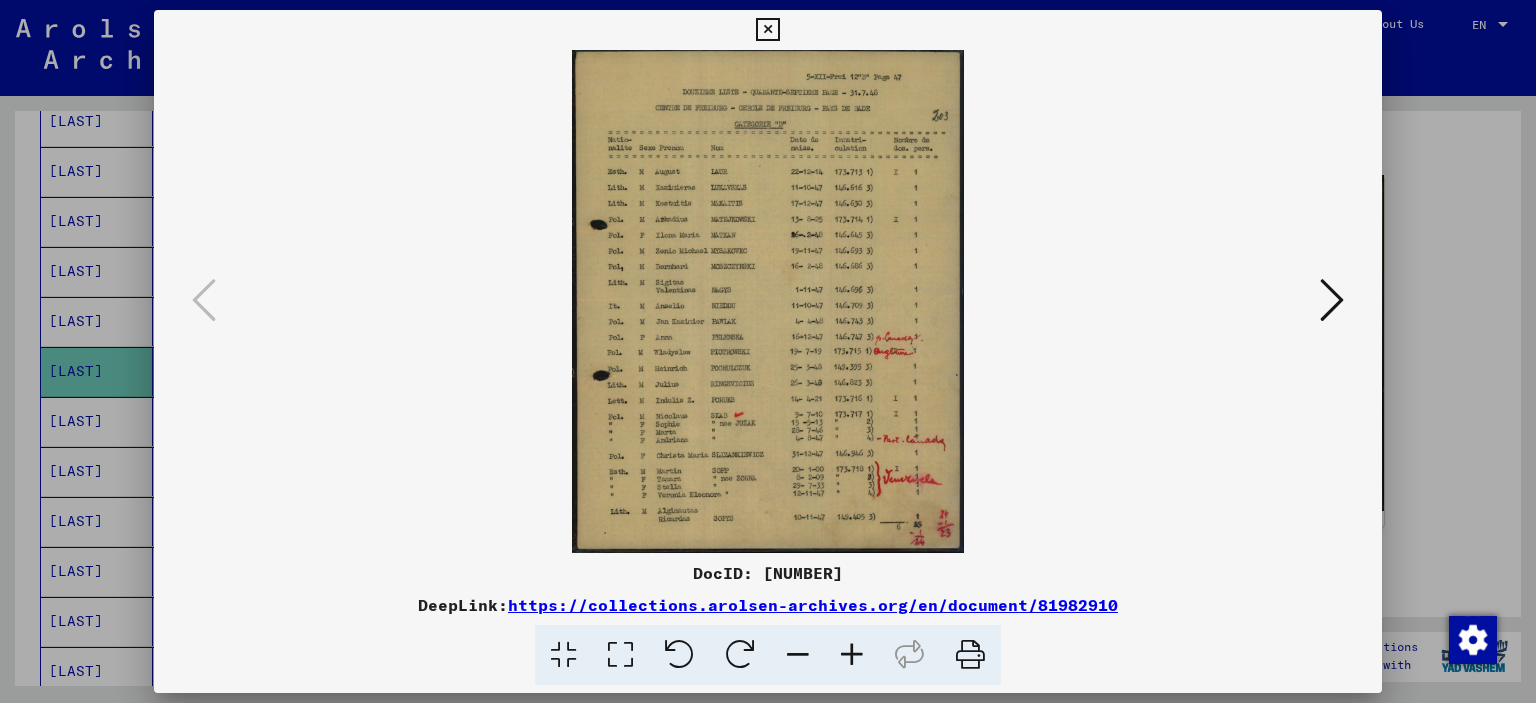 click at bounding box center (852, 655) 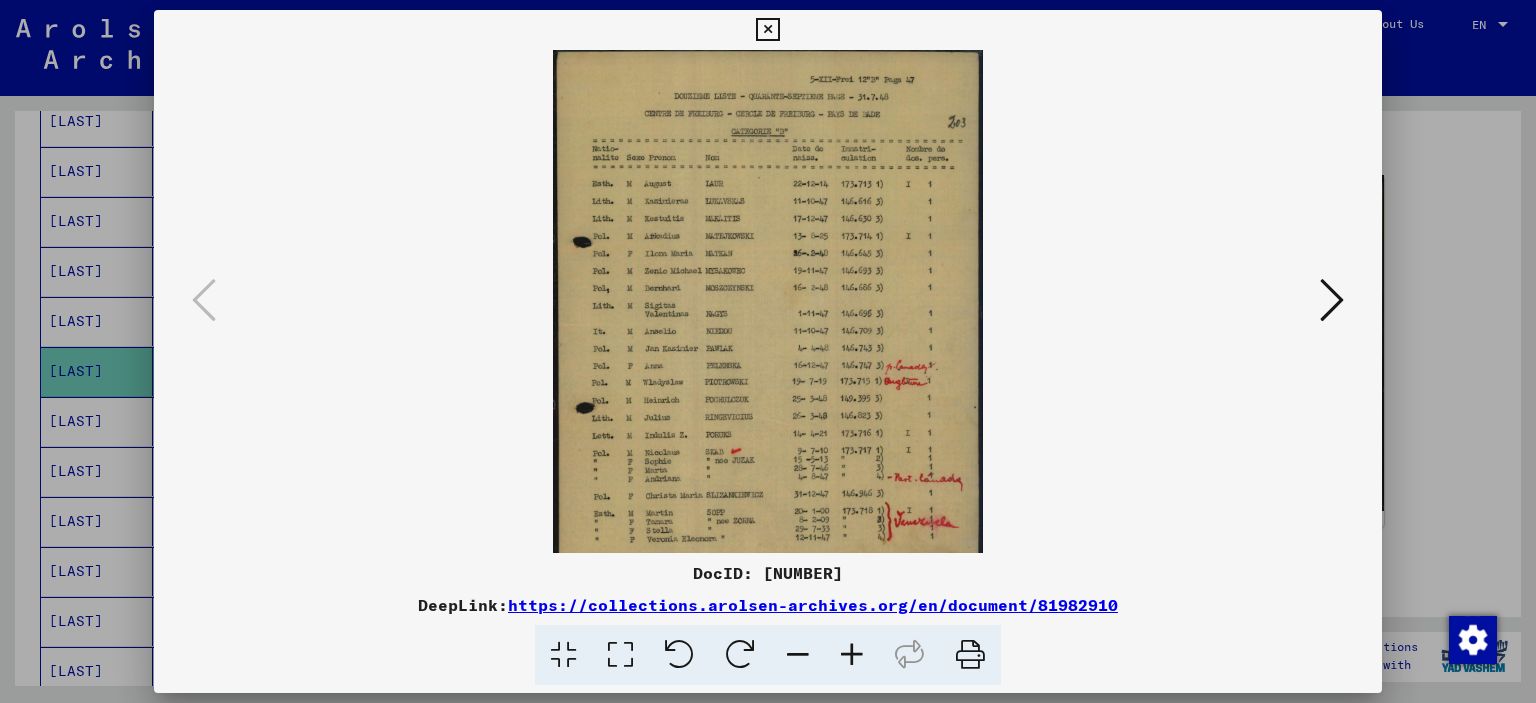 click at bounding box center (852, 655) 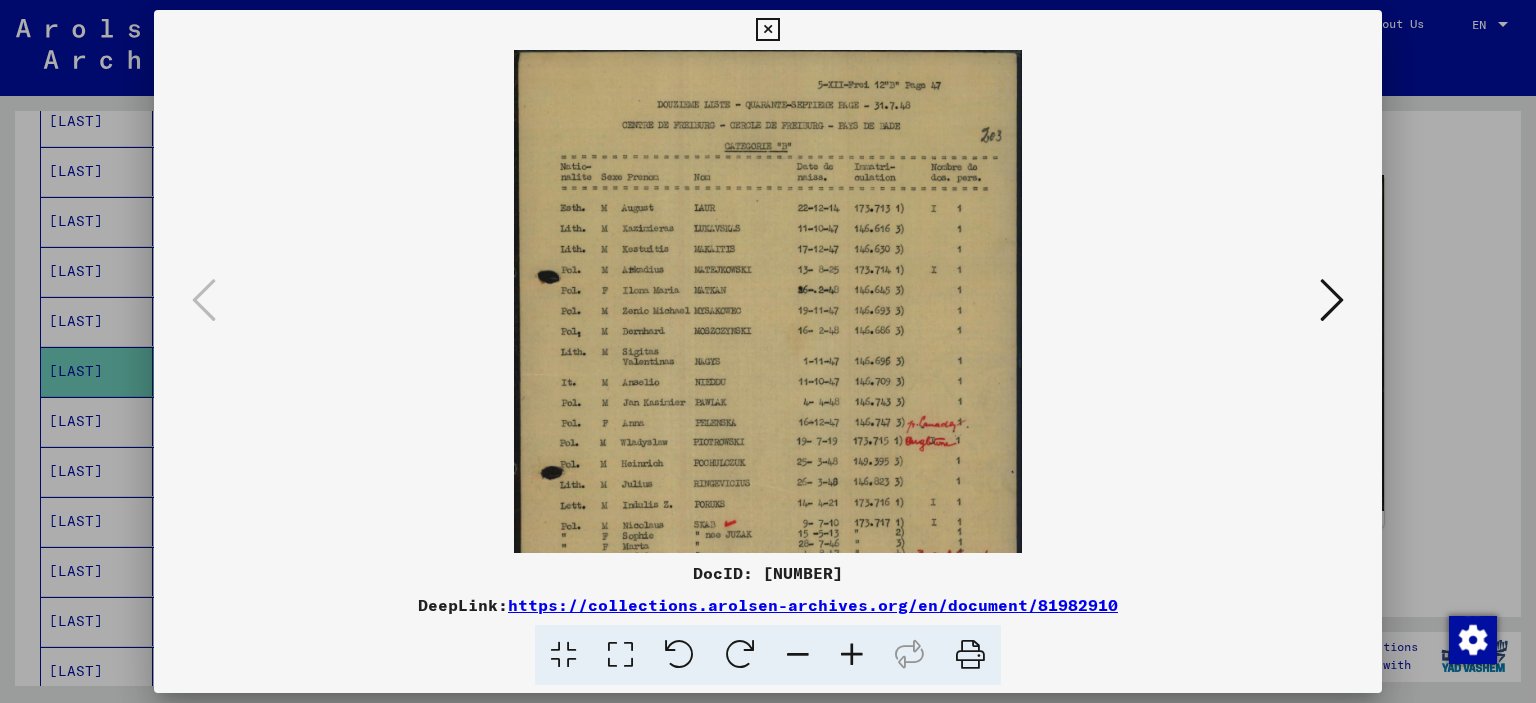 click at bounding box center [852, 655] 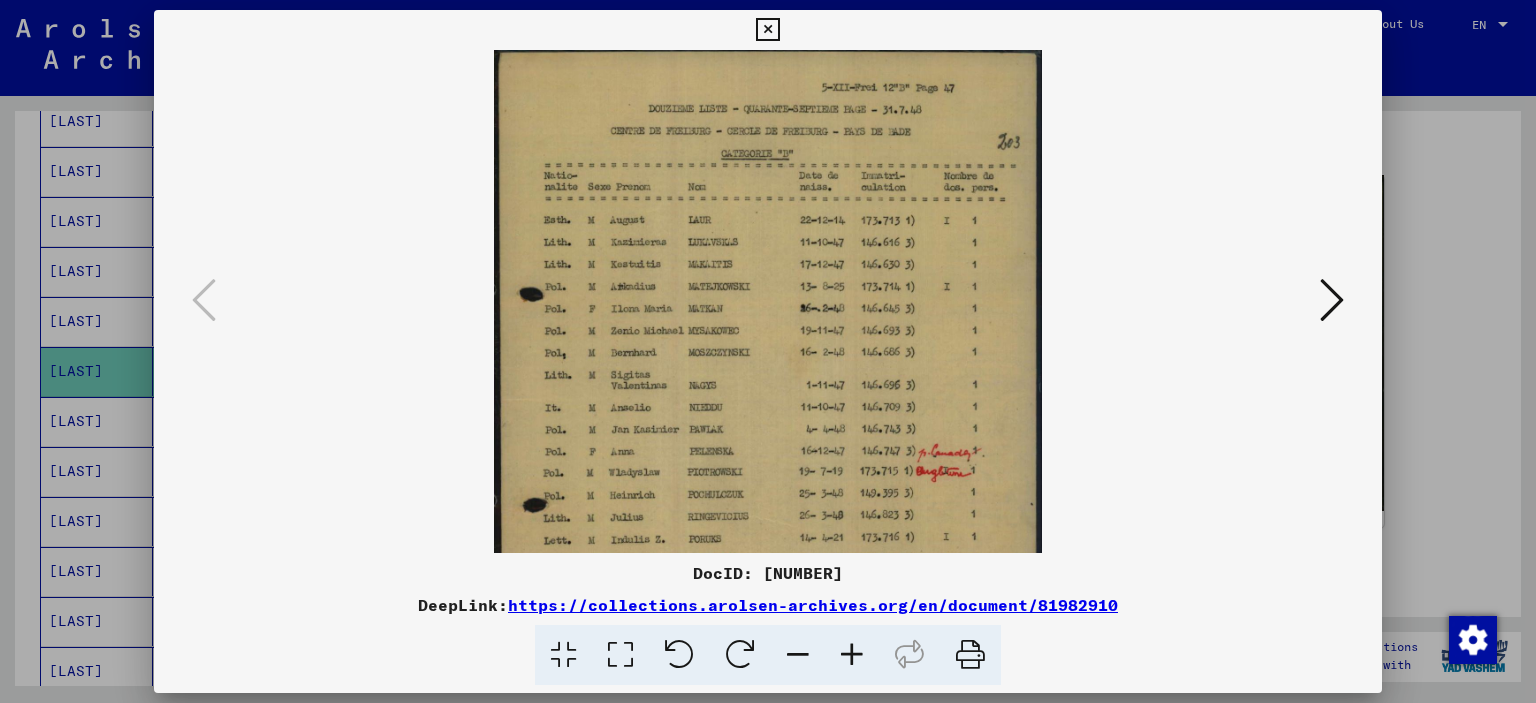 click at bounding box center [852, 655] 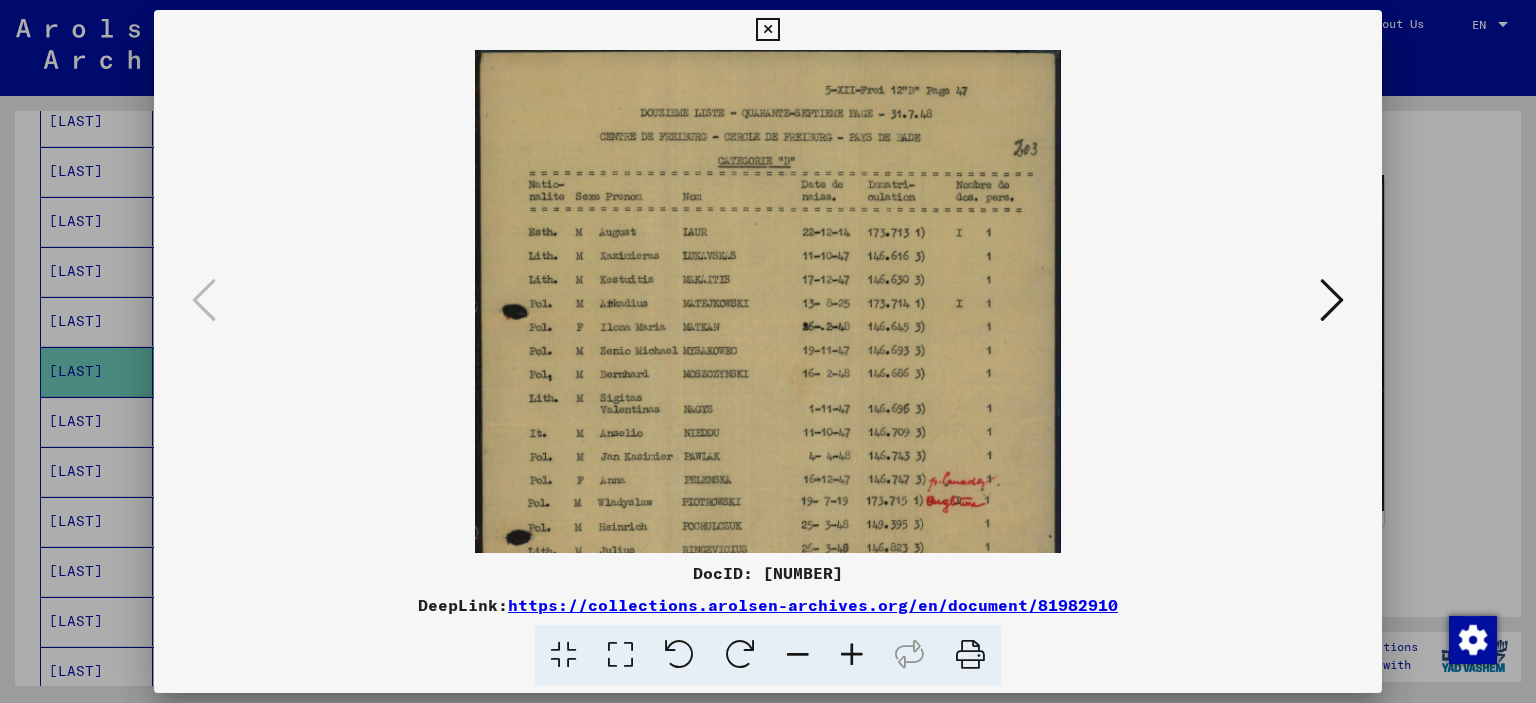 click at bounding box center (852, 655) 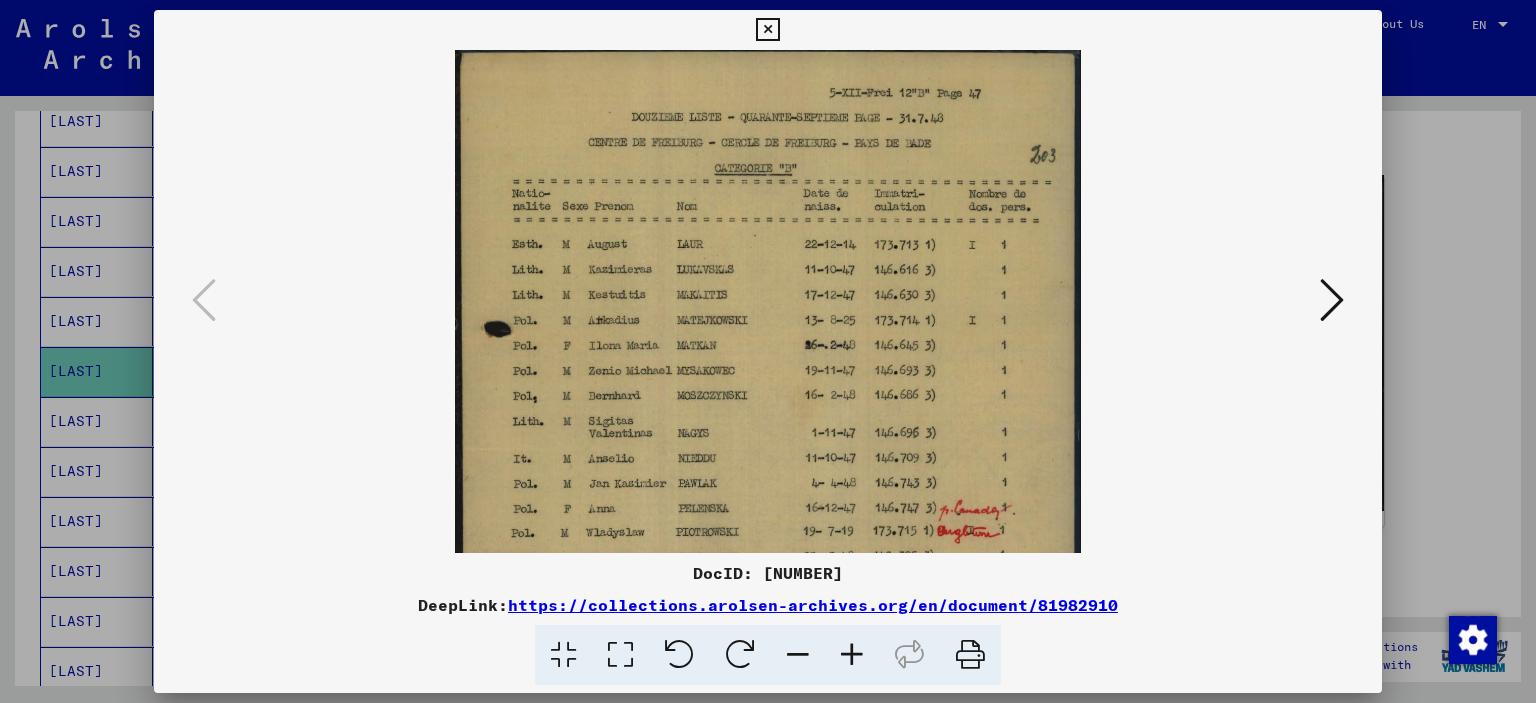 click at bounding box center [852, 655] 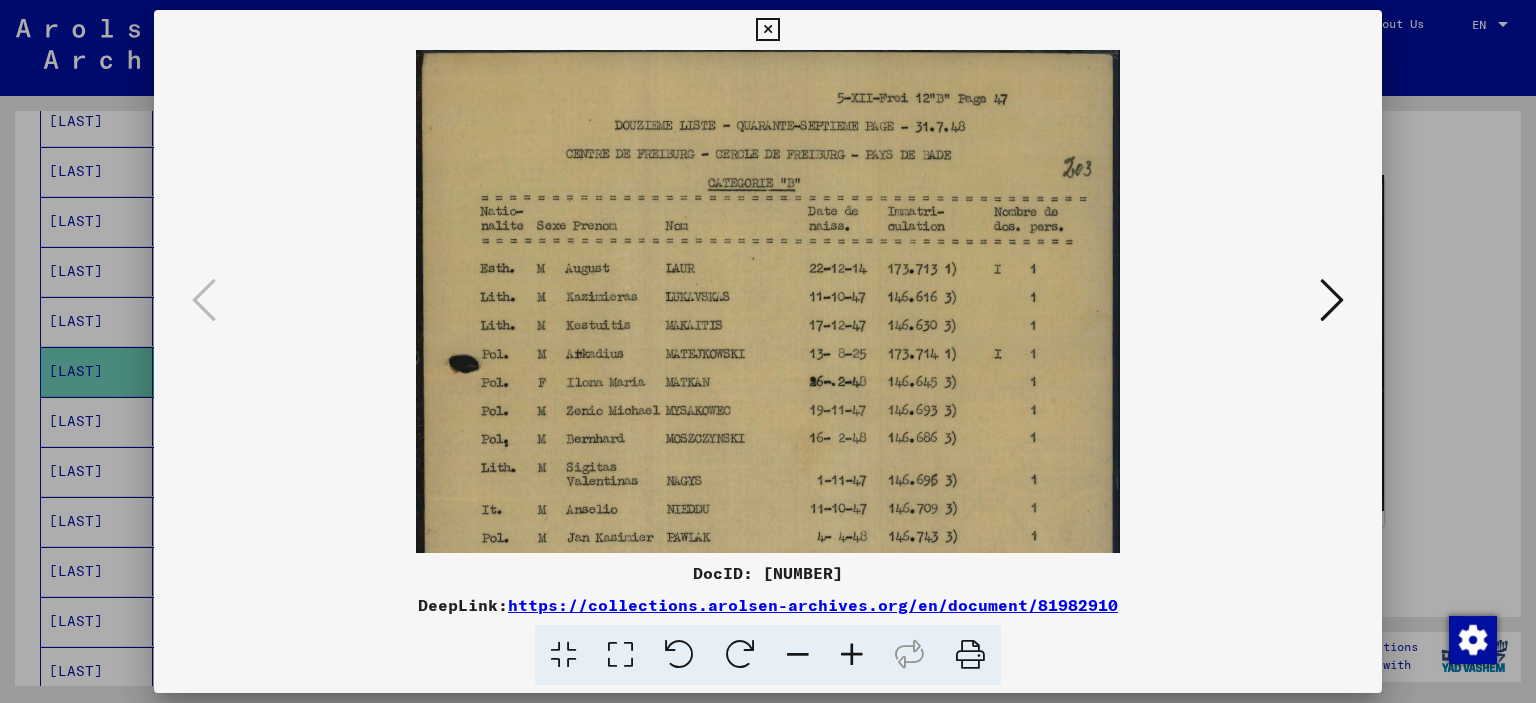 click at bounding box center [852, 655] 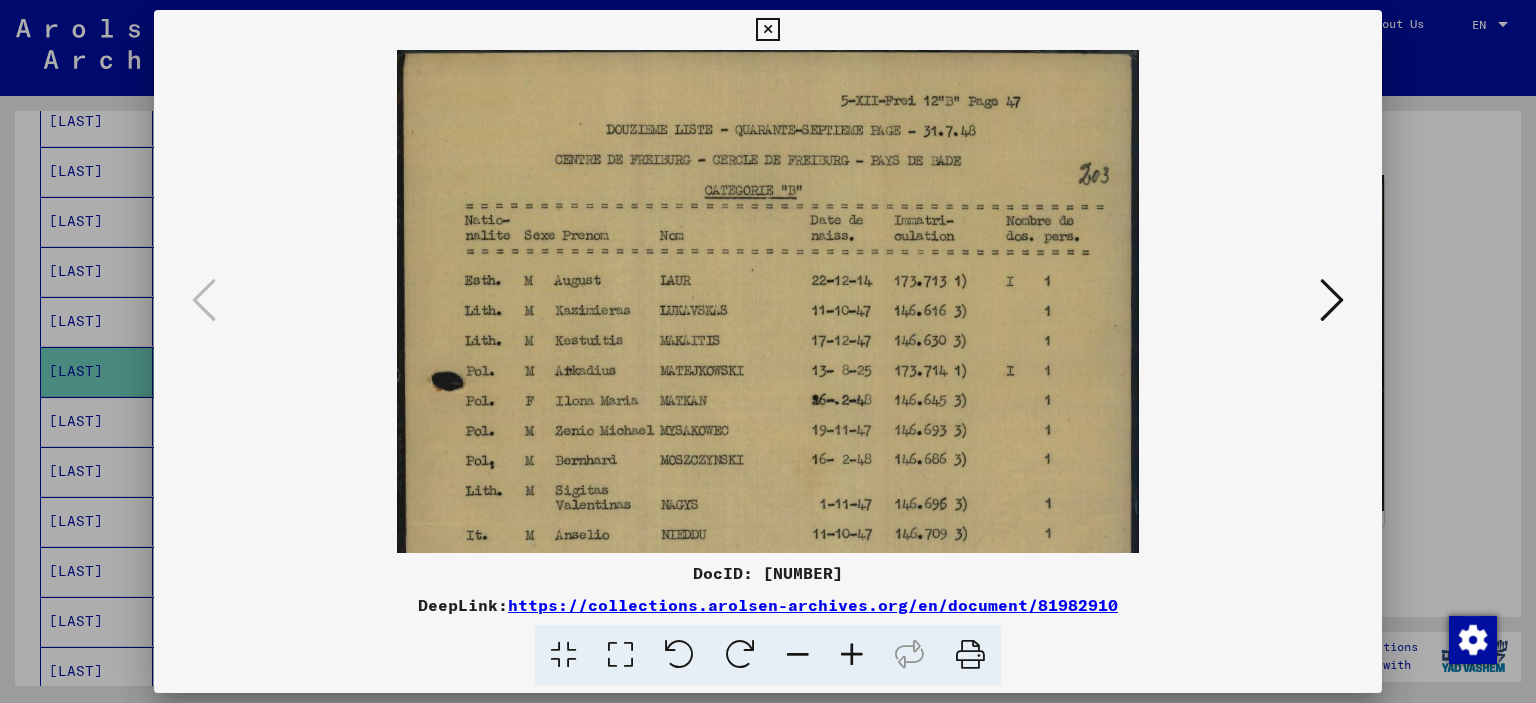 click at bounding box center (852, 655) 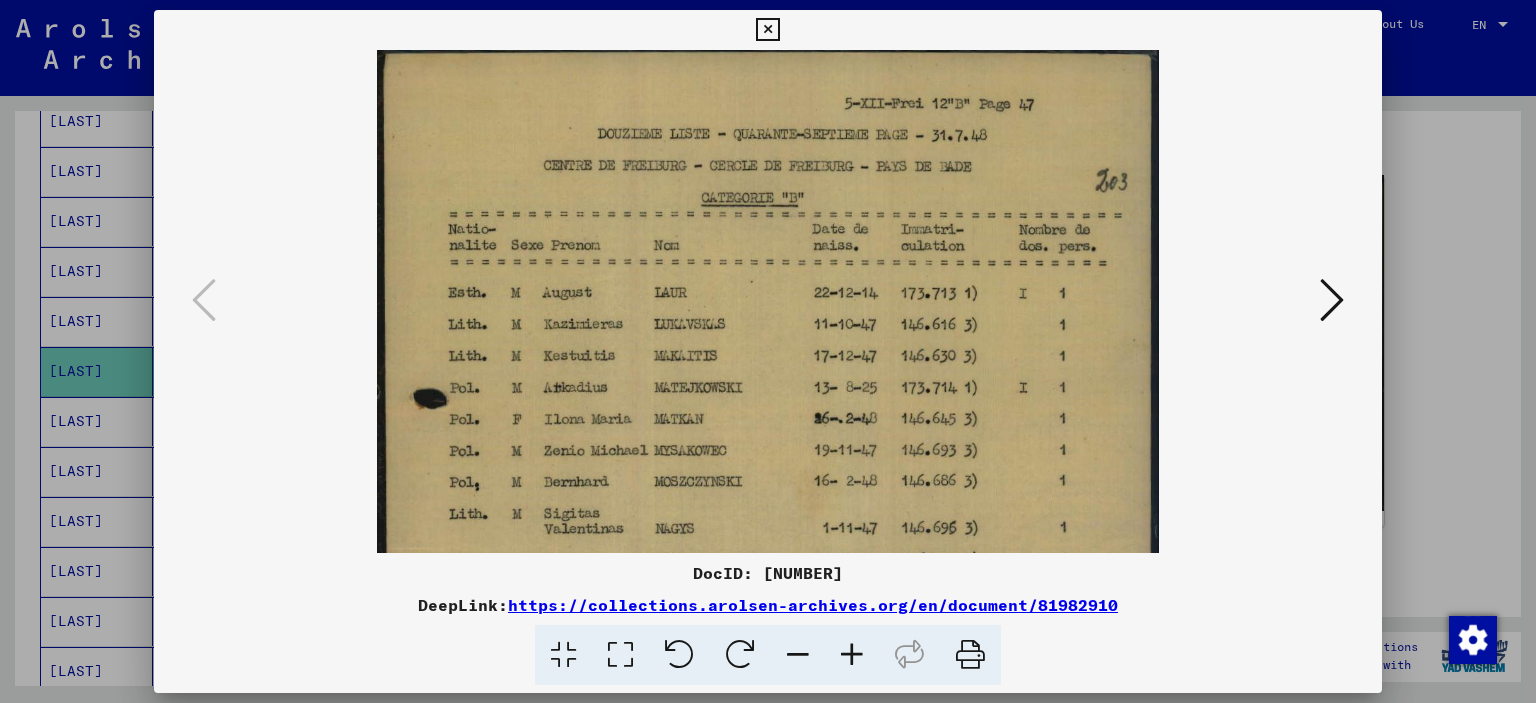 click at bounding box center (852, 655) 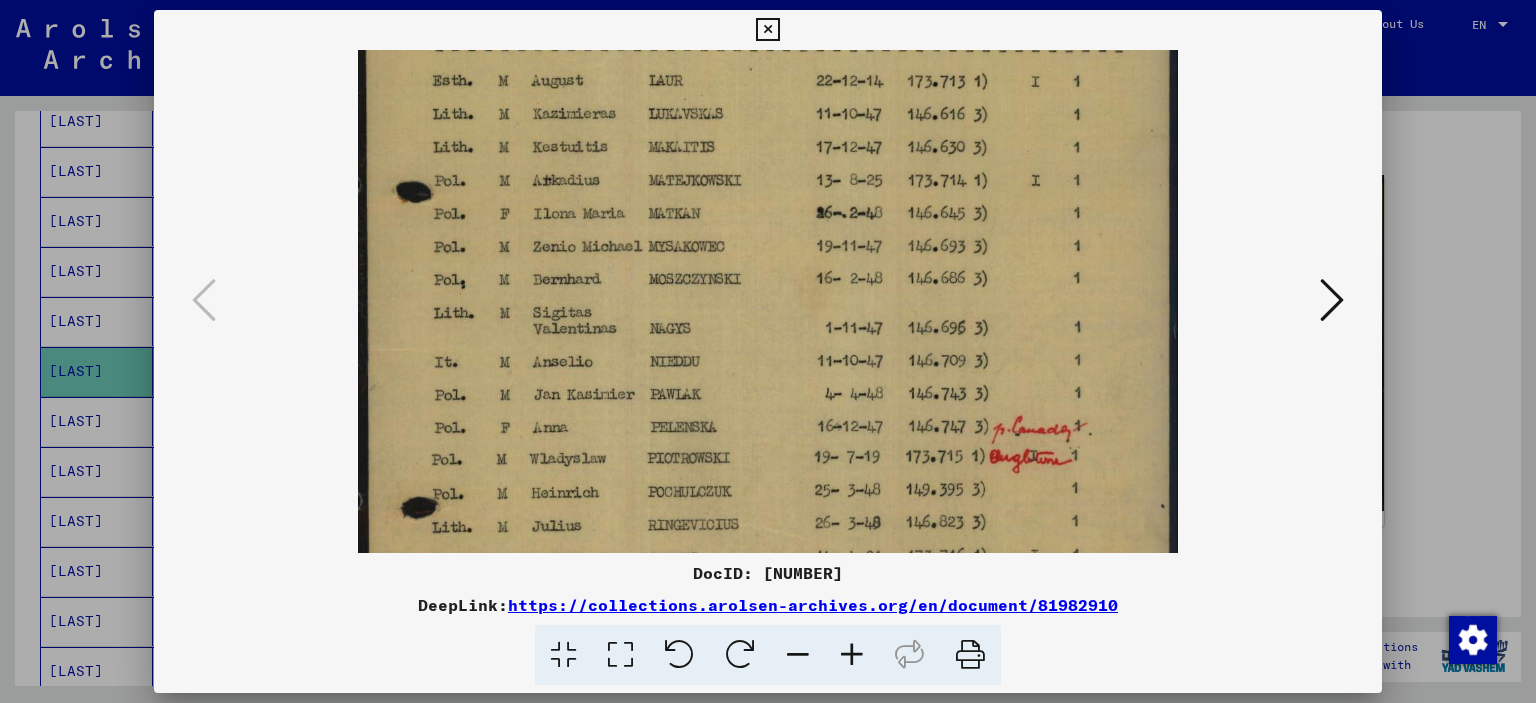 scroll, scrollTop: 225, scrollLeft: 0, axis: vertical 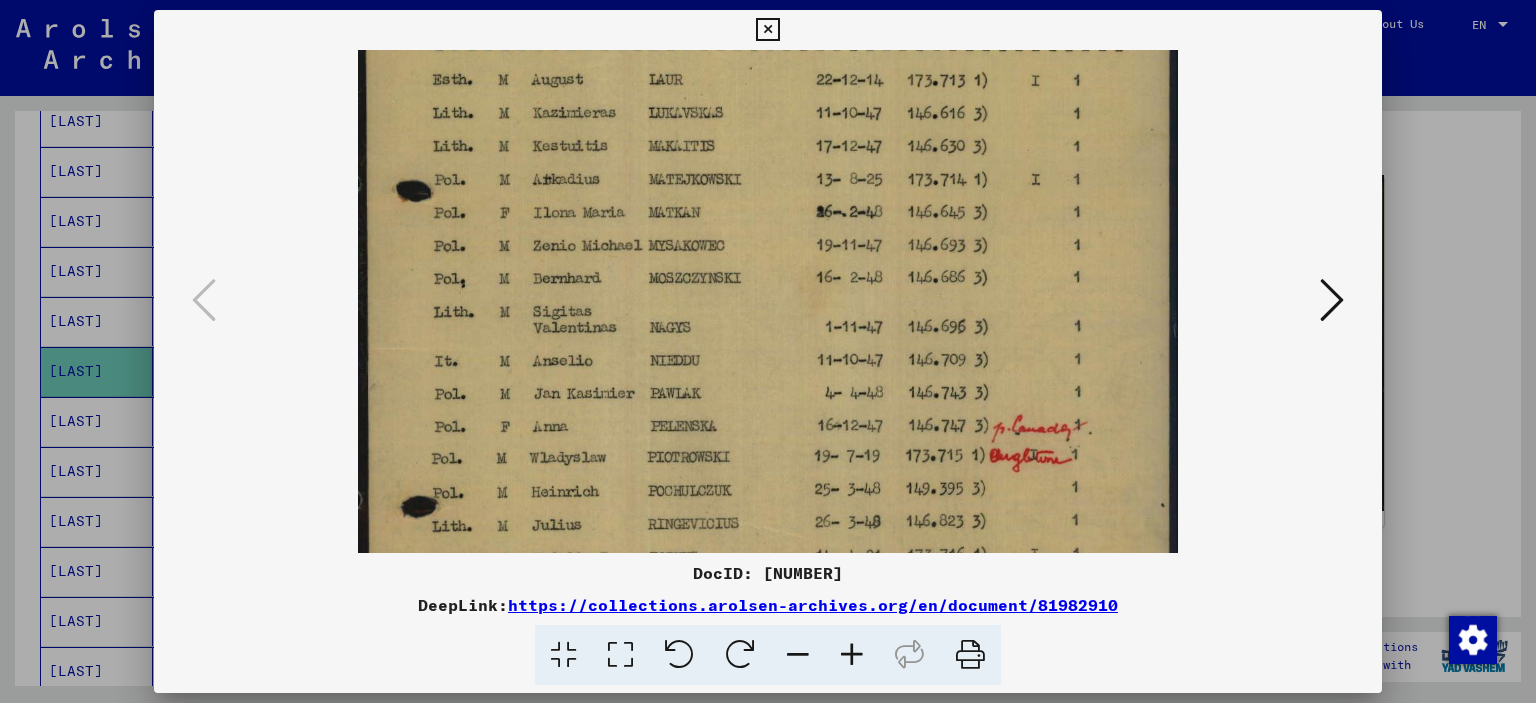 drag, startPoint x: 761, startPoint y: 500, endPoint x: 756, endPoint y: 280, distance: 220.05681 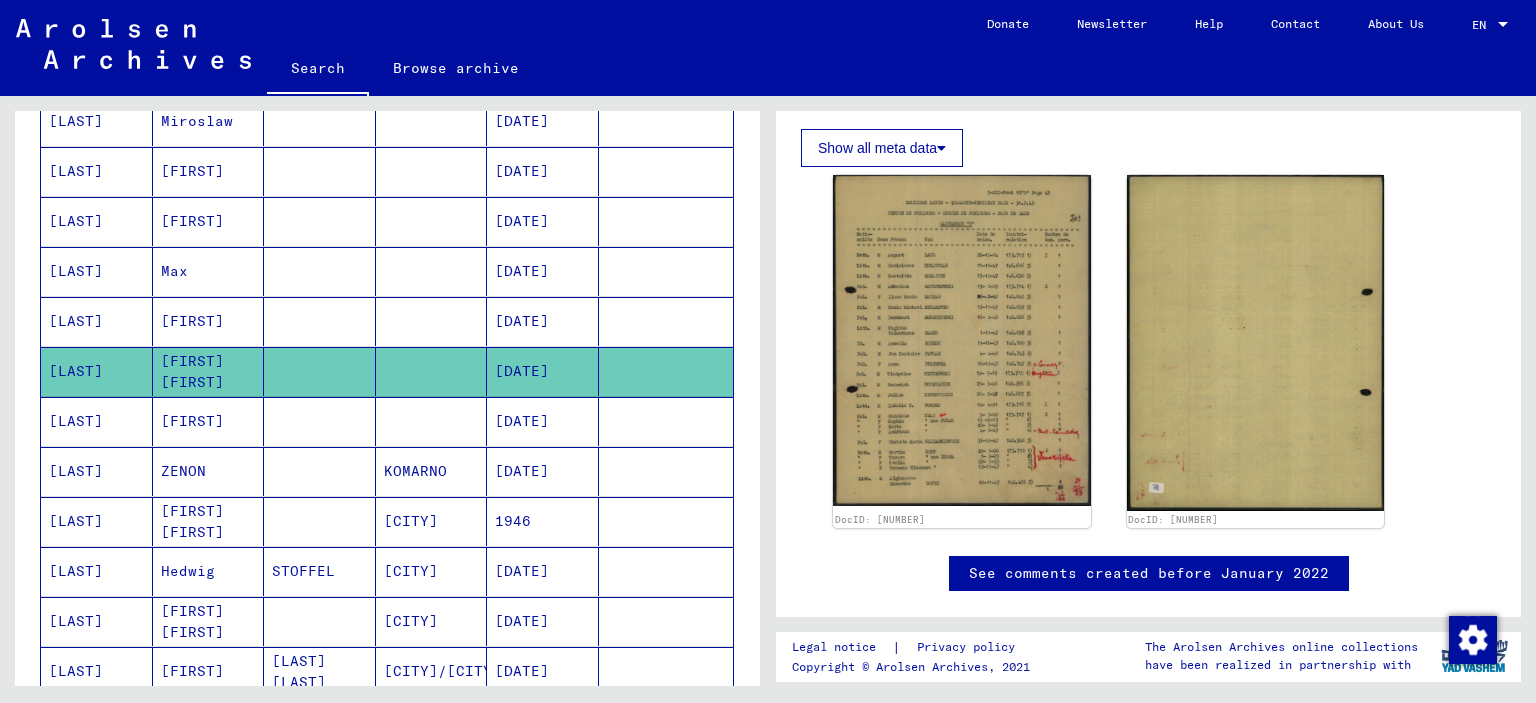 click on "[FIRST]" at bounding box center [209, 471] 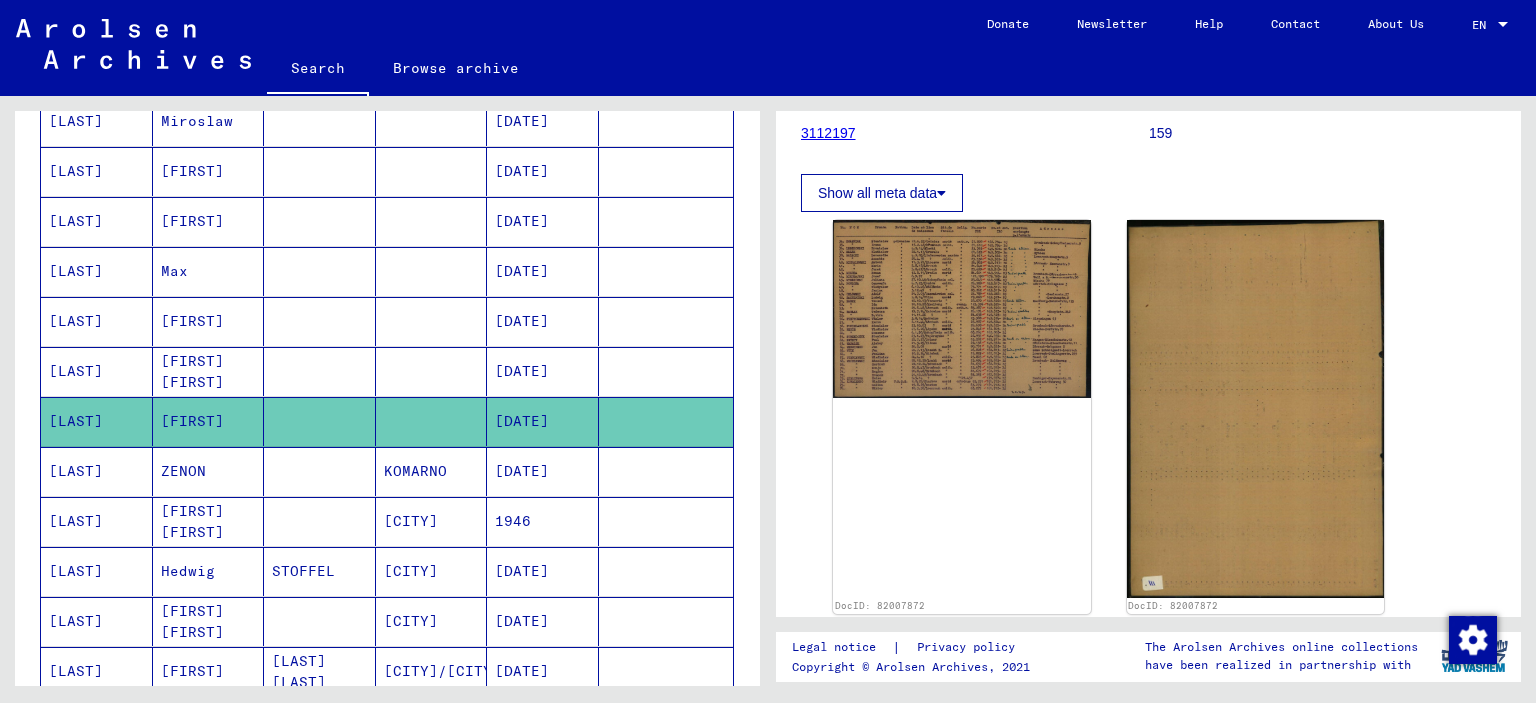 scroll, scrollTop: 300, scrollLeft: 0, axis: vertical 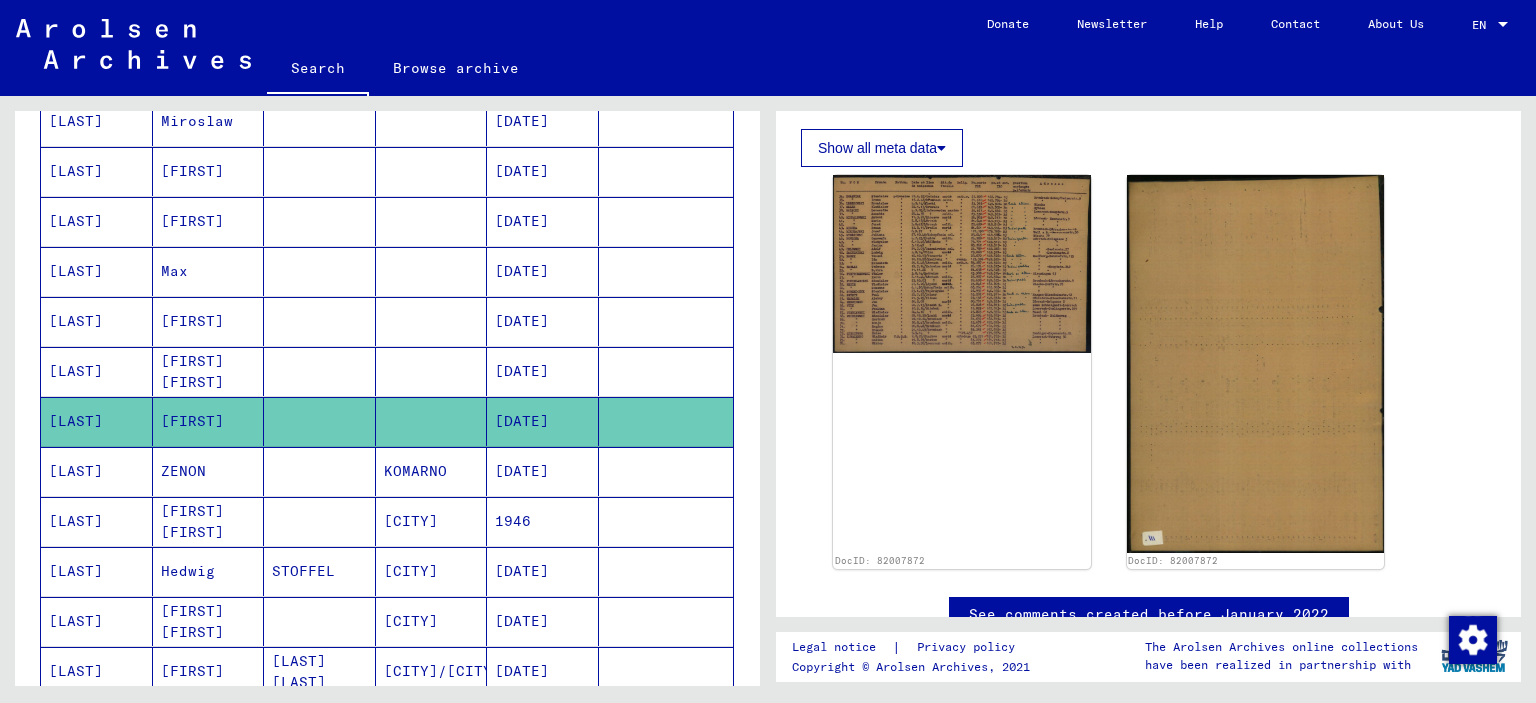 click on "ZENON" at bounding box center (209, 521) 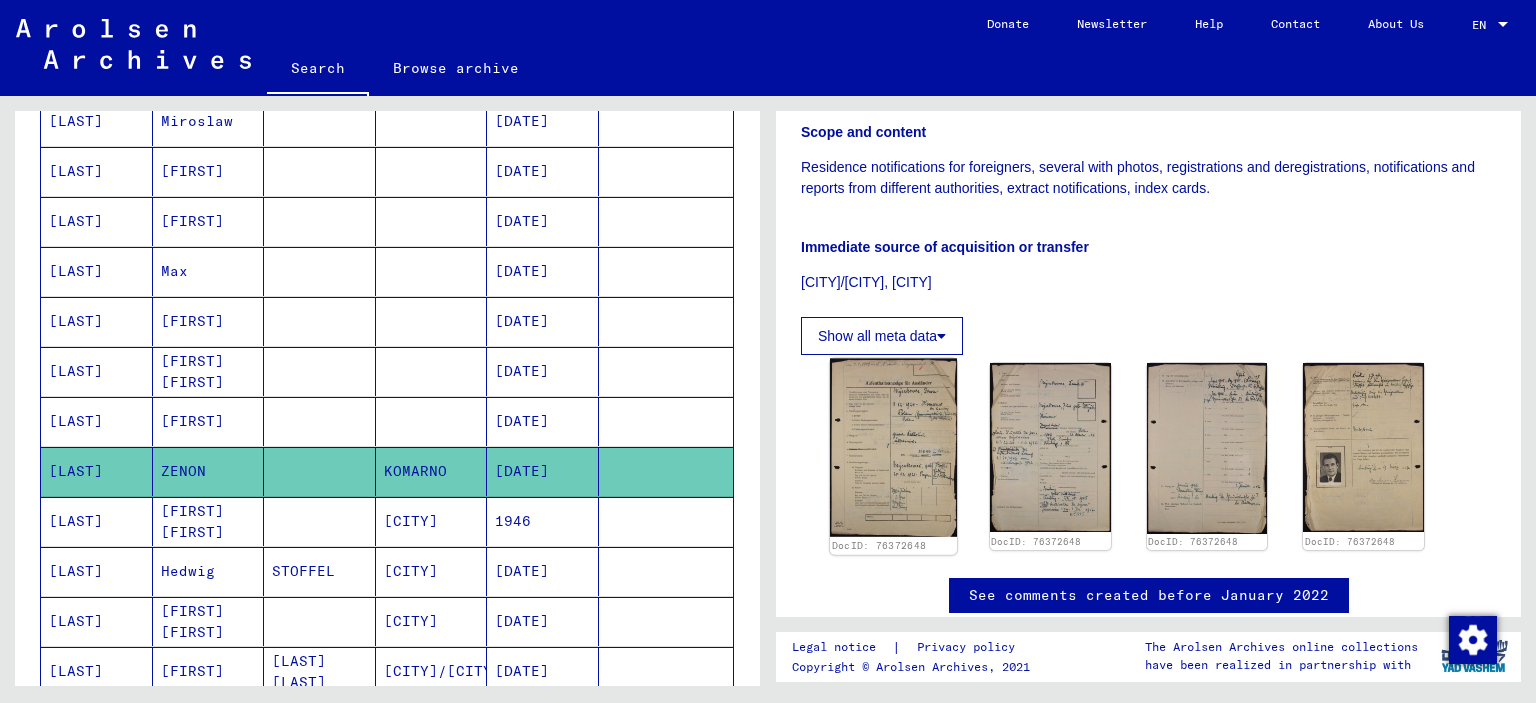 scroll, scrollTop: 400, scrollLeft: 0, axis: vertical 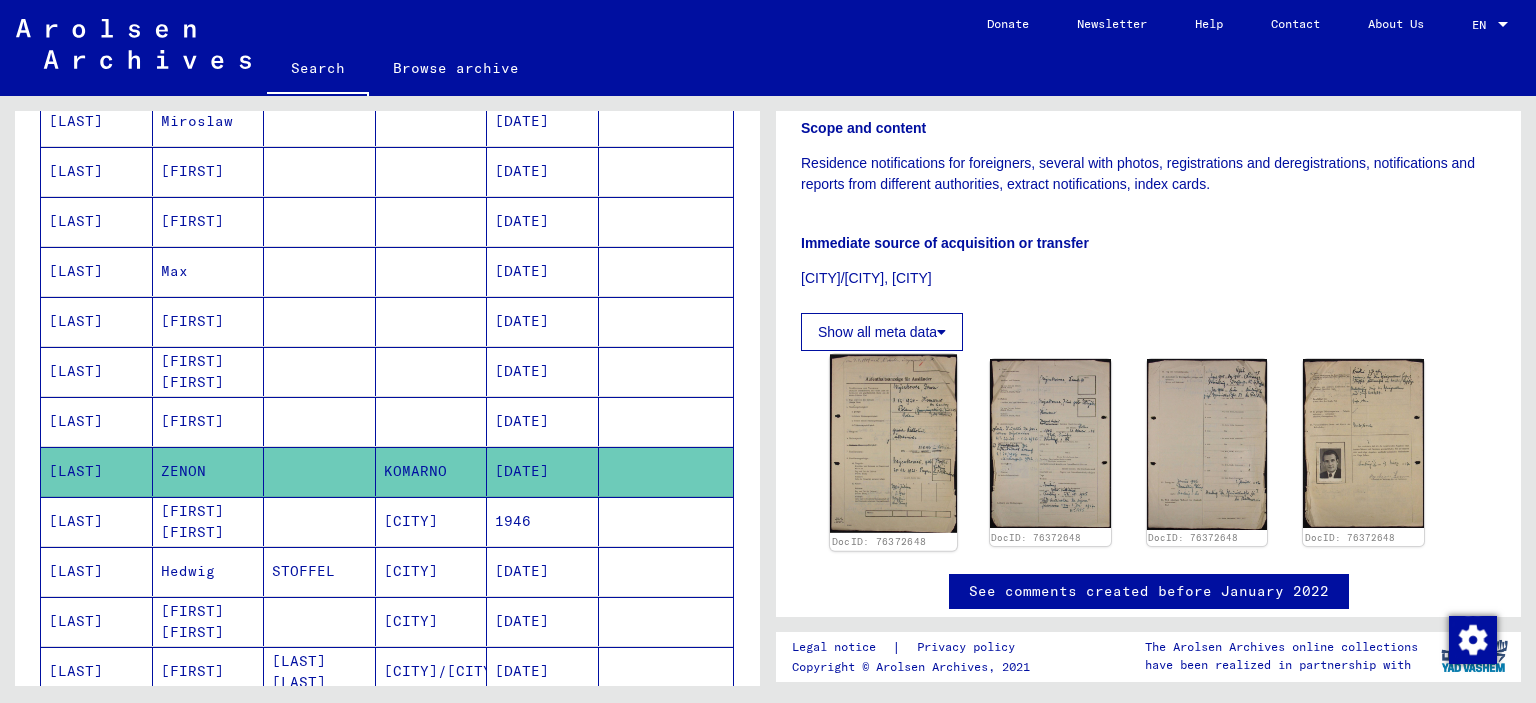 click 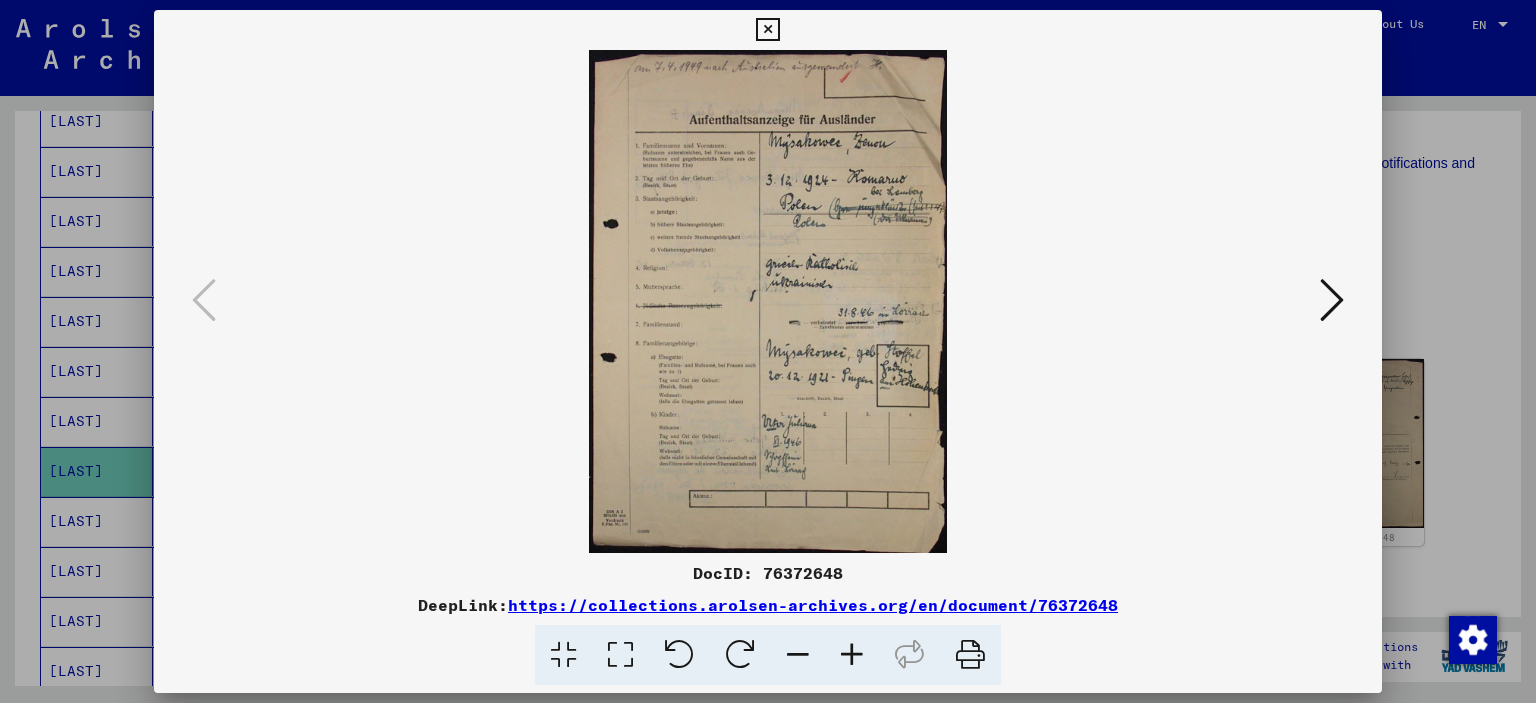 click at bounding box center (852, 655) 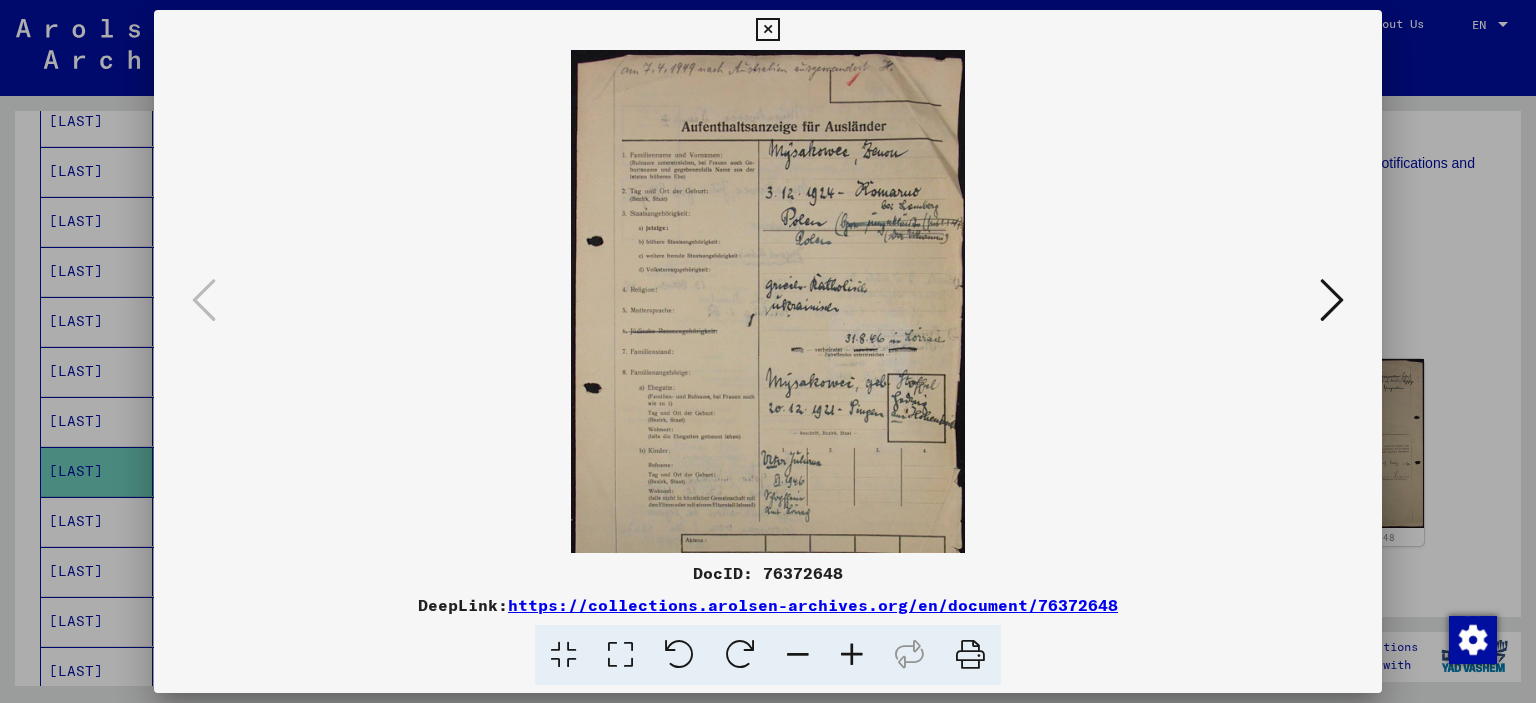 click at bounding box center [852, 655] 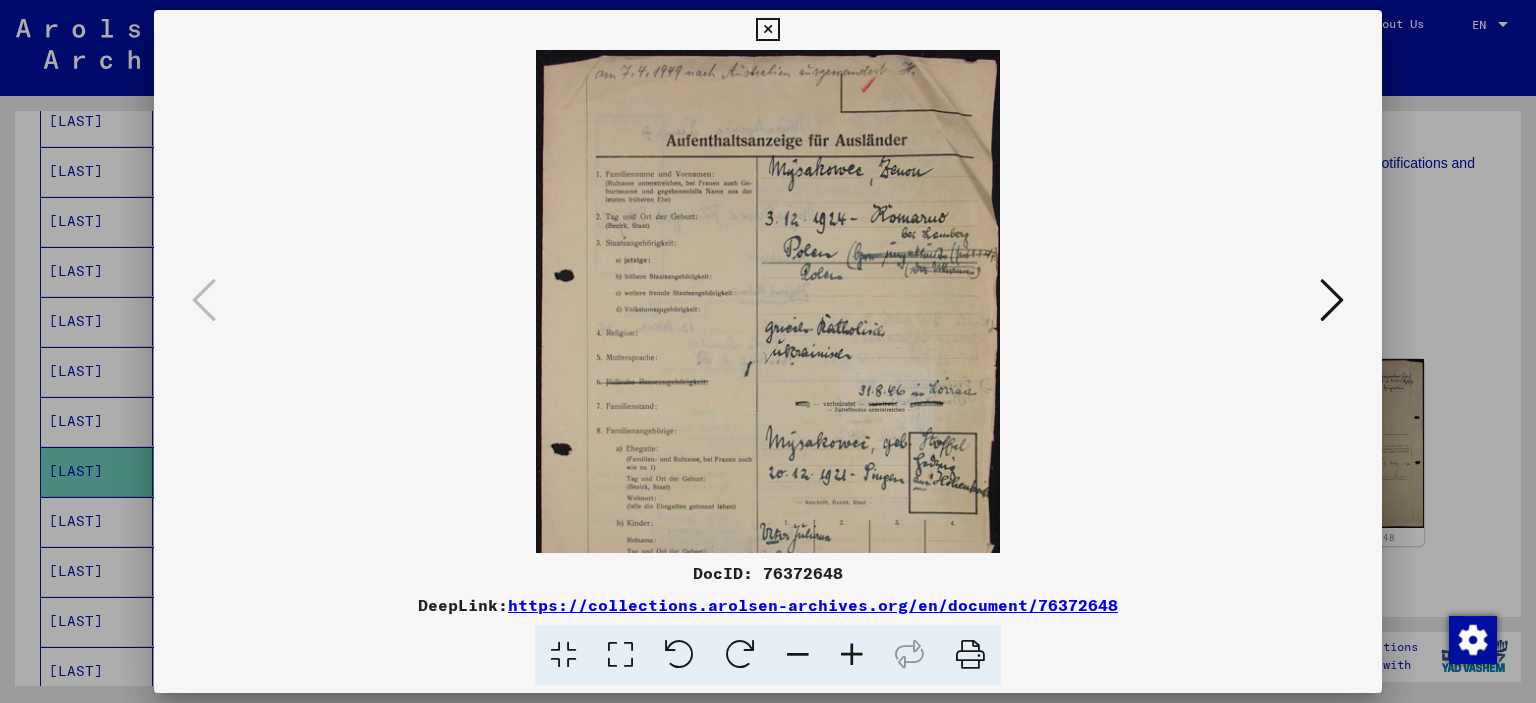 click at bounding box center (852, 655) 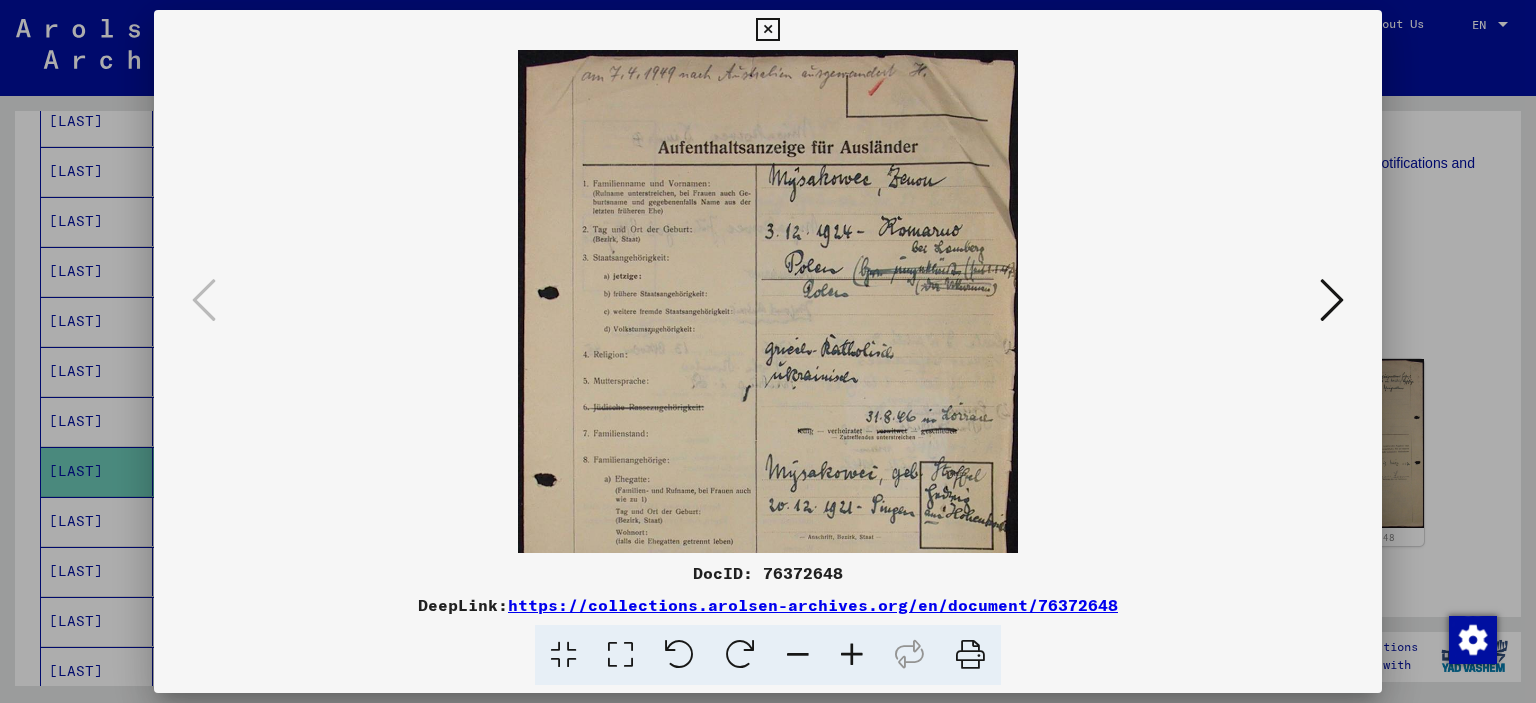 click at bounding box center (852, 655) 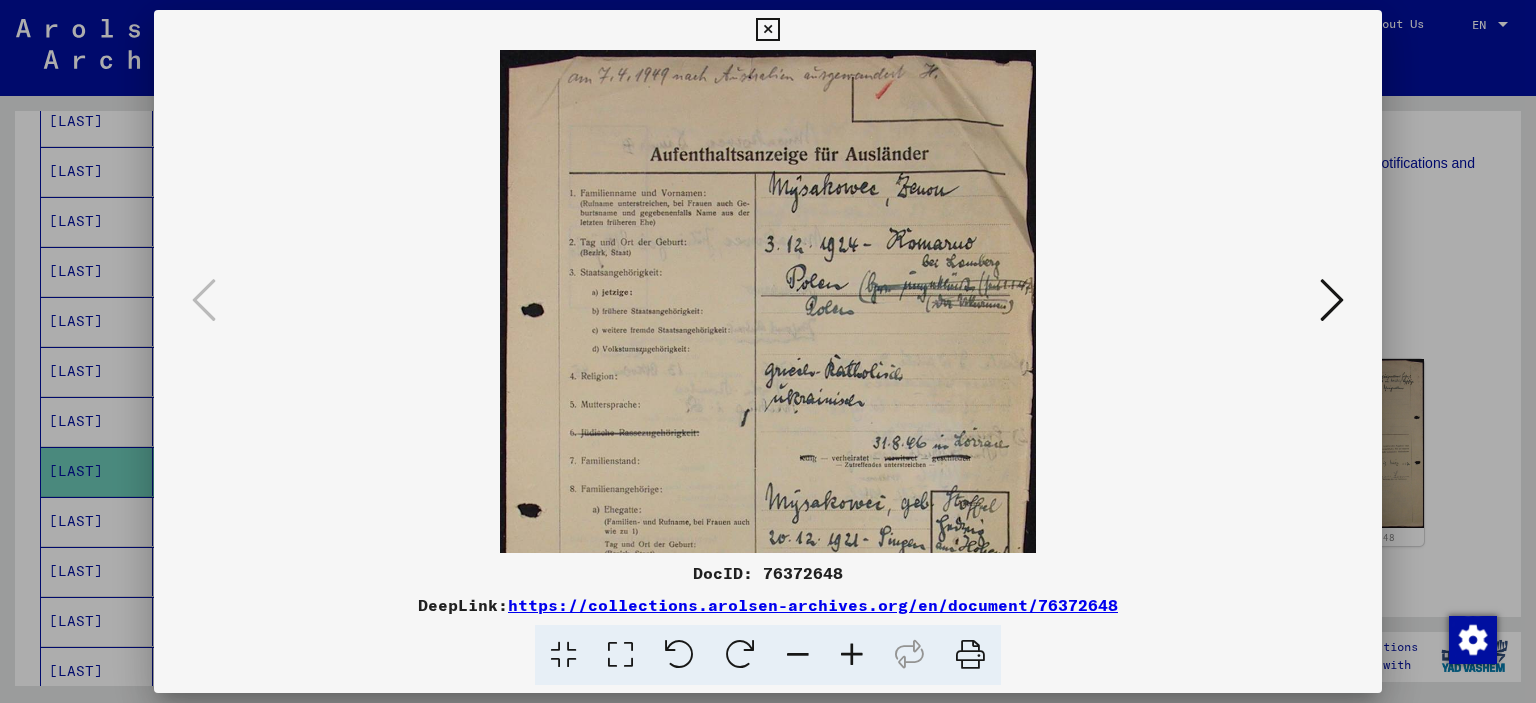 click at bounding box center (852, 655) 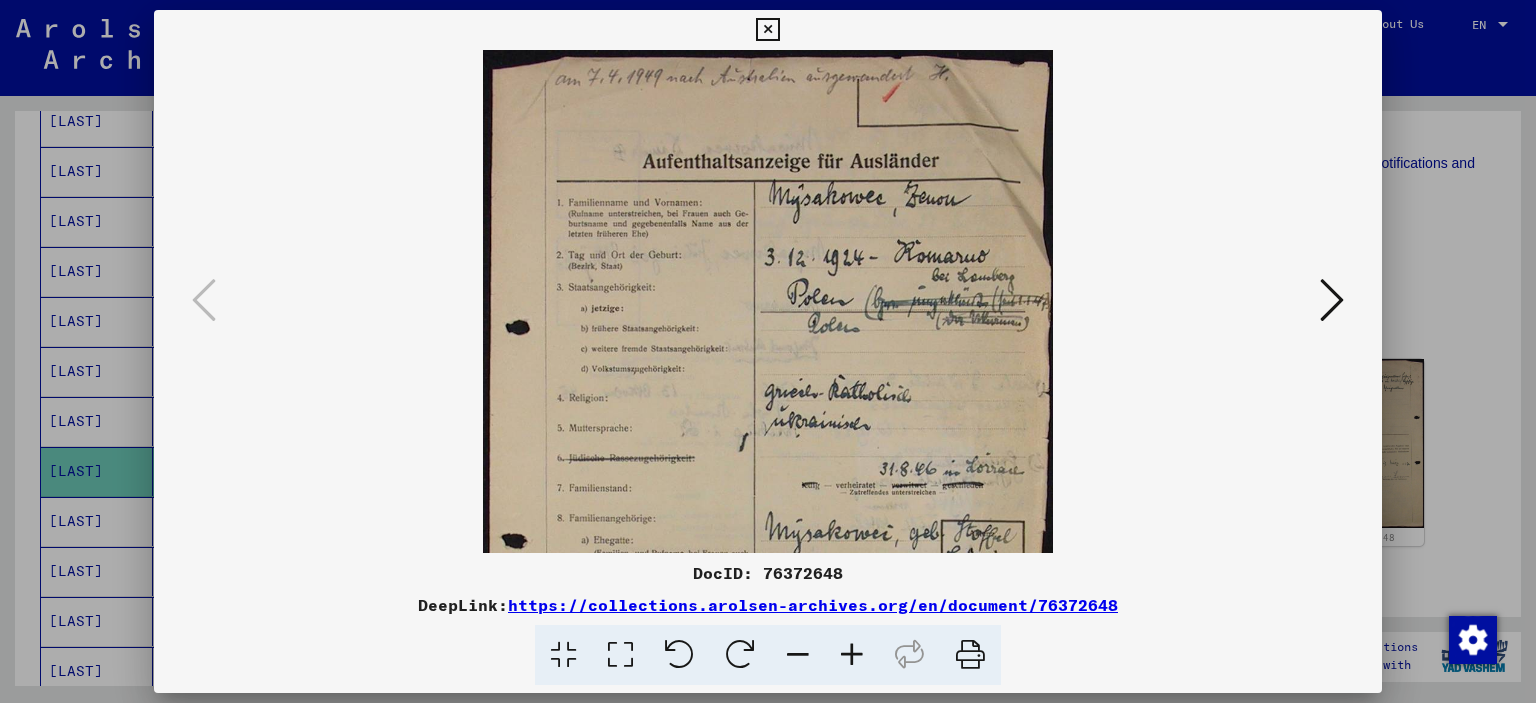 click at bounding box center (852, 655) 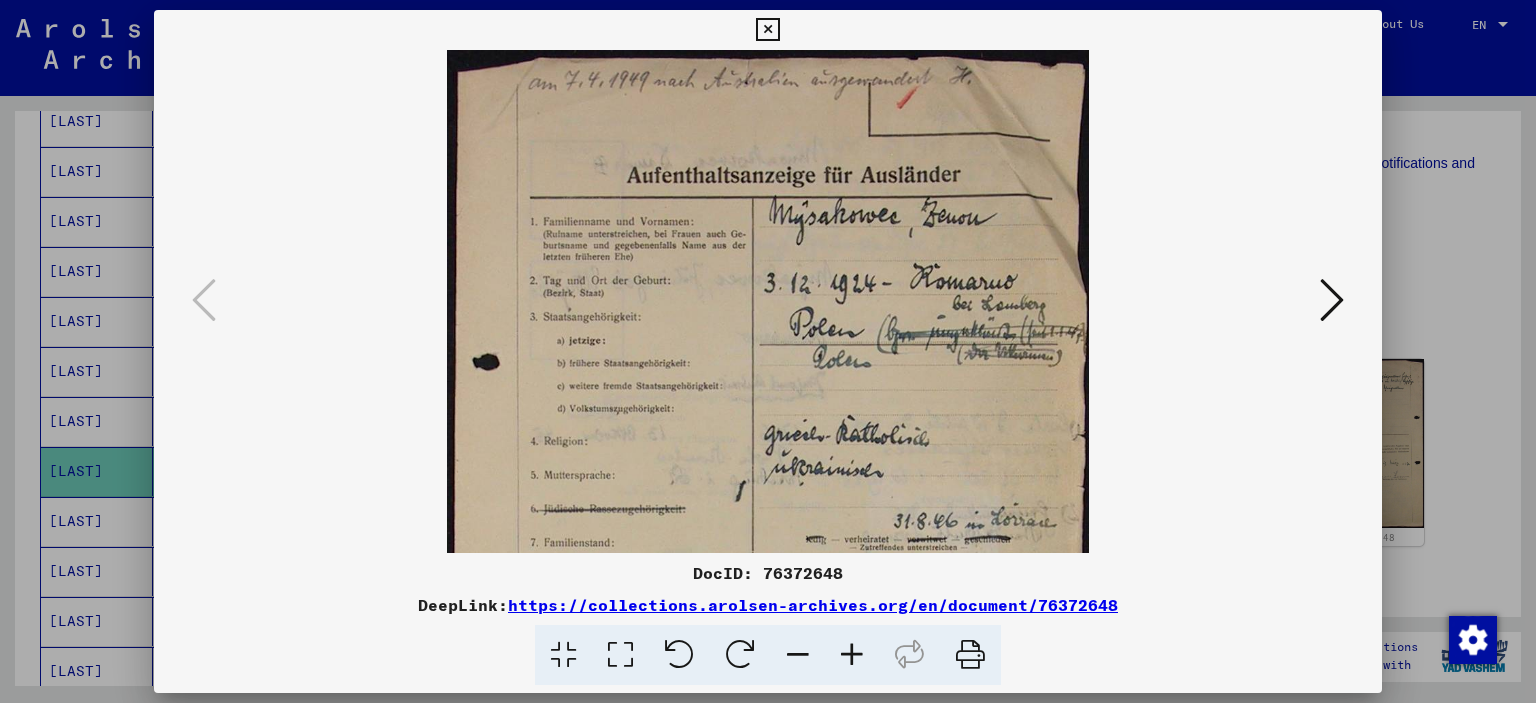 click at bounding box center (852, 655) 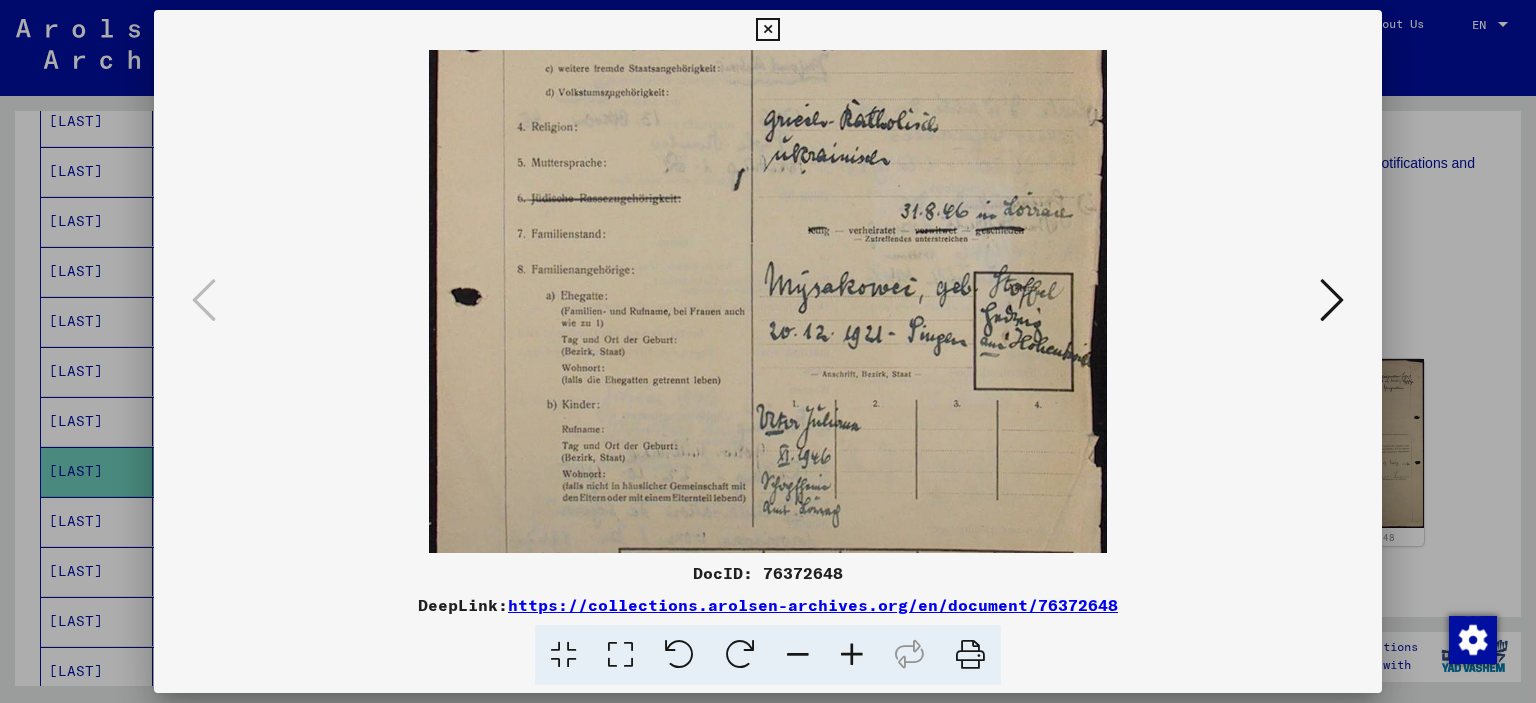 scroll, scrollTop: 348, scrollLeft: 0, axis: vertical 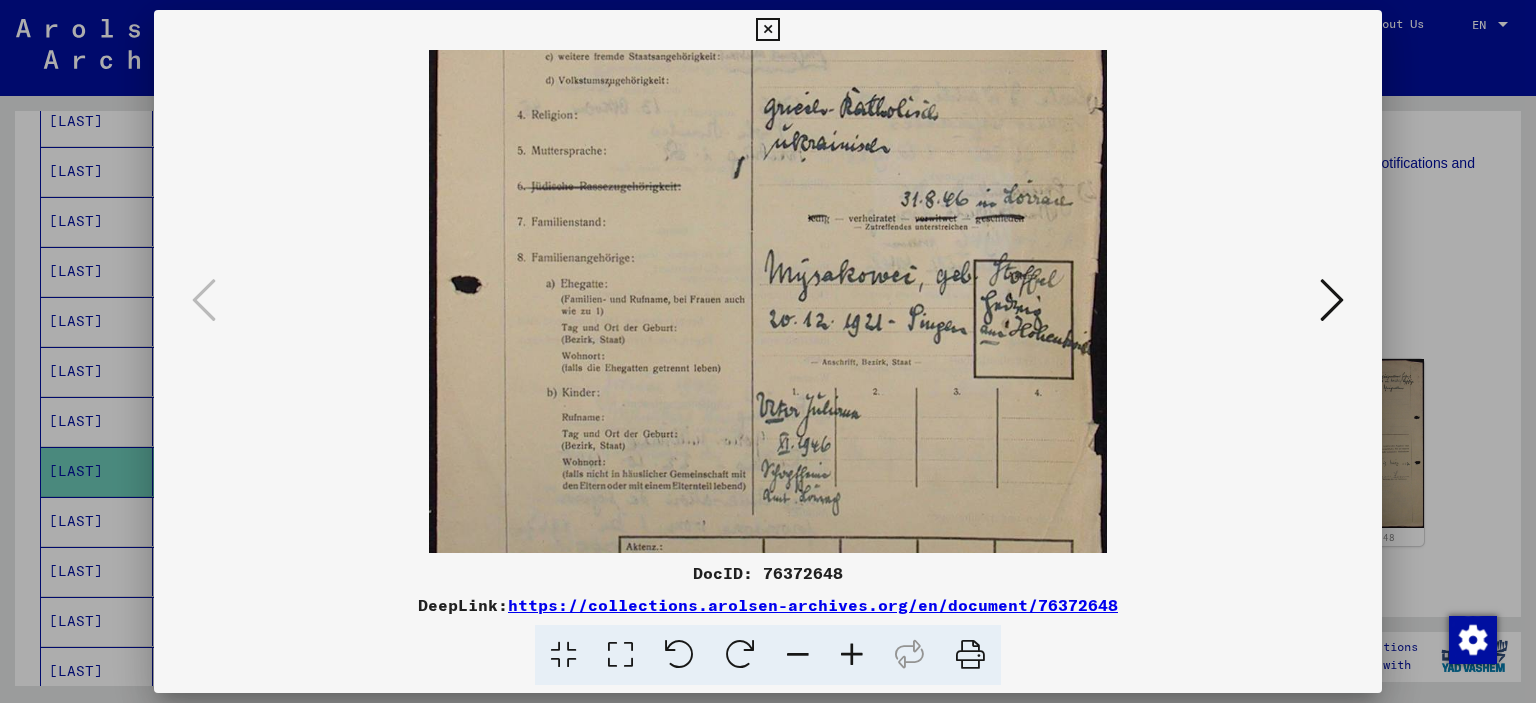 drag, startPoint x: 757, startPoint y: 479, endPoint x: 724, endPoint y: 134, distance: 346.57468 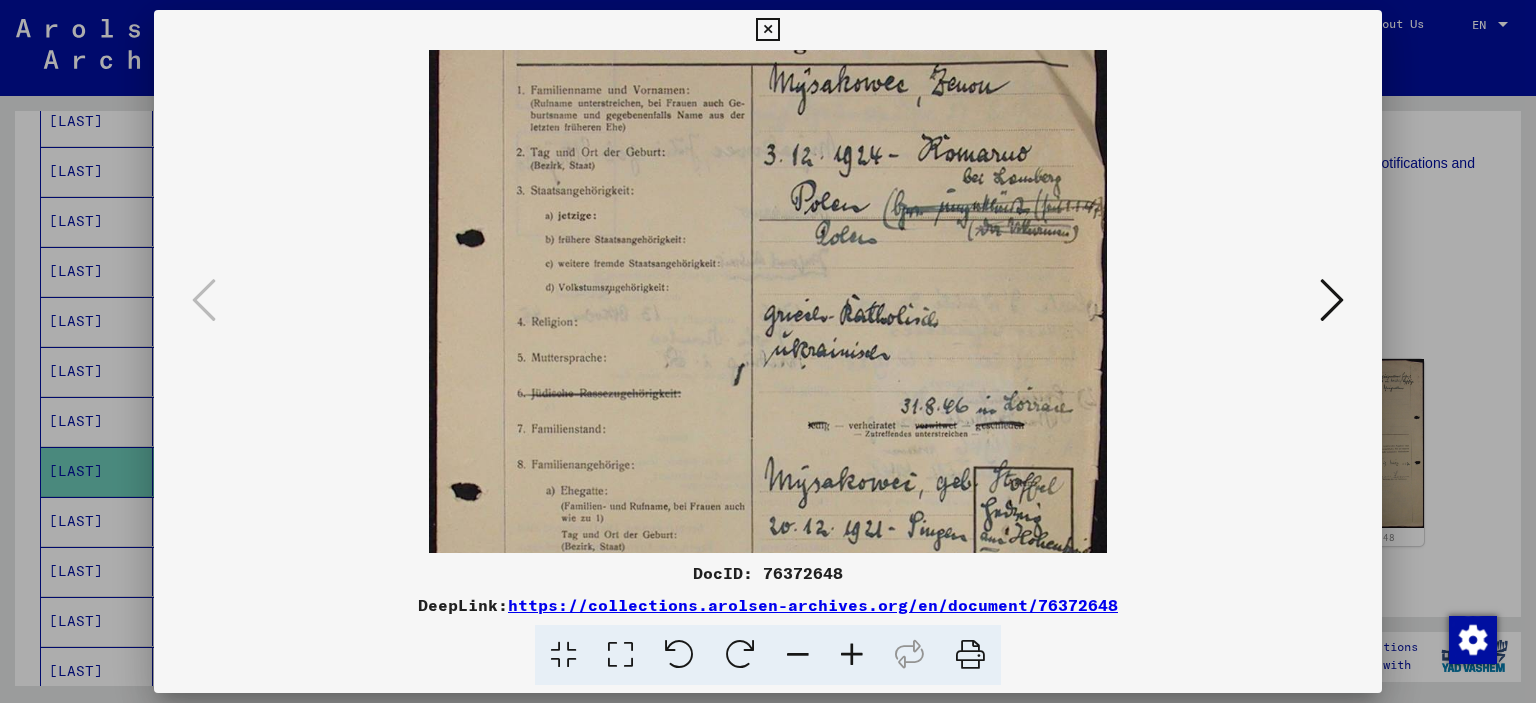 scroll, scrollTop: 140, scrollLeft: 0, axis: vertical 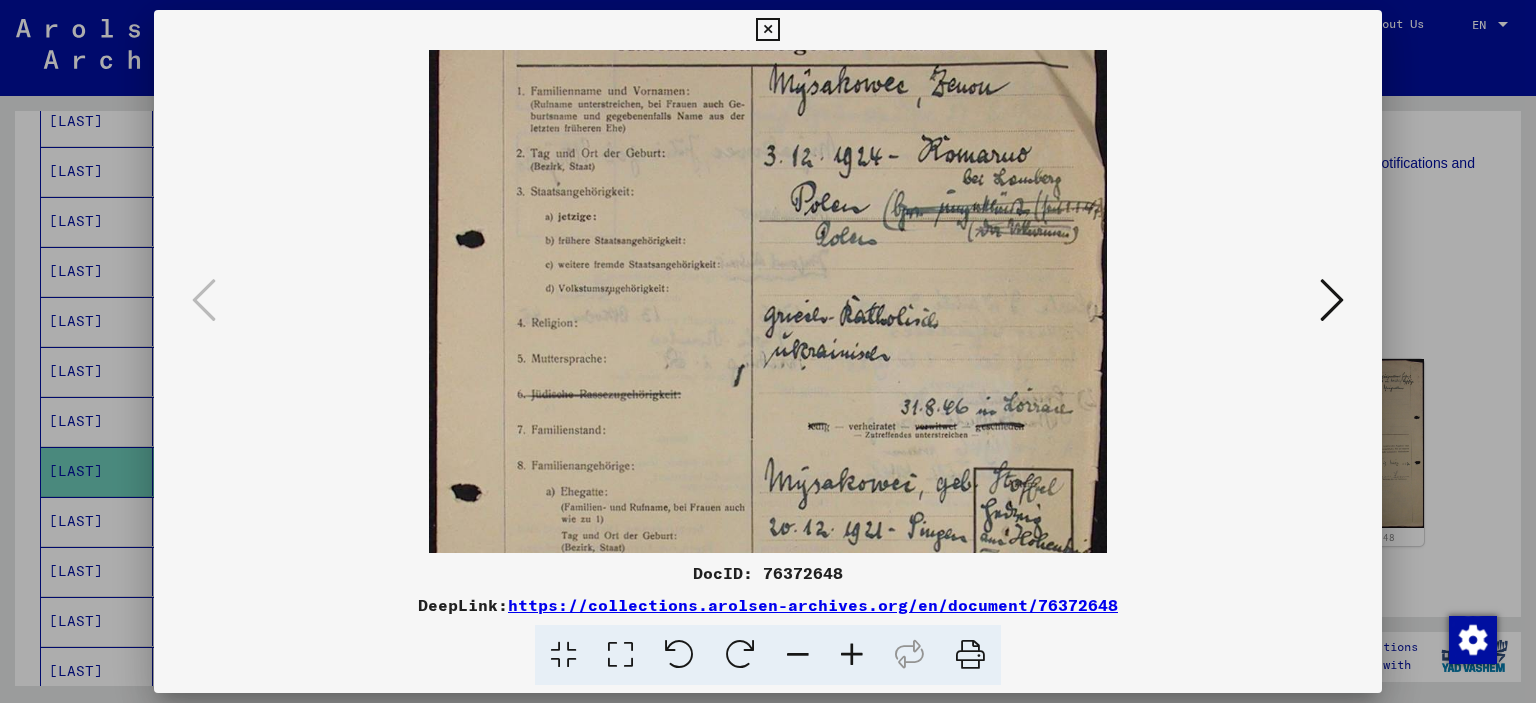 drag, startPoint x: 885, startPoint y: 464, endPoint x: 884, endPoint y: 618, distance: 154.00325 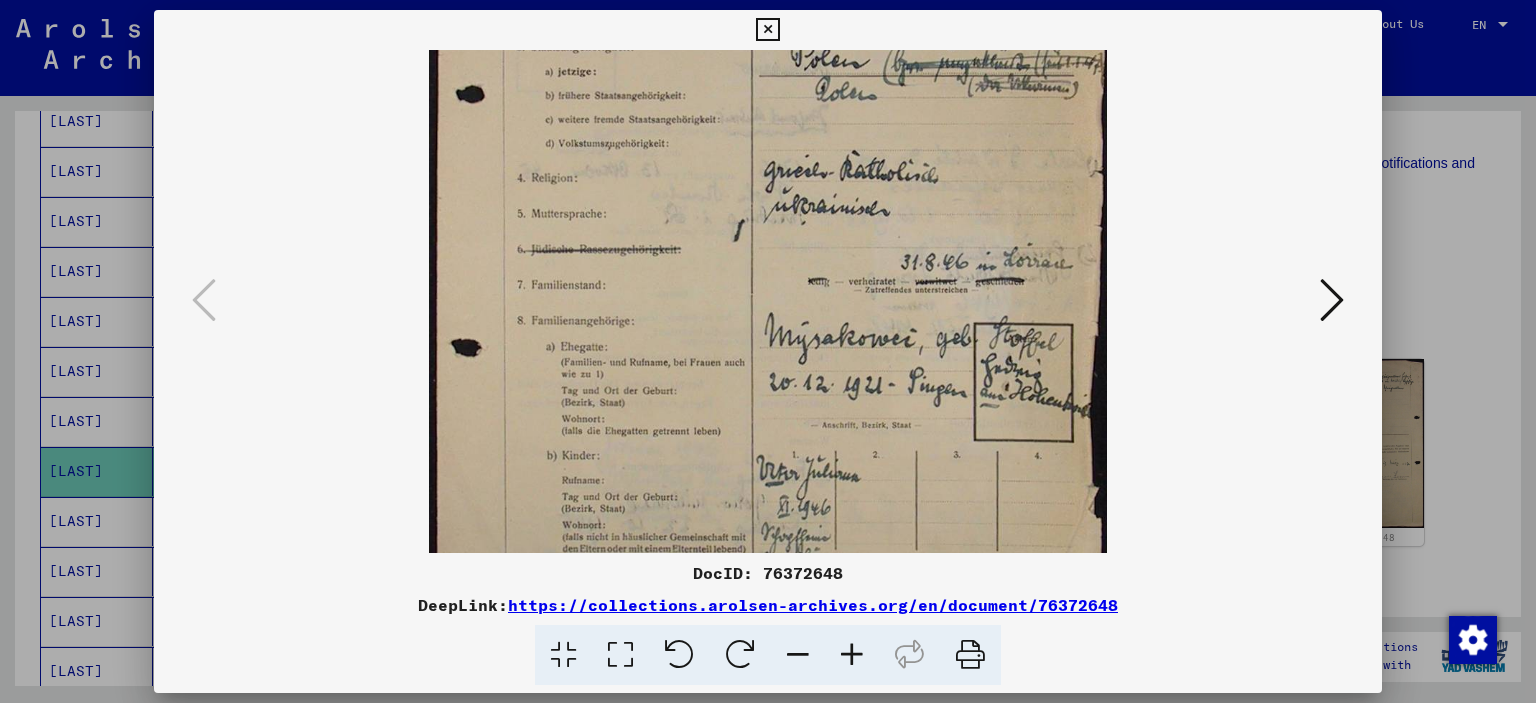 scroll, scrollTop: 294, scrollLeft: 0, axis: vertical 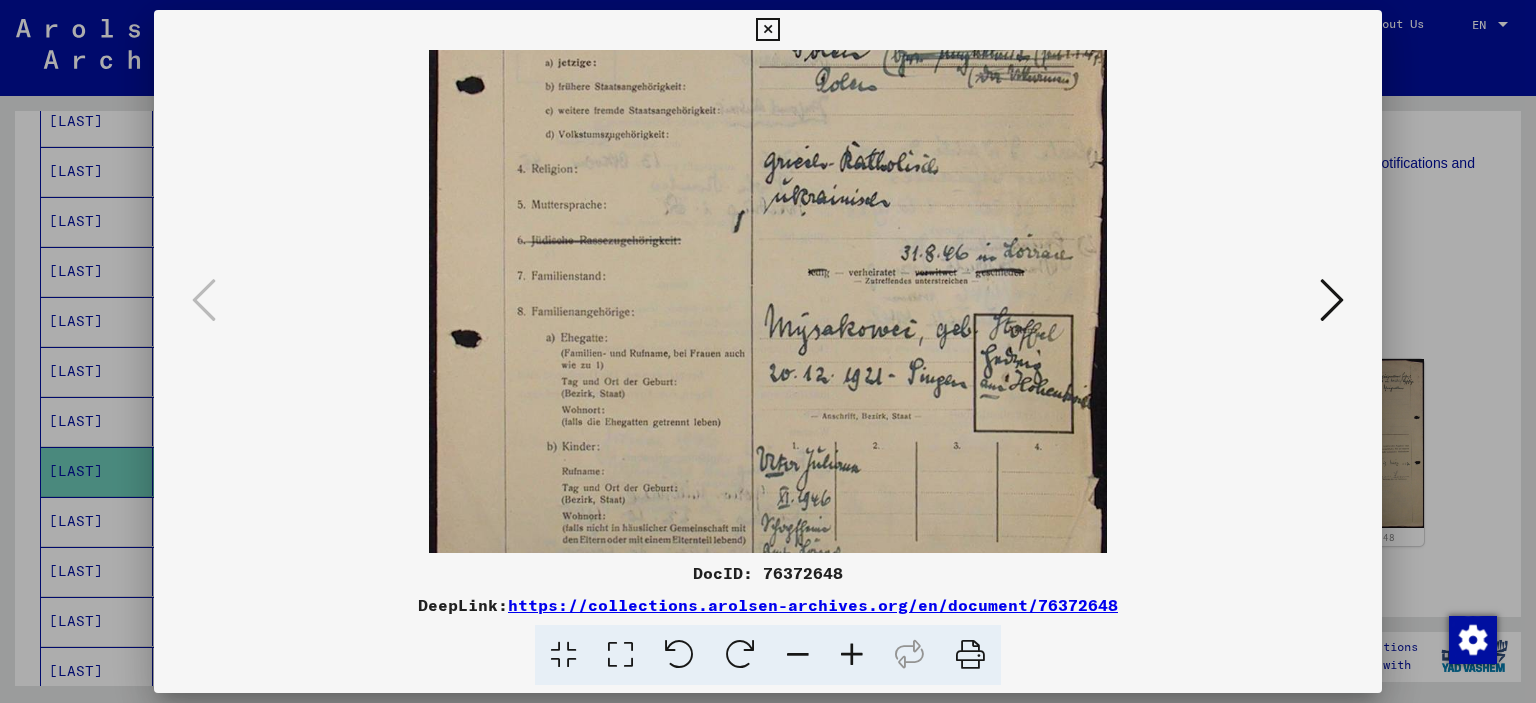 drag, startPoint x: 749, startPoint y: 486, endPoint x: 769, endPoint y: 335, distance: 152.31874 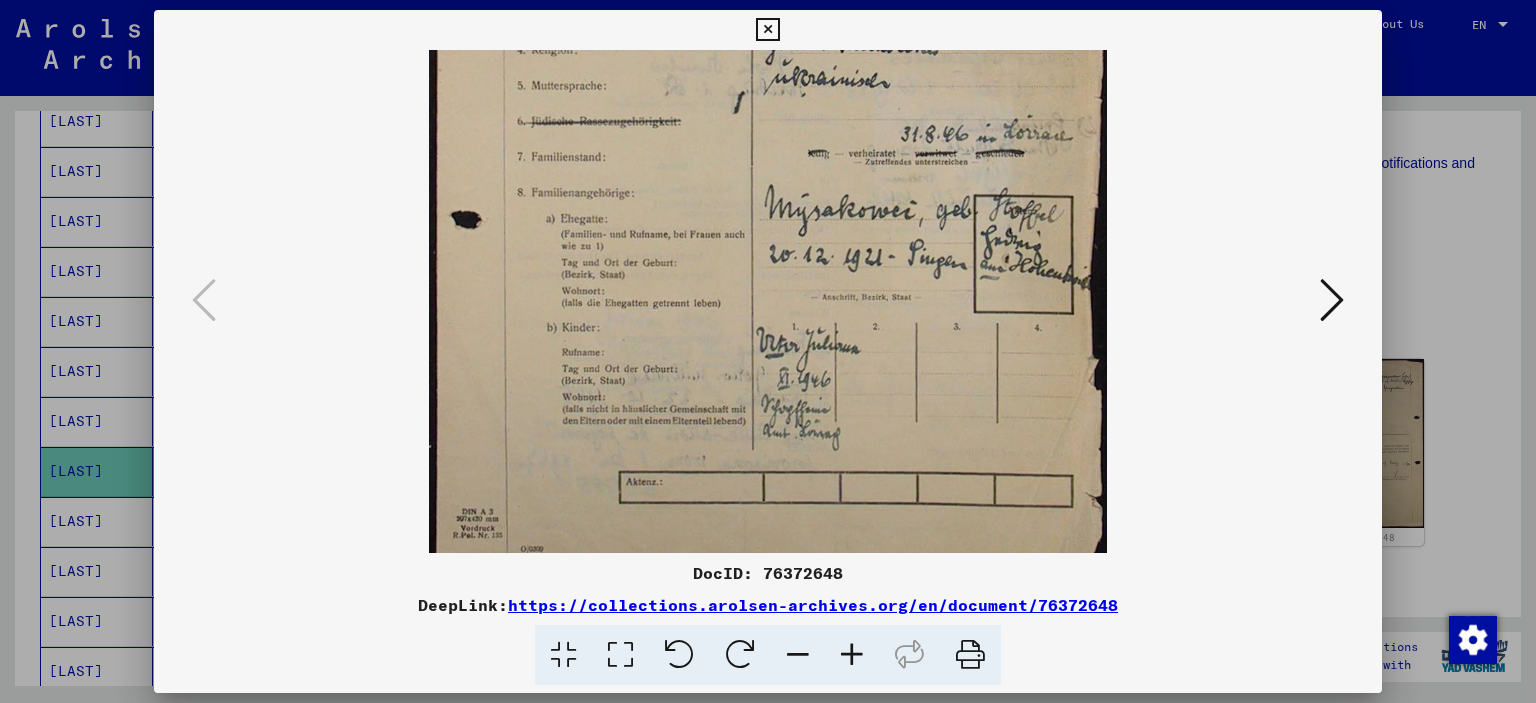 scroll, scrollTop: 418, scrollLeft: 0, axis: vertical 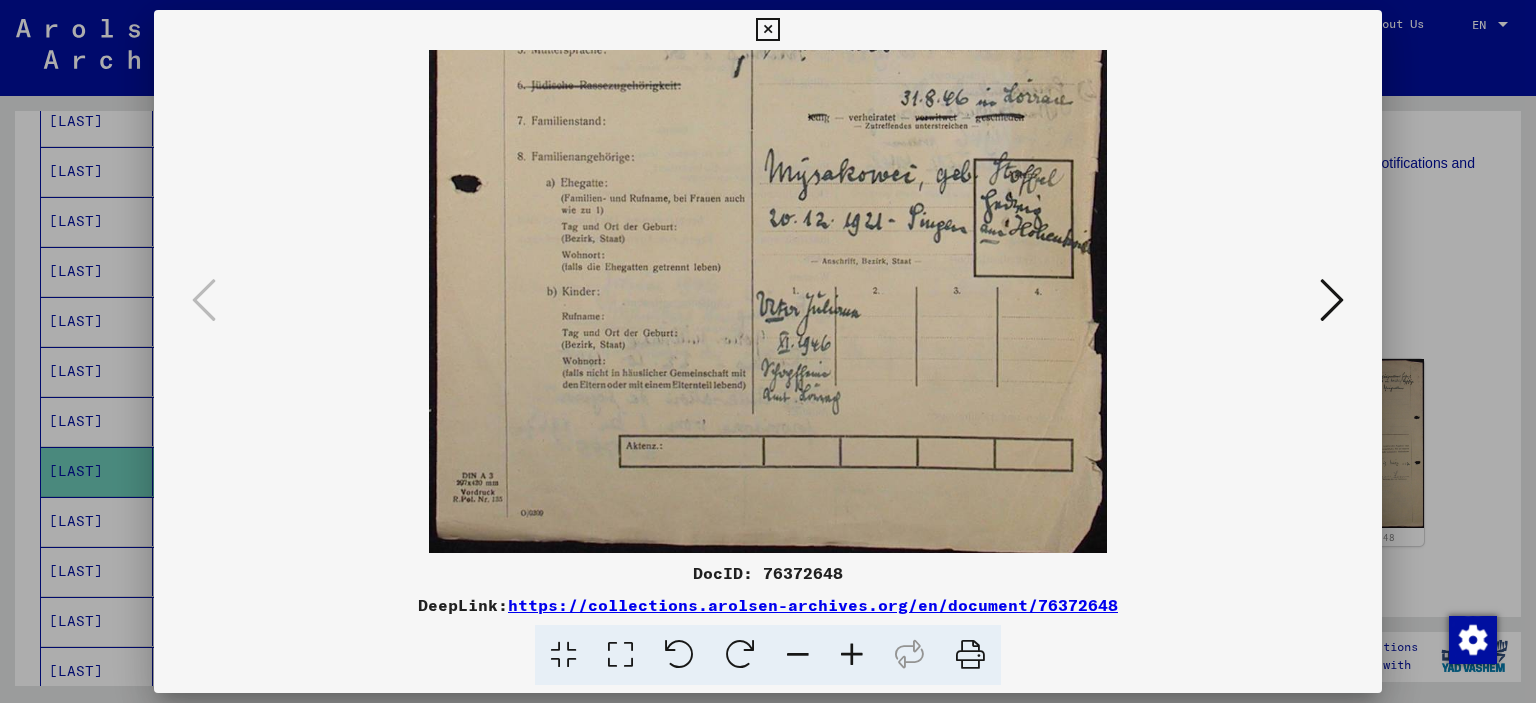 drag, startPoint x: 646, startPoint y: 470, endPoint x: 756, endPoint y: 235, distance: 259.4706 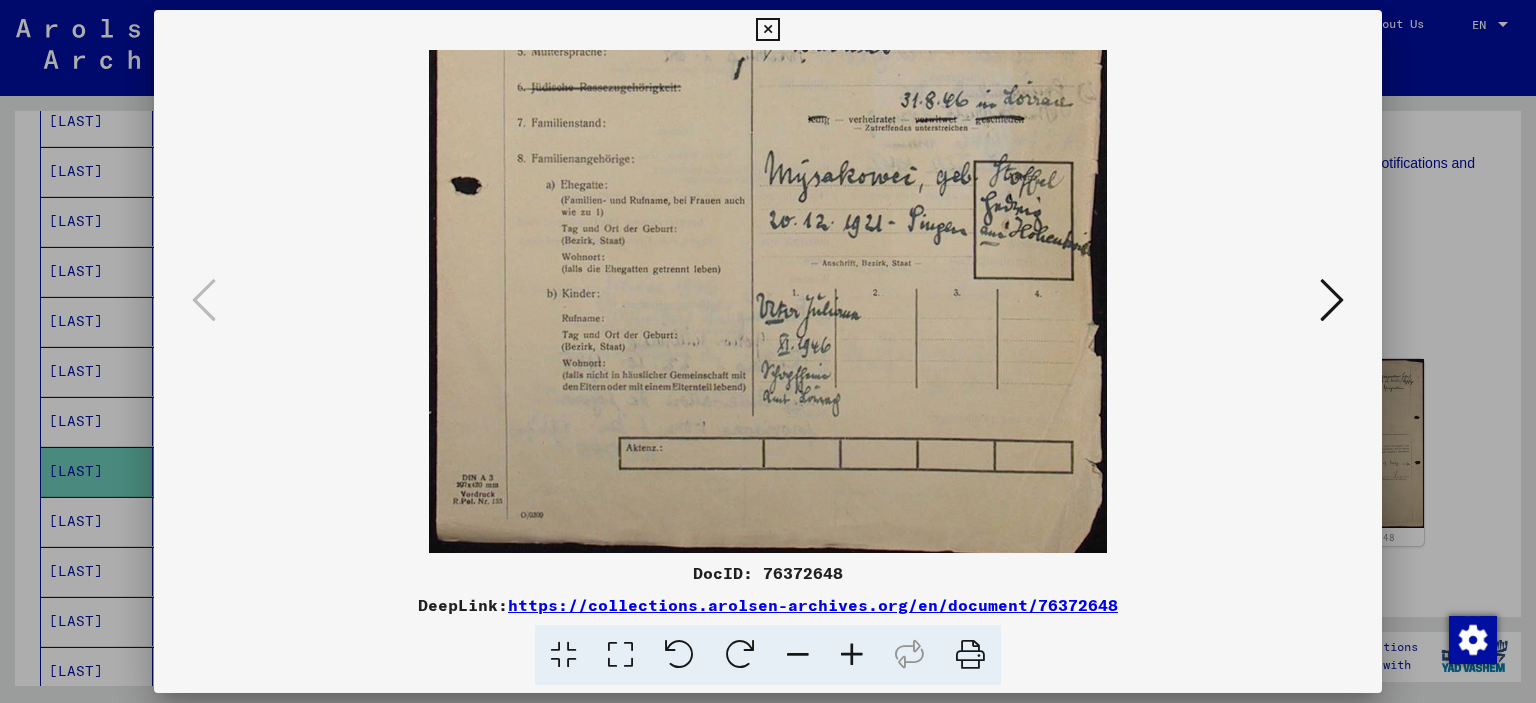 click at bounding box center (1332, 300) 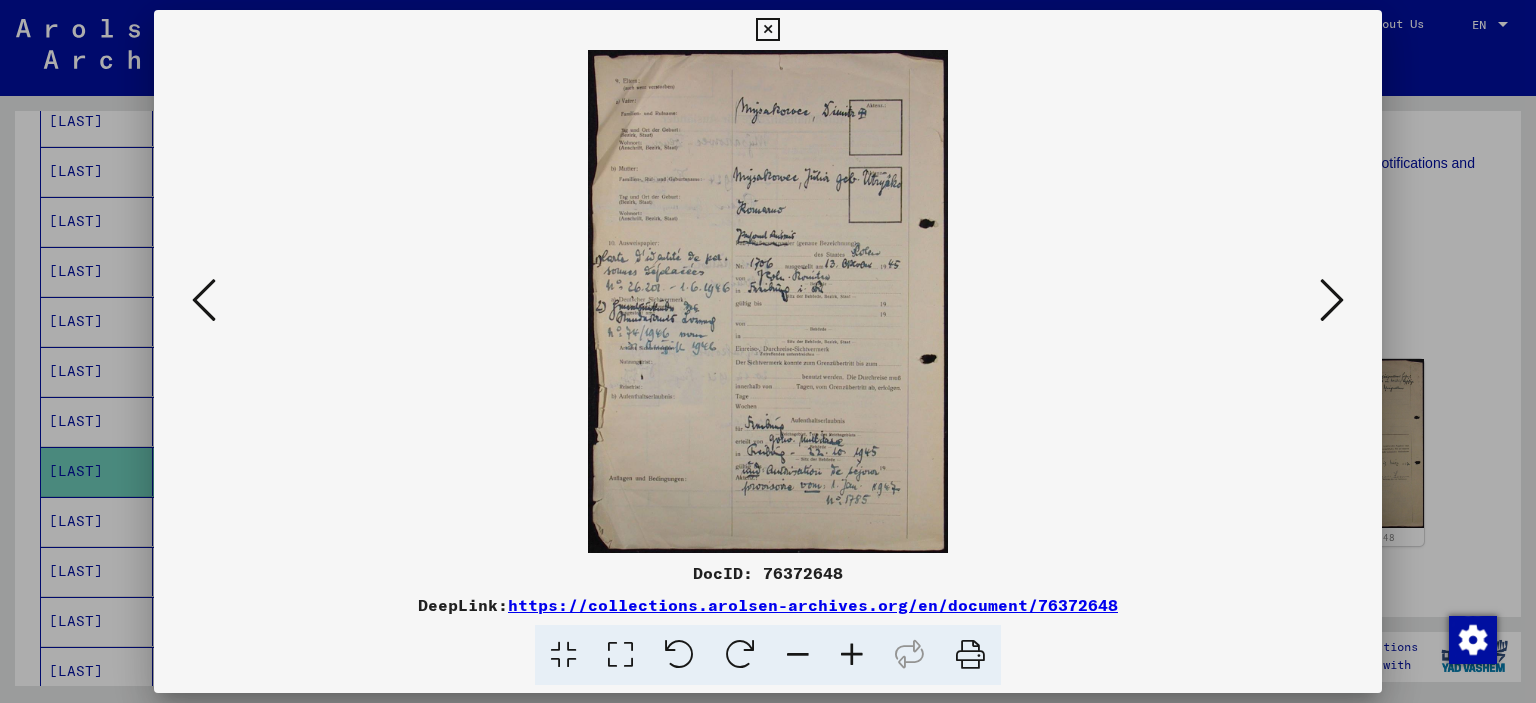 scroll, scrollTop: 0, scrollLeft: 0, axis: both 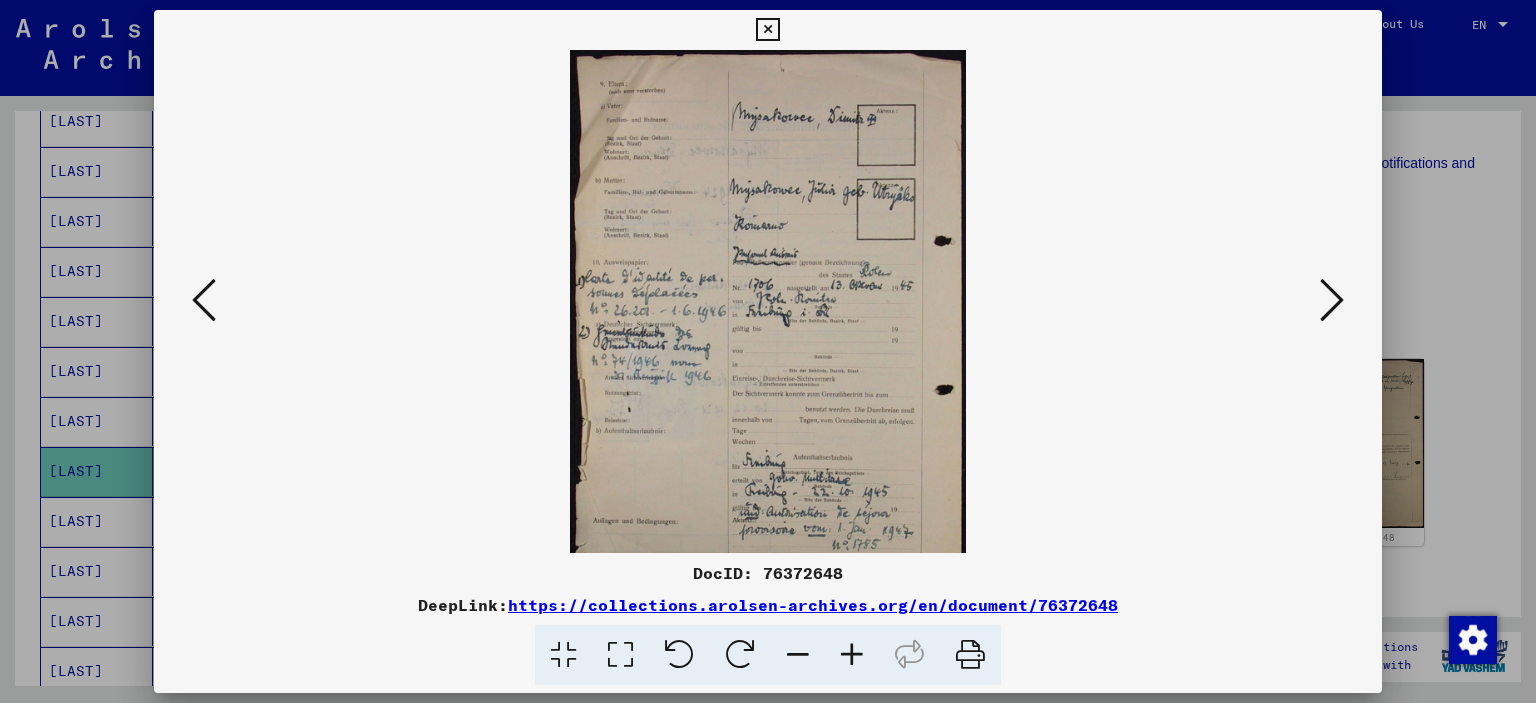 click at bounding box center (852, 655) 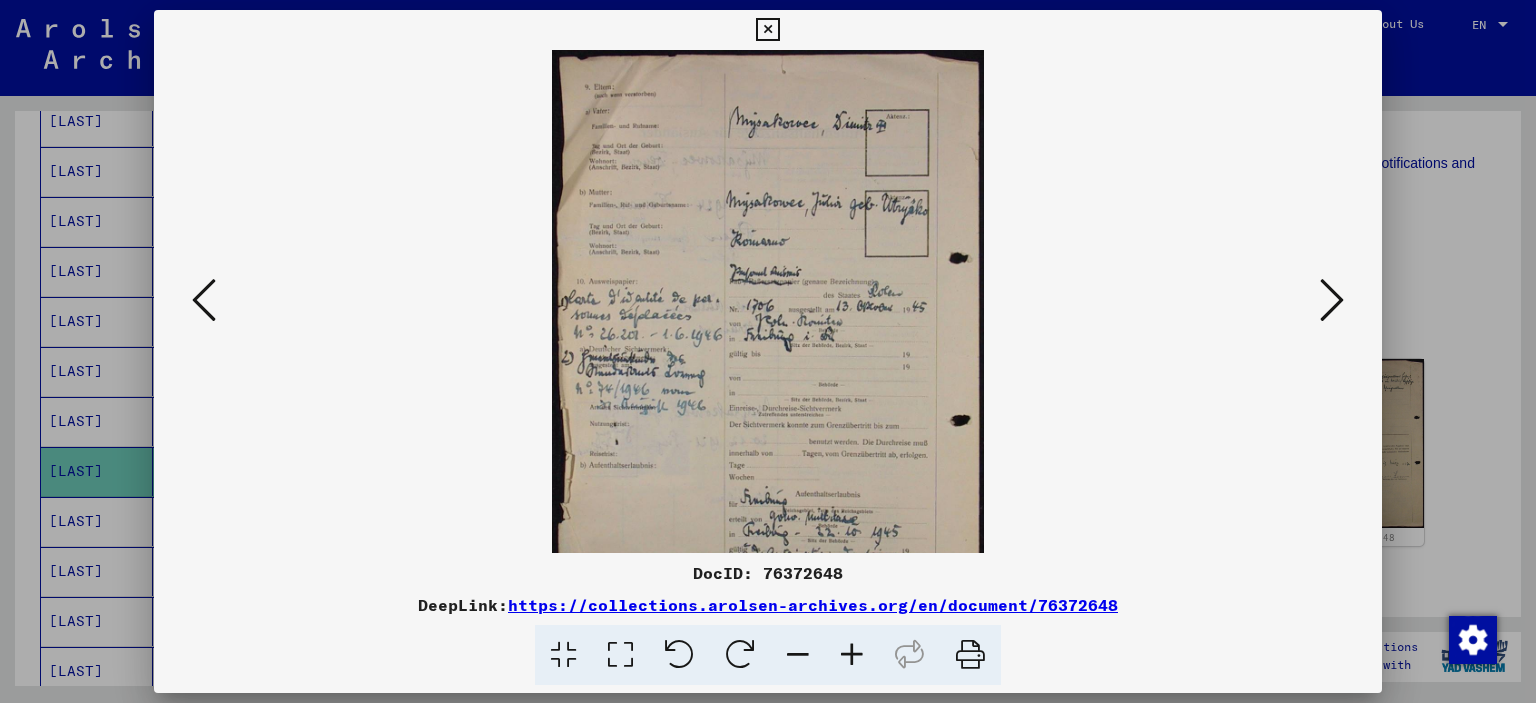 click at bounding box center [852, 655] 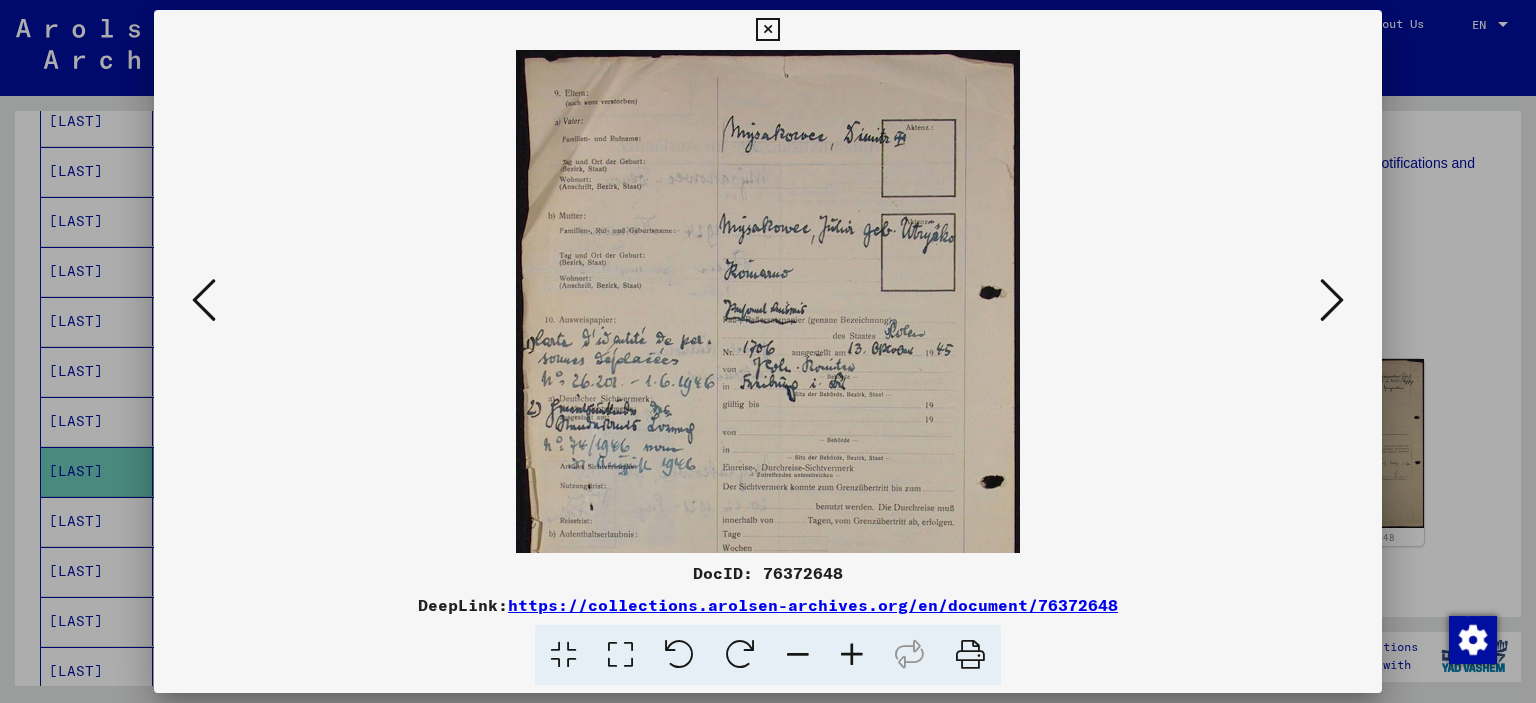 click at bounding box center [852, 655] 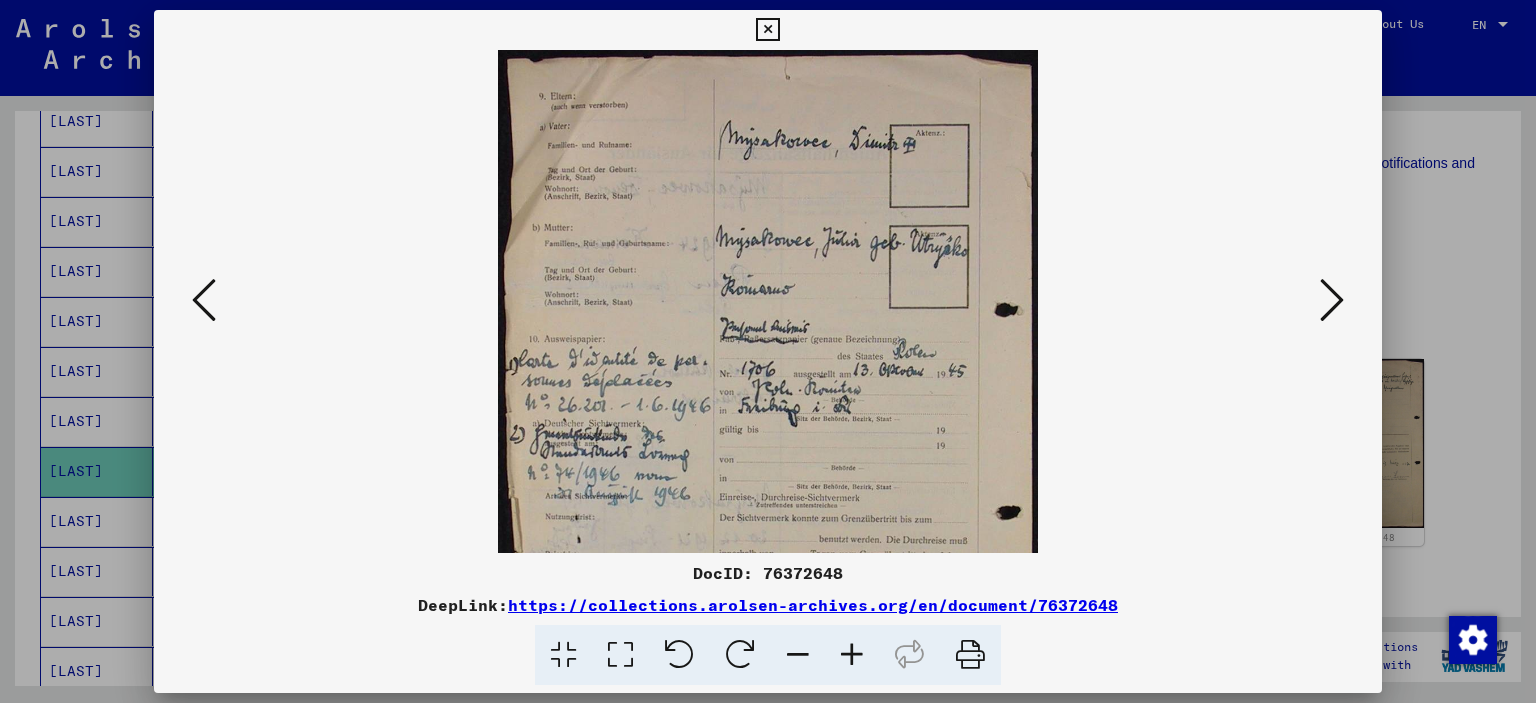 click at bounding box center [852, 655] 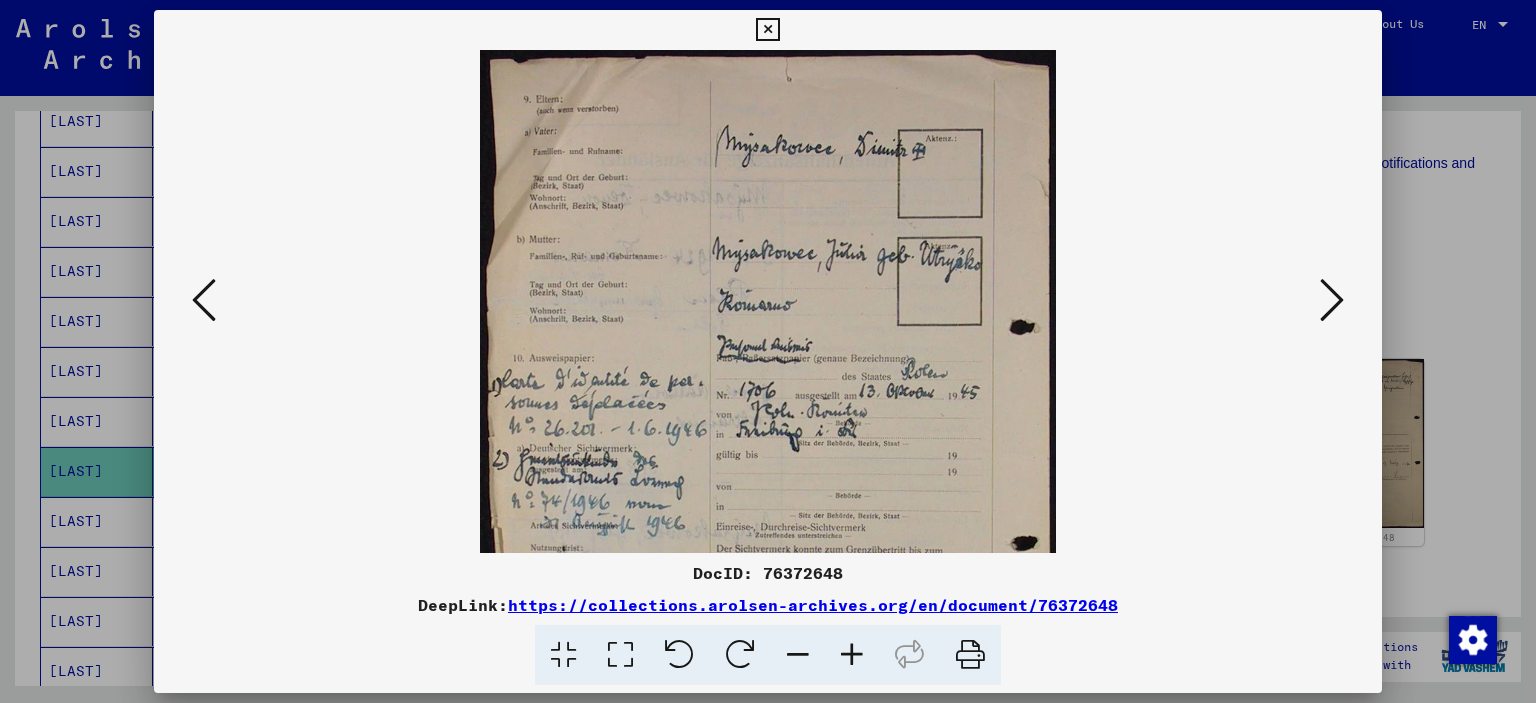 click at bounding box center [852, 655] 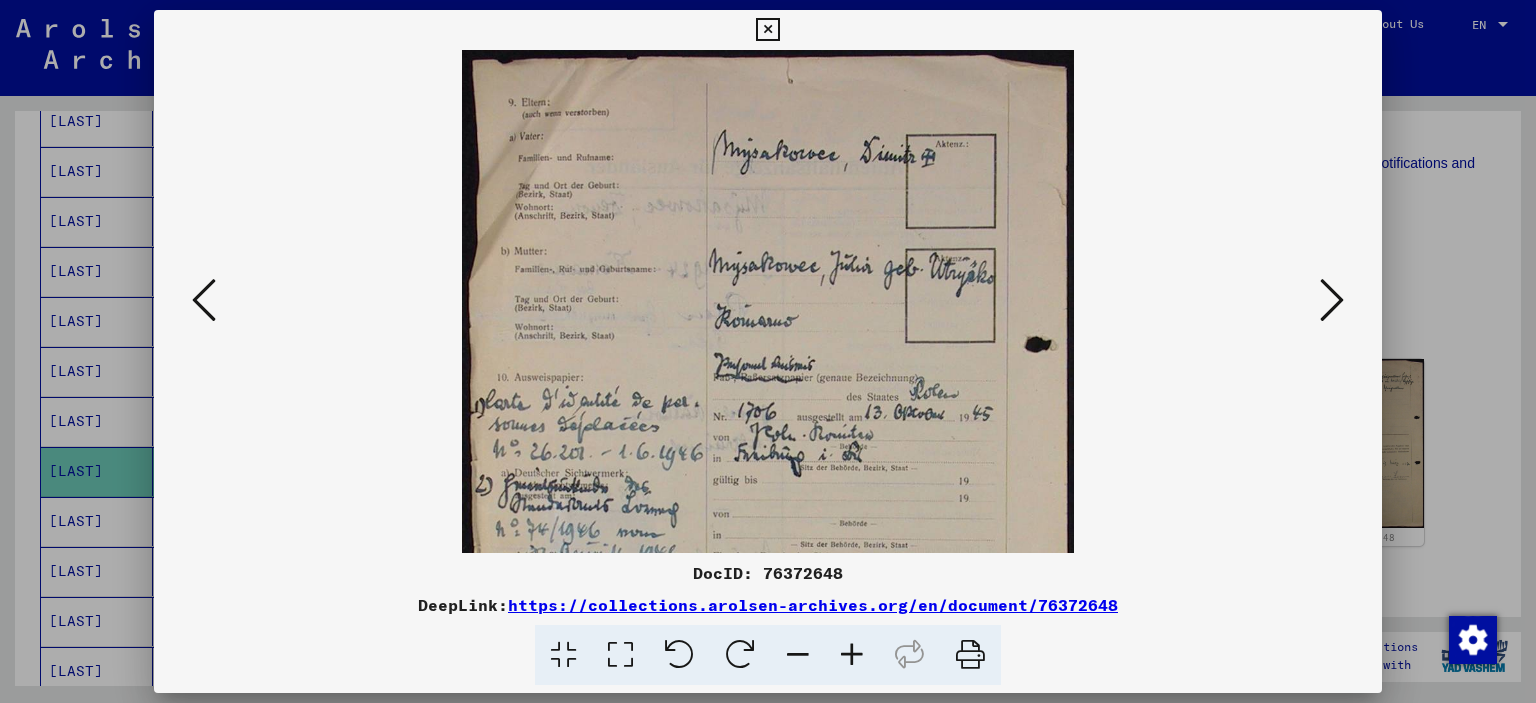 click at bounding box center [852, 655] 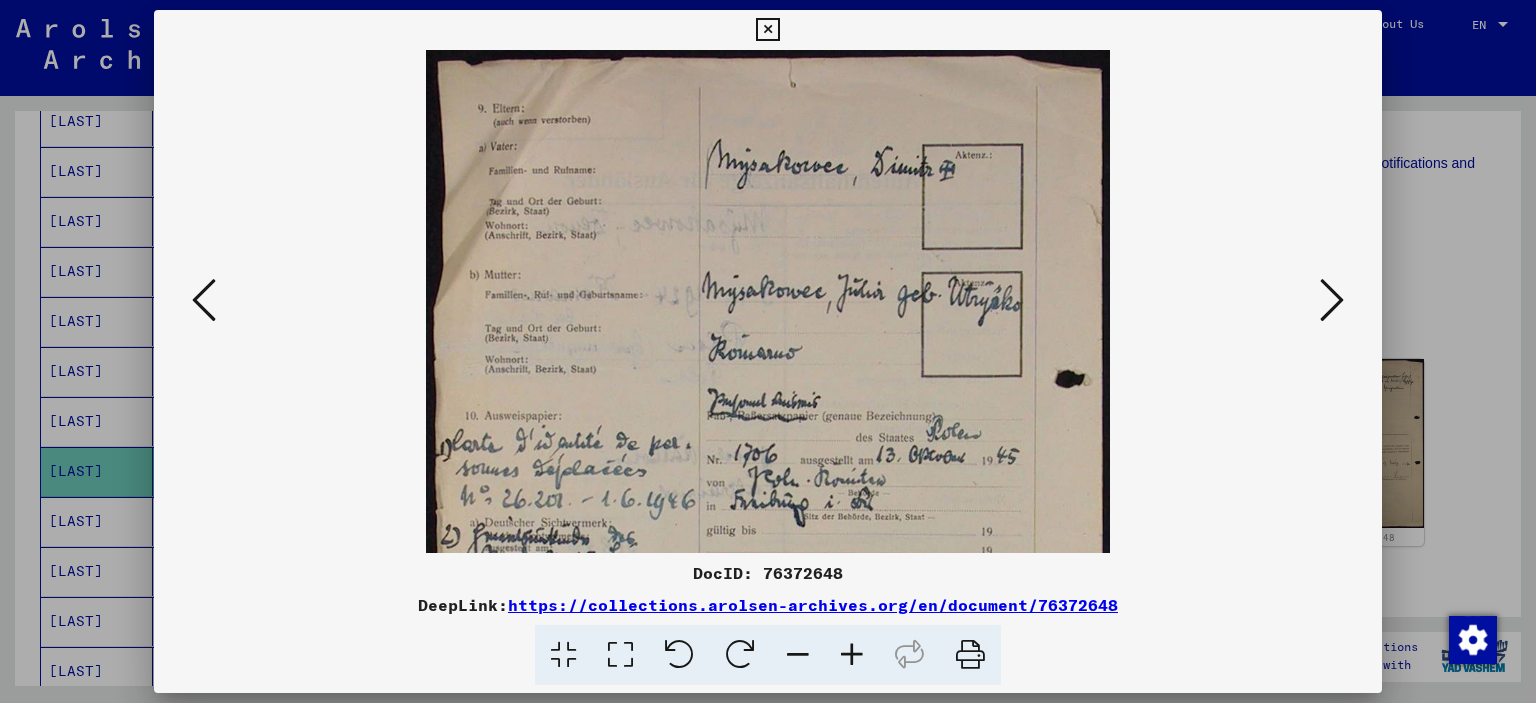 click at bounding box center [852, 655] 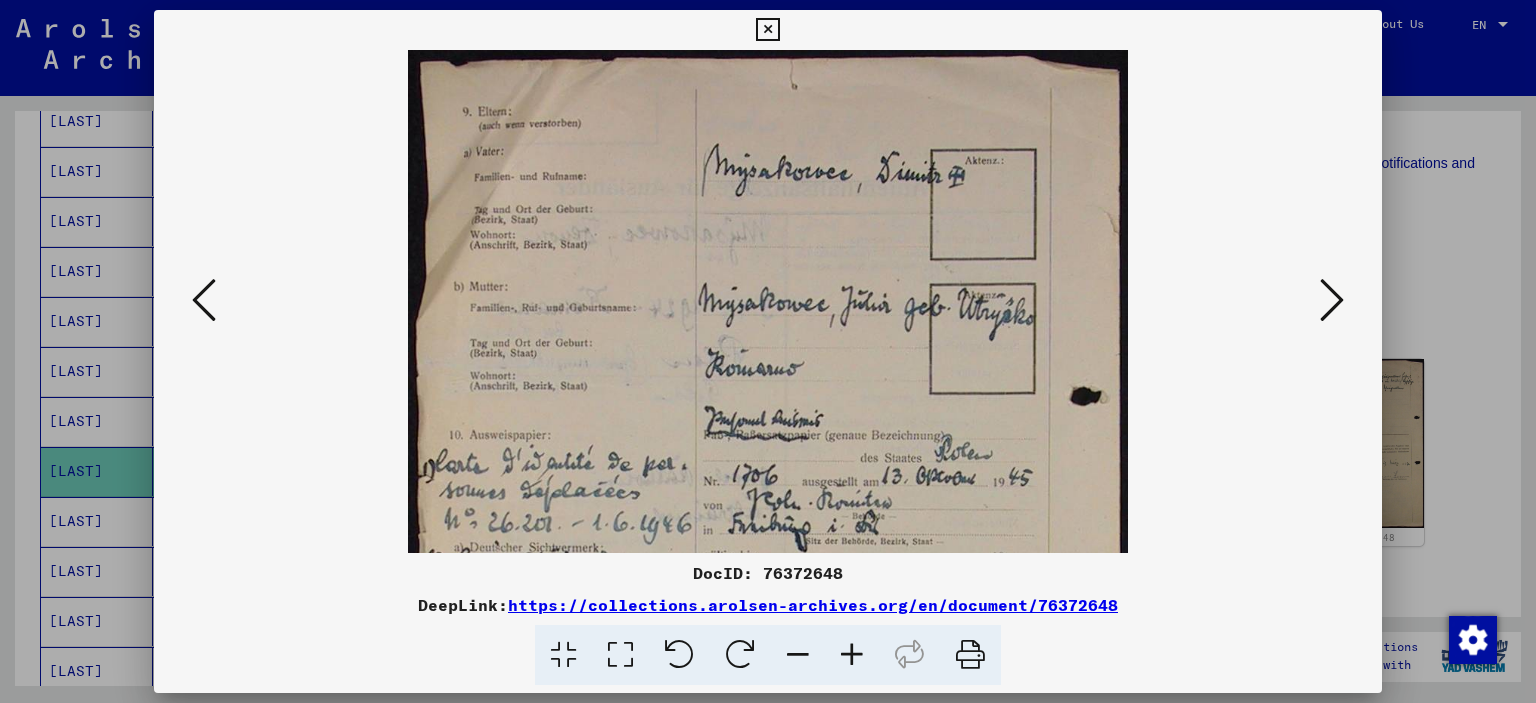 click at bounding box center [852, 655] 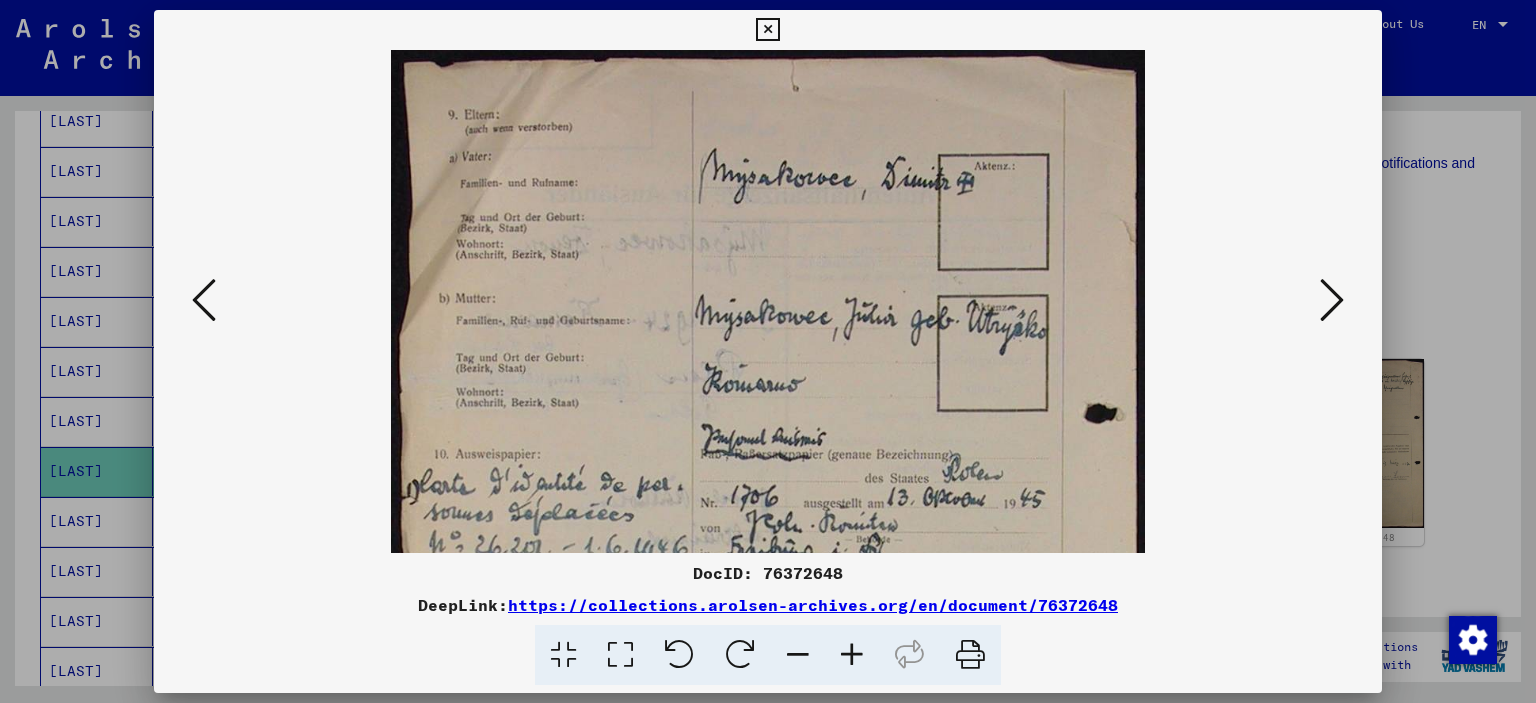 click at bounding box center (852, 655) 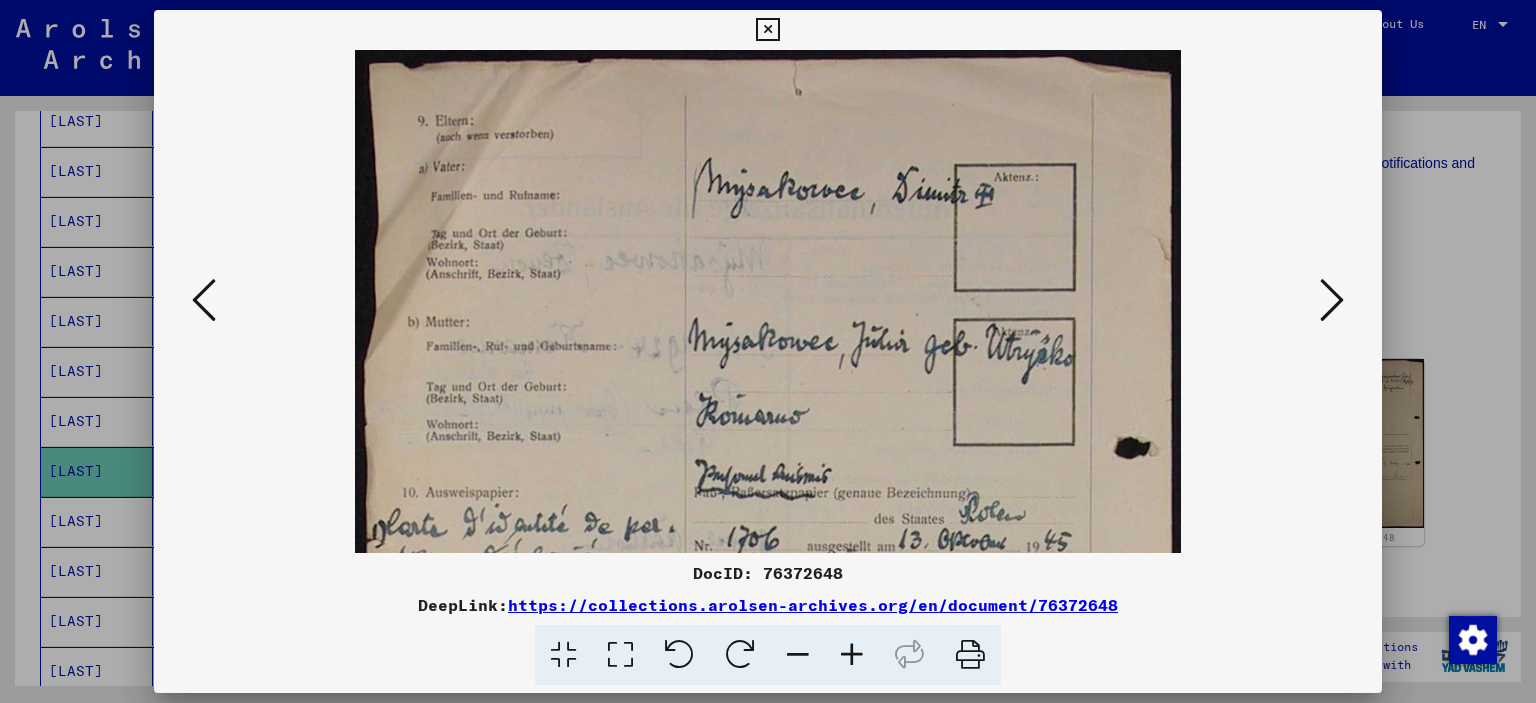 click at bounding box center [852, 655] 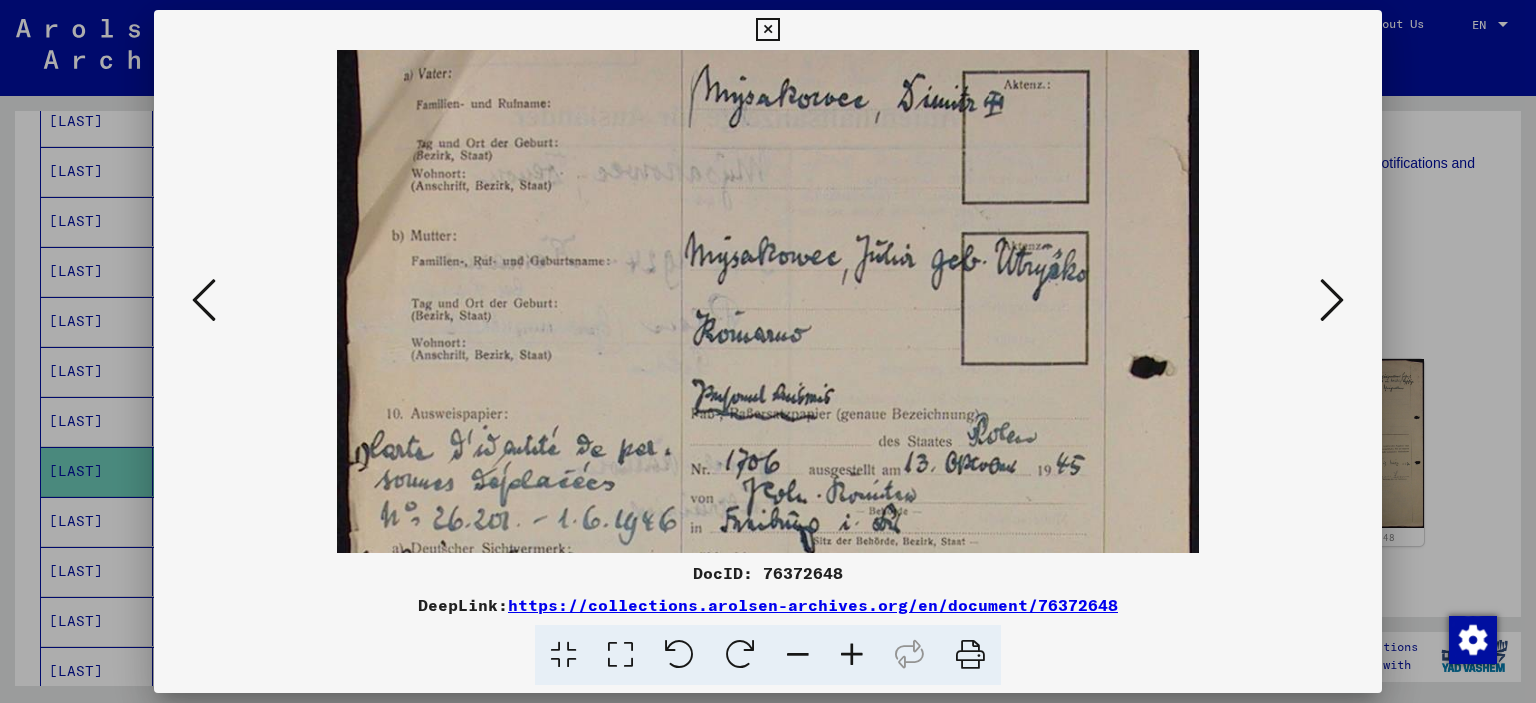 scroll, scrollTop: 99, scrollLeft: 0, axis: vertical 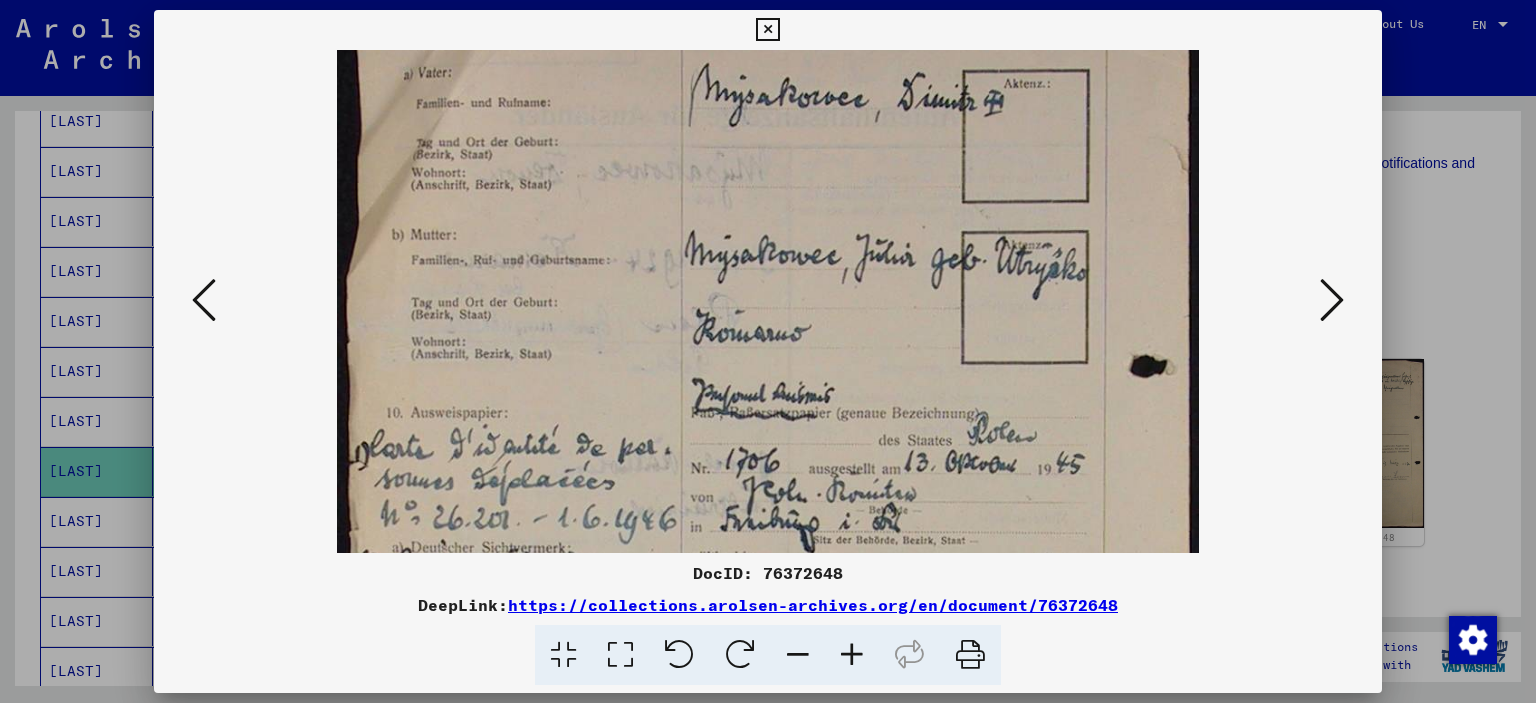 drag, startPoint x: 736, startPoint y: 446, endPoint x: 767, endPoint y: 357, distance: 94.24436 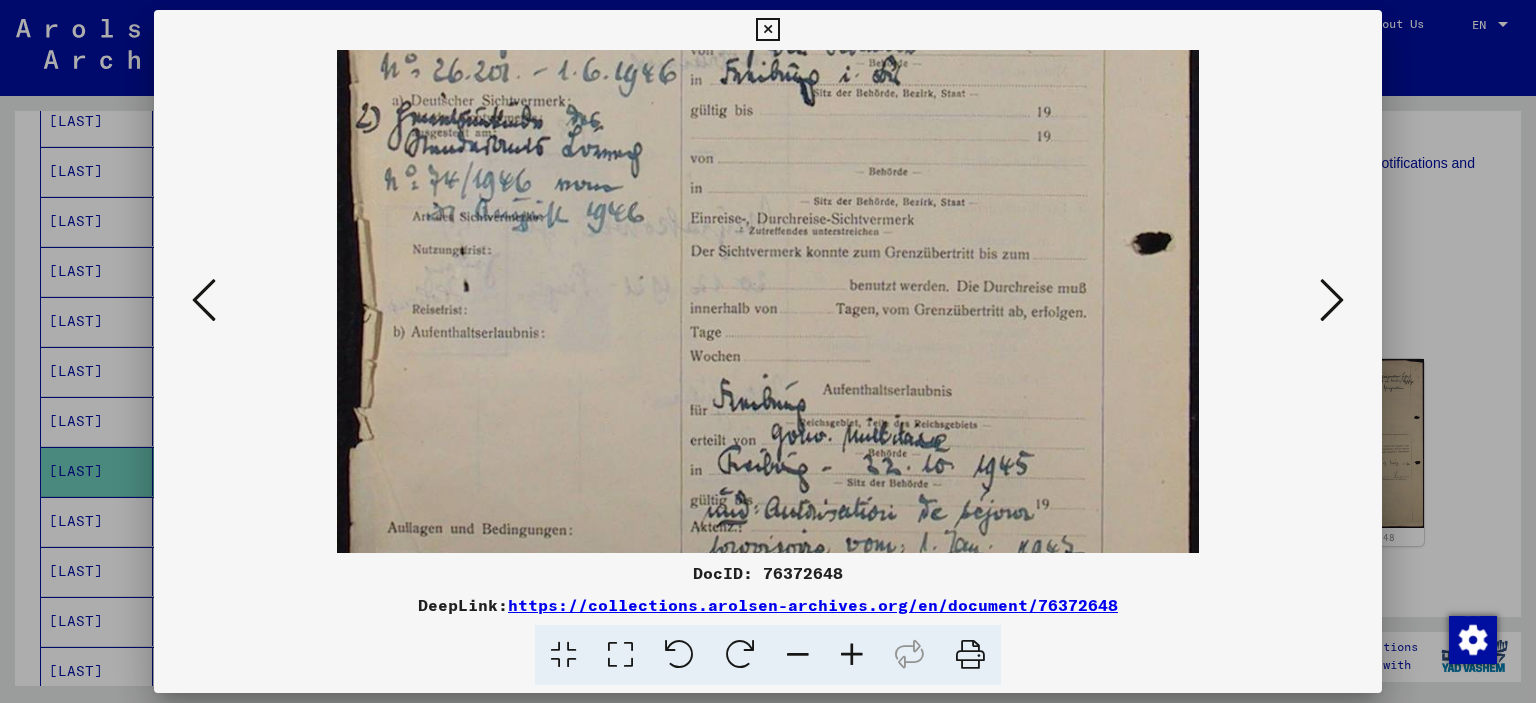 drag, startPoint x: 796, startPoint y: 484, endPoint x: 824, endPoint y: 63, distance: 421.93008 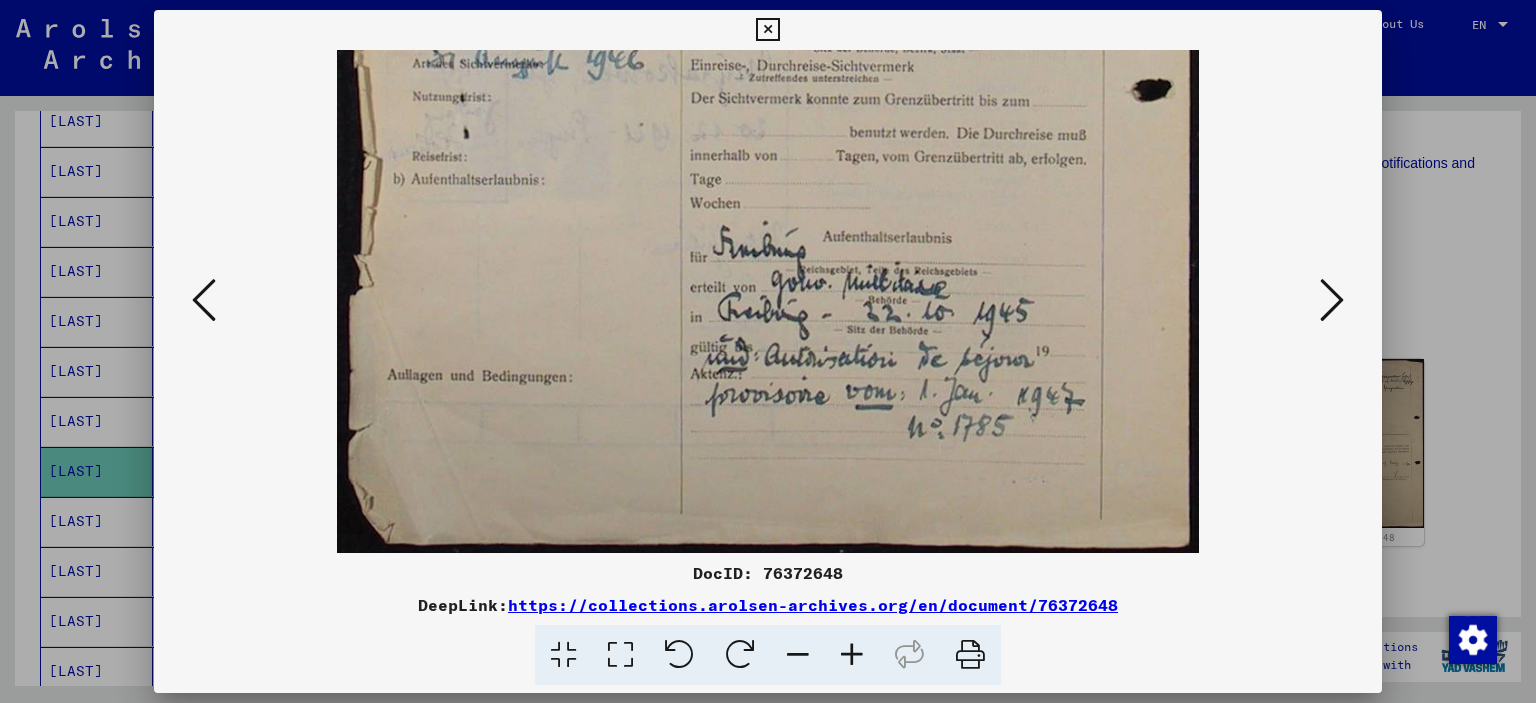 scroll, scrollTop: 700, scrollLeft: 0, axis: vertical 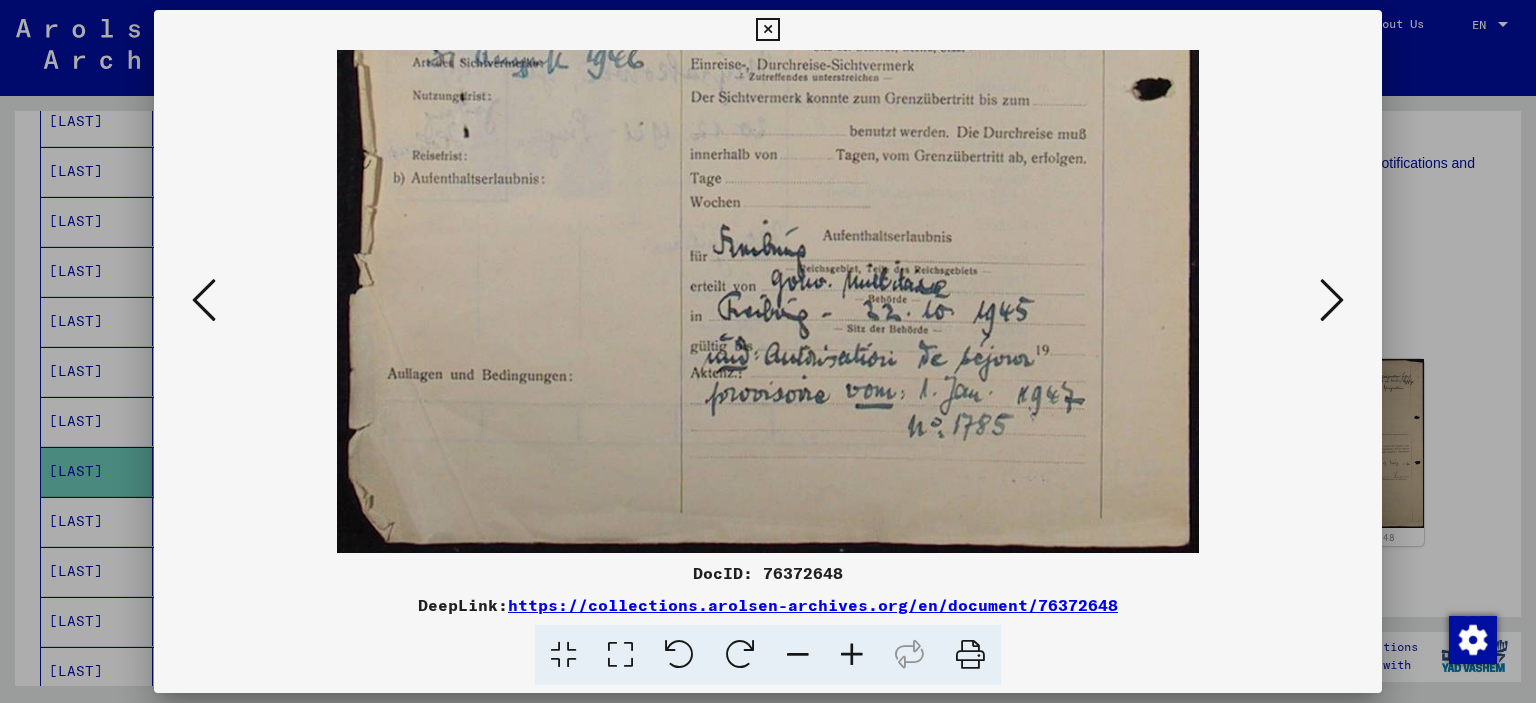 drag, startPoint x: 859, startPoint y: 275, endPoint x: 848, endPoint y: 151, distance: 124.486946 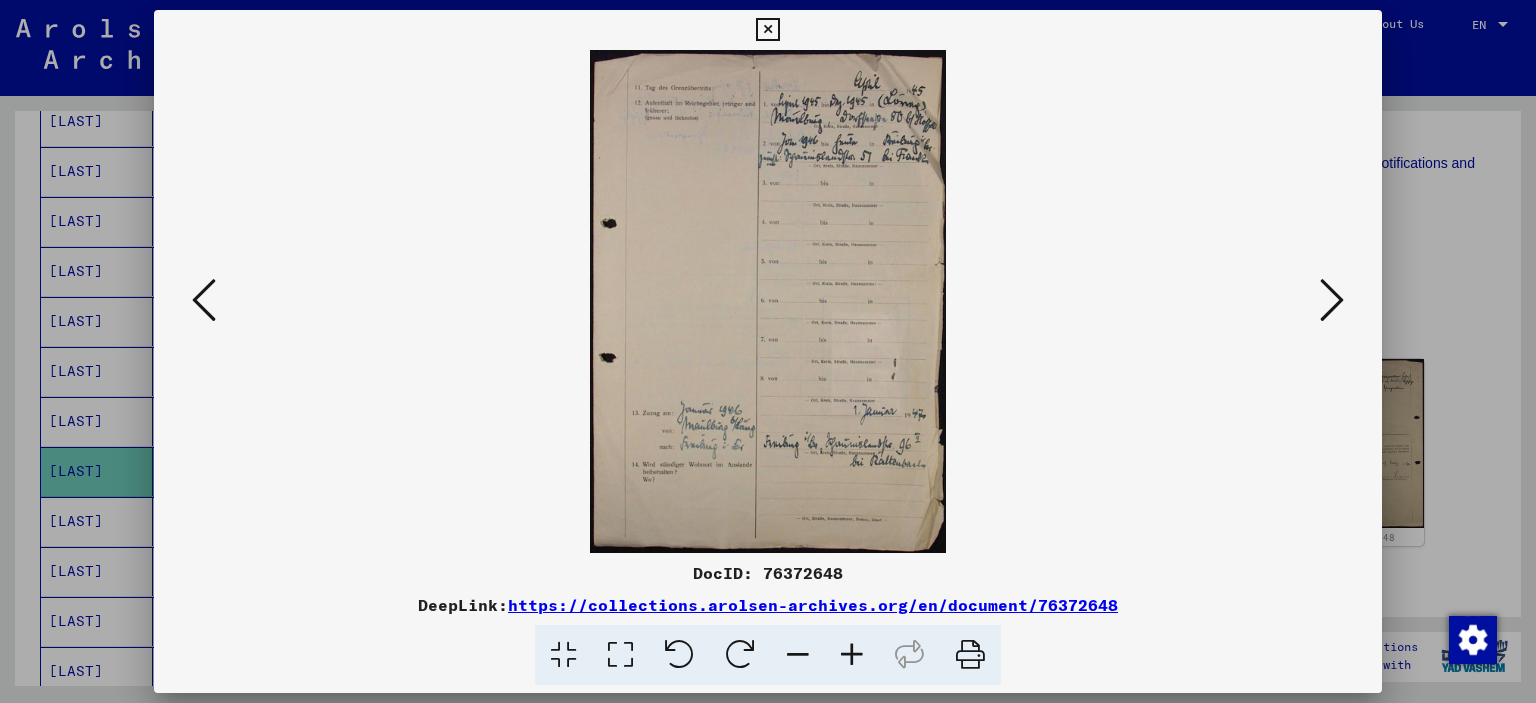 click at bounding box center (1332, 300) 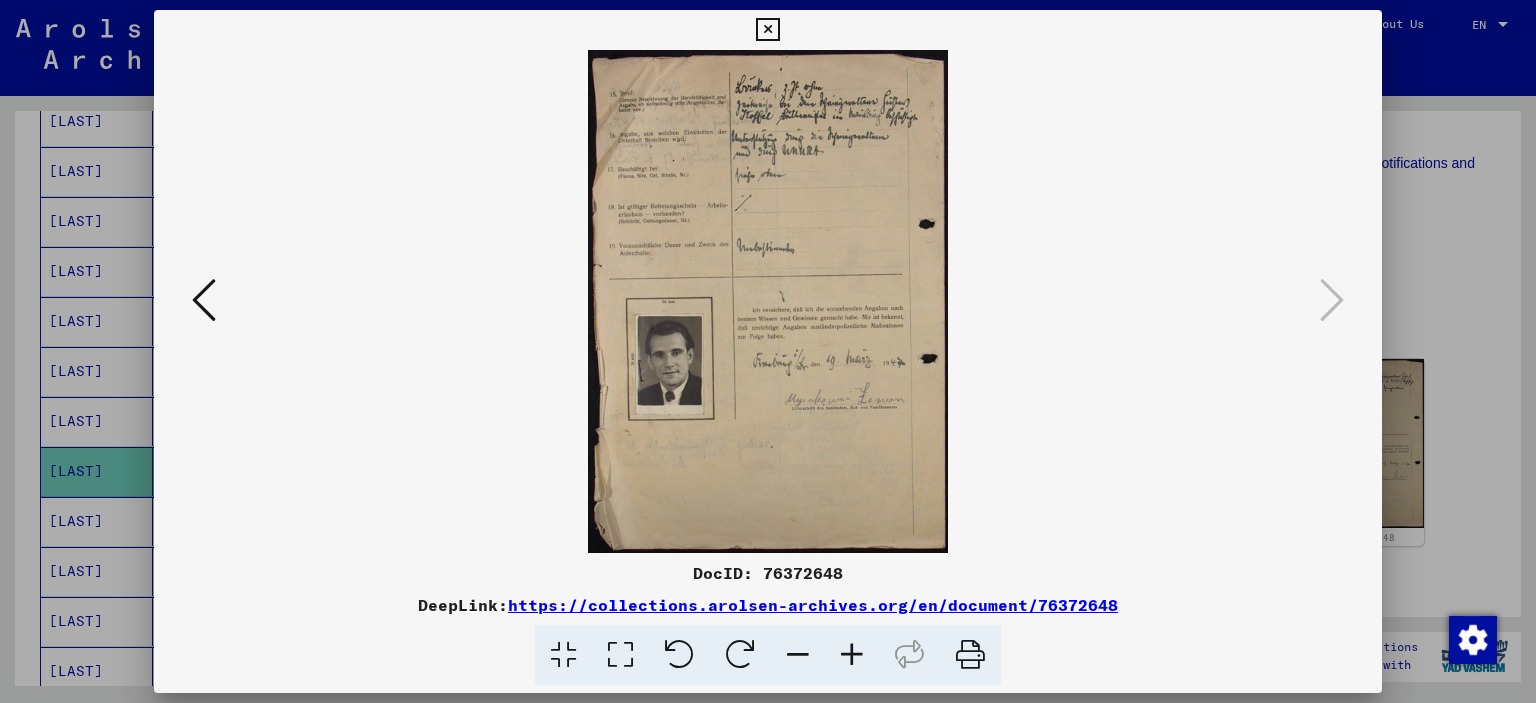 click at bounding box center (767, 30) 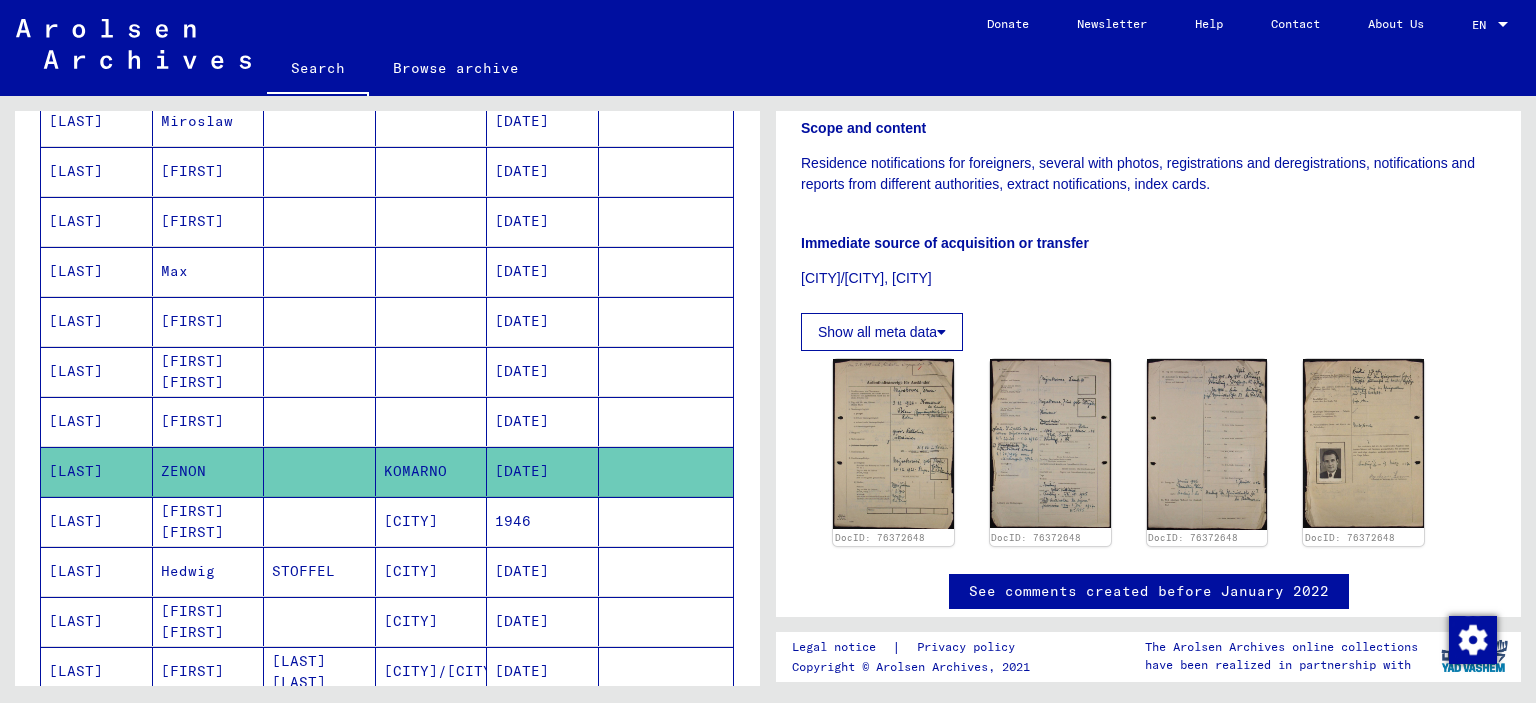 click on "[FIRST]" at bounding box center (209, 471) 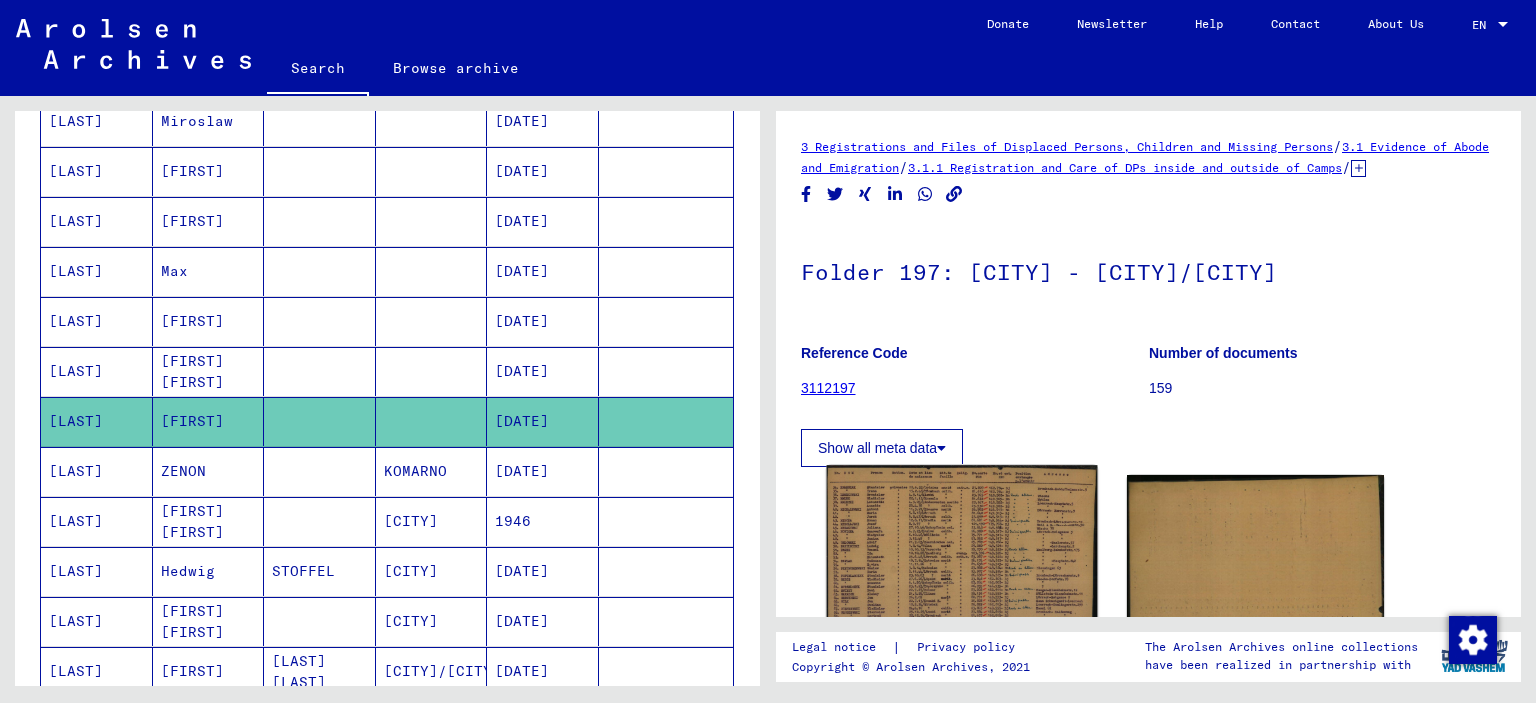 click 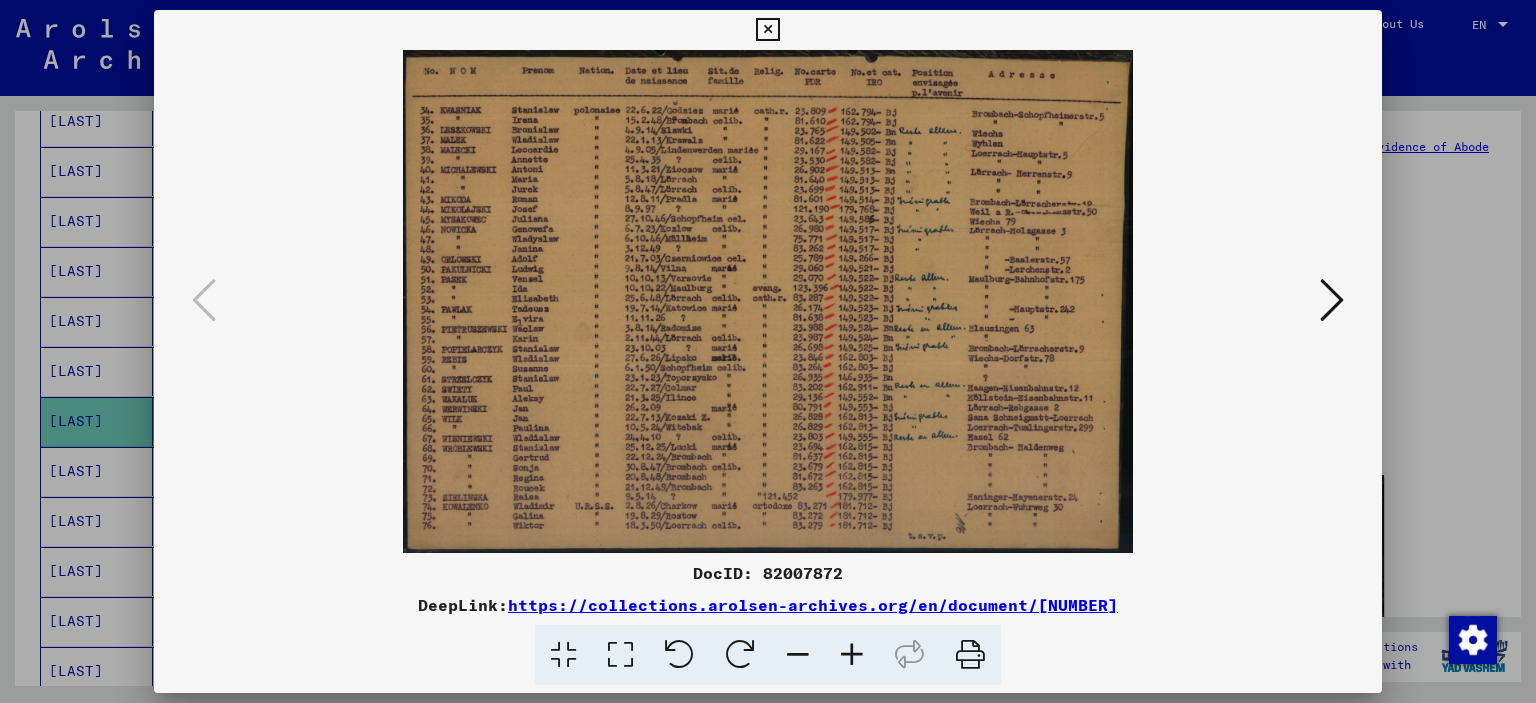 click at bounding box center (852, 655) 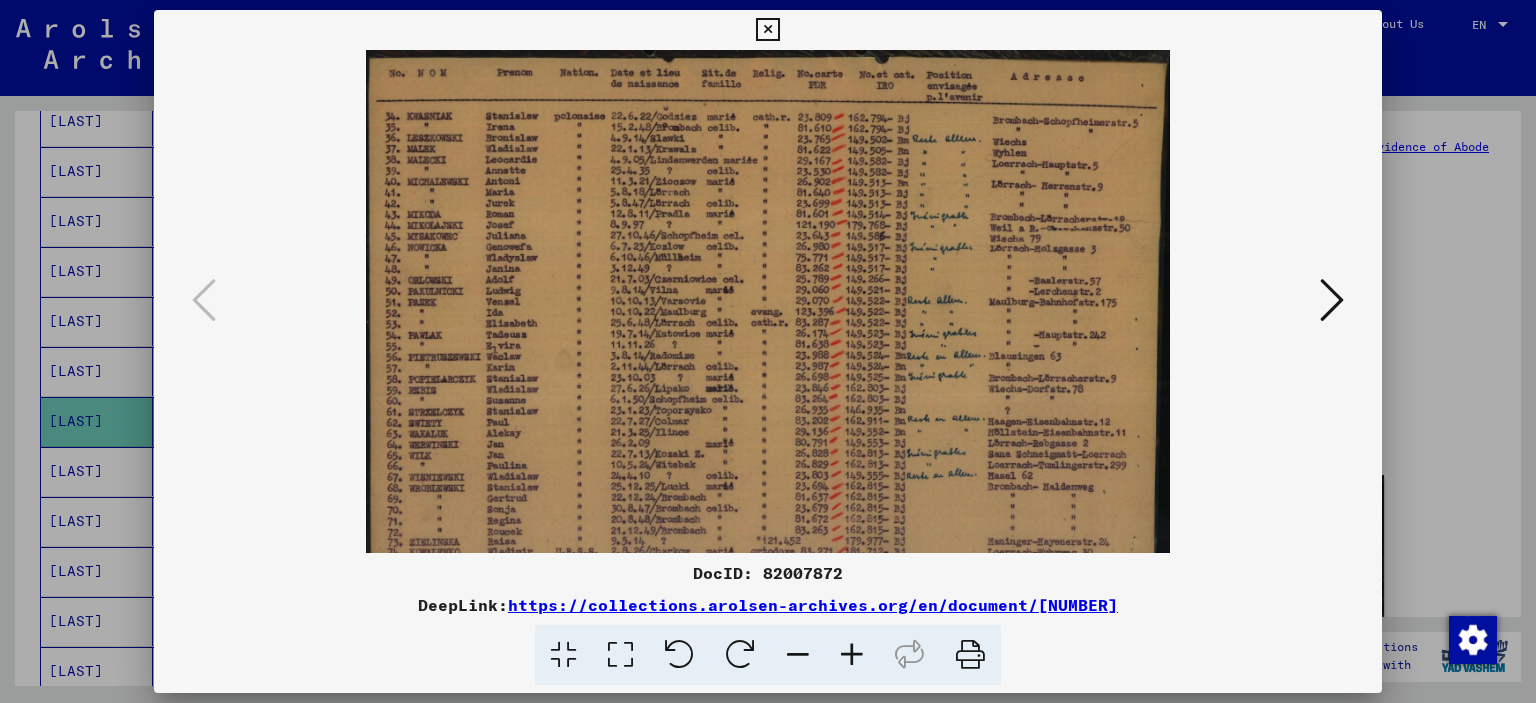 click at bounding box center [852, 655] 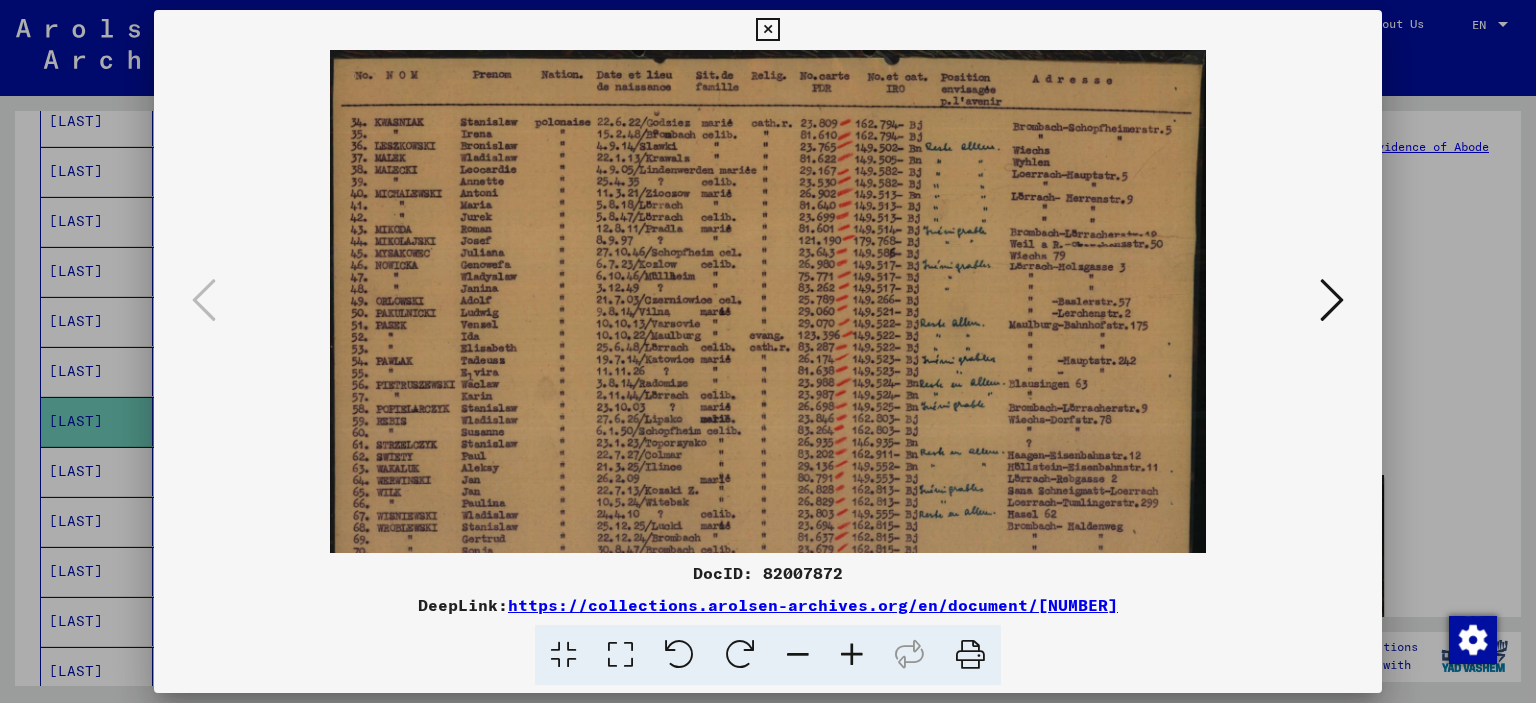 click at bounding box center [852, 655] 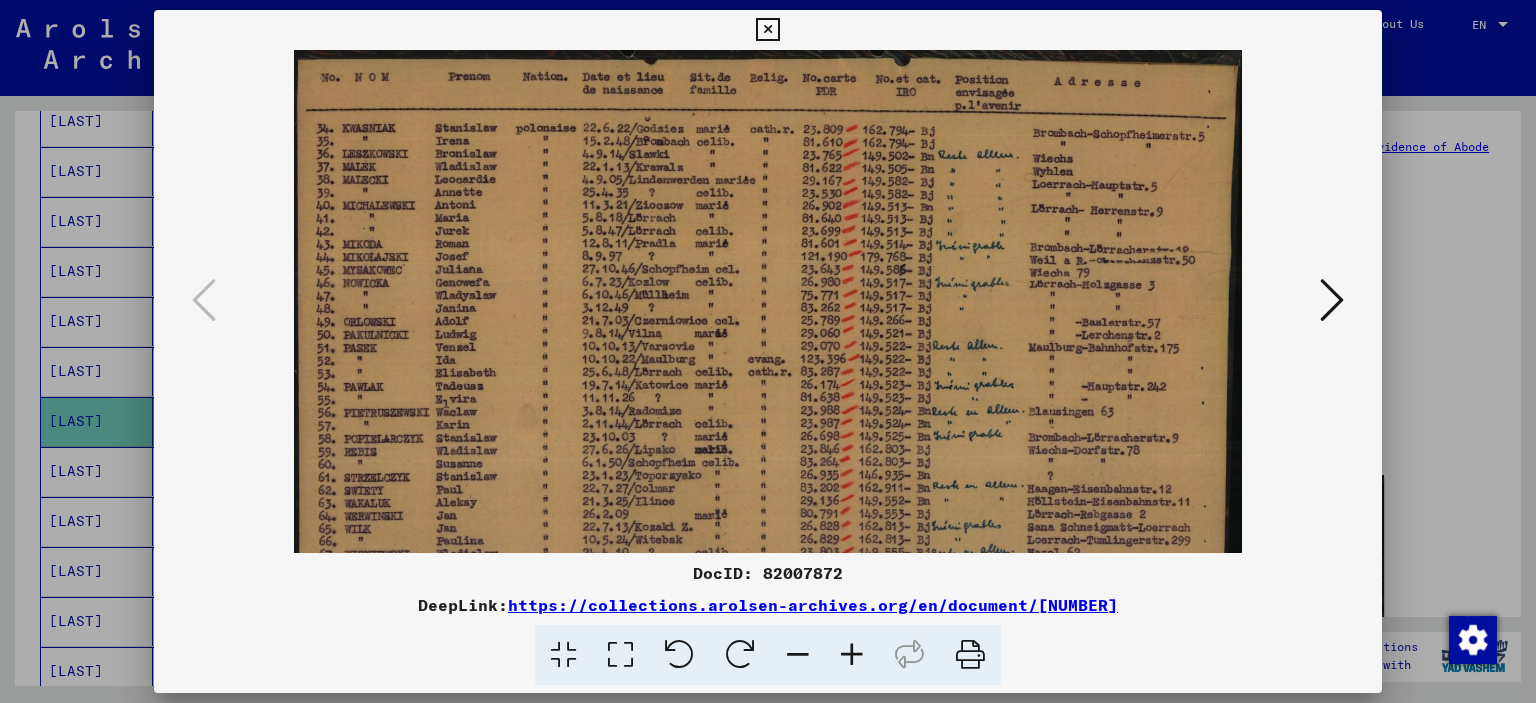 click at bounding box center [852, 655] 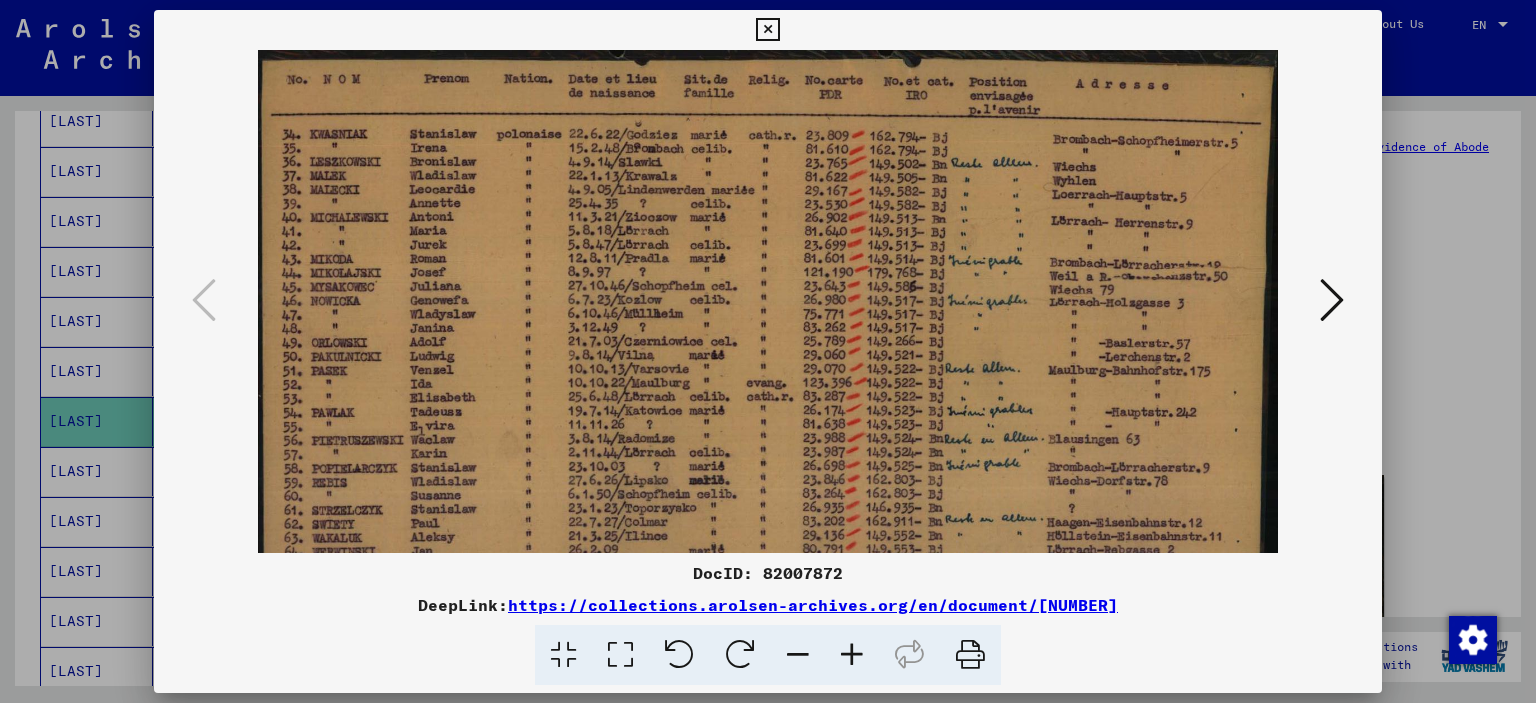 click at bounding box center [852, 655] 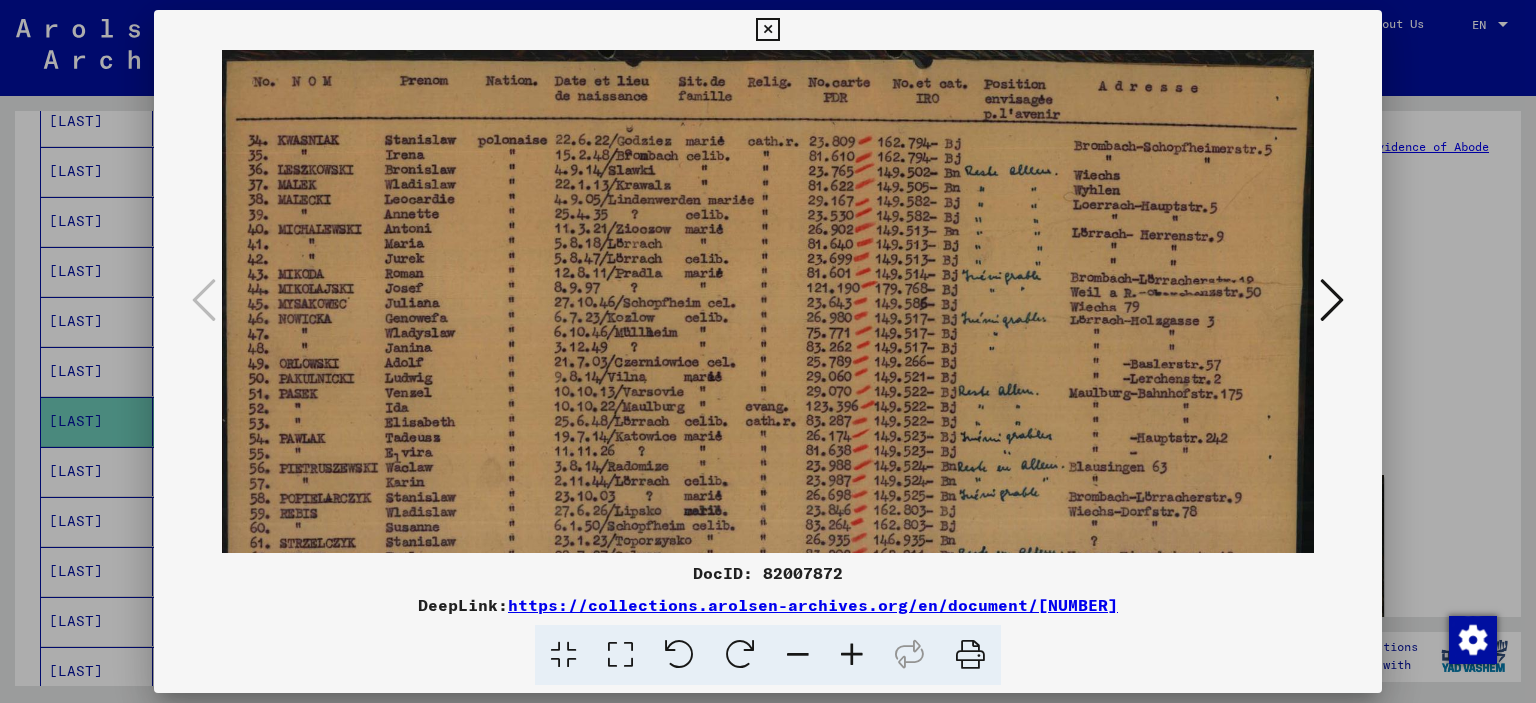 click at bounding box center (852, 655) 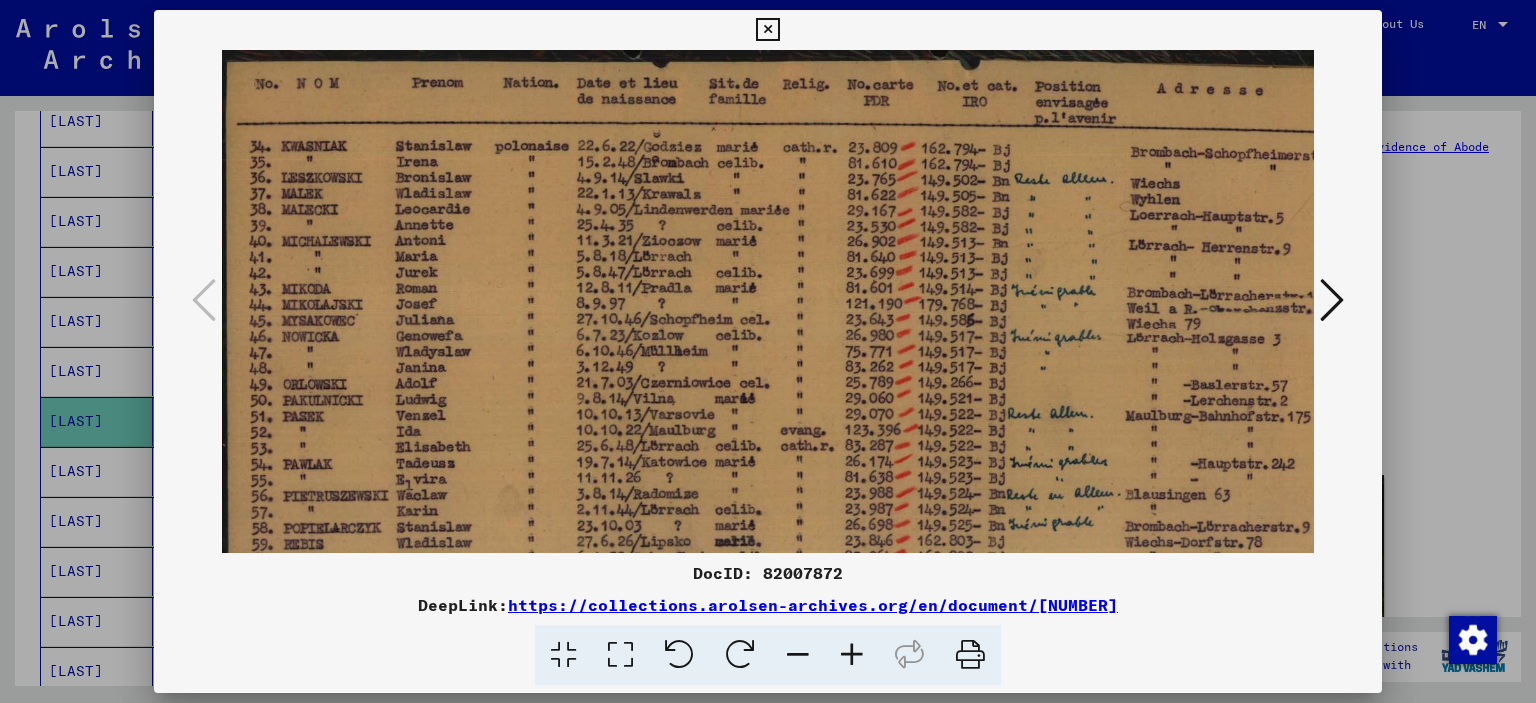 click at bounding box center [767, 30] 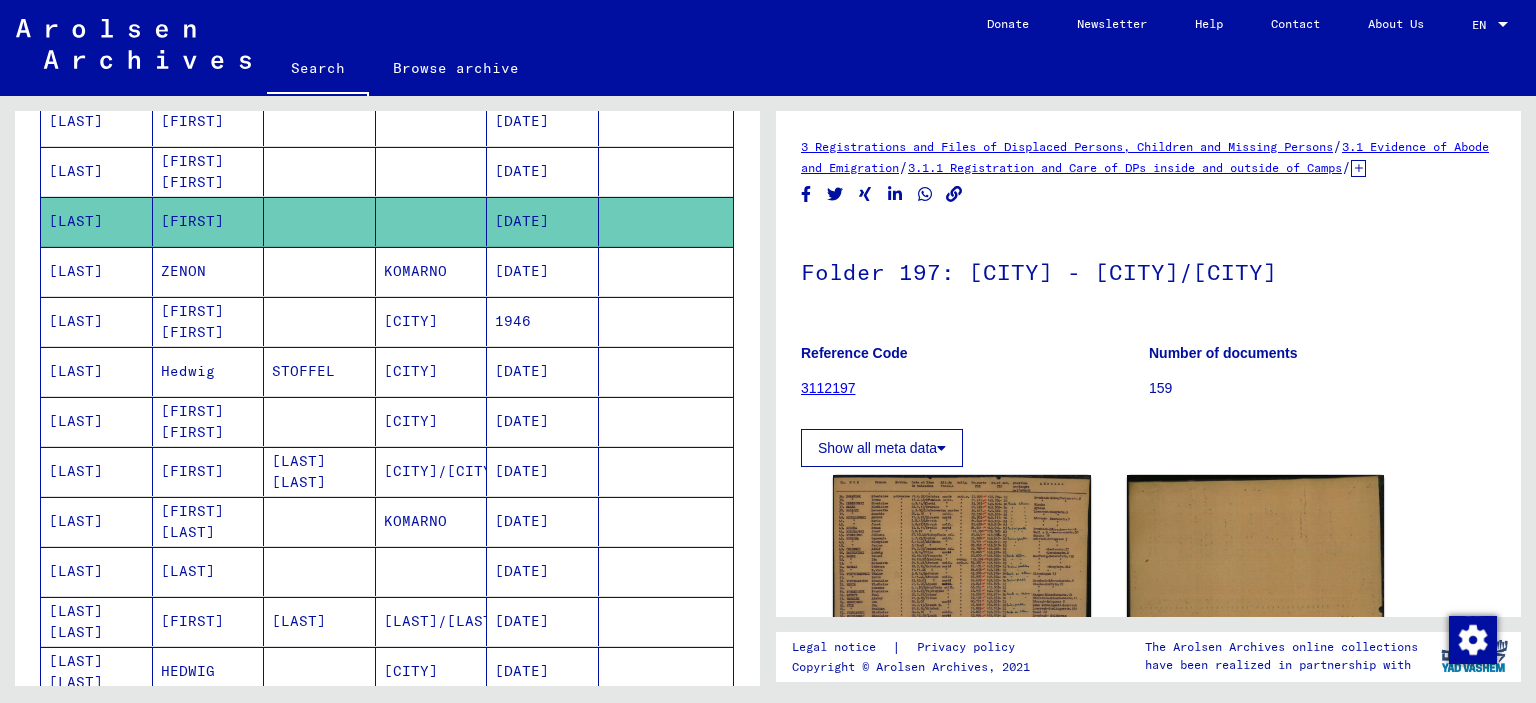 scroll, scrollTop: 808, scrollLeft: 0, axis: vertical 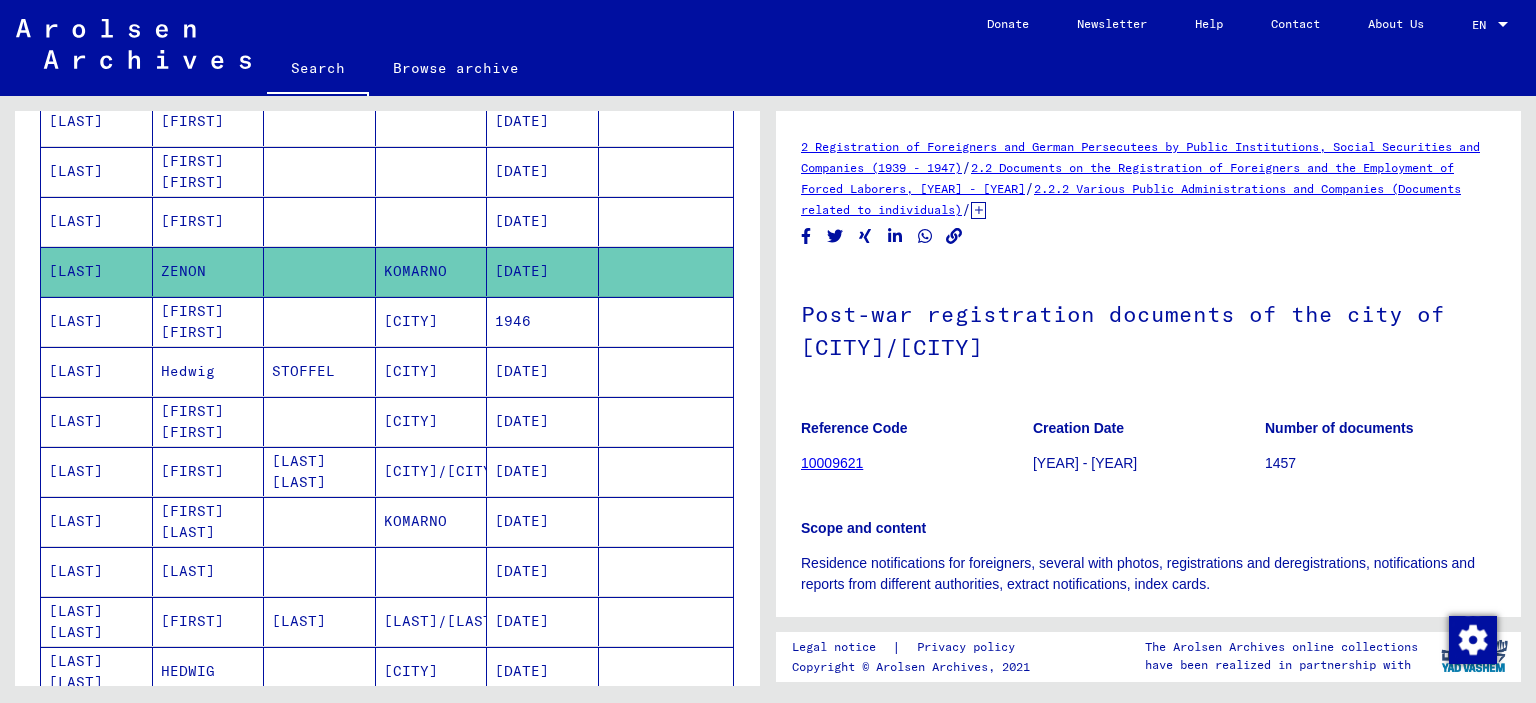 click on "[FIRST] [FIRST]" at bounding box center (209, 371) 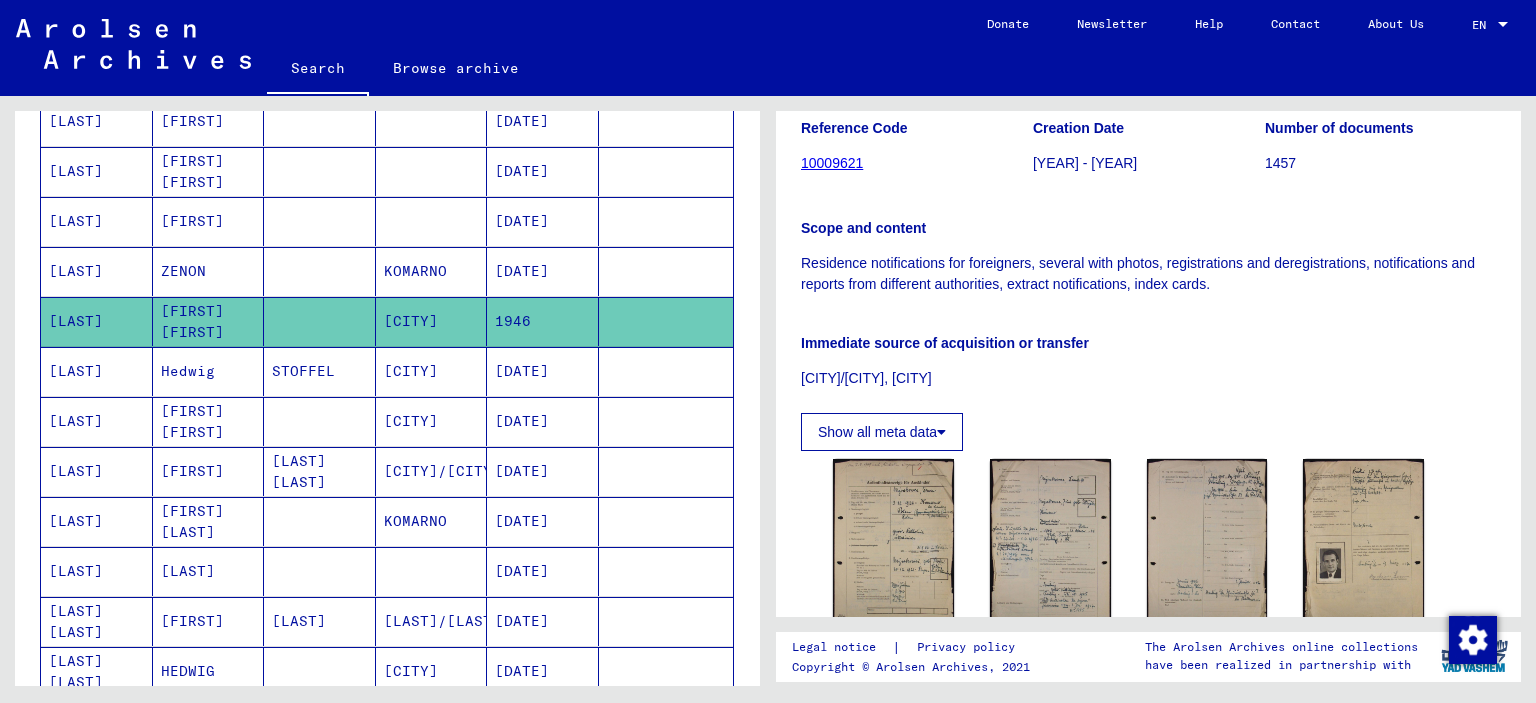 scroll, scrollTop: 400, scrollLeft: 0, axis: vertical 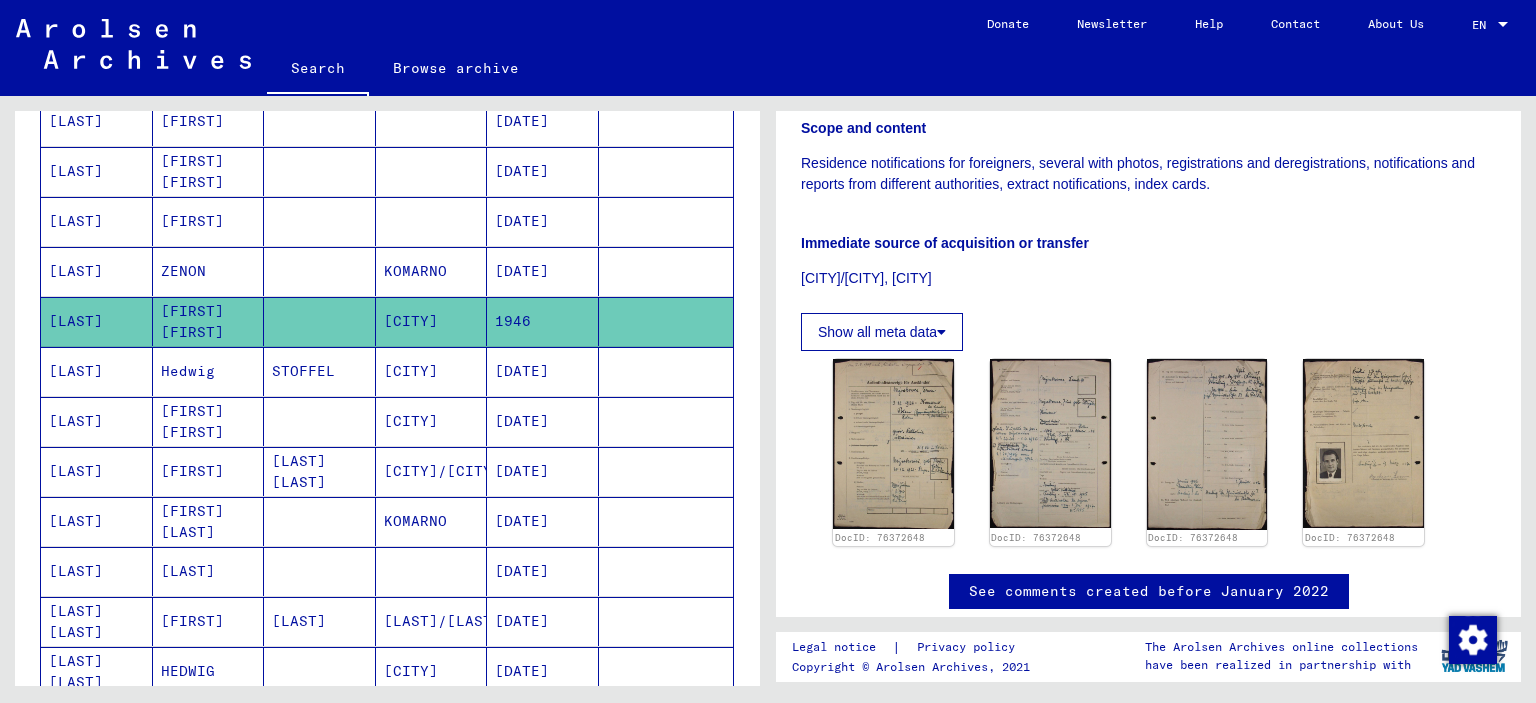 drag, startPoint x: 146, startPoint y: 307, endPoint x: 526, endPoint y: 317, distance: 380.13156 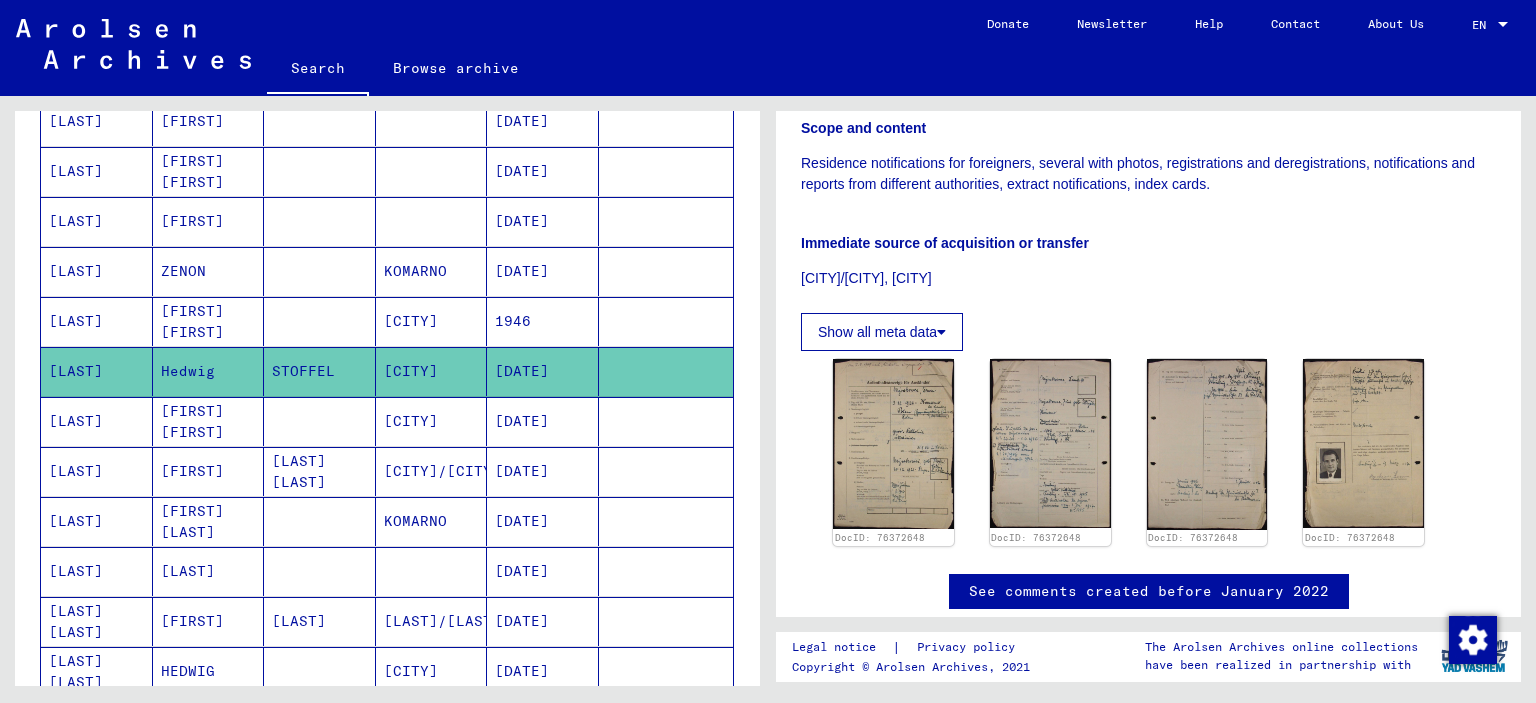 drag, startPoint x: 153, startPoint y: 363, endPoint x: 578, endPoint y: 365, distance: 425.0047 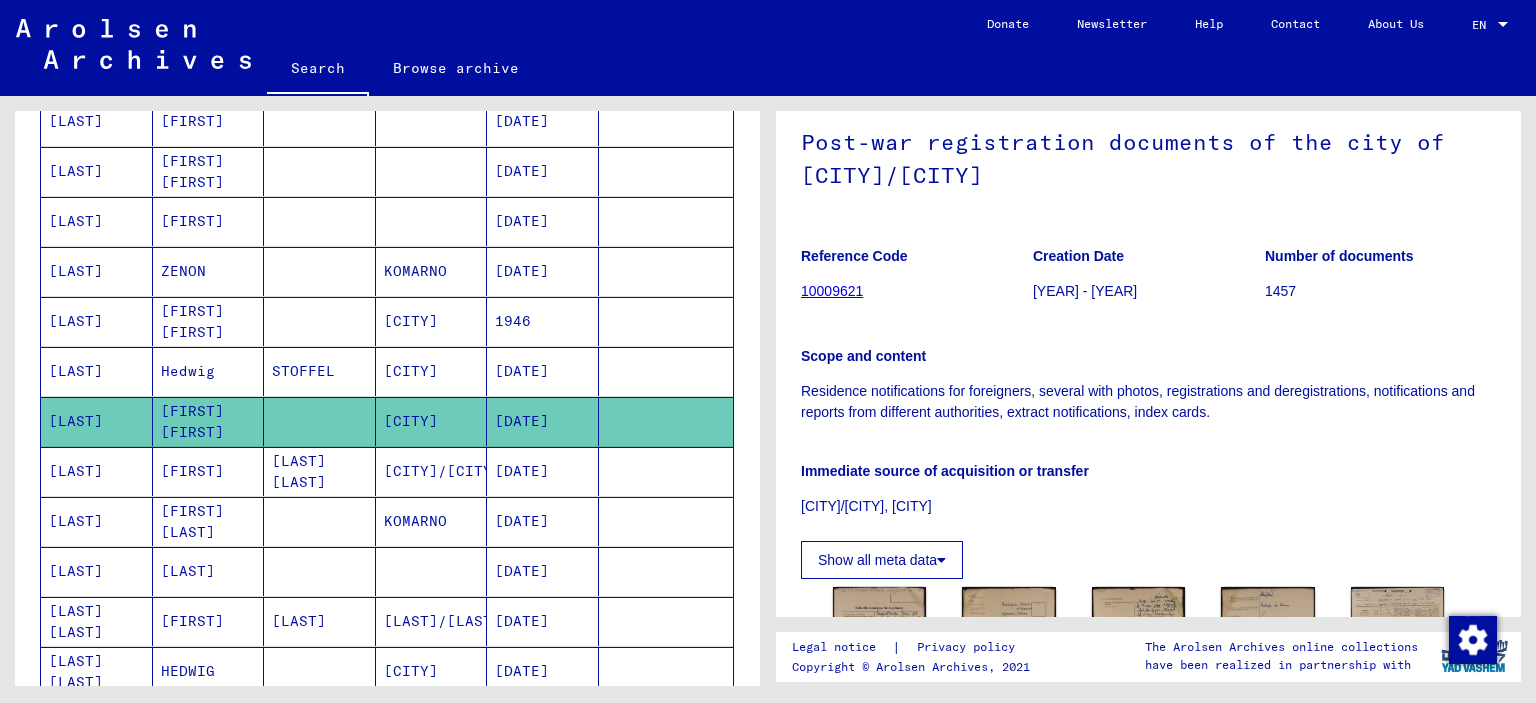 scroll, scrollTop: 600, scrollLeft: 0, axis: vertical 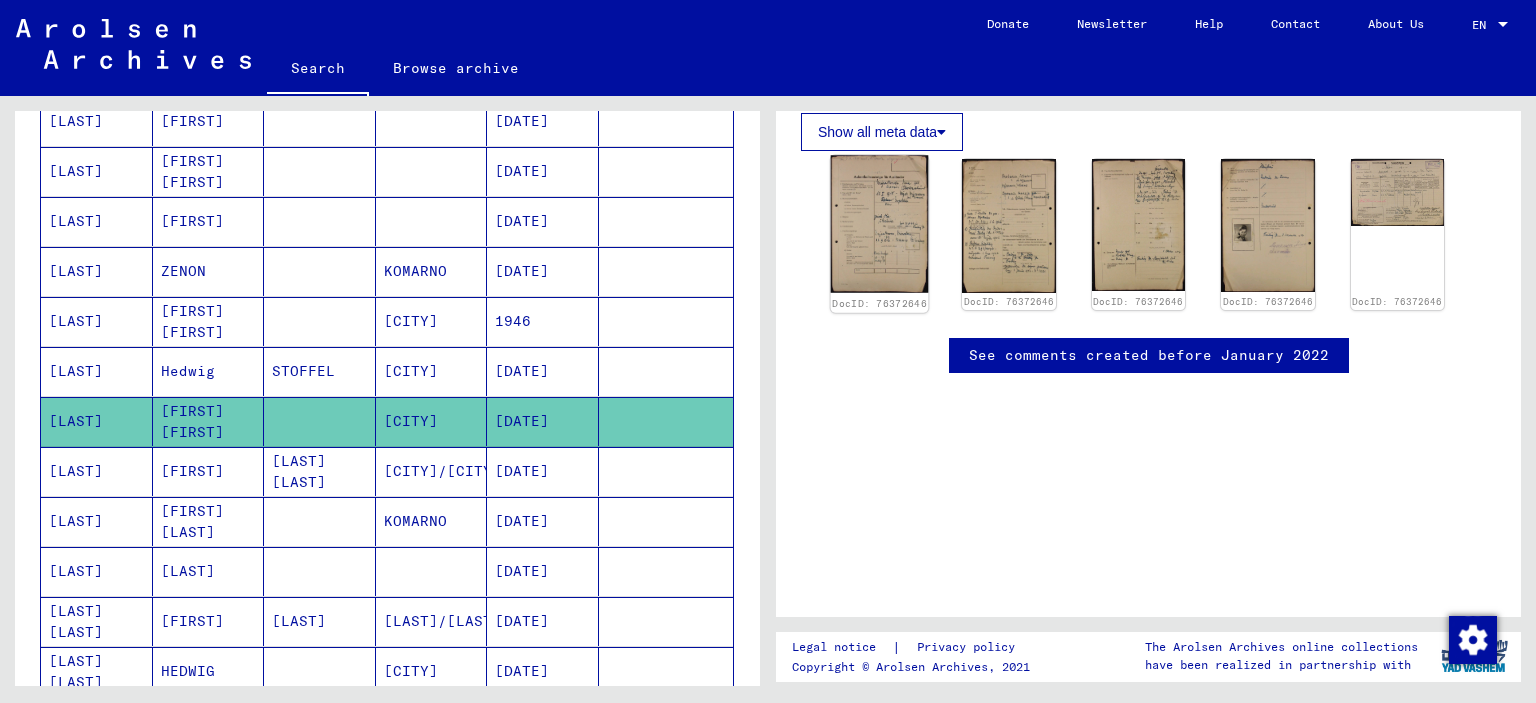 click 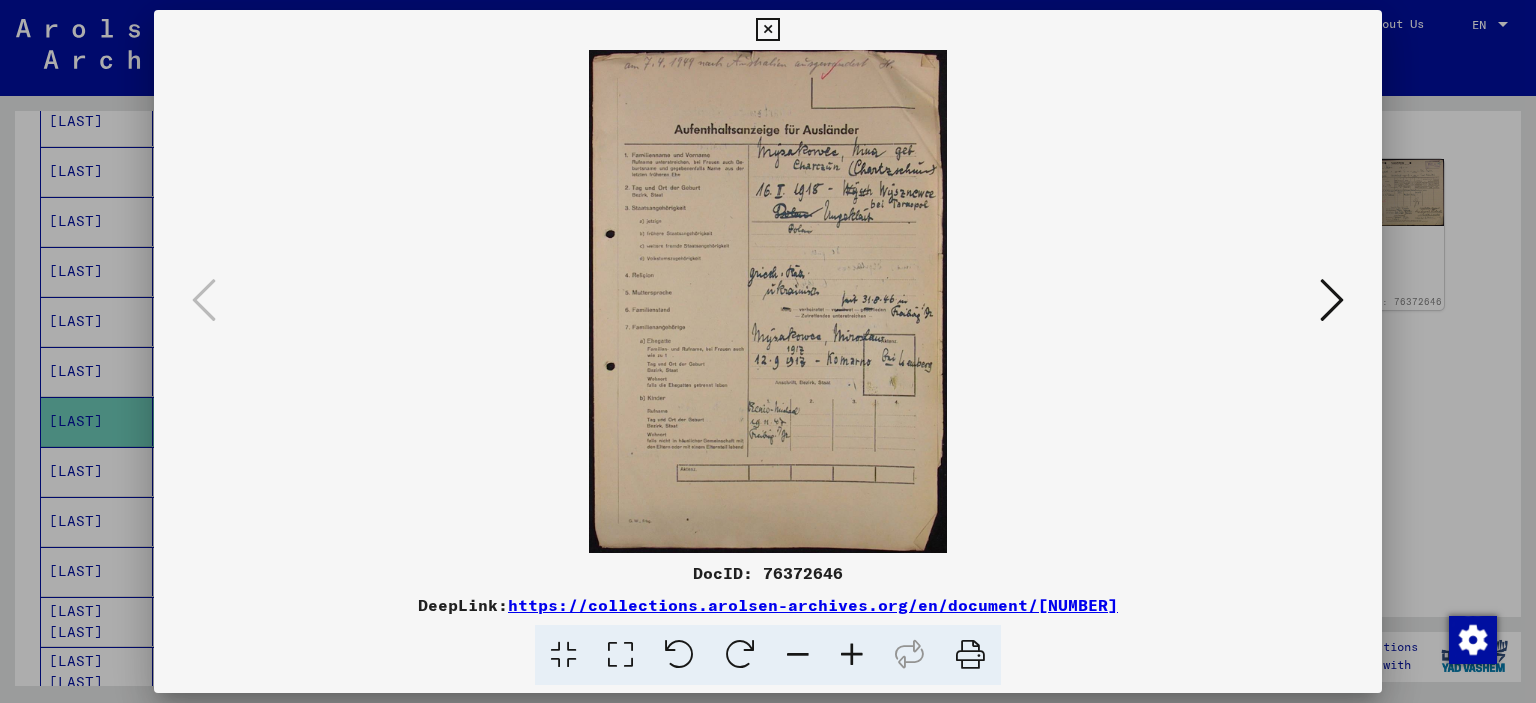 click at bounding box center (1332, 300) 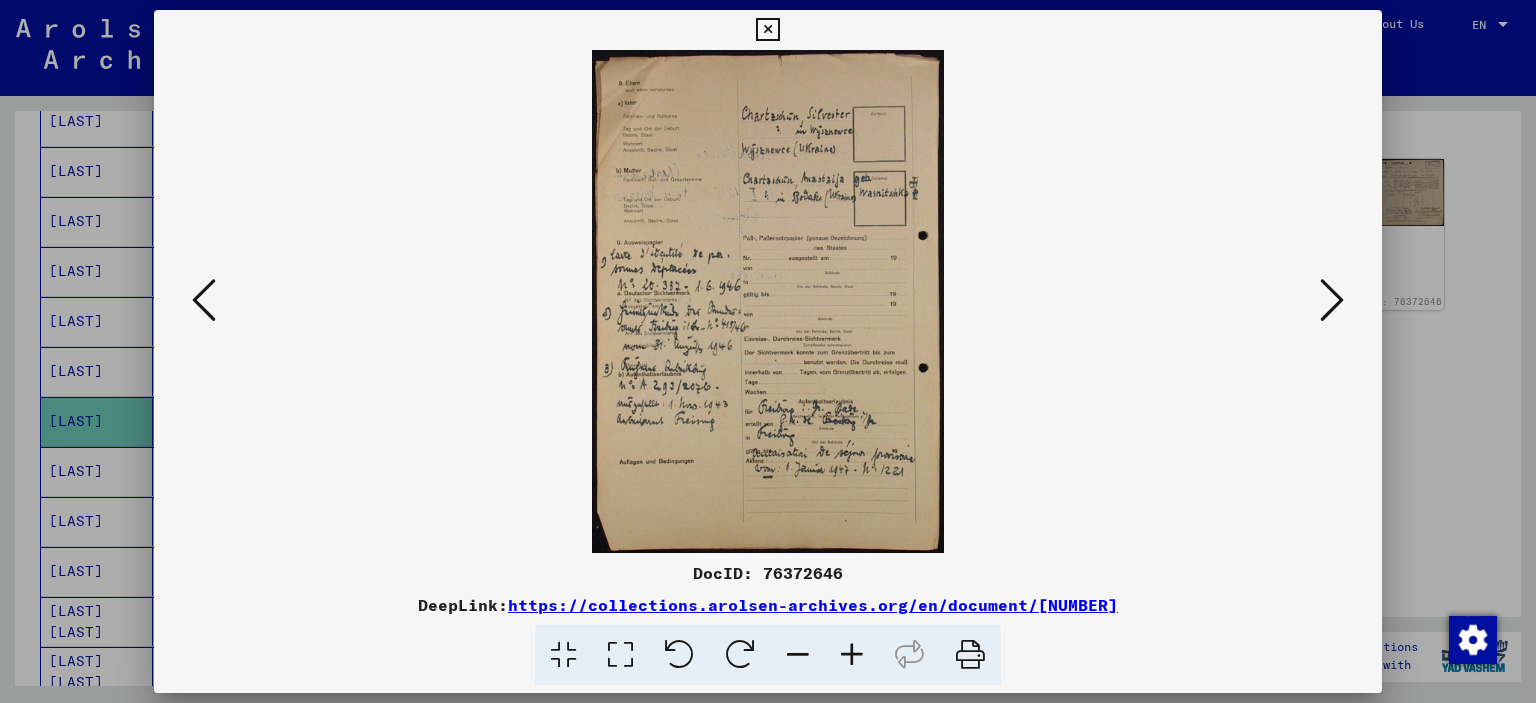 click at bounding box center (1332, 300) 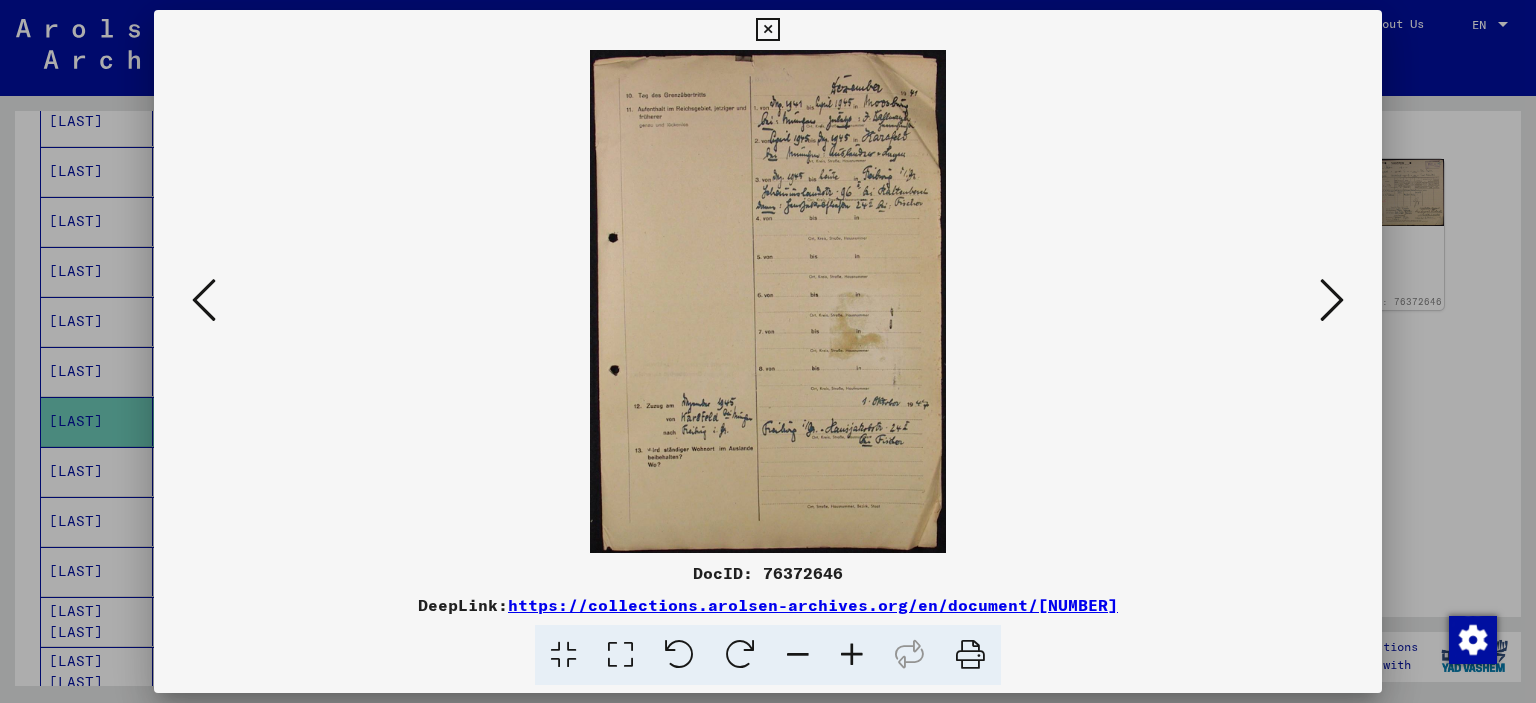click at bounding box center (1332, 300) 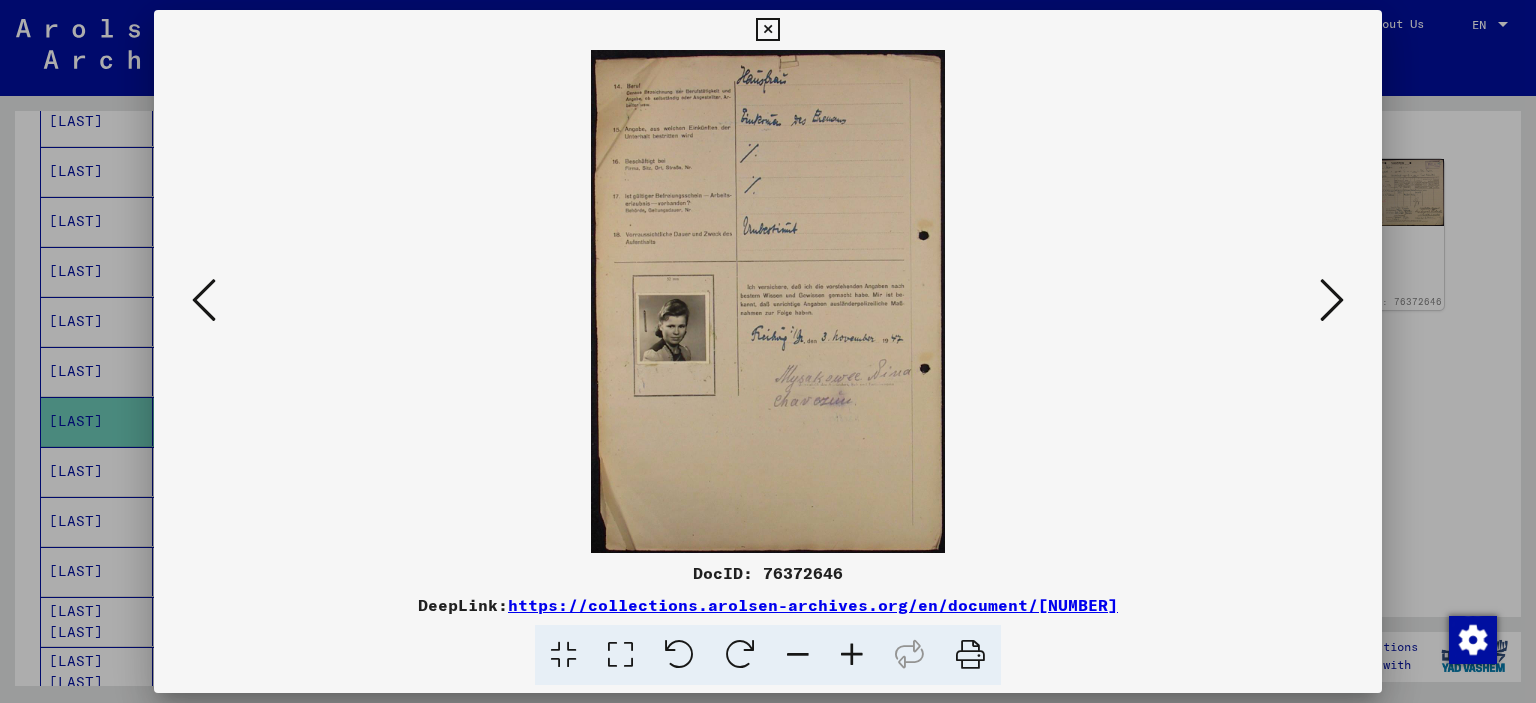 click at bounding box center [1332, 300] 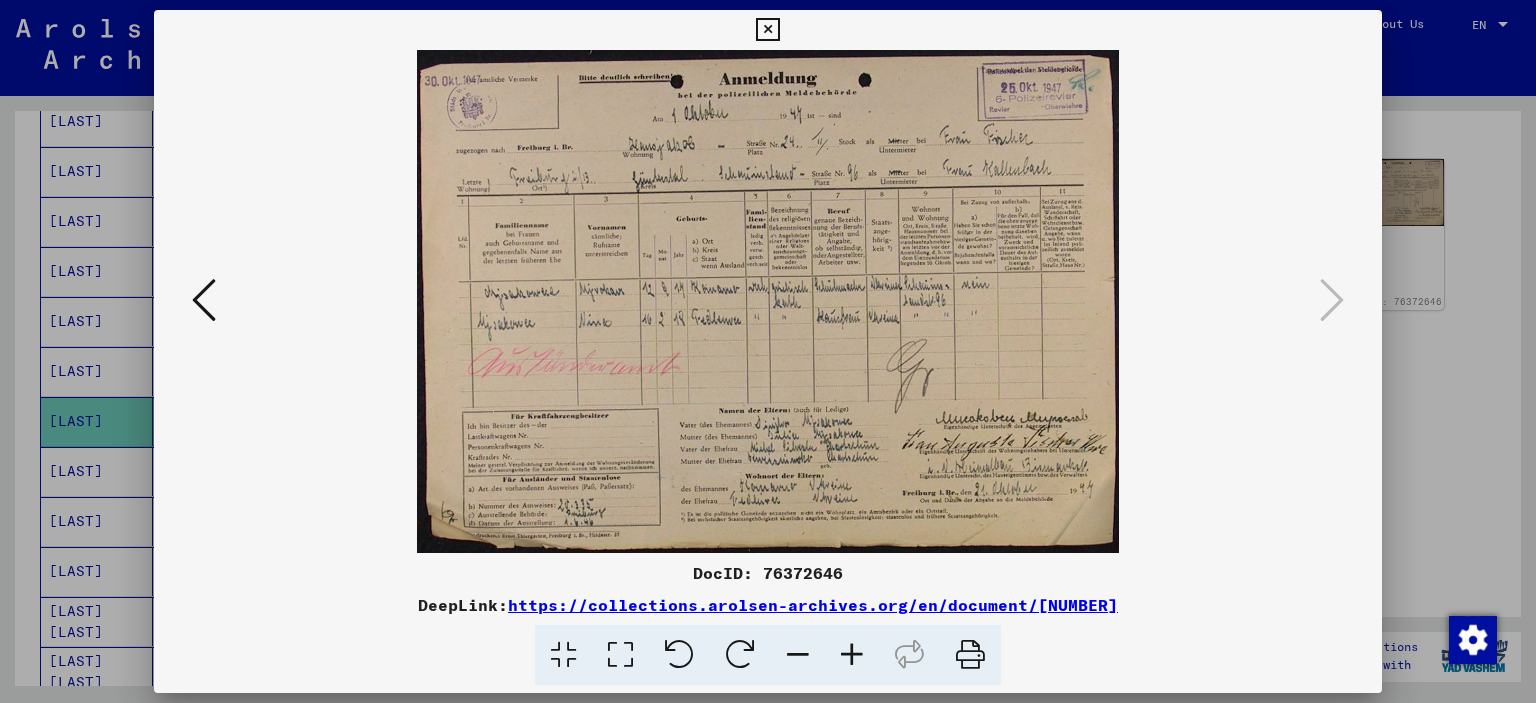 click at bounding box center (852, 655) 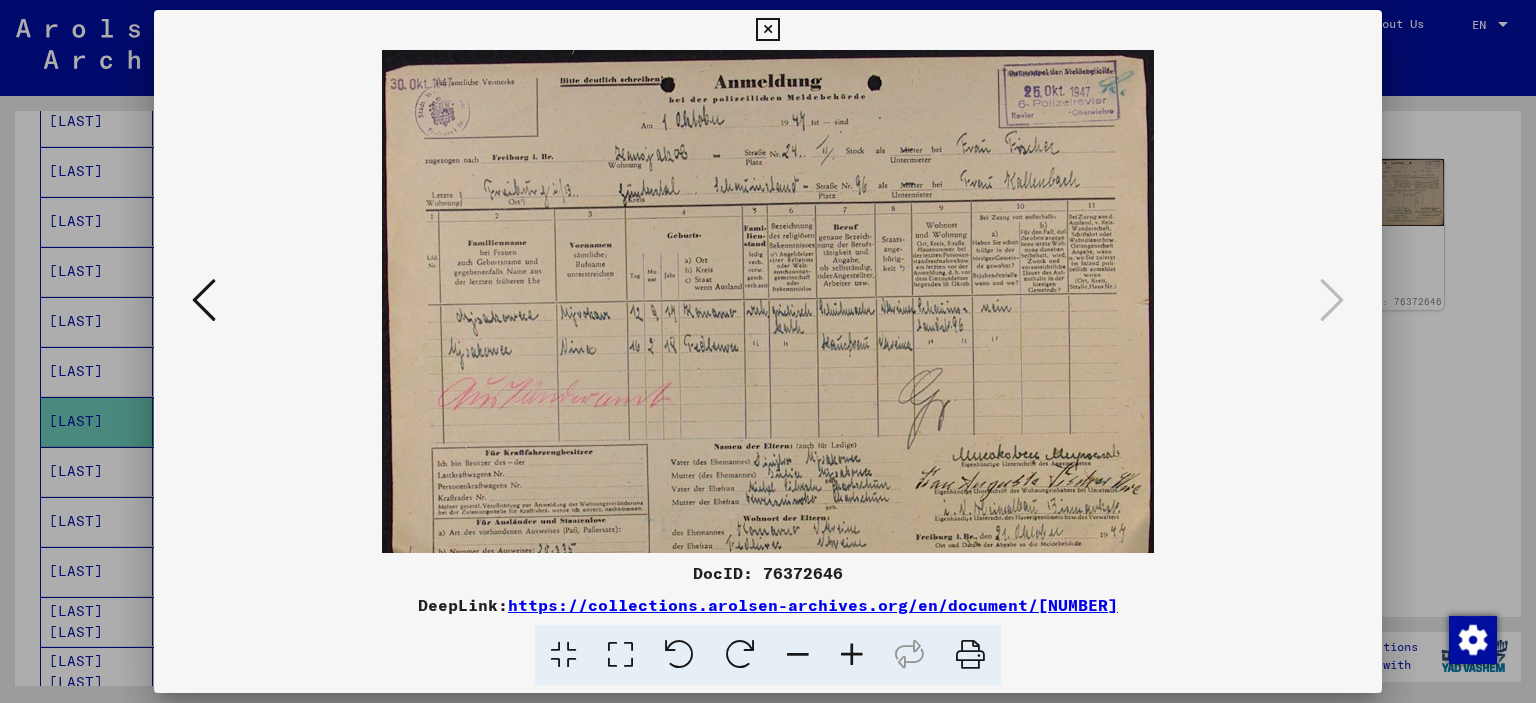 click at bounding box center (852, 655) 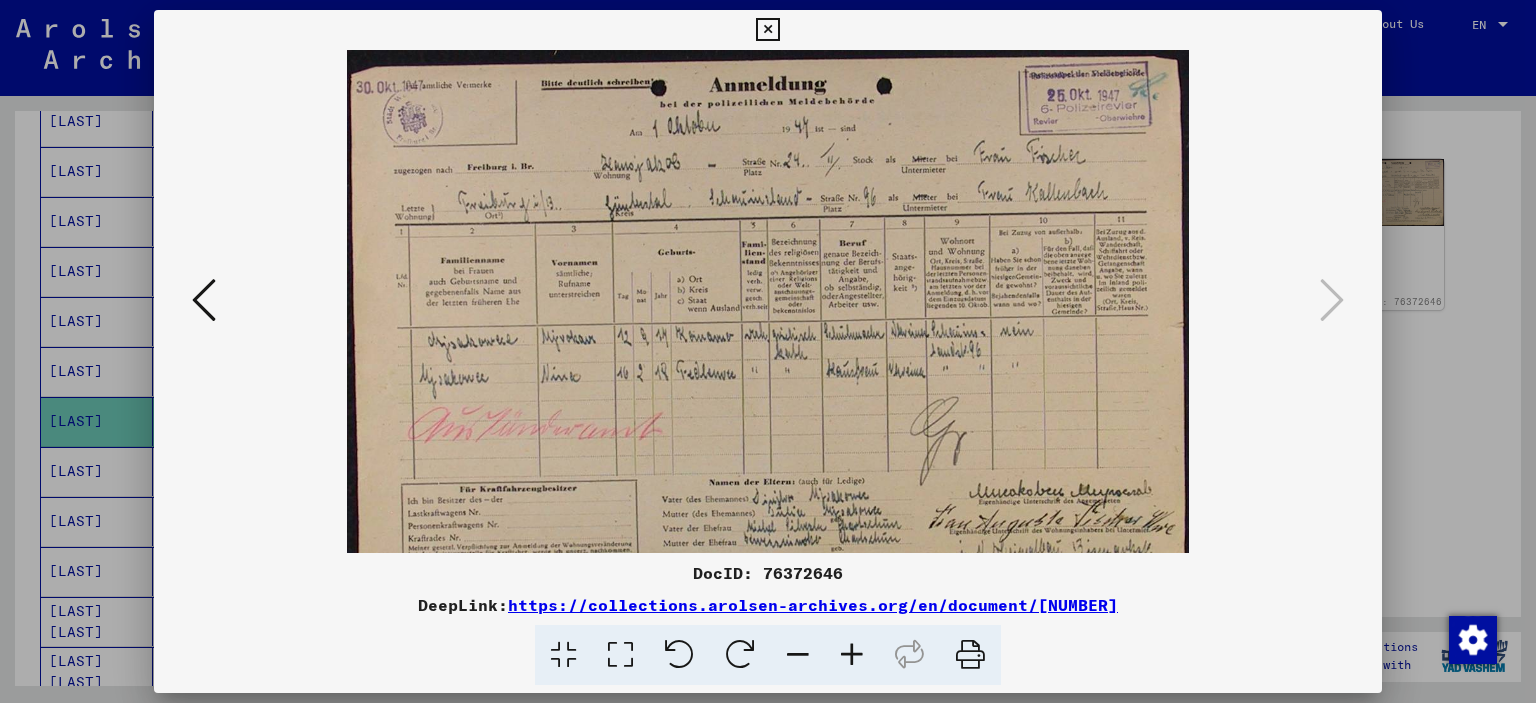 click at bounding box center (852, 655) 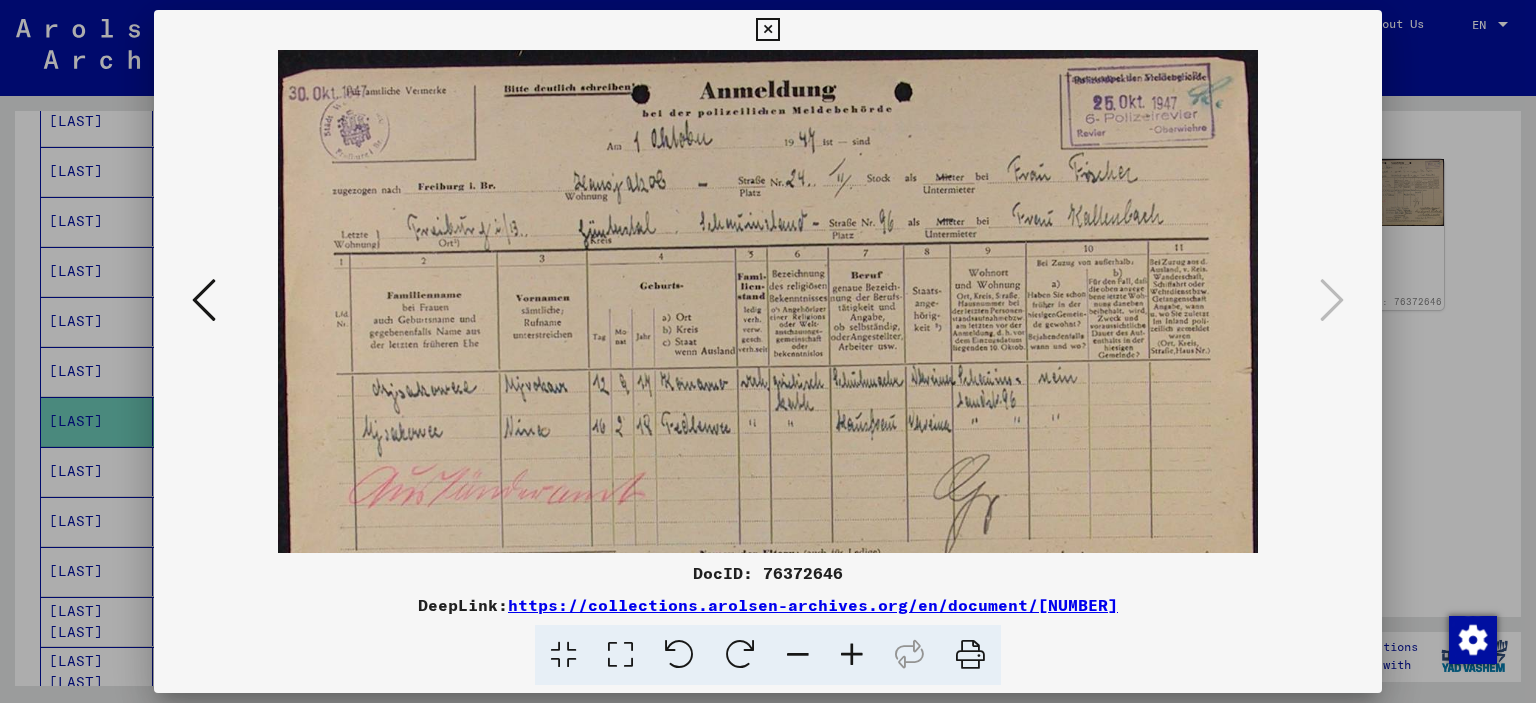 click at bounding box center (852, 655) 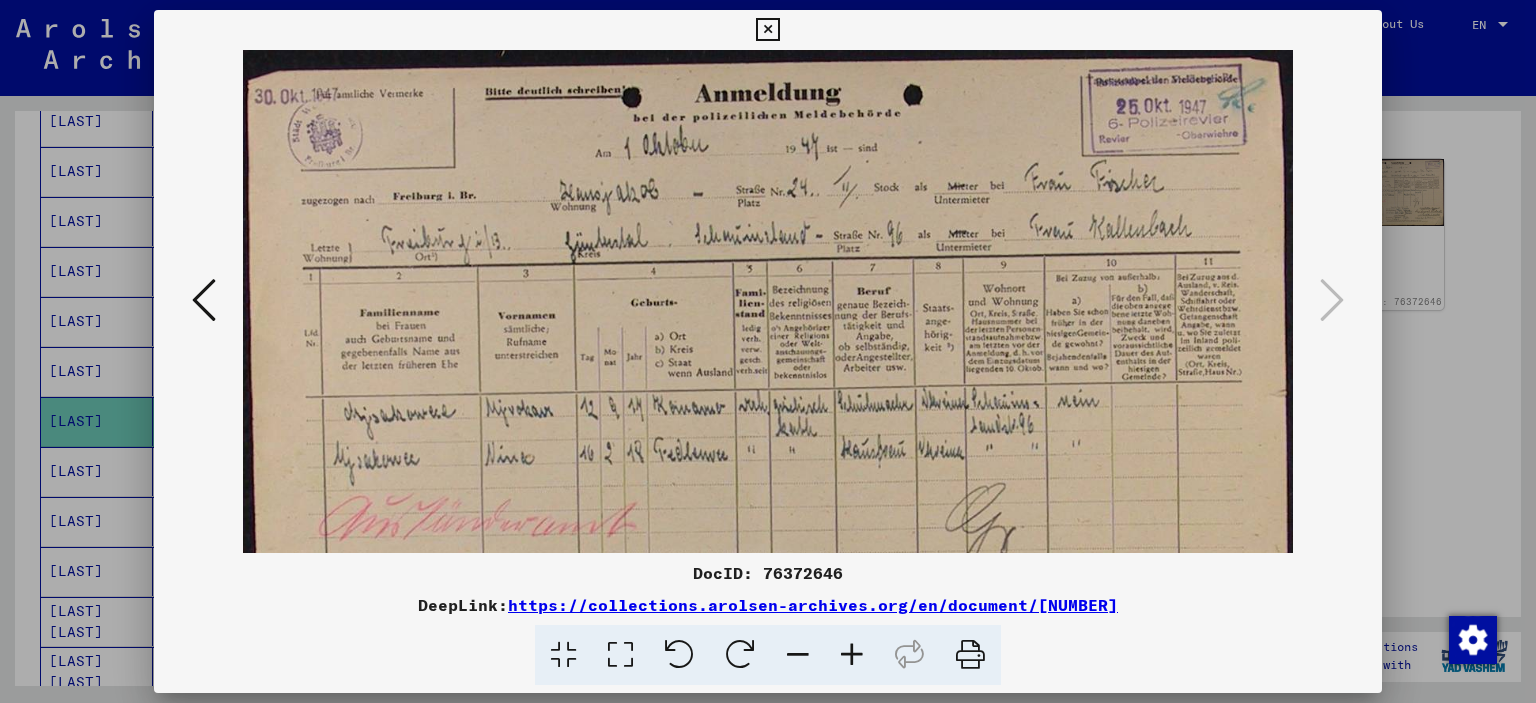 click at bounding box center [852, 655] 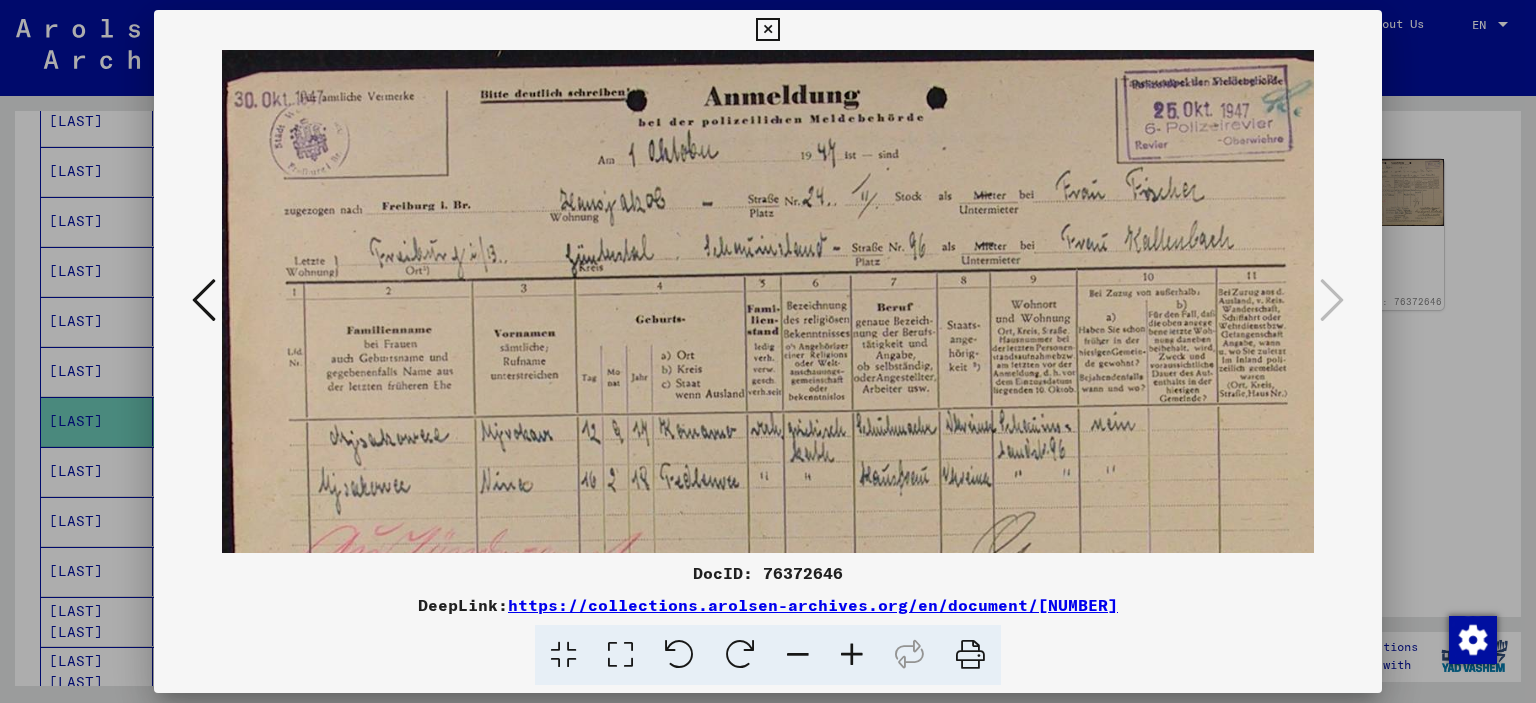 click at bounding box center (852, 655) 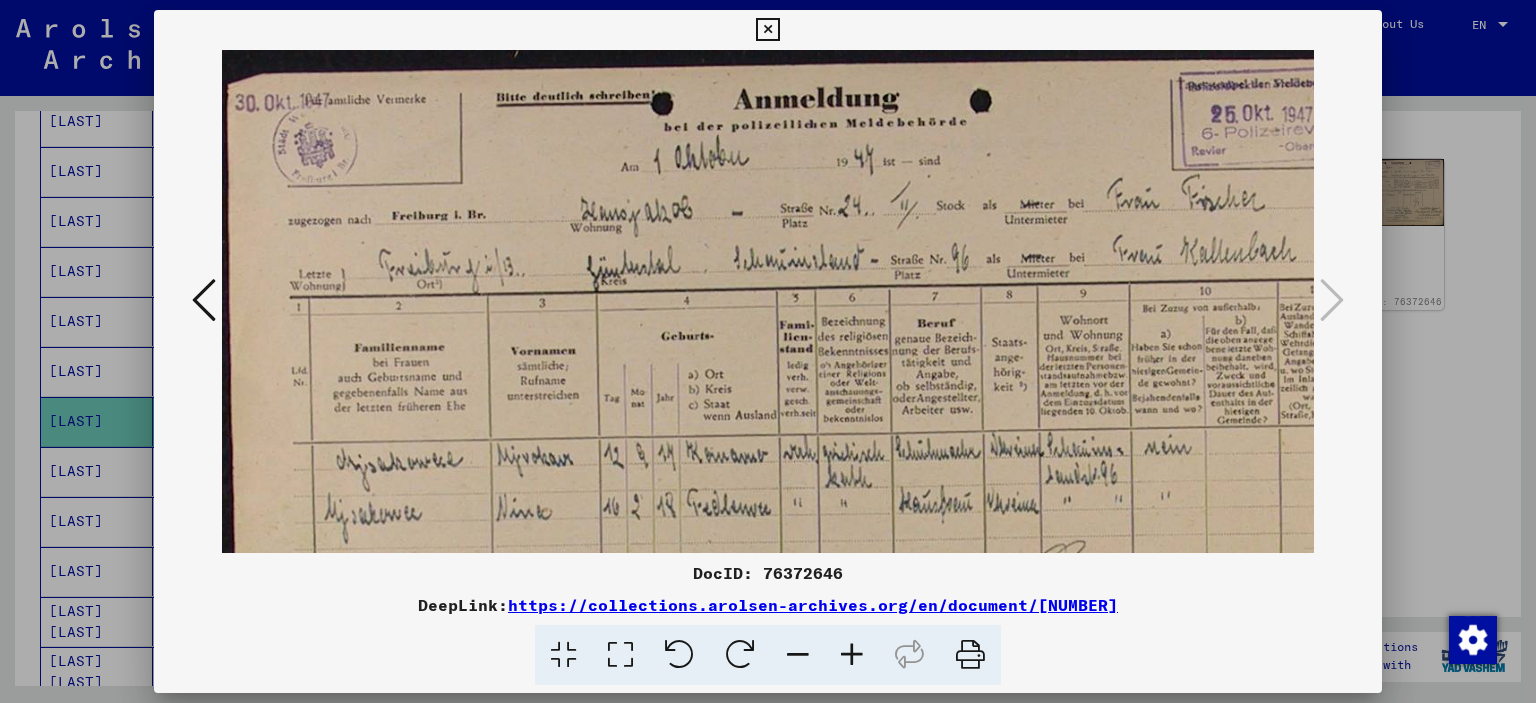 click at bounding box center (852, 655) 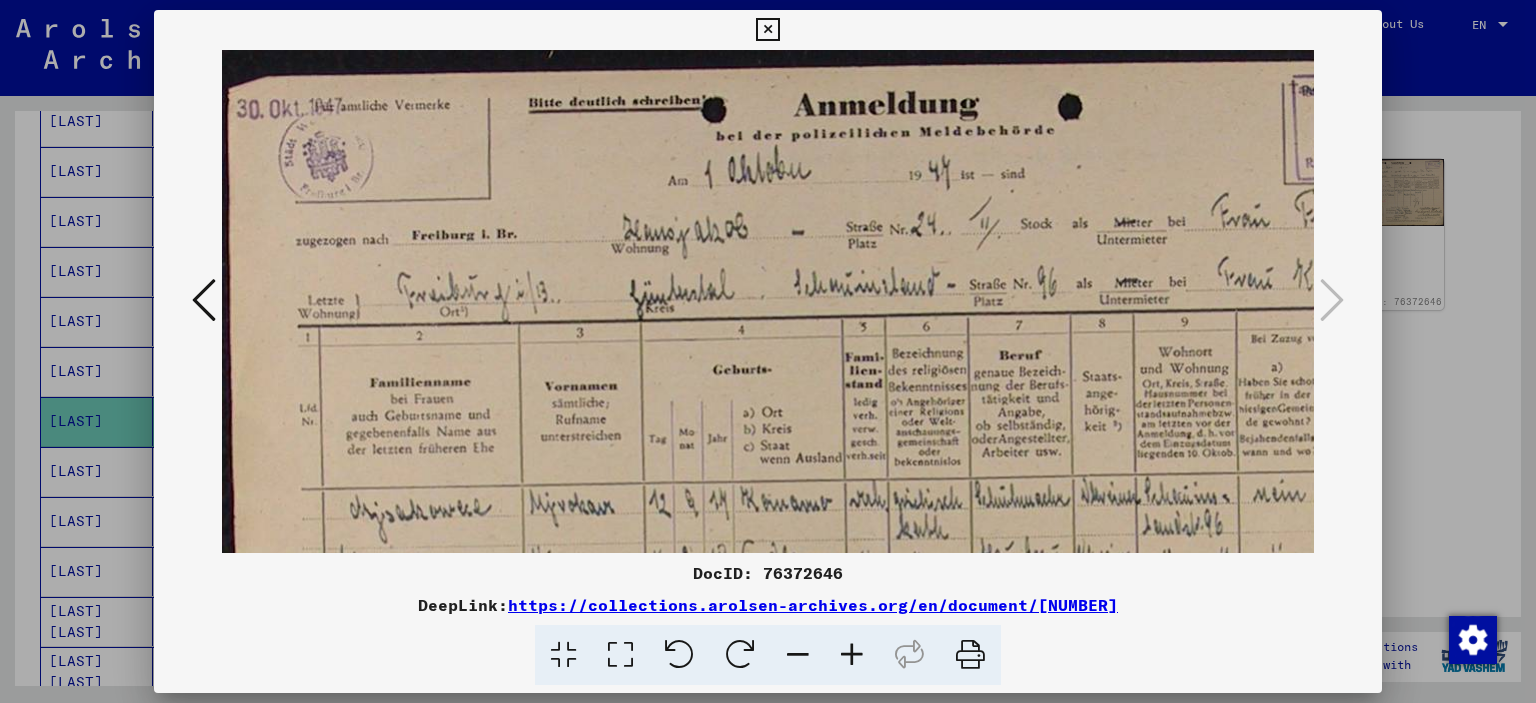 click at bounding box center (852, 655) 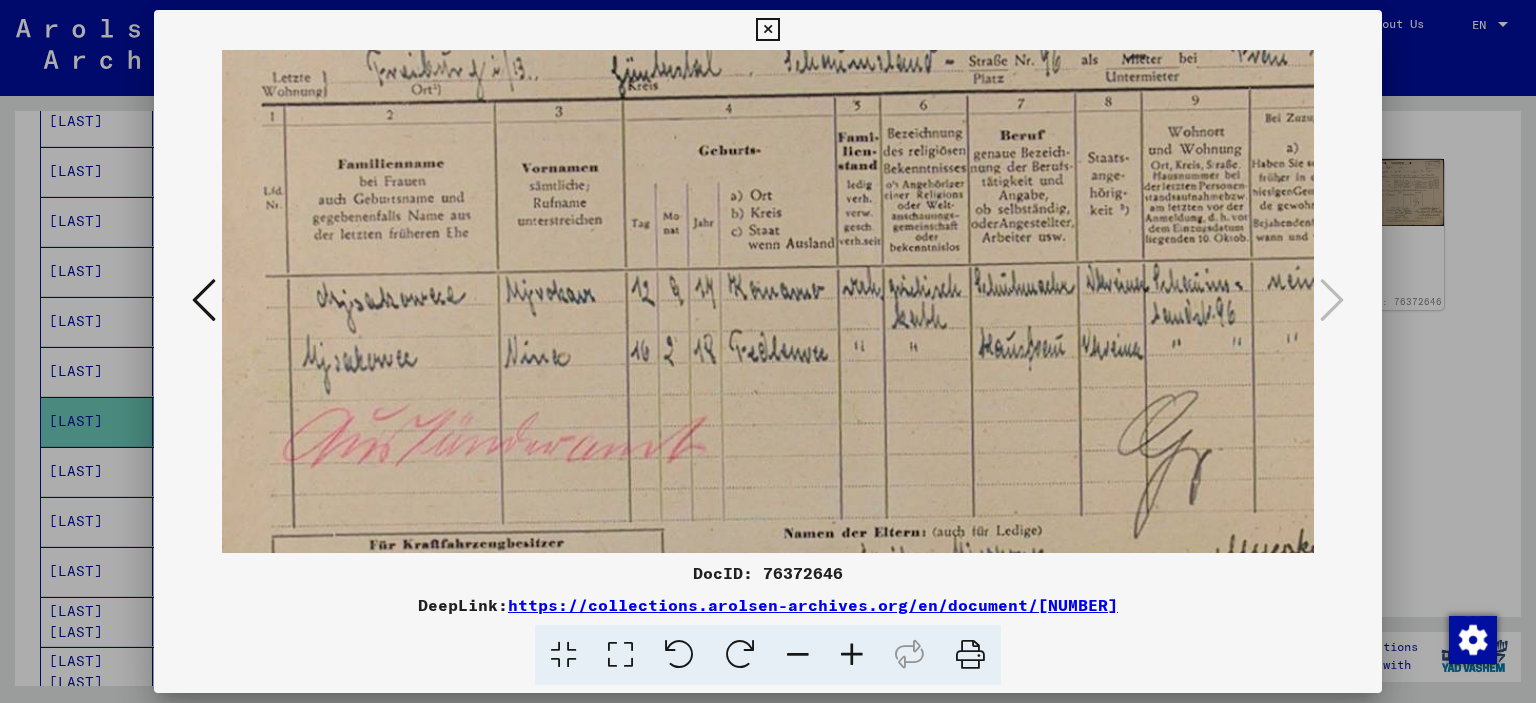 scroll, scrollTop: 273, scrollLeft: 54, axis: both 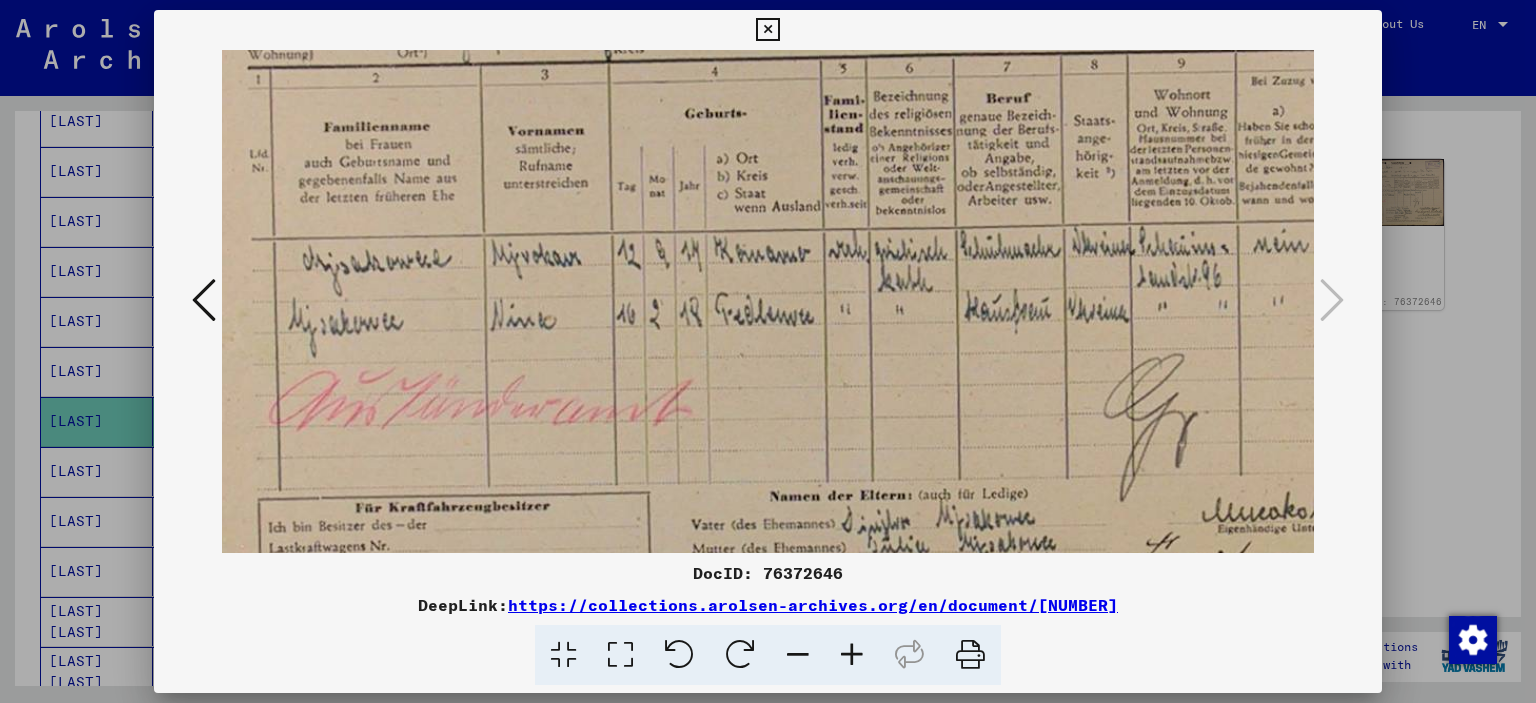 drag, startPoint x: 648, startPoint y: 347, endPoint x: 596, endPoint y: 75, distance: 276.926 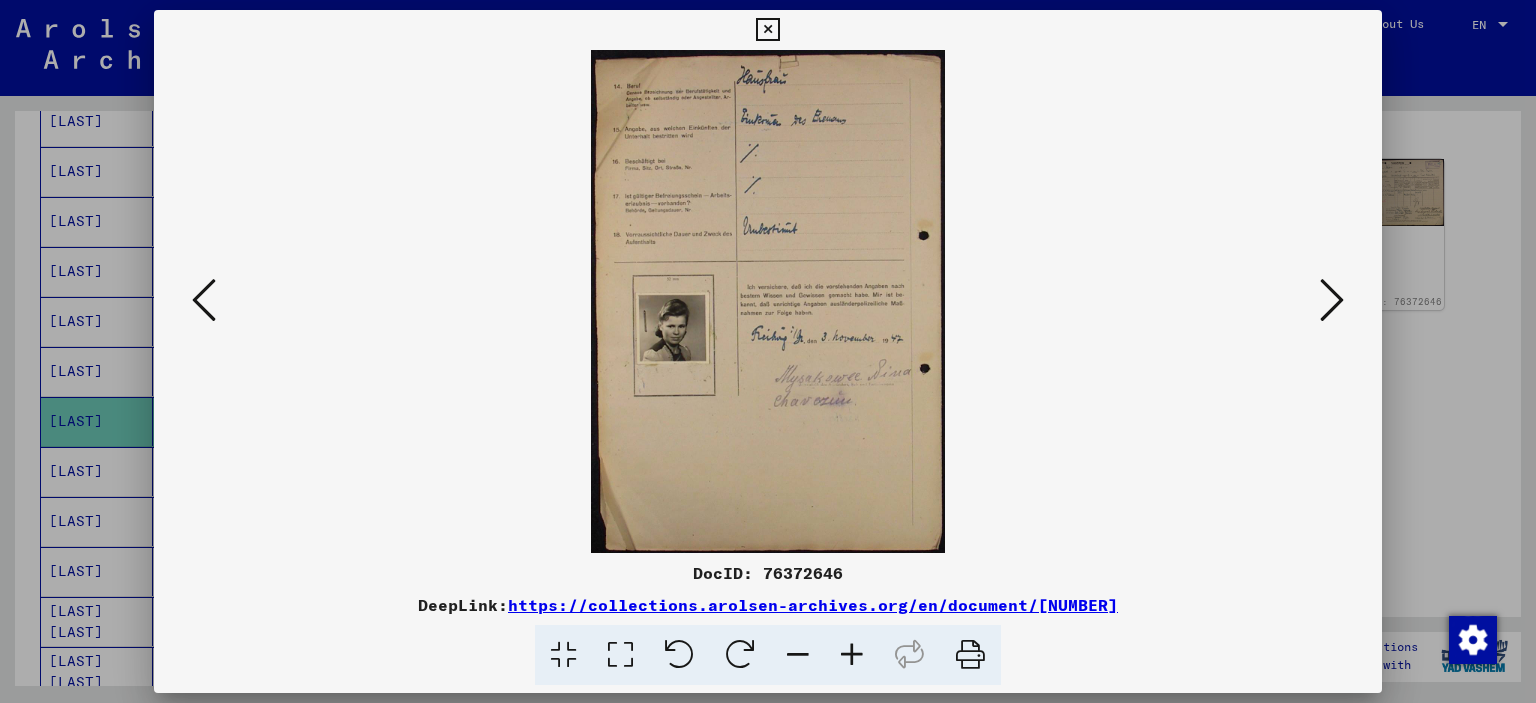 scroll, scrollTop: 0, scrollLeft: 0, axis: both 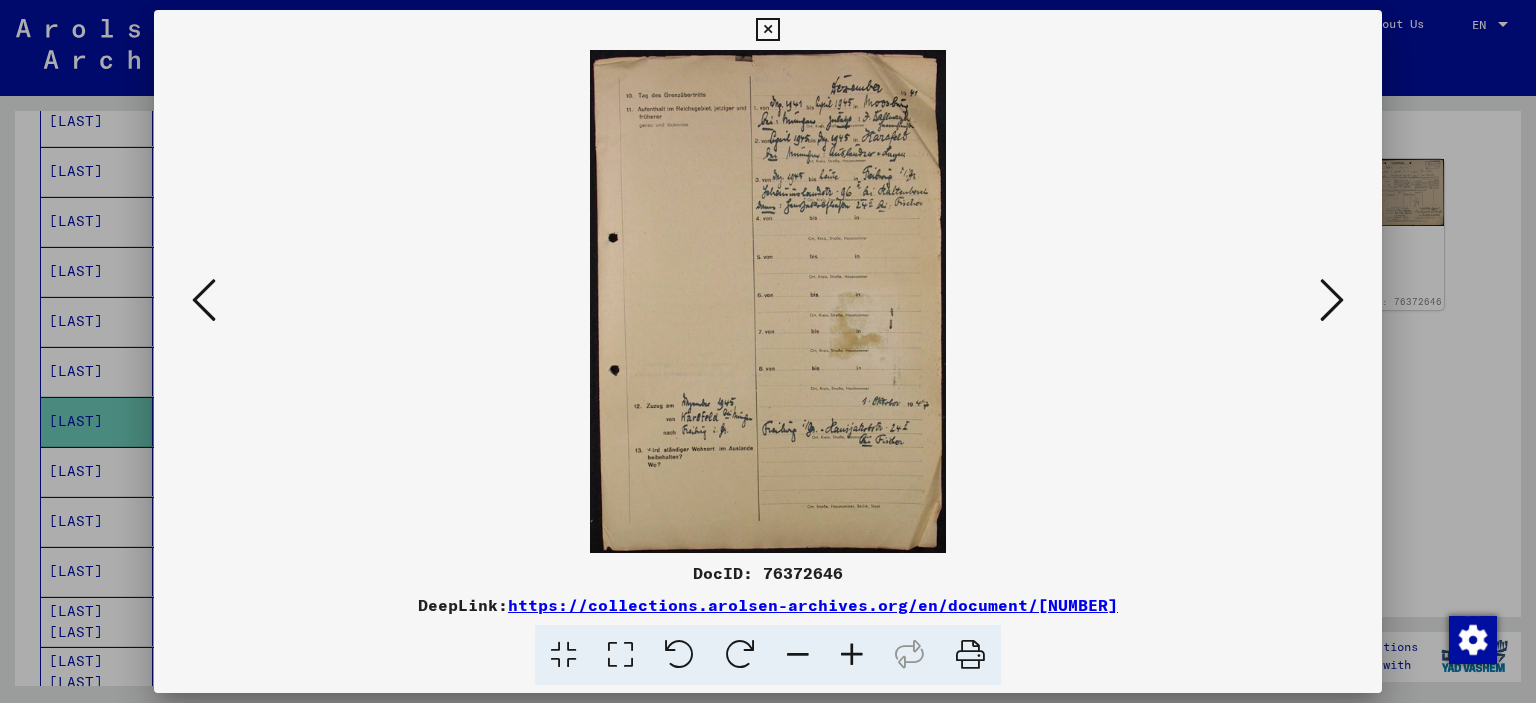 click at bounding box center [852, 655] 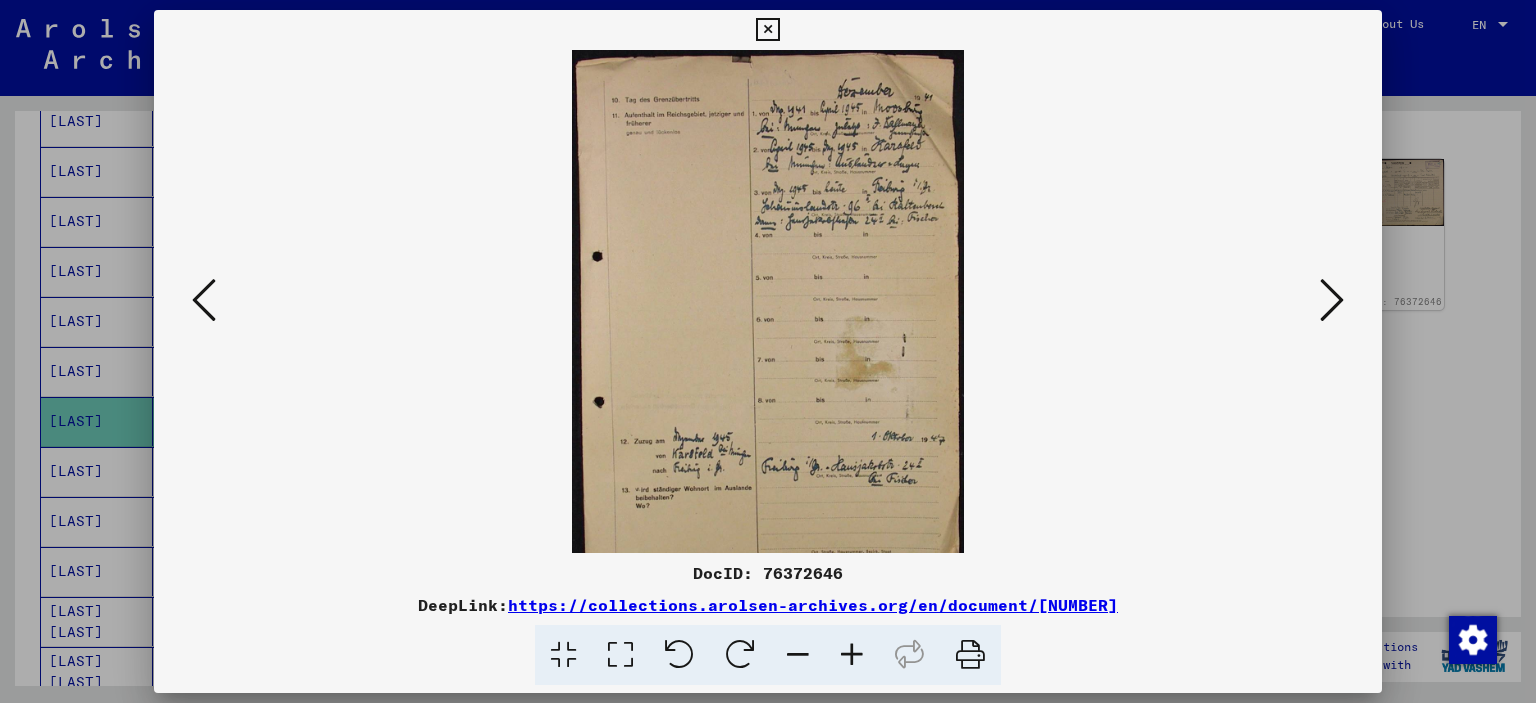 click at bounding box center [852, 655] 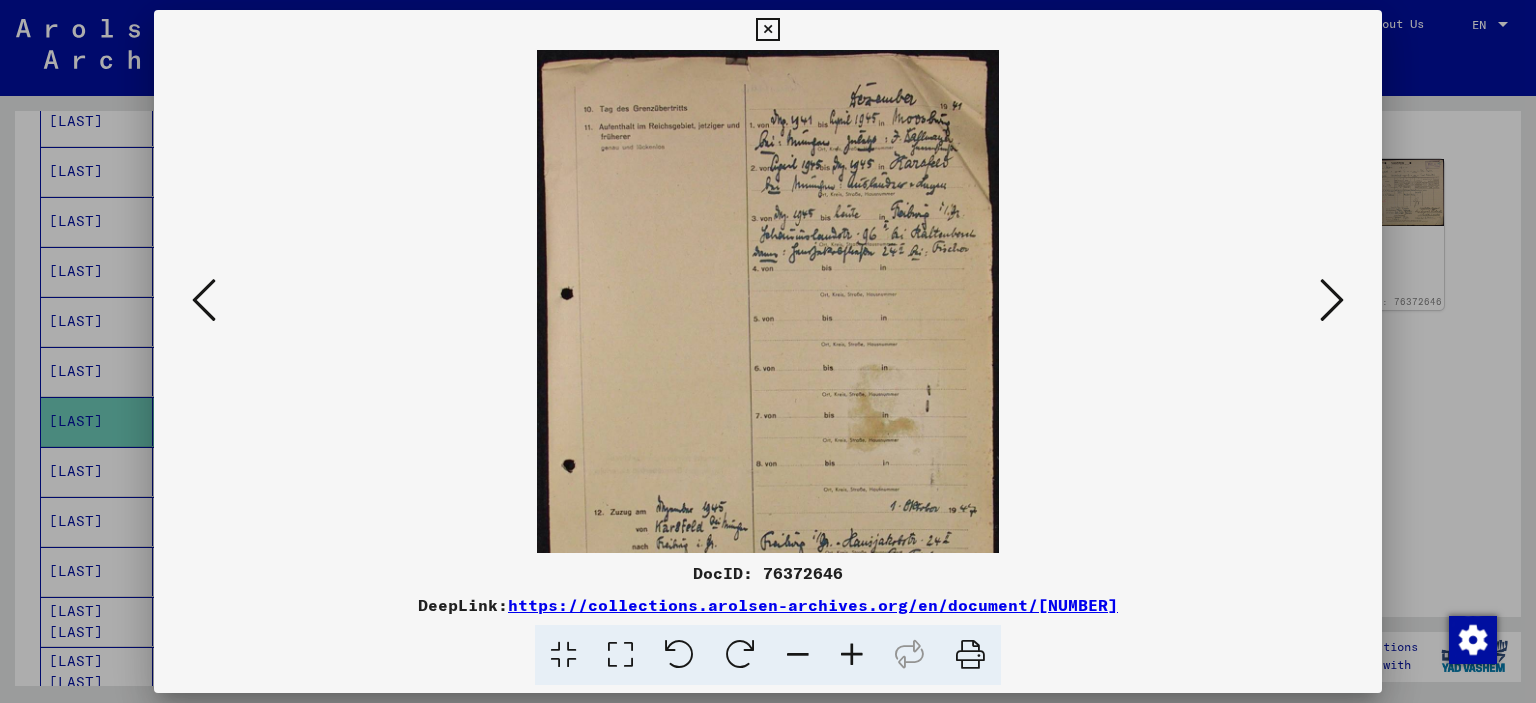 click at bounding box center [852, 655] 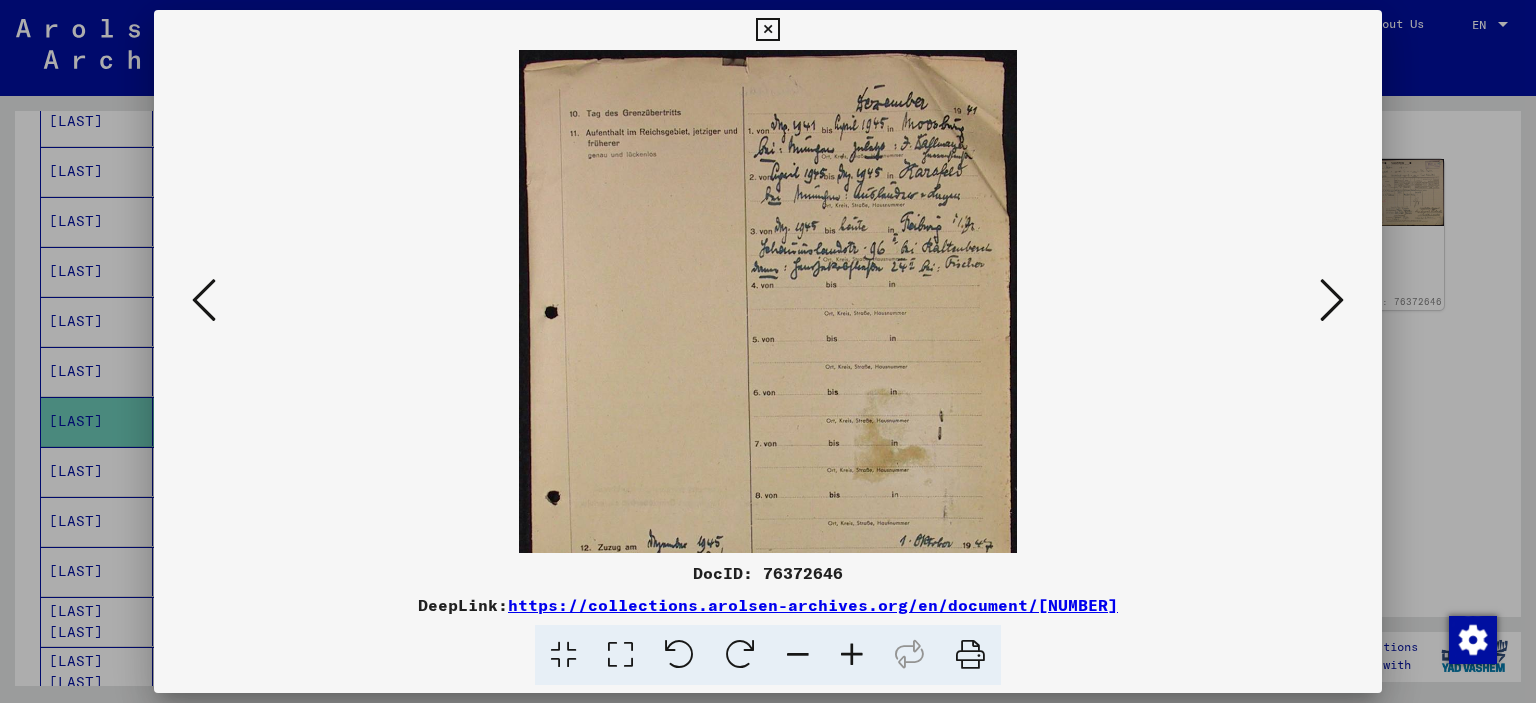 click at bounding box center (852, 655) 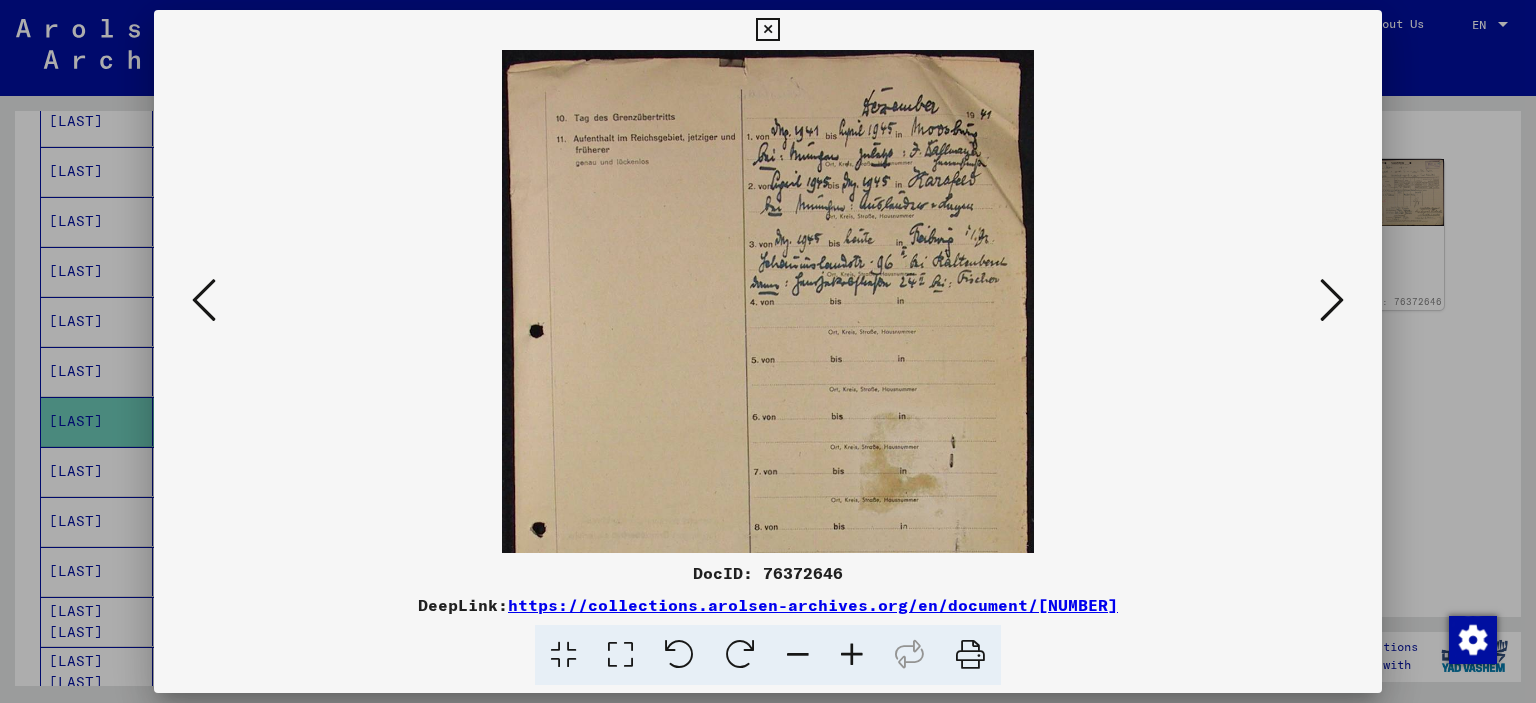 click at bounding box center (852, 655) 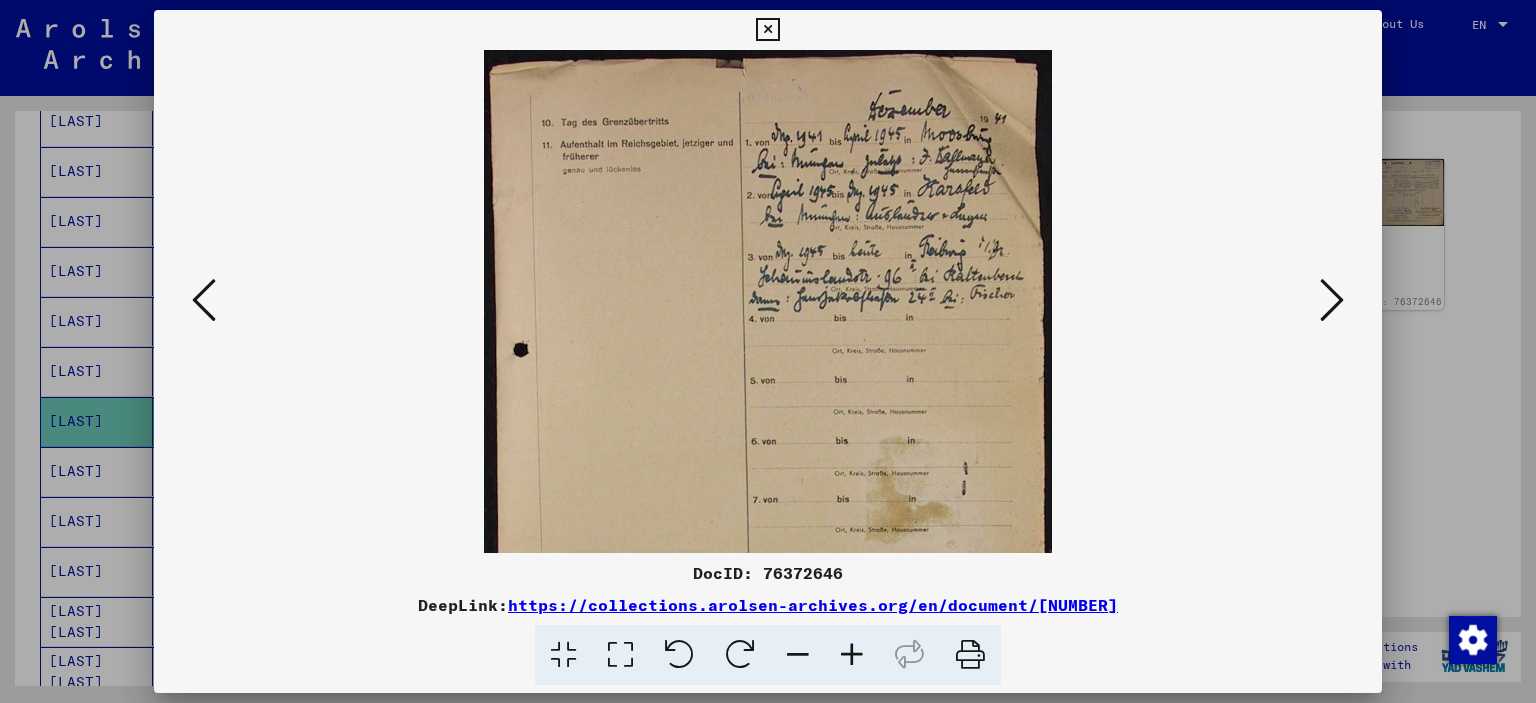 click at bounding box center (852, 655) 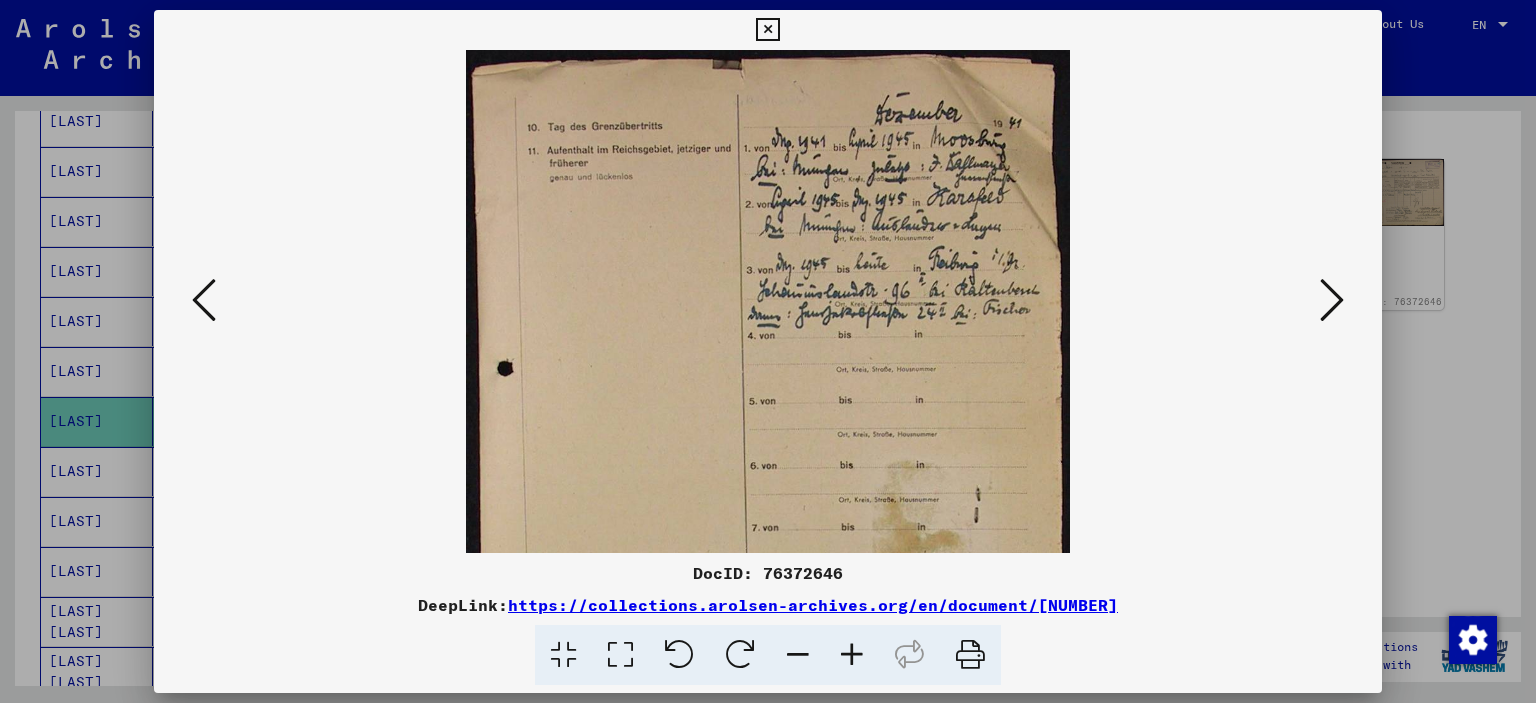 click at bounding box center (852, 655) 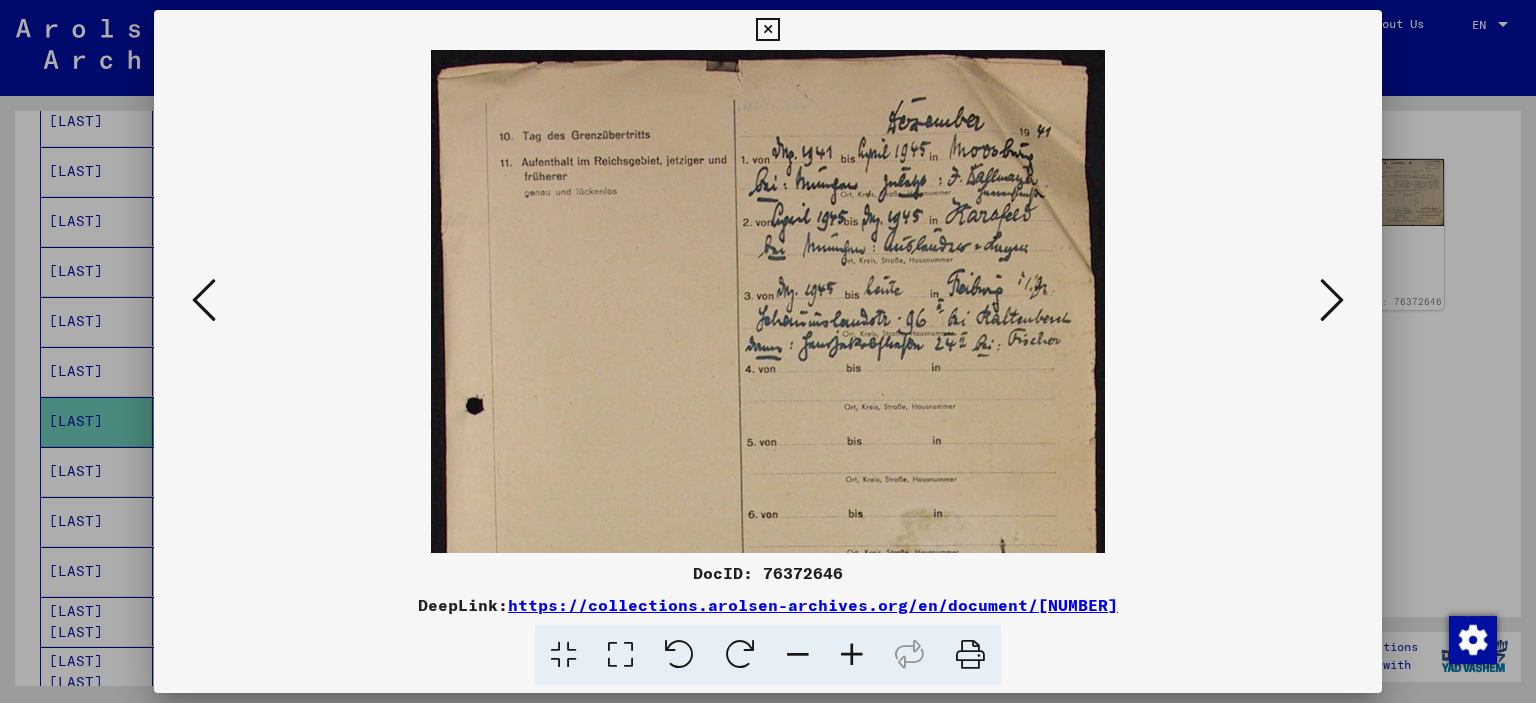 click at bounding box center [852, 655] 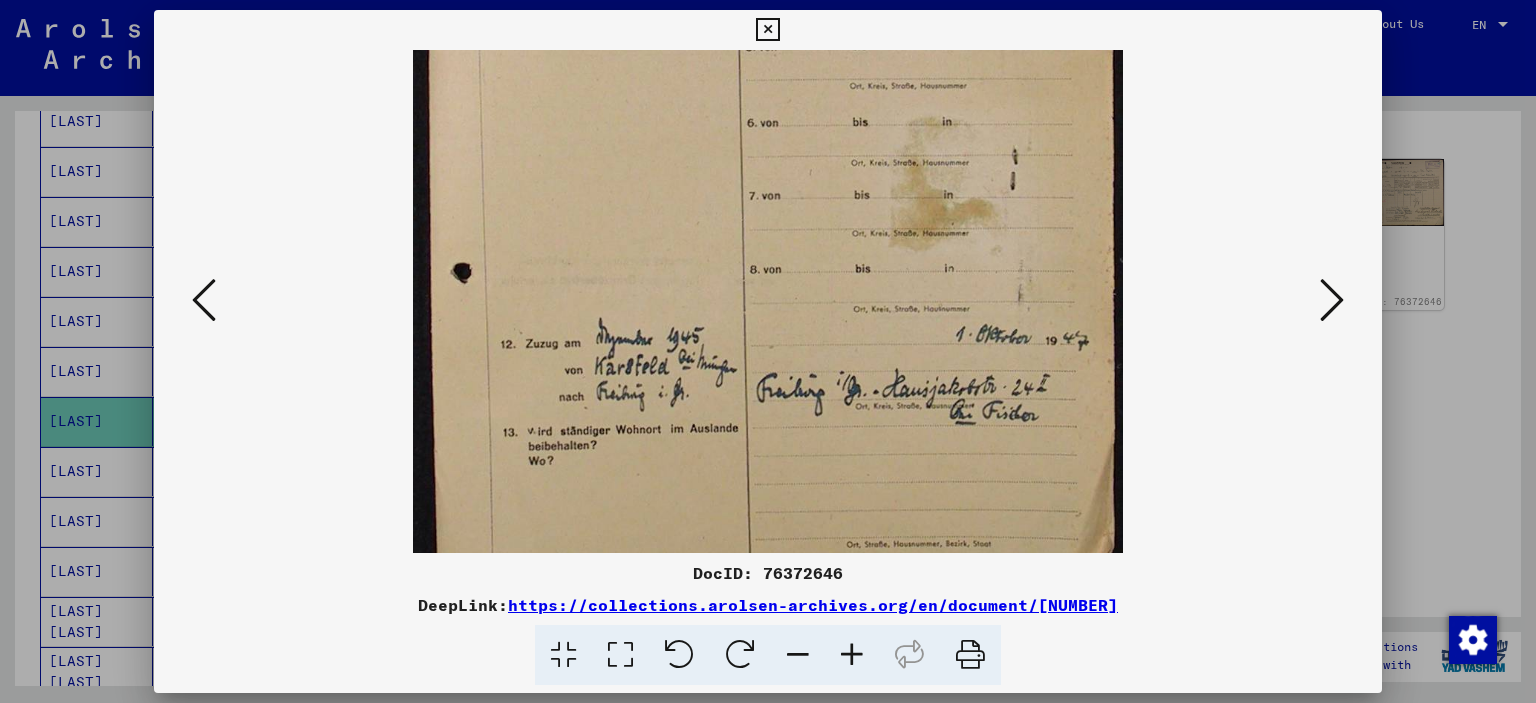 scroll, scrollTop: 450, scrollLeft: 0, axis: vertical 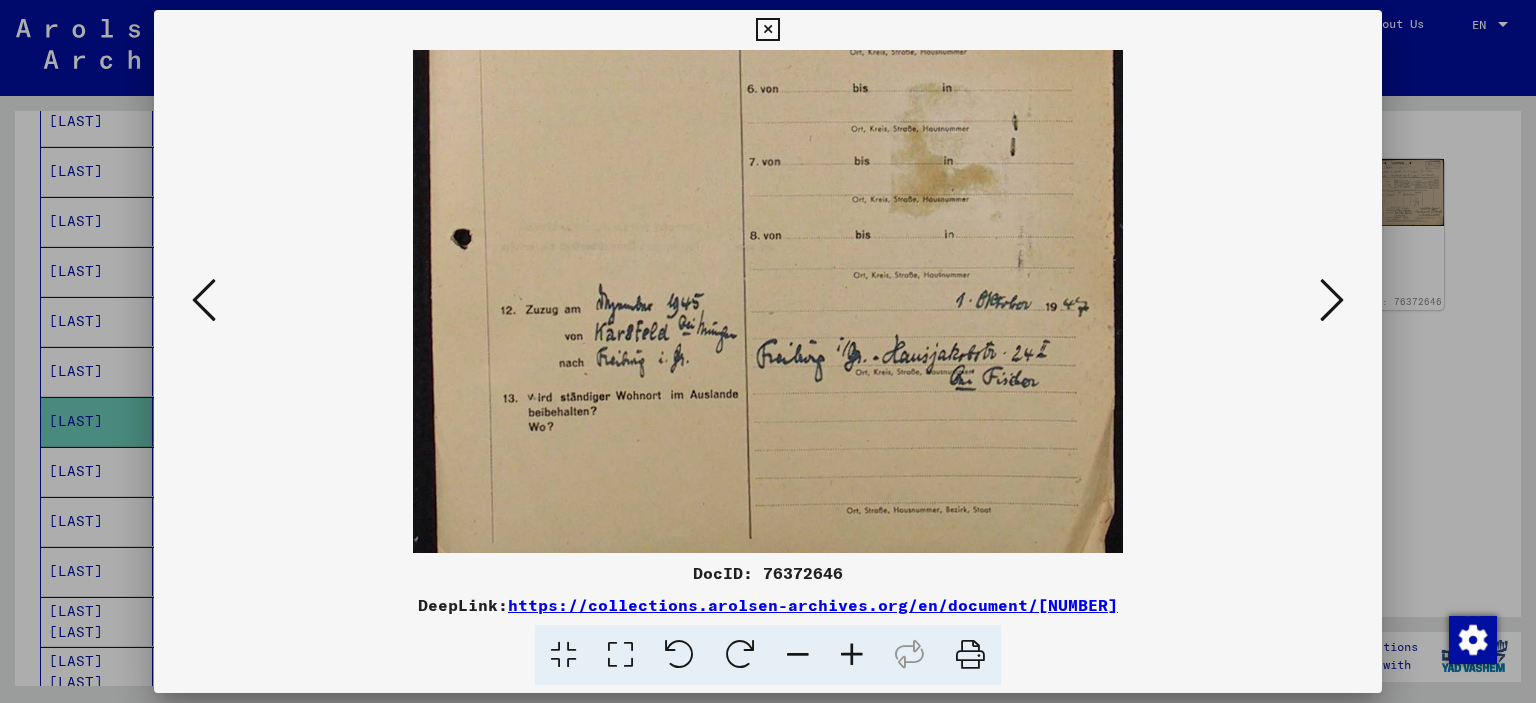 drag, startPoint x: 848, startPoint y: 439, endPoint x: 858, endPoint y: -10, distance: 449.11136 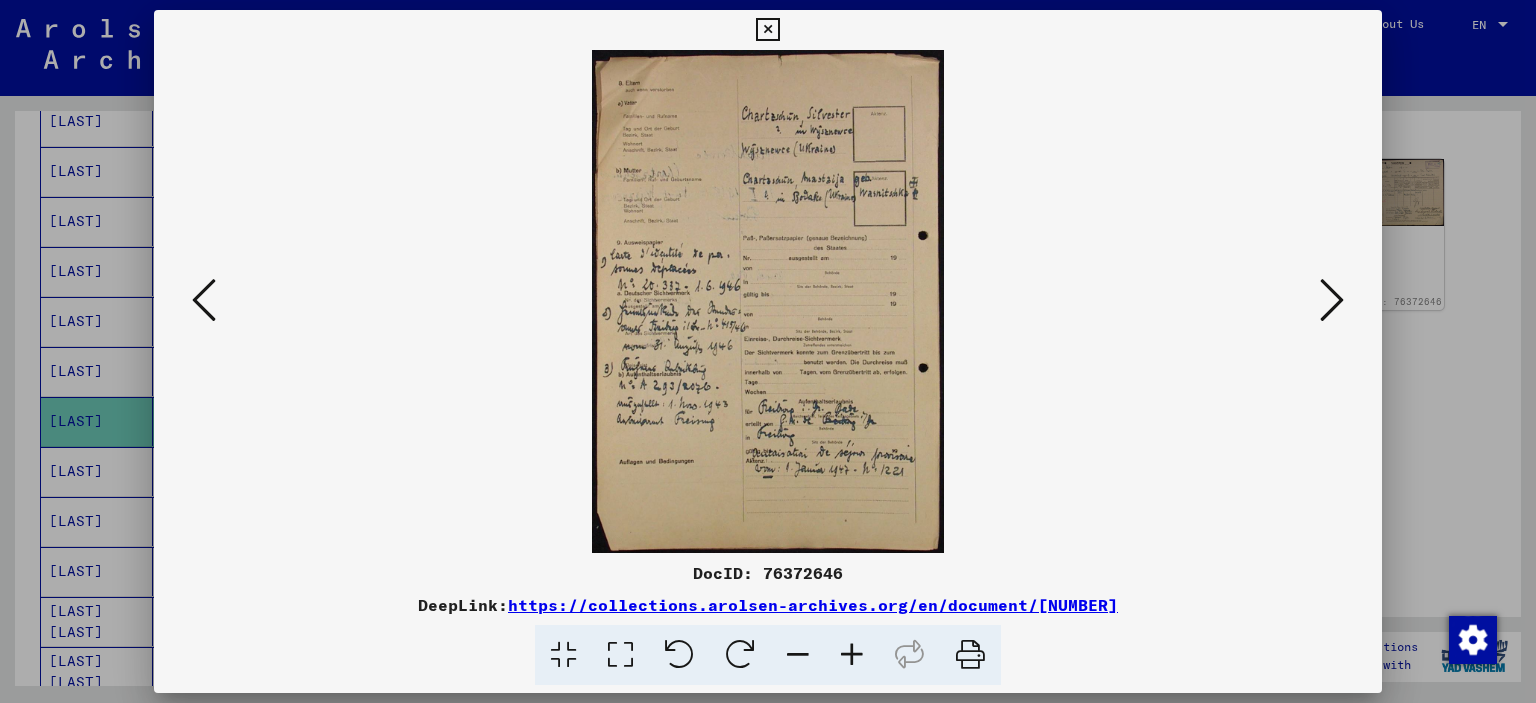 click at bounding box center [852, 655] 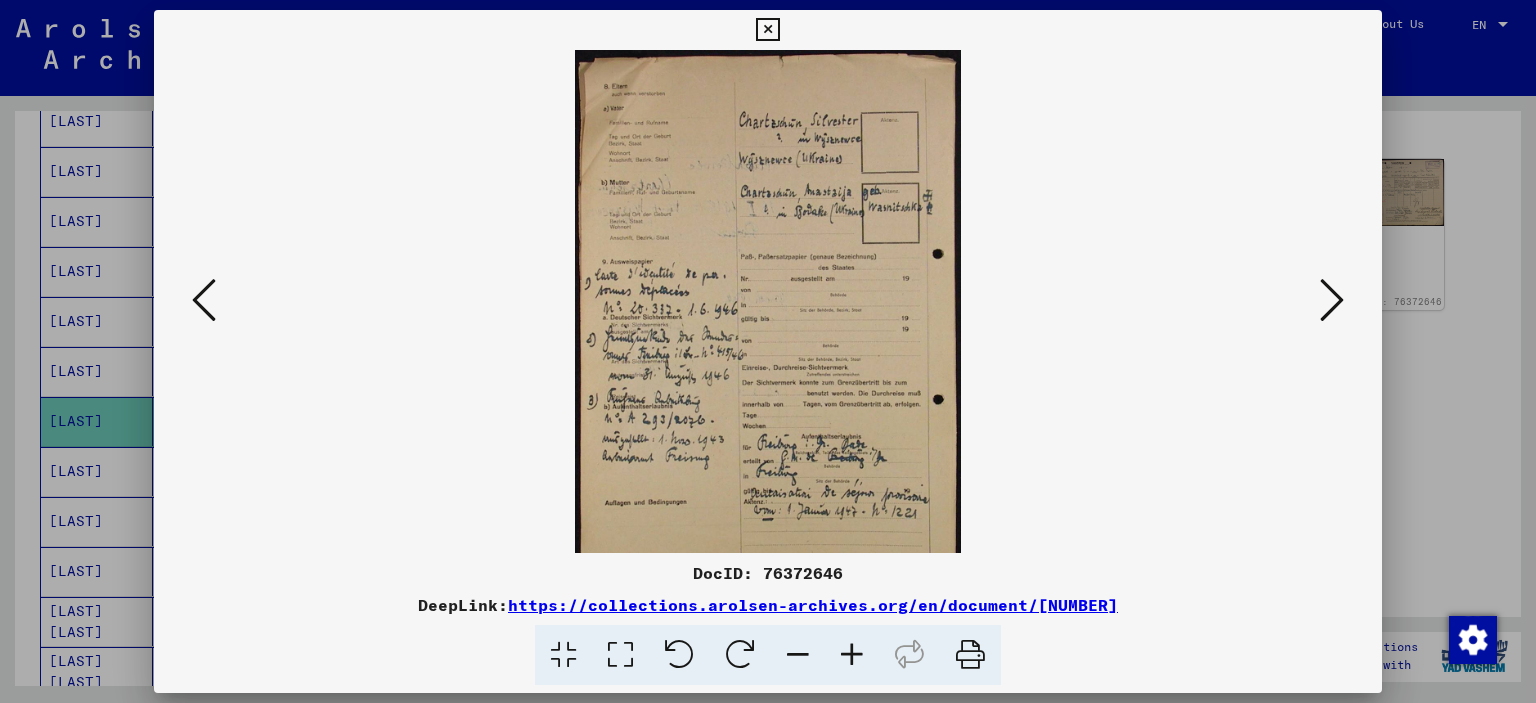 click at bounding box center (852, 655) 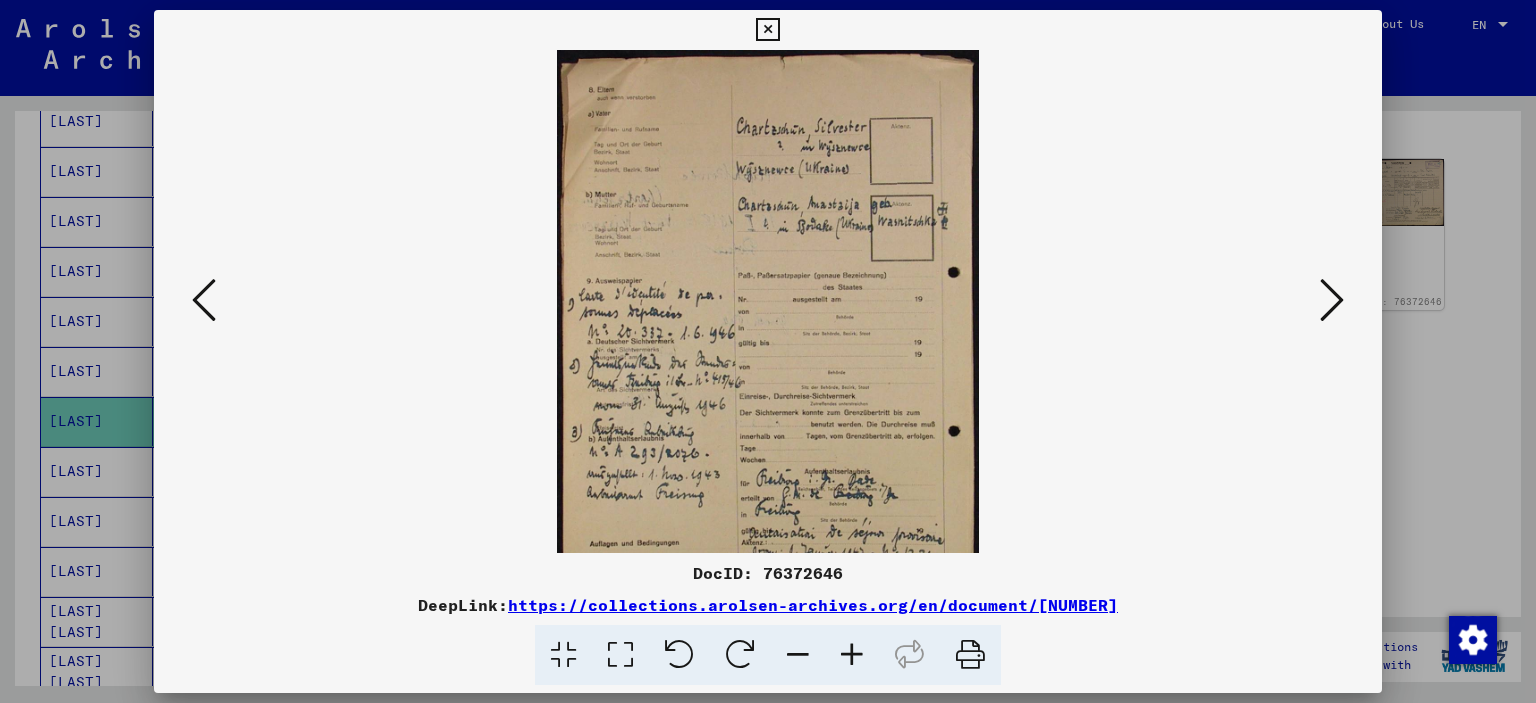 click at bounding box center [852, 655] 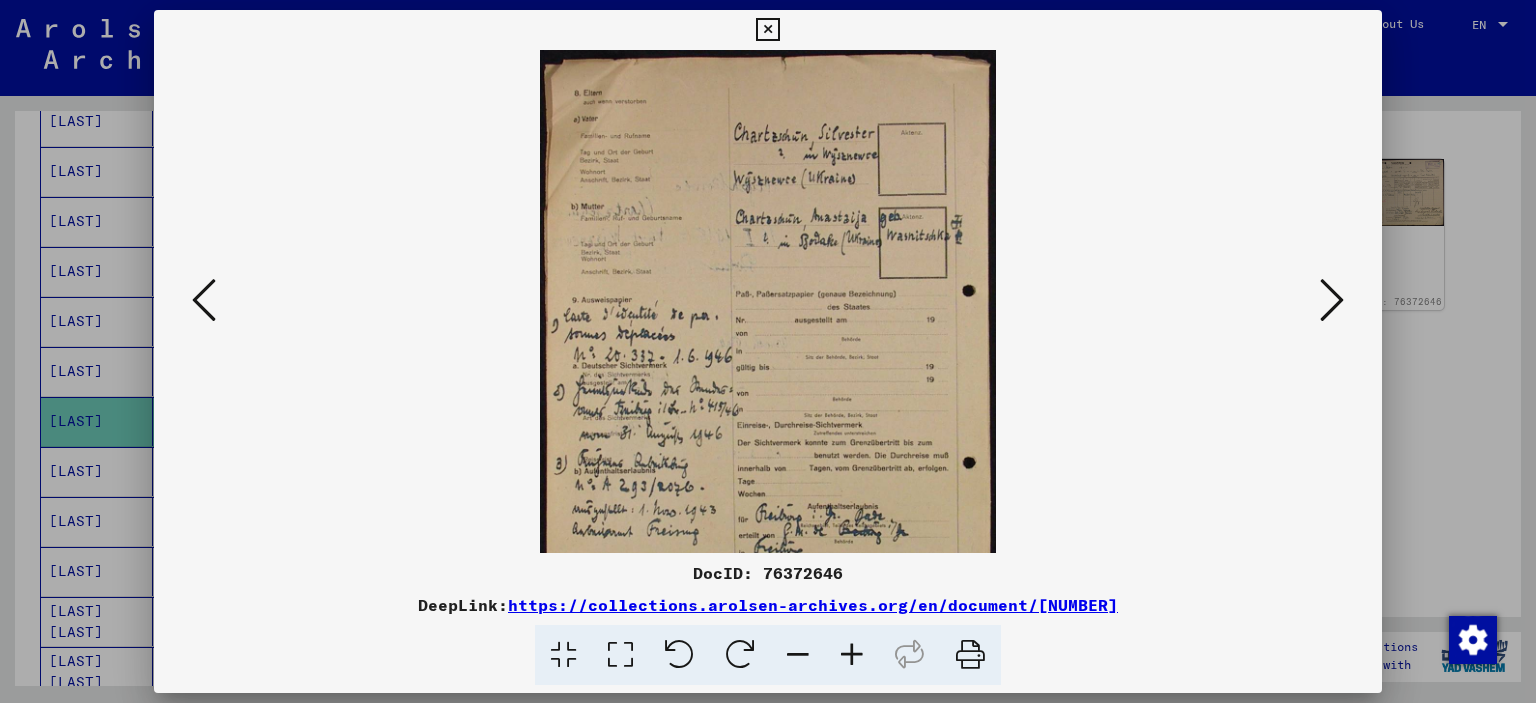 click at bounding box center (852, 655) 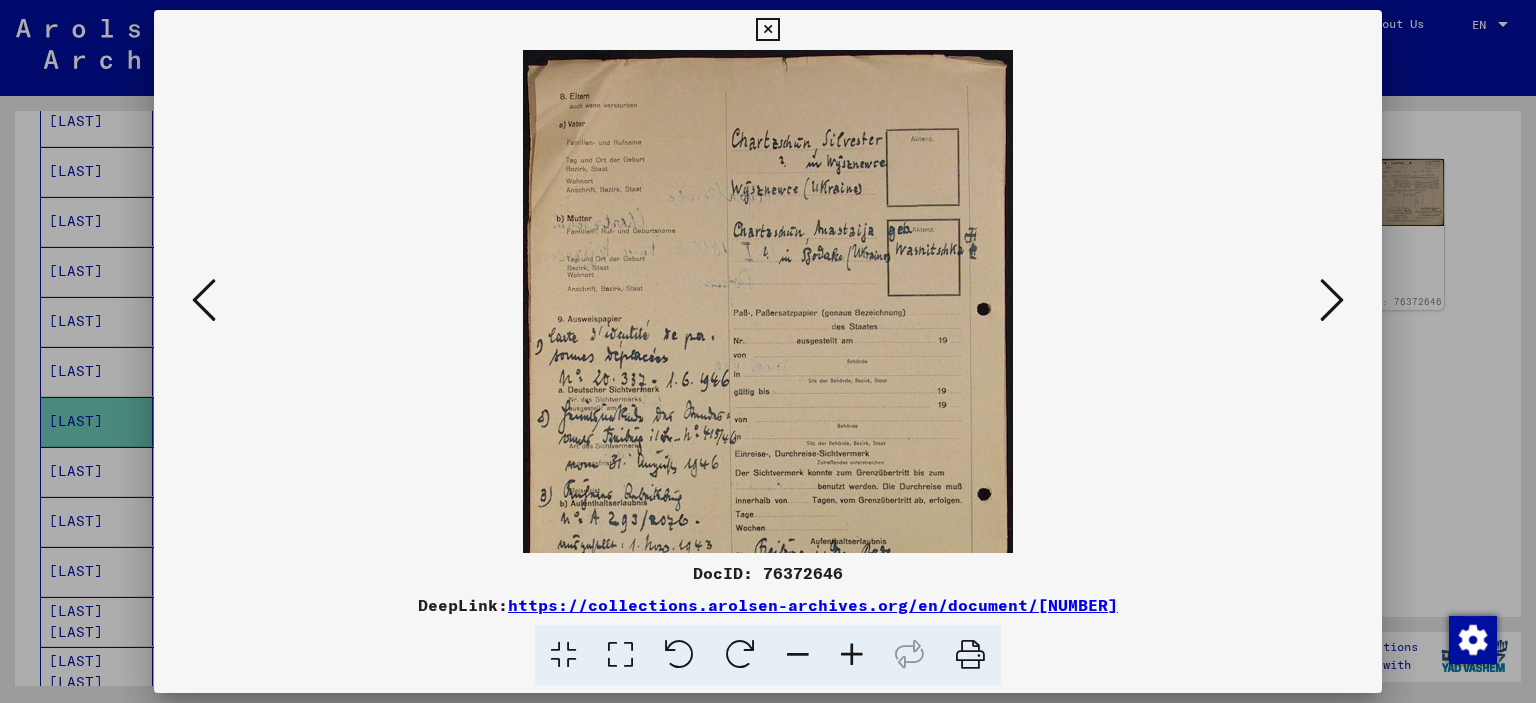 click at bounding box center [852, 655] 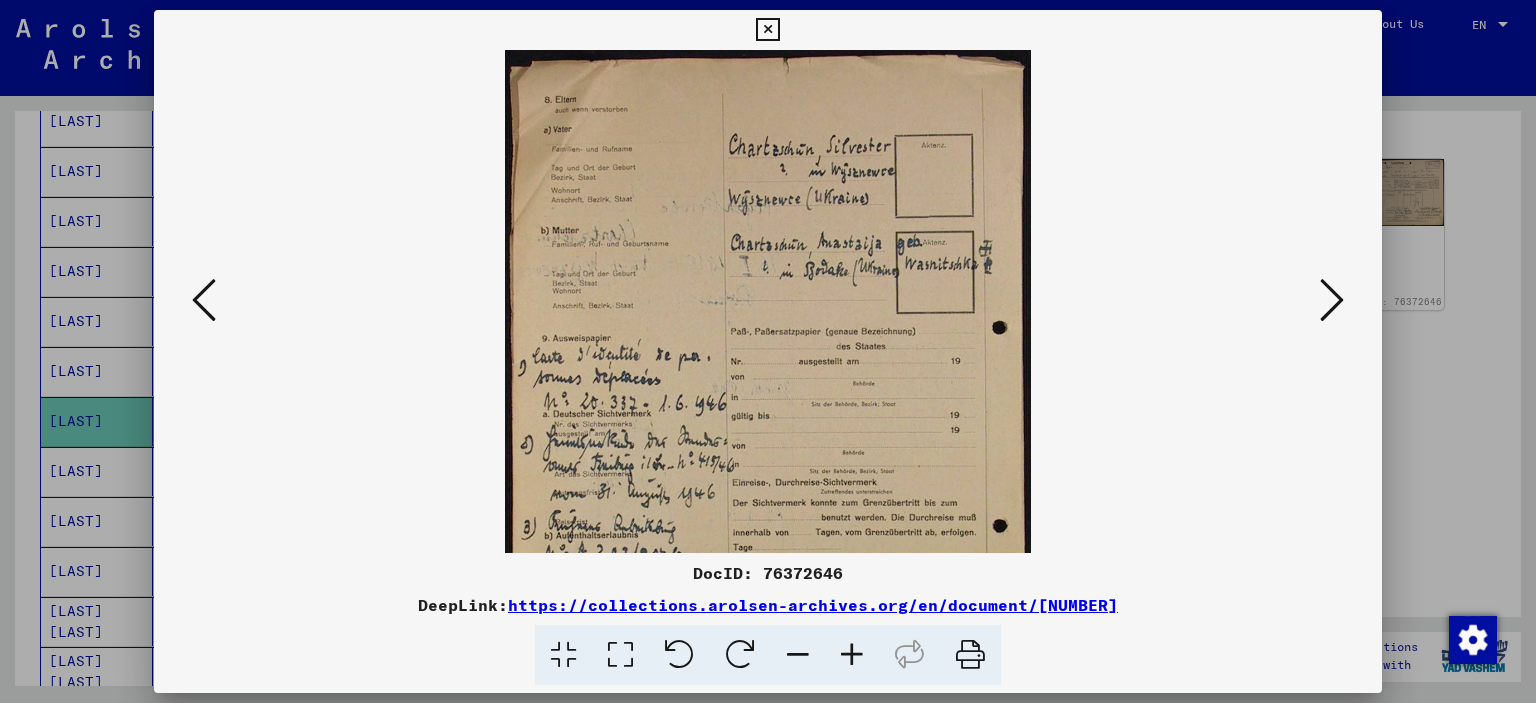 click at bounding box center (852, 655) 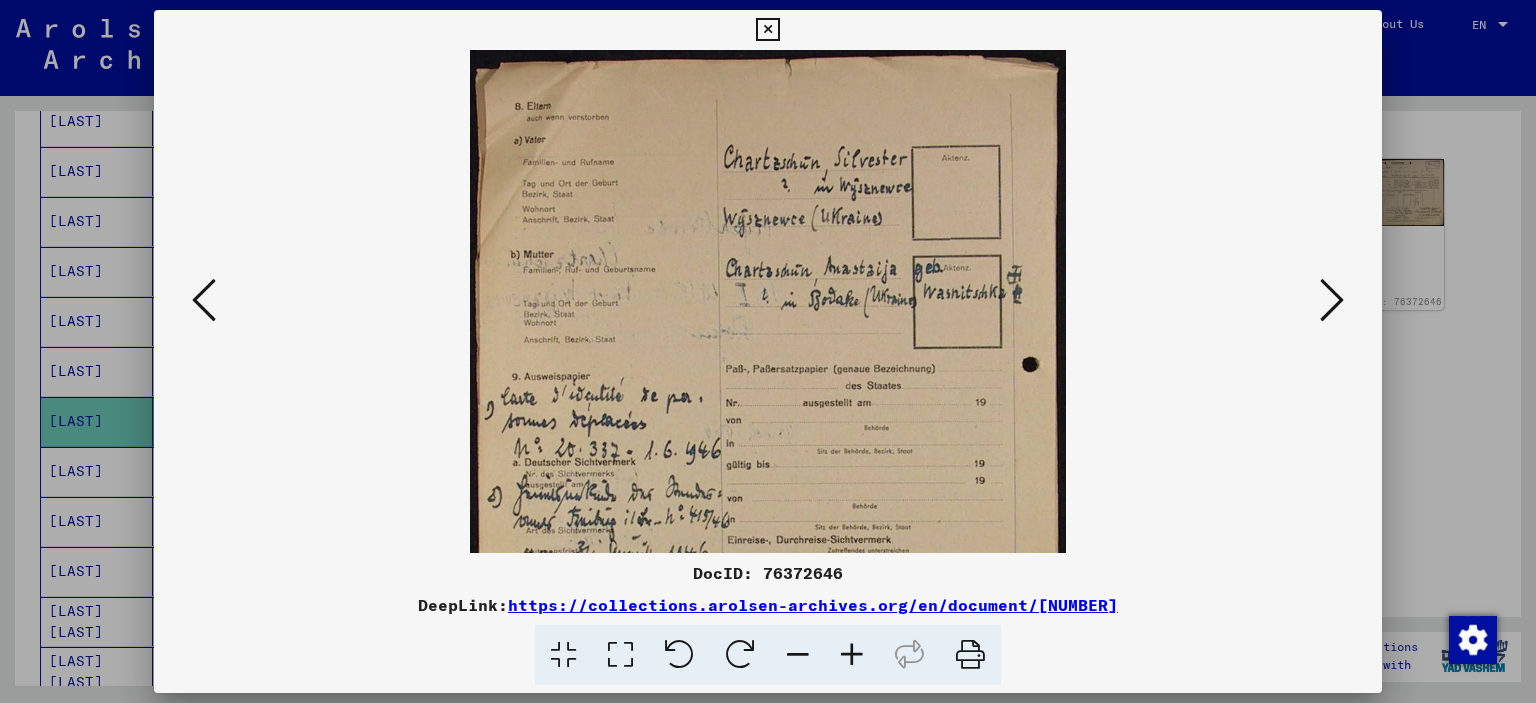 click at bounding box center (852, 655) 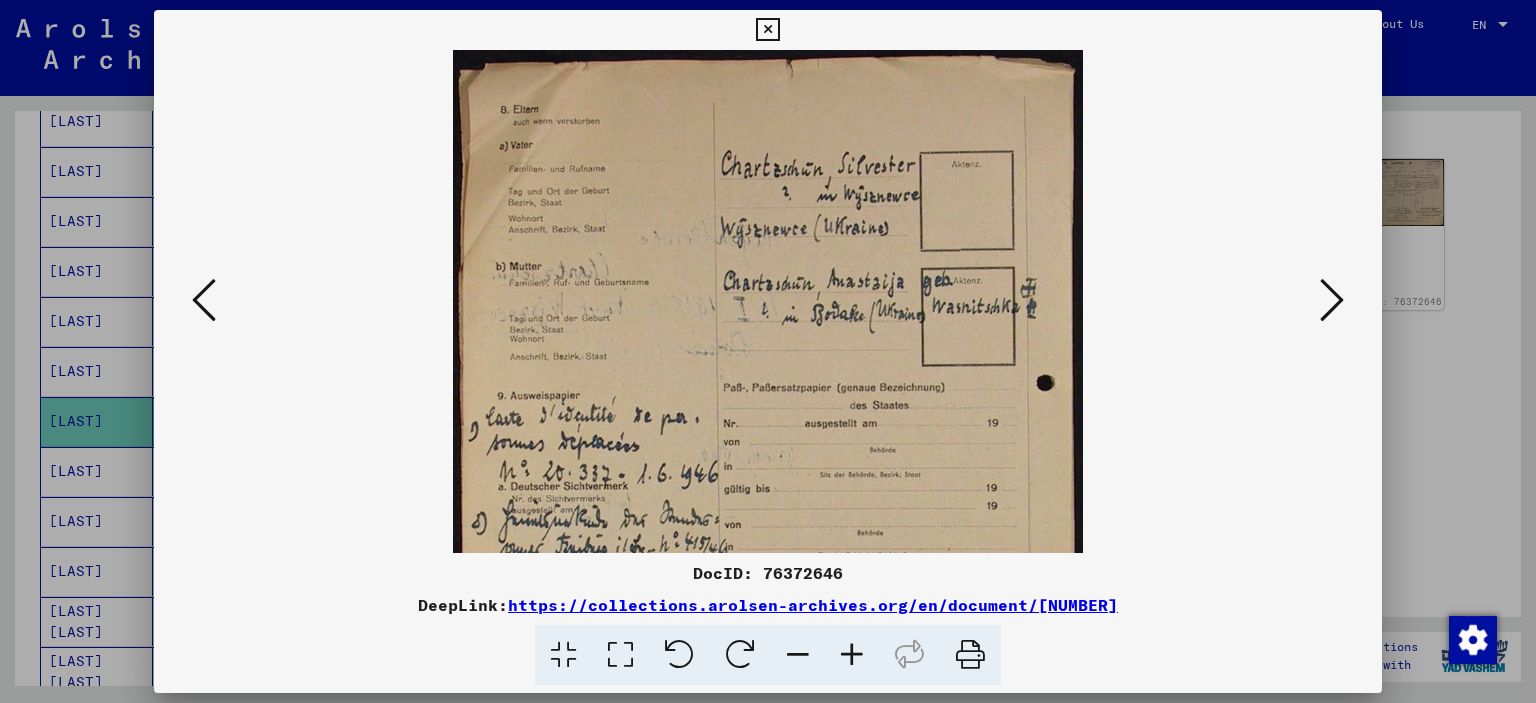 click at bounding box center [852, 655] 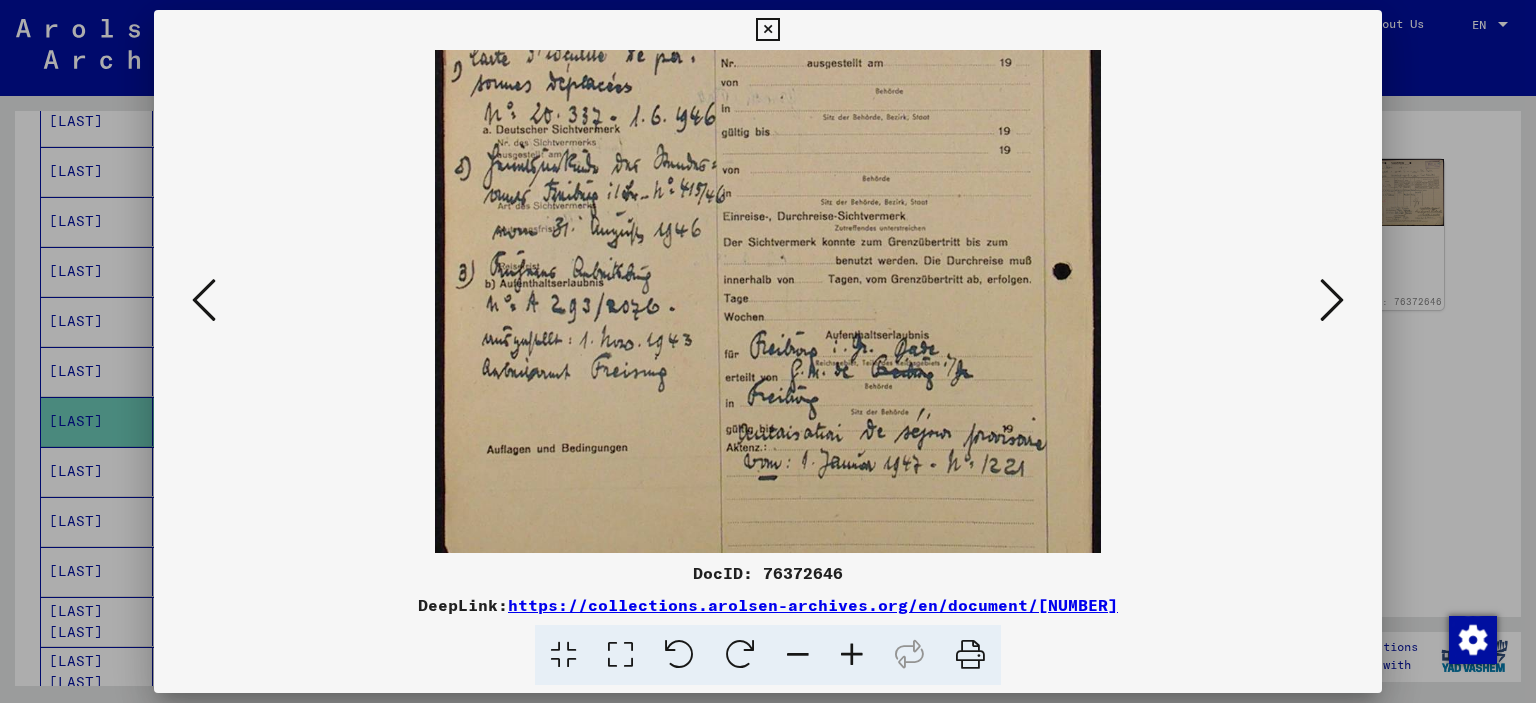 scroll, scrollTop: 404, scrollLeft: 0, axis: vertical 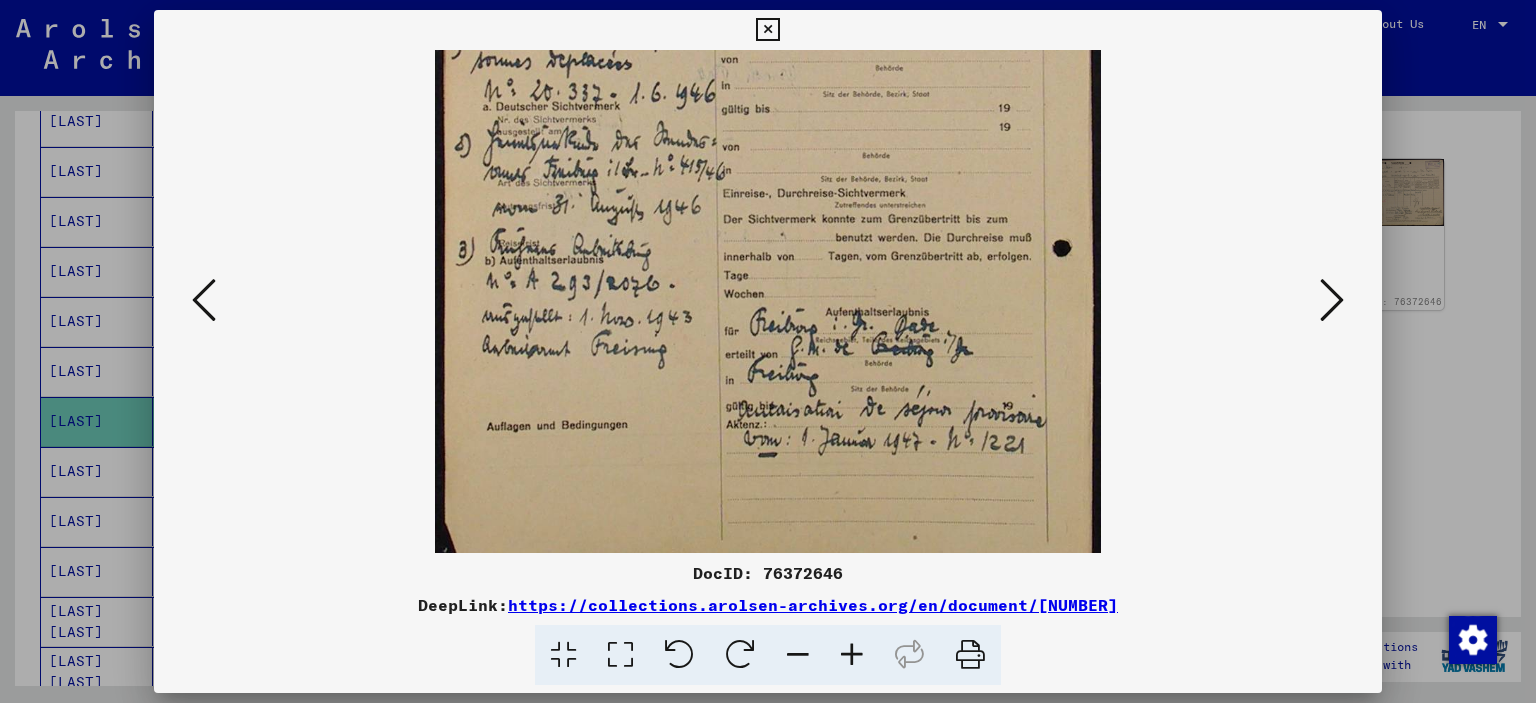 drag, startPoint x: 820, startPoint y: 531, endPoint x: 828, endPoint y: 131, distance: 400.08 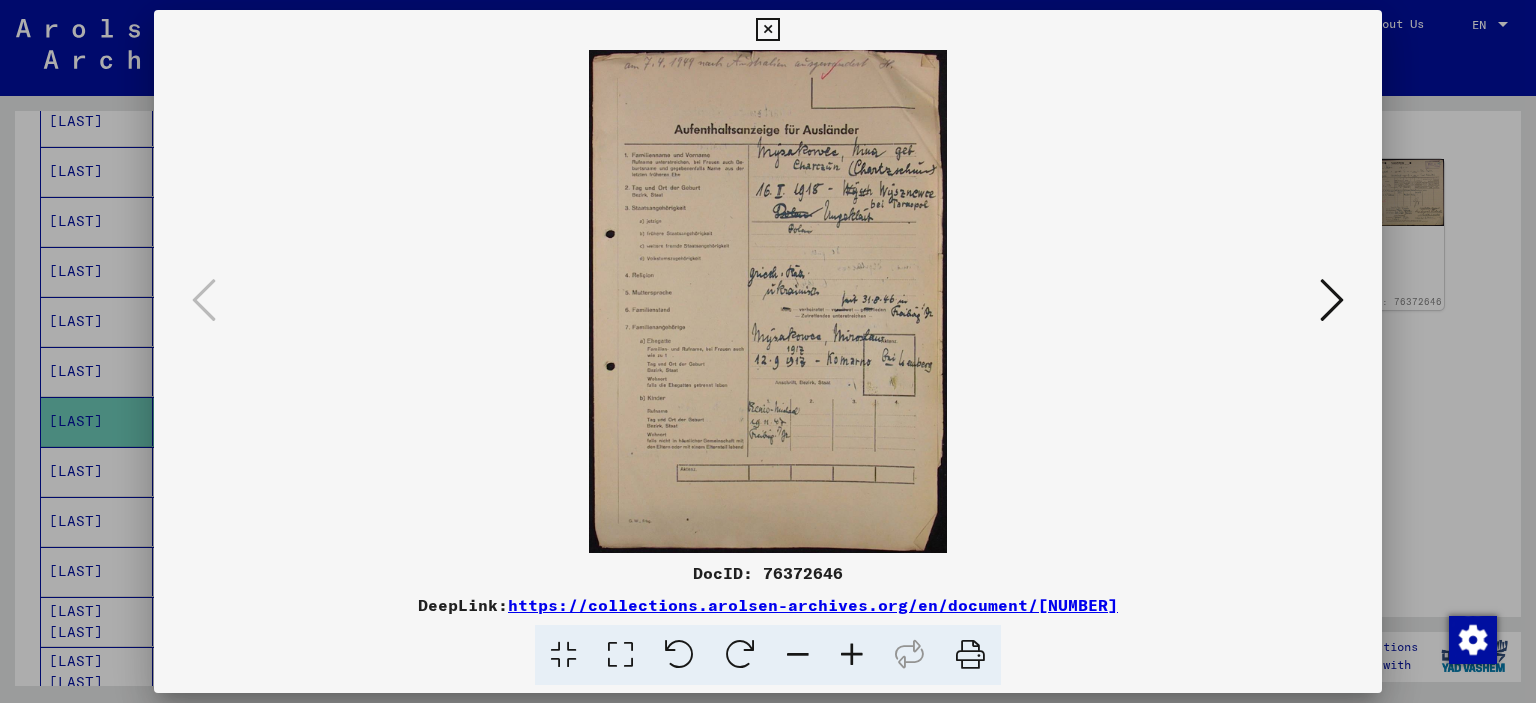 scroll, scrollTop: 0, scrollLeft: 0, axis: both 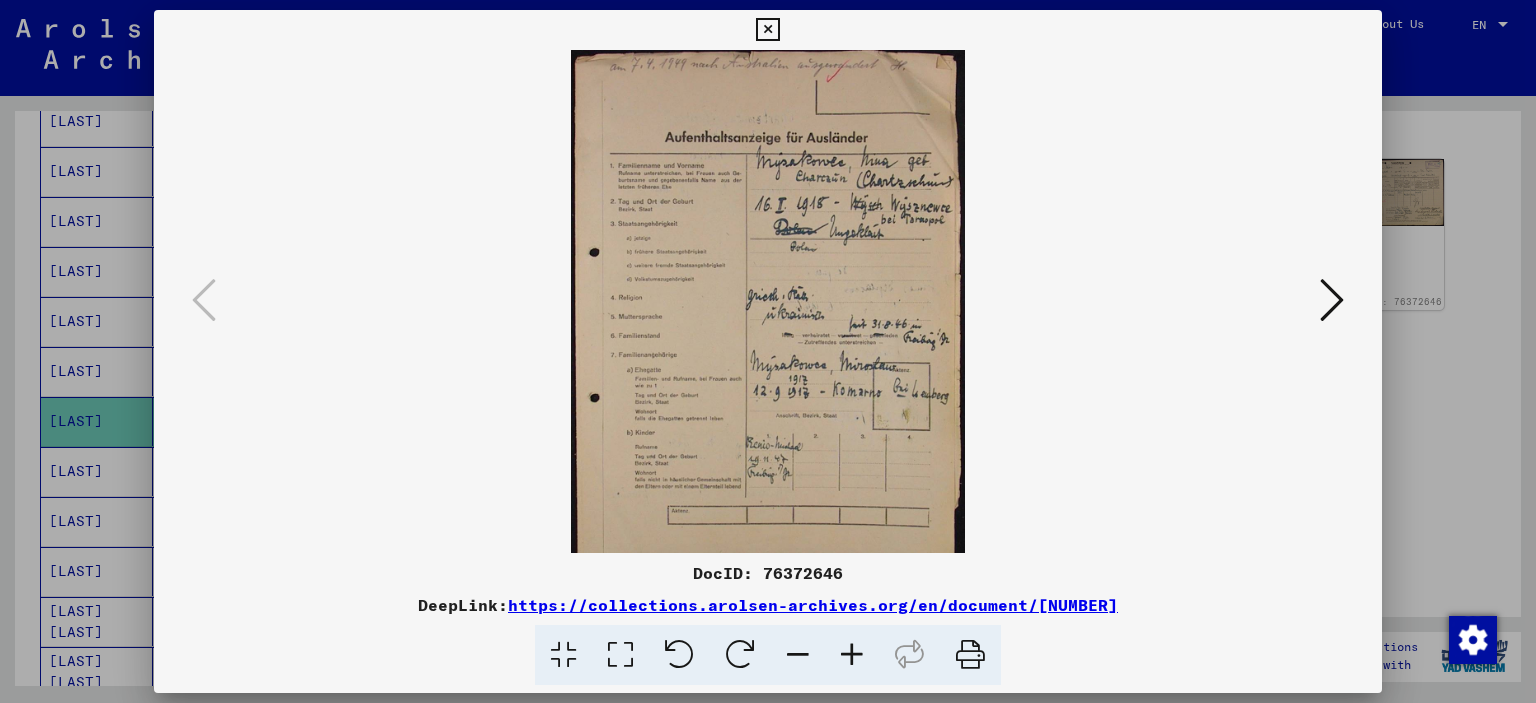 click at bounding box center [852, 655] 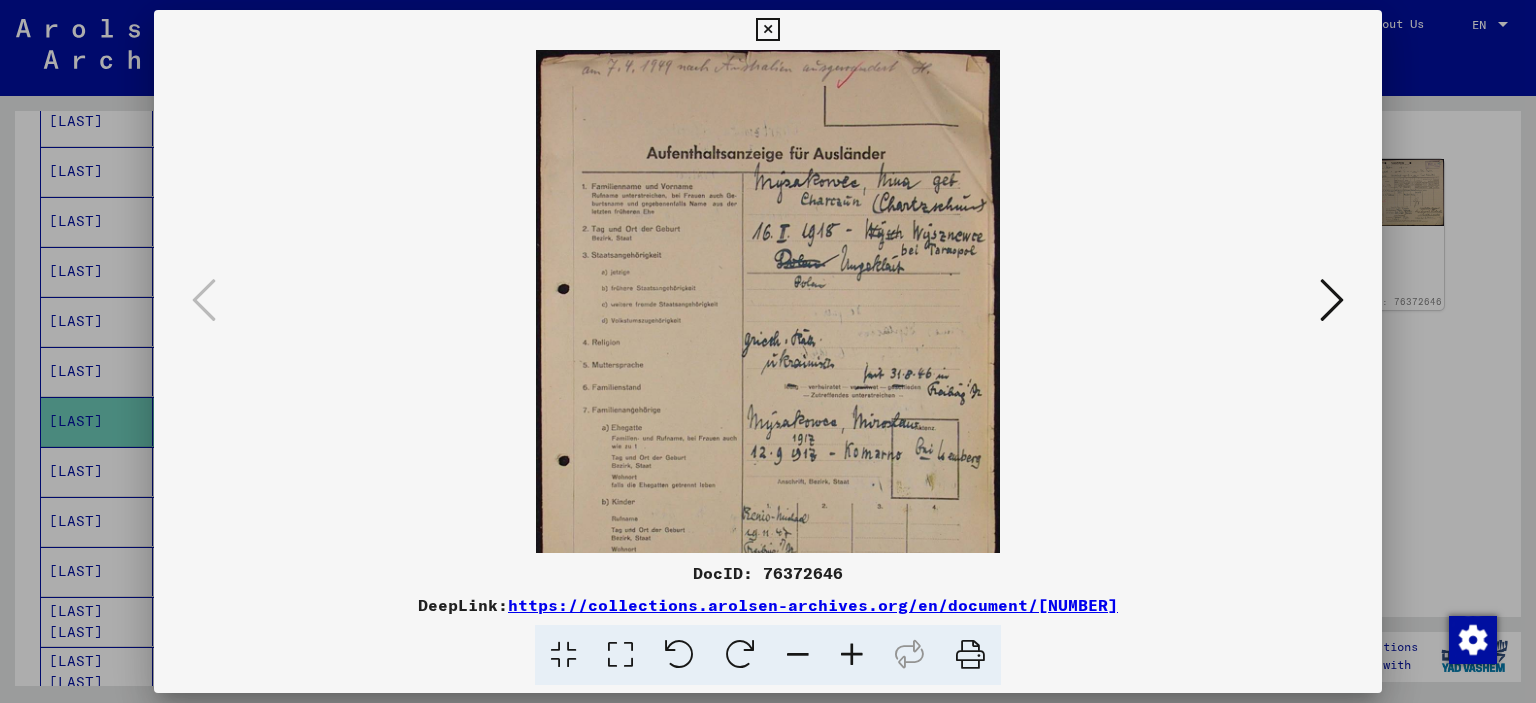 click at bounding box center (852, 655) 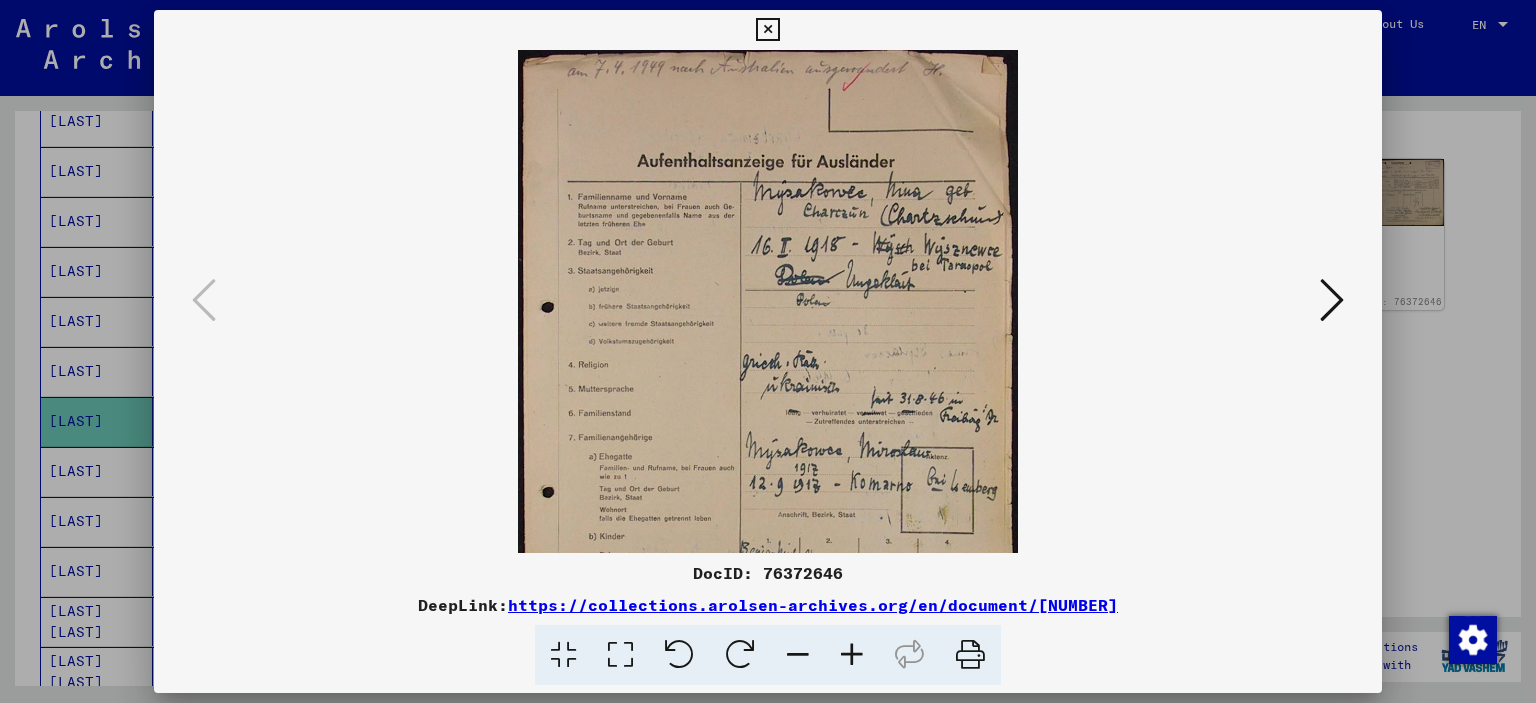 click at bounding box center [852, 655] 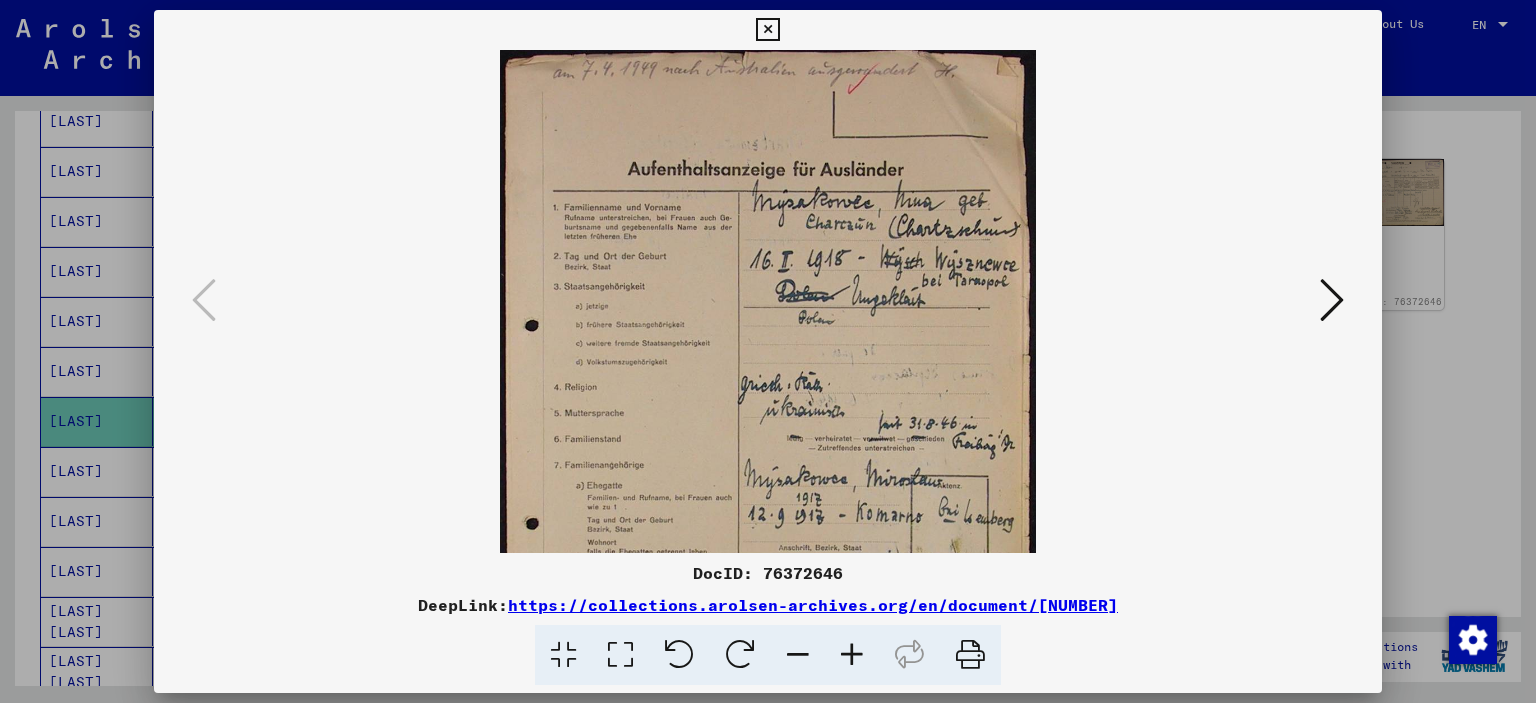 click at bounding box center [852, 655] 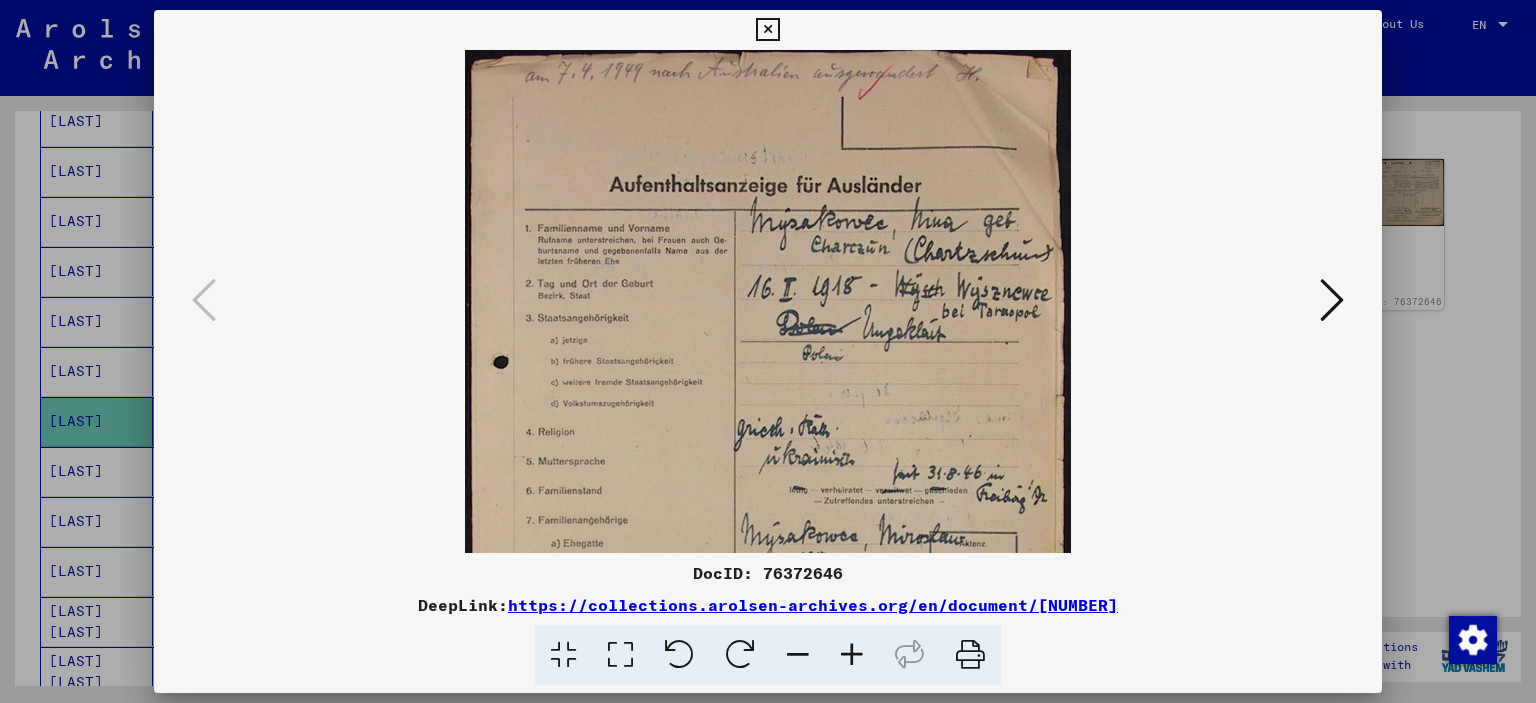 click at bounding box center [852, 655] 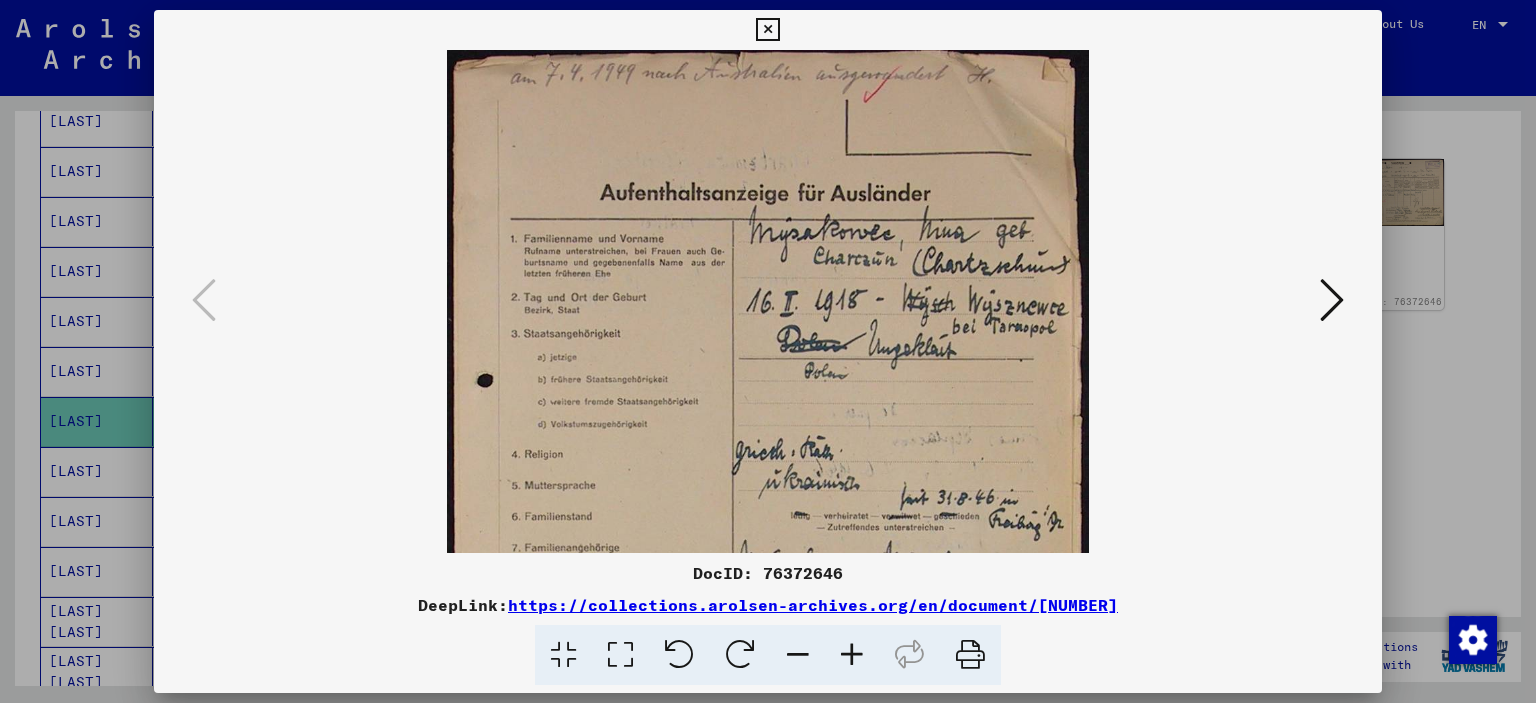 click at bounding box center [852, 655] 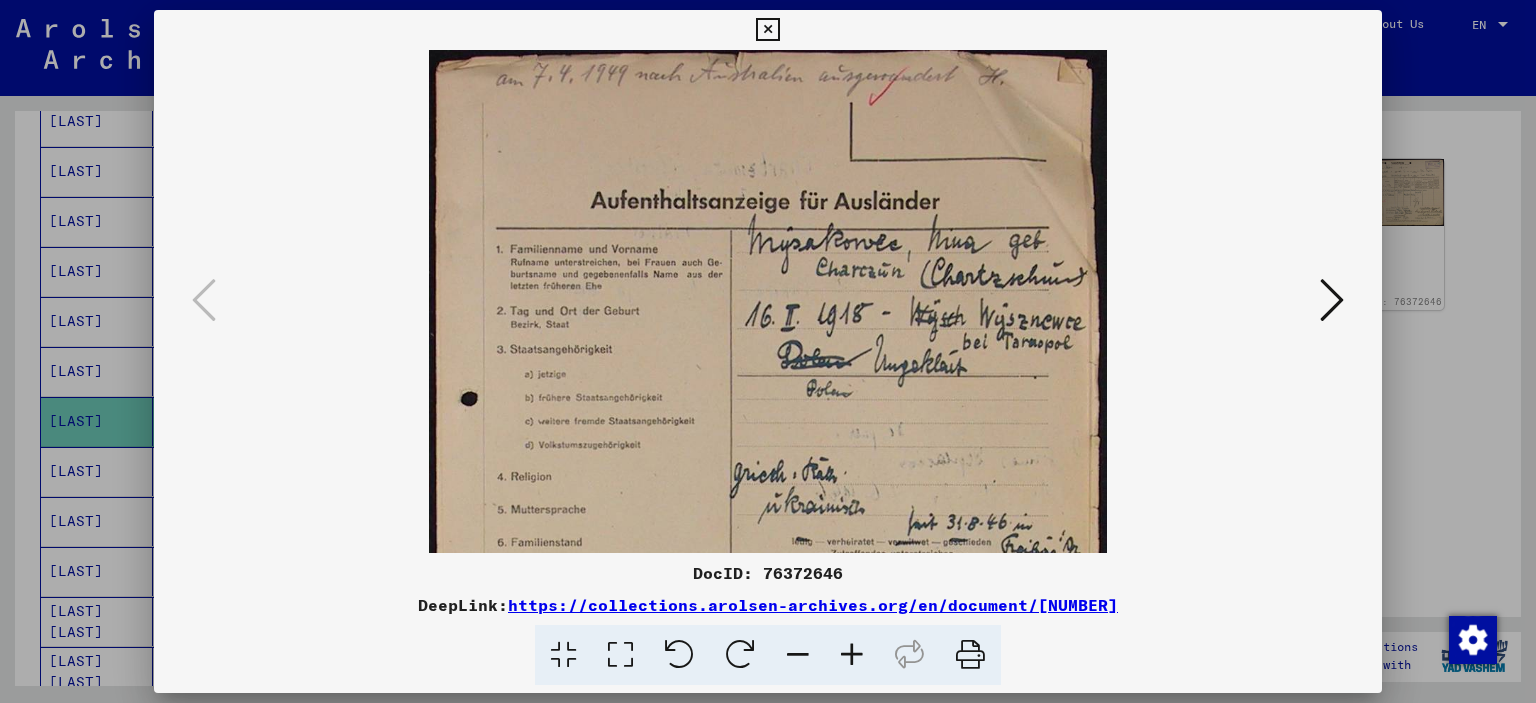 click at bounding box center (852, 655) 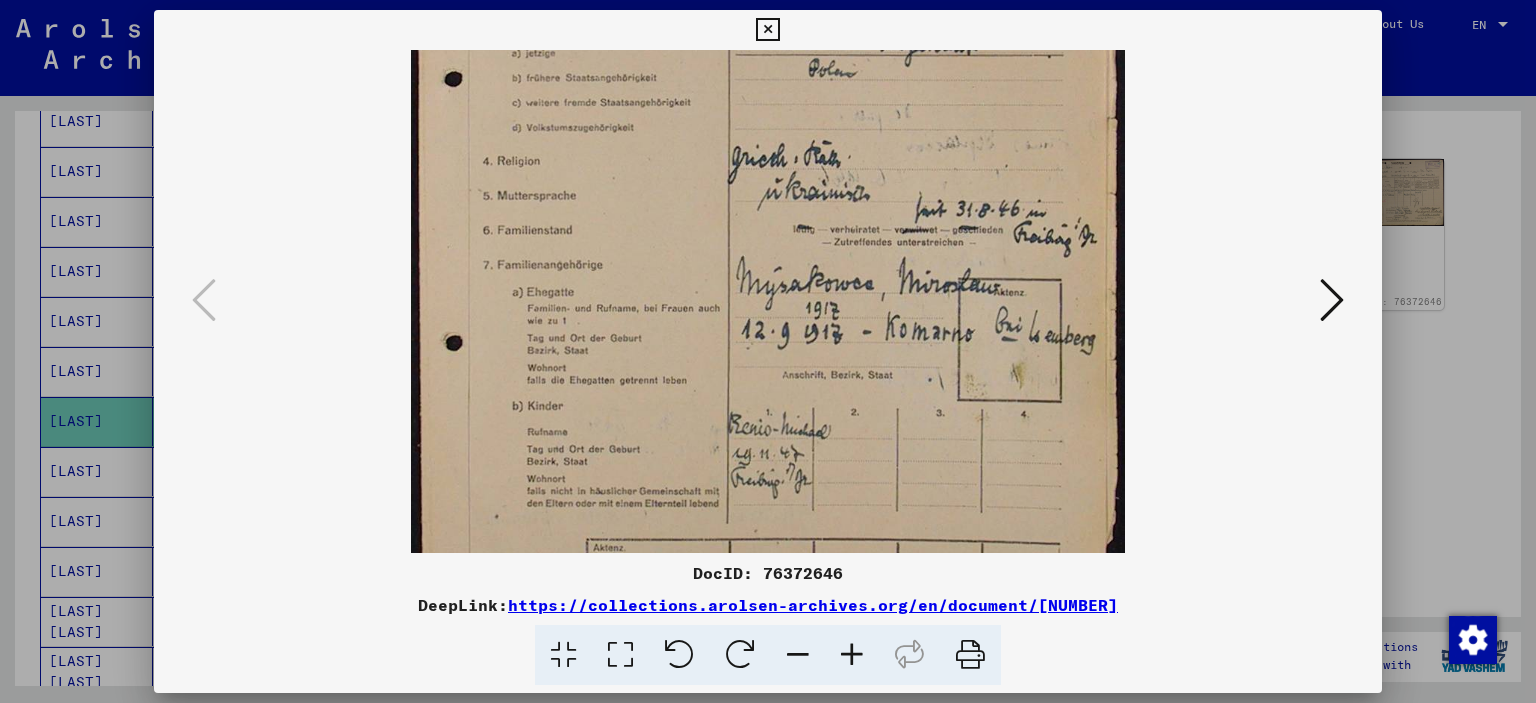 scroll, scrollTop: 341, scrollLeft: 0, axis: vertical 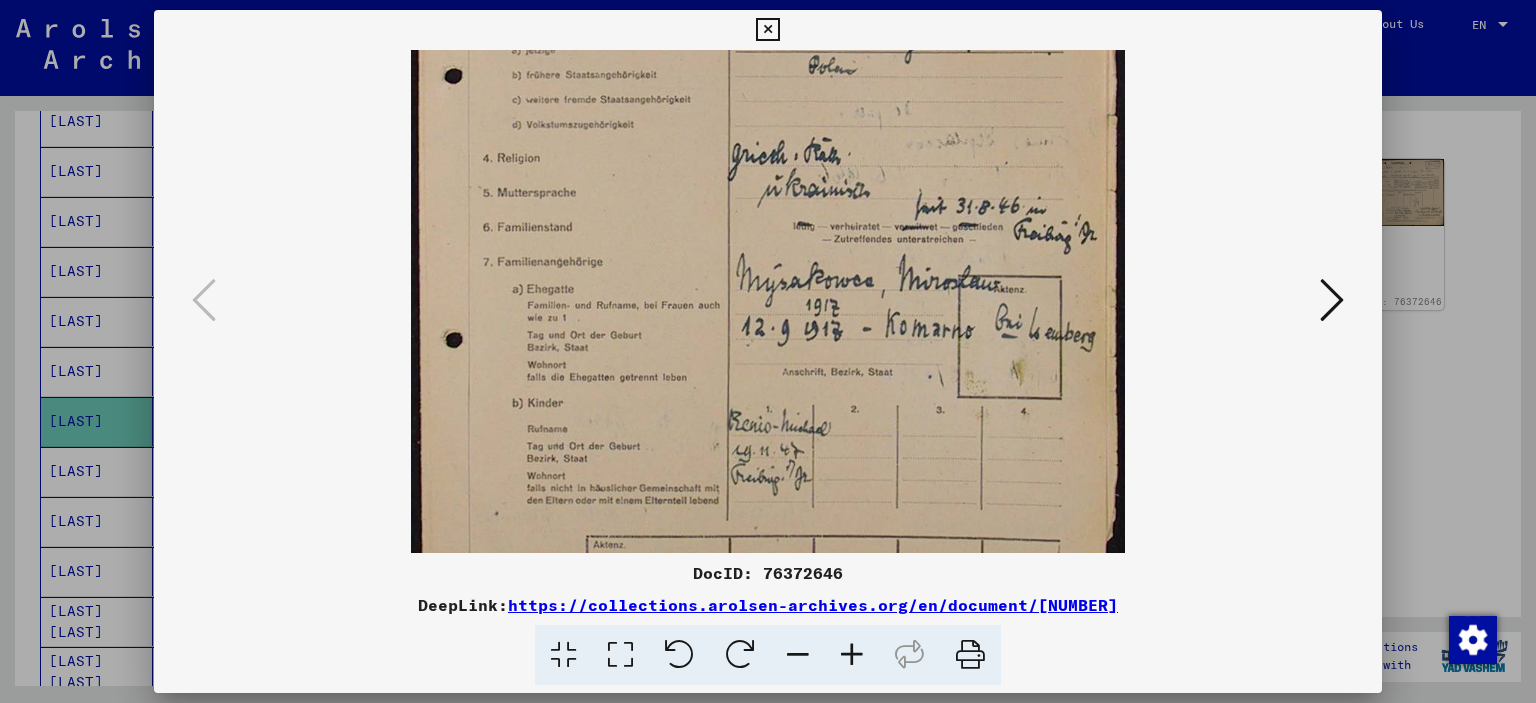 drag, startPoint x: 708, startPoint y: 487, endPoint x: 620, endPoint y: 150, distance: 348.30017 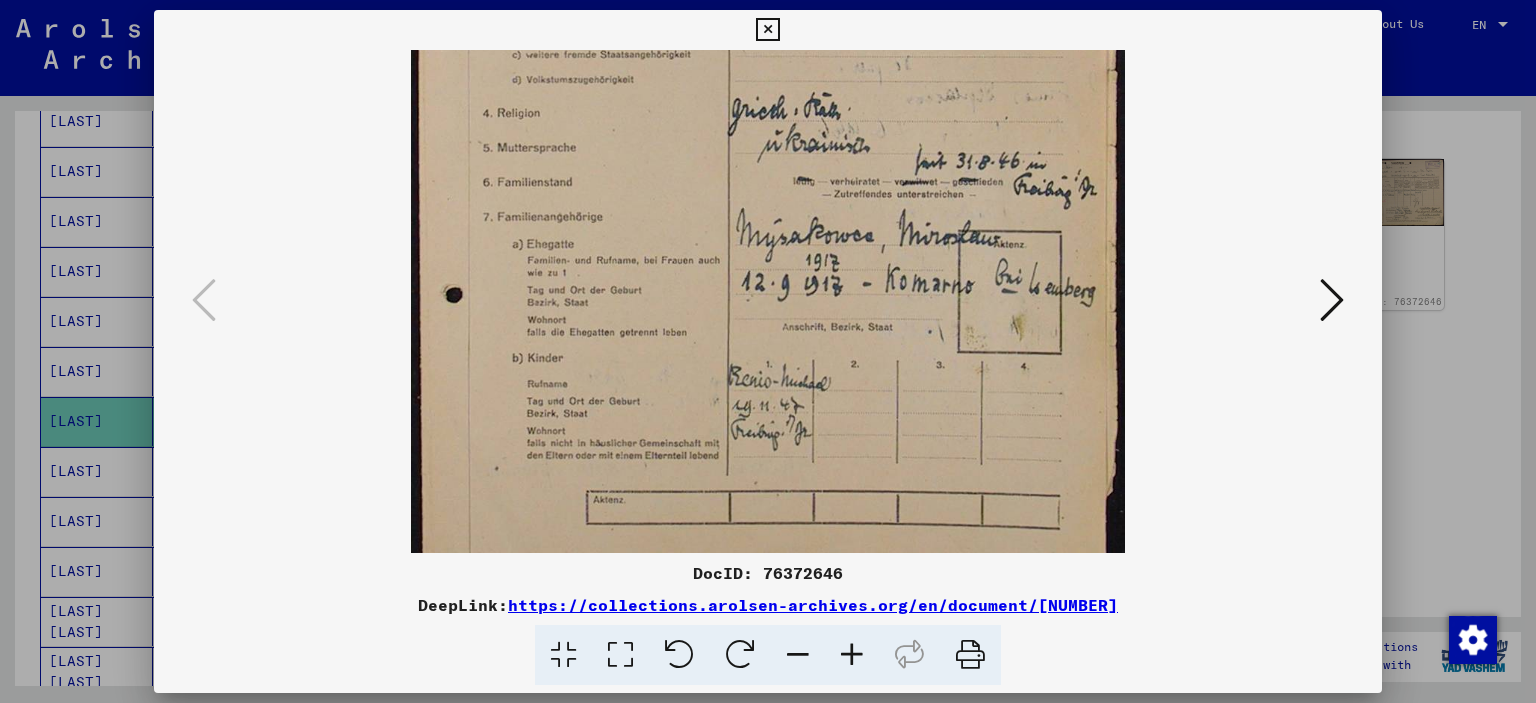 scroll, scrollTop: 500, scrollLeft: 0, axis: vertical 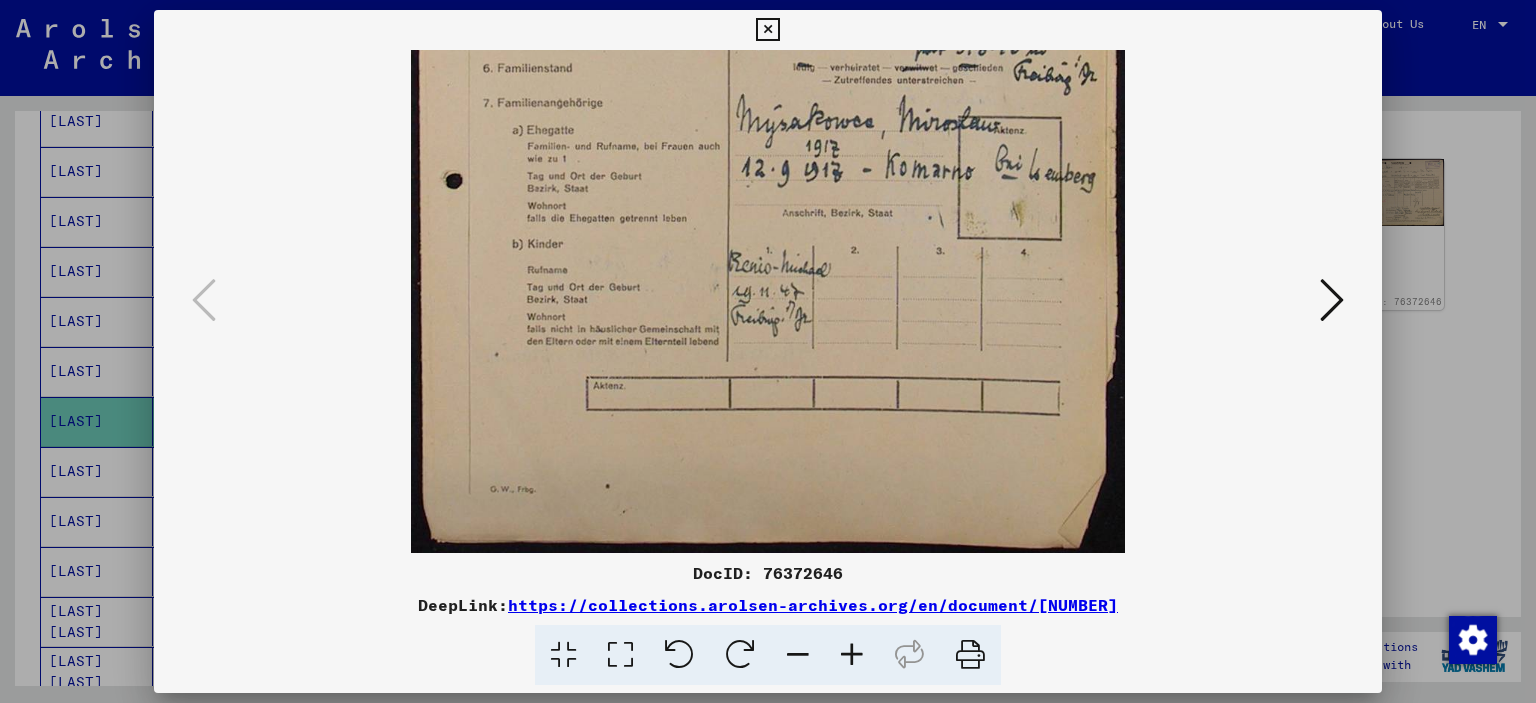 drag, startPoint x: 712, startPoint y: 468, endPoint x: 636, endPoint y: 34, distance: 440.60413 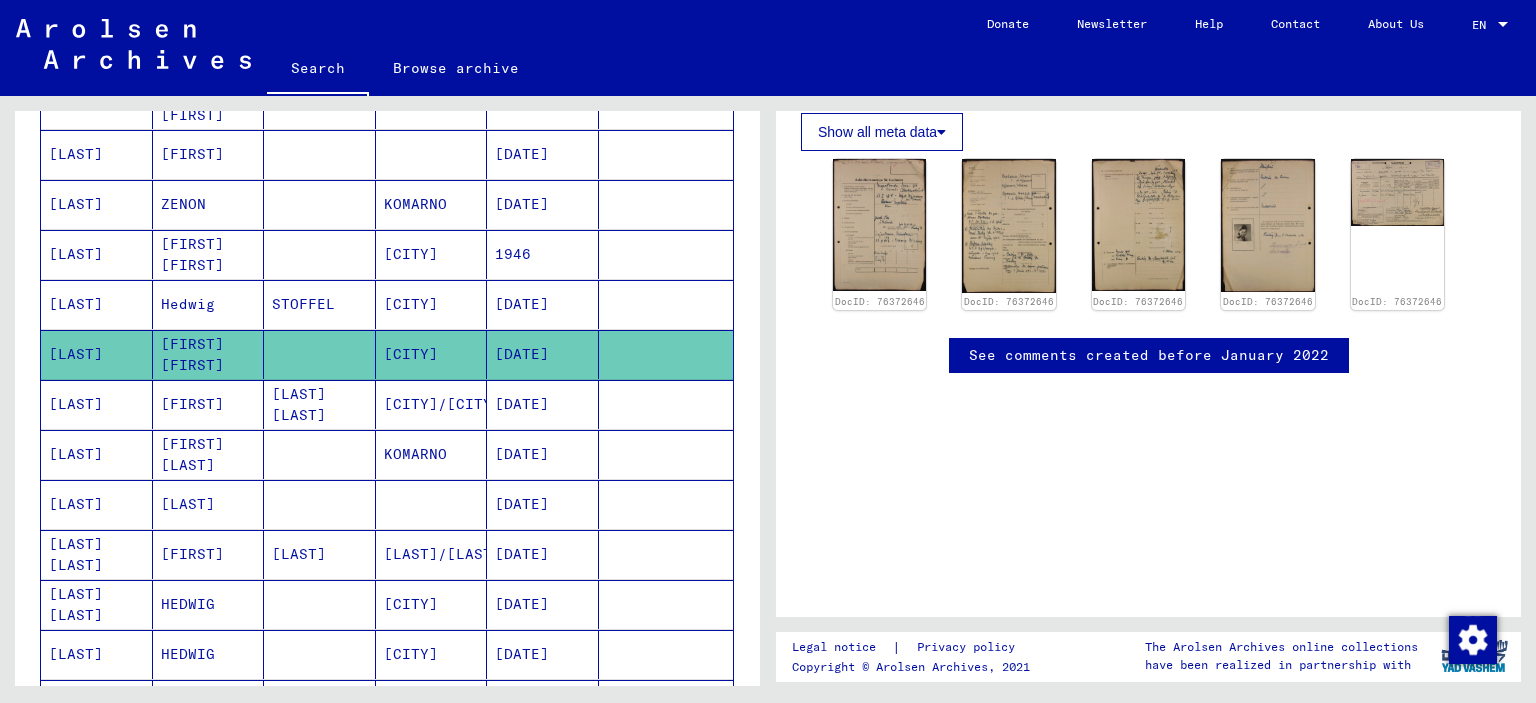 scroll, scrollTop: 908, scrollLeft: 0, axis: vertical 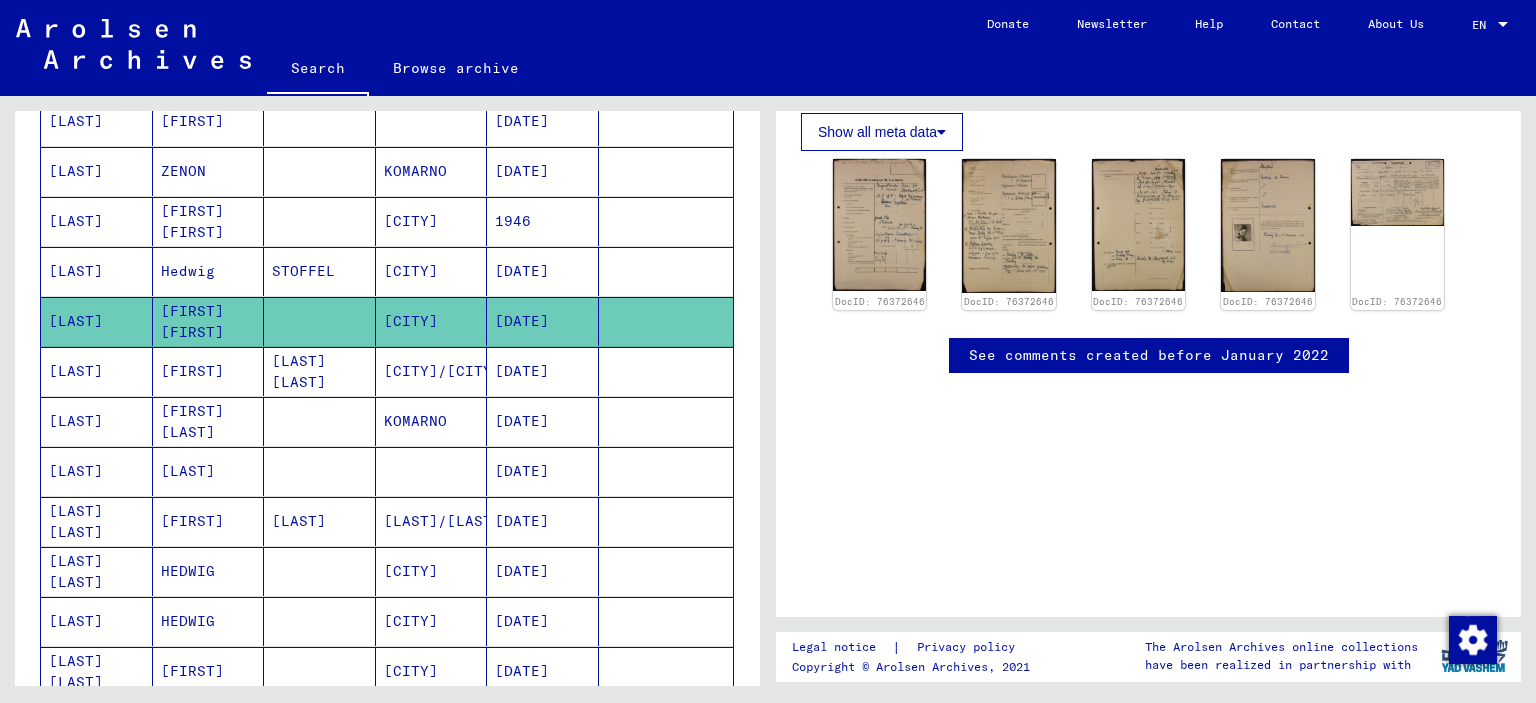 click on "[LAST]" at bounding box center (97, 471) 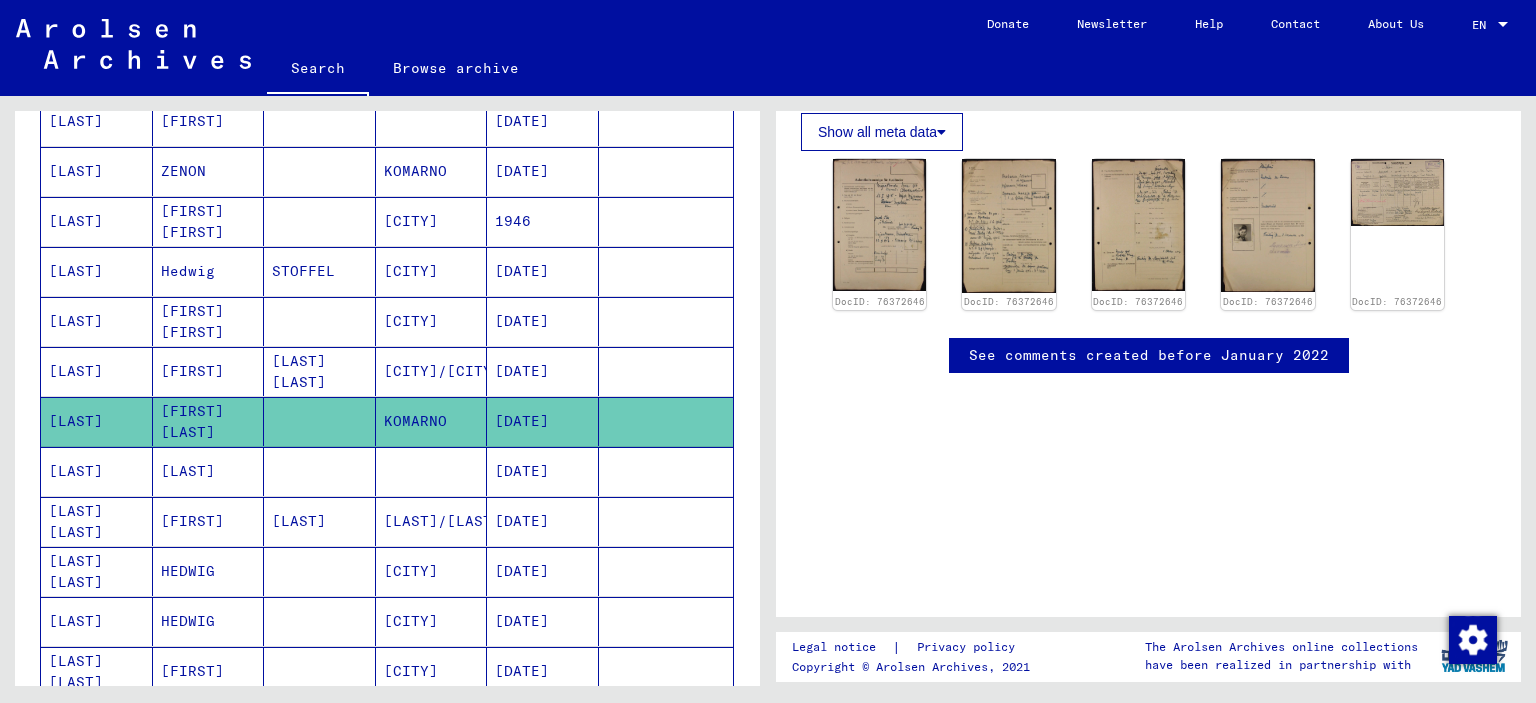click on "[LAST]" at bounding box center (97, 521) 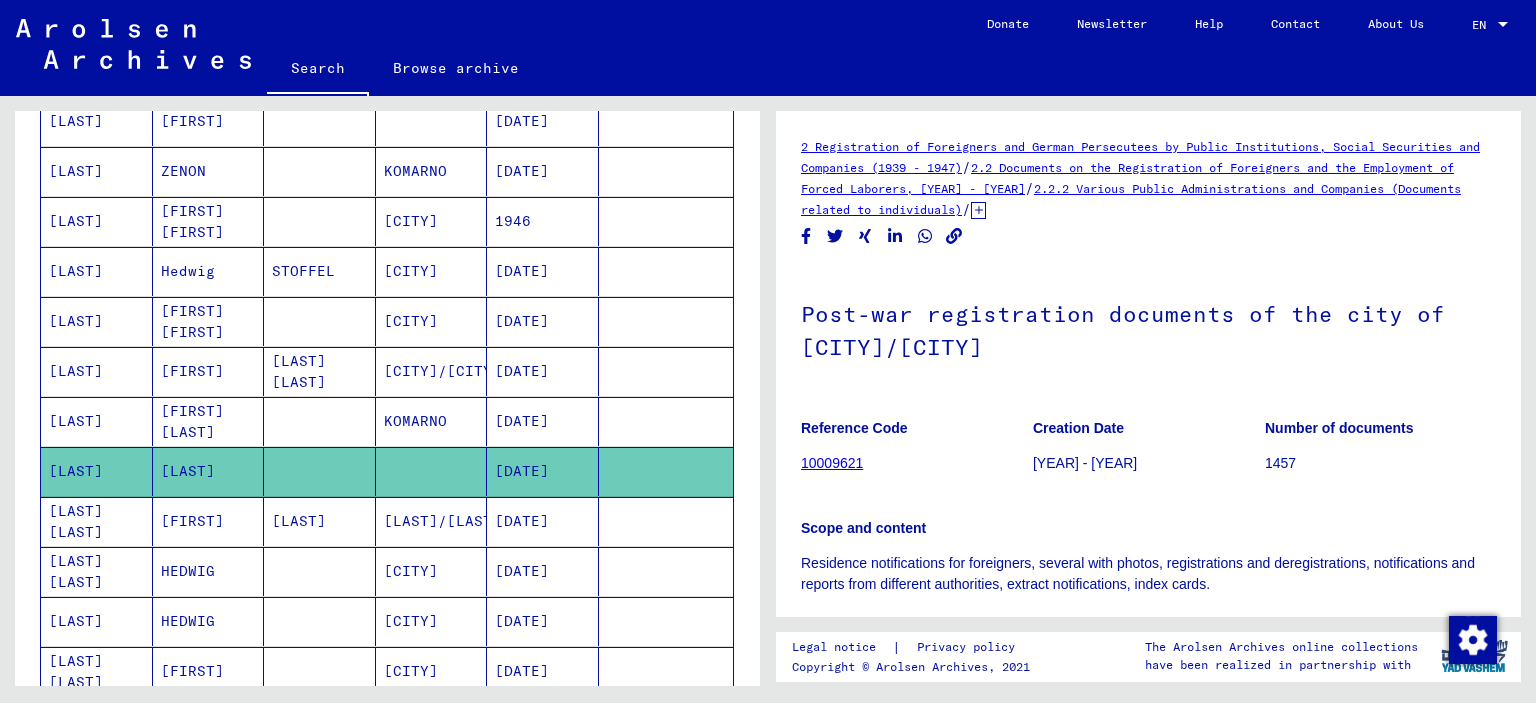 scroll, scrollTop: 500, scrollLeft: 0, axis: vertical 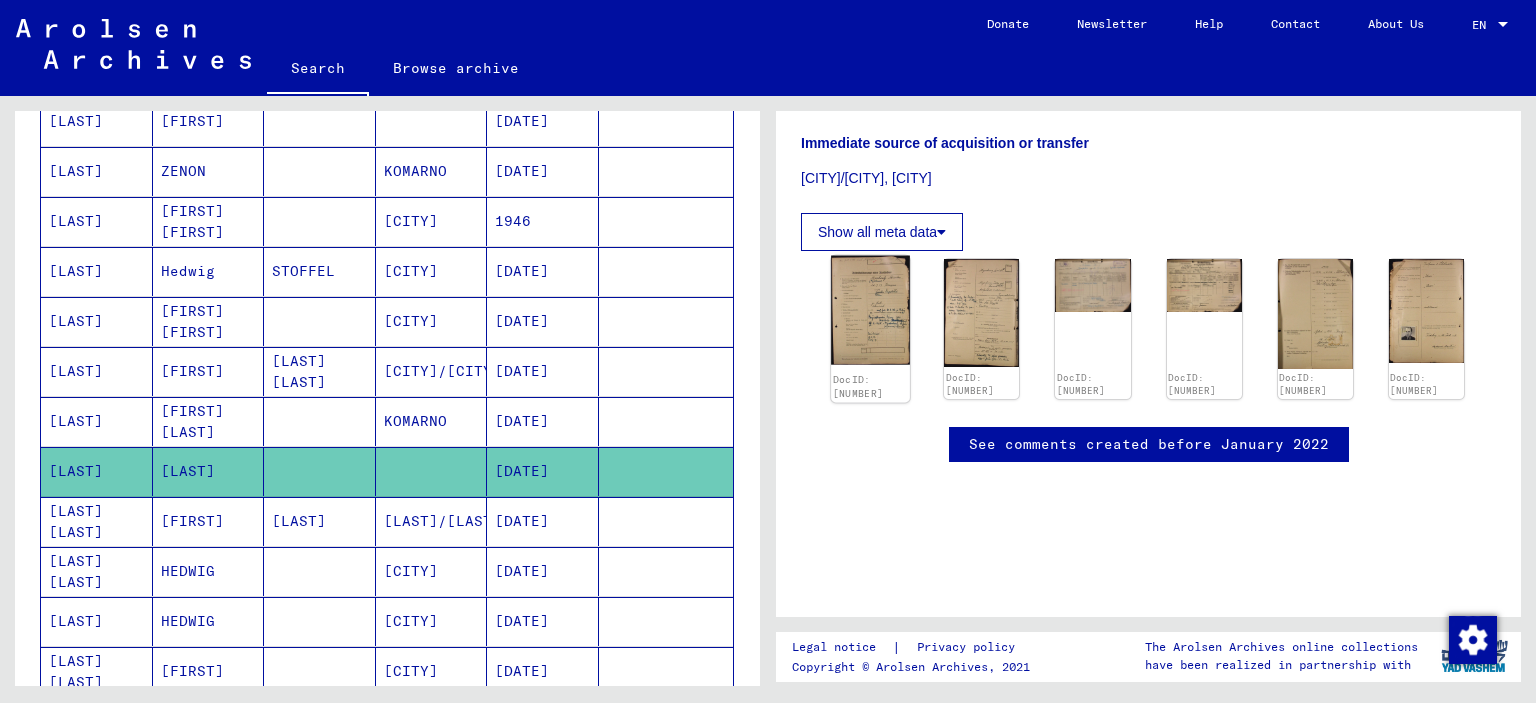 click 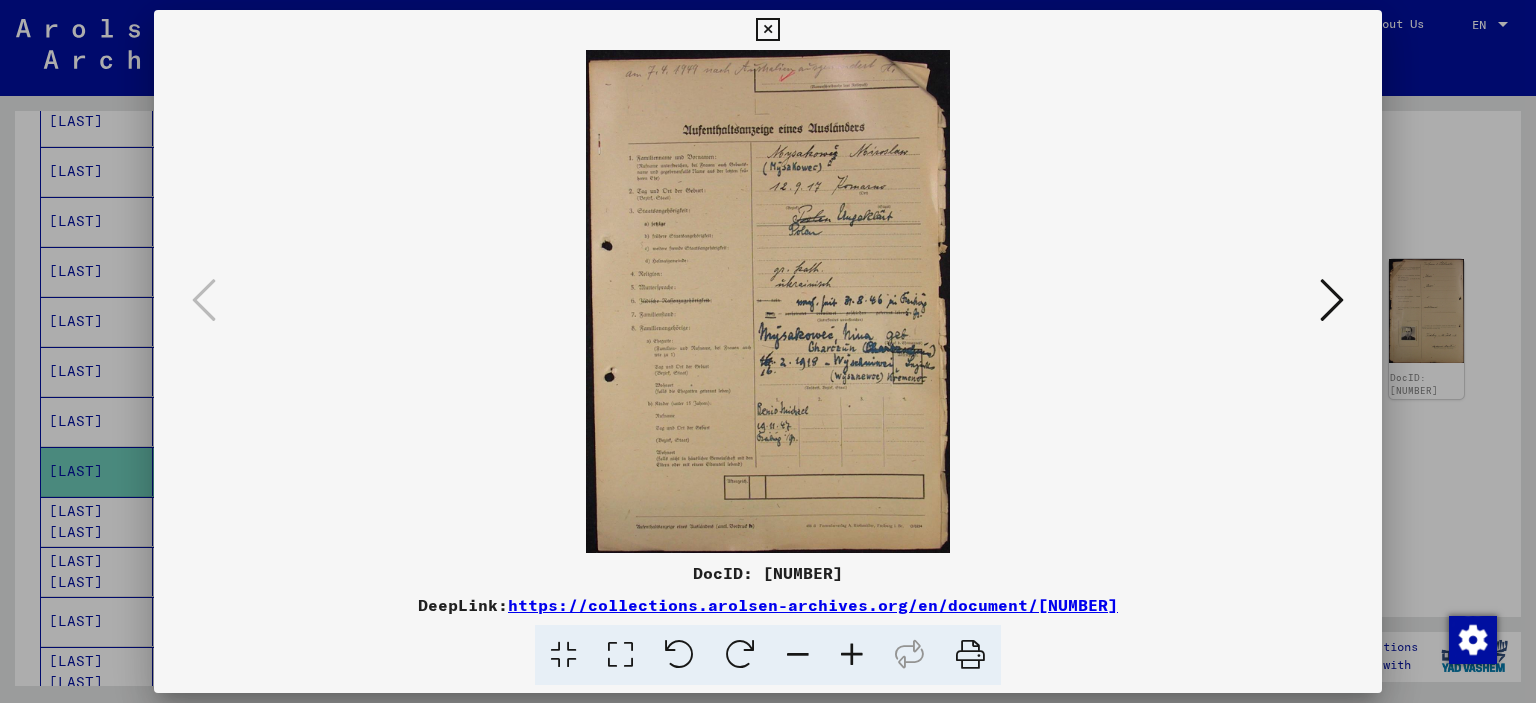 click at bounding box center [1332, 300] 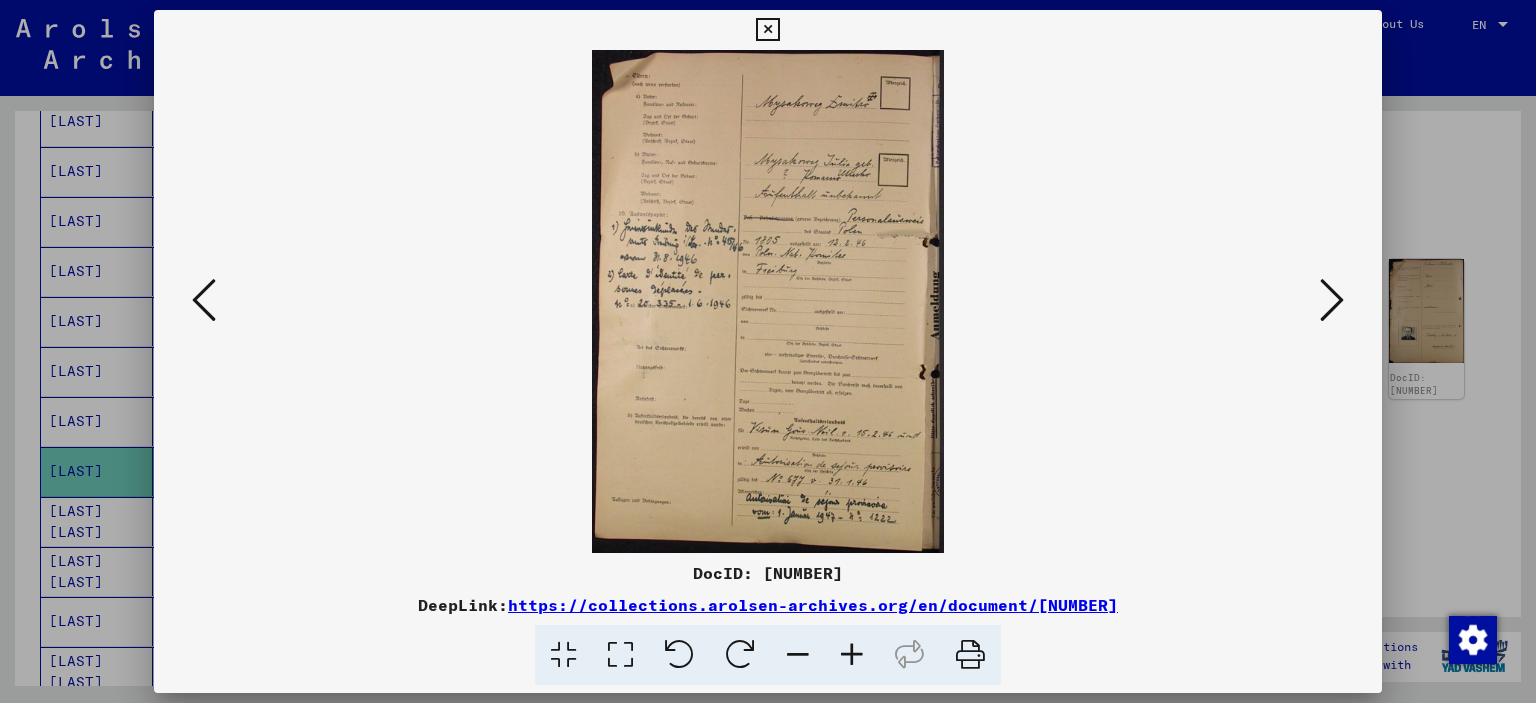 click at bounding box center [1332, 300] 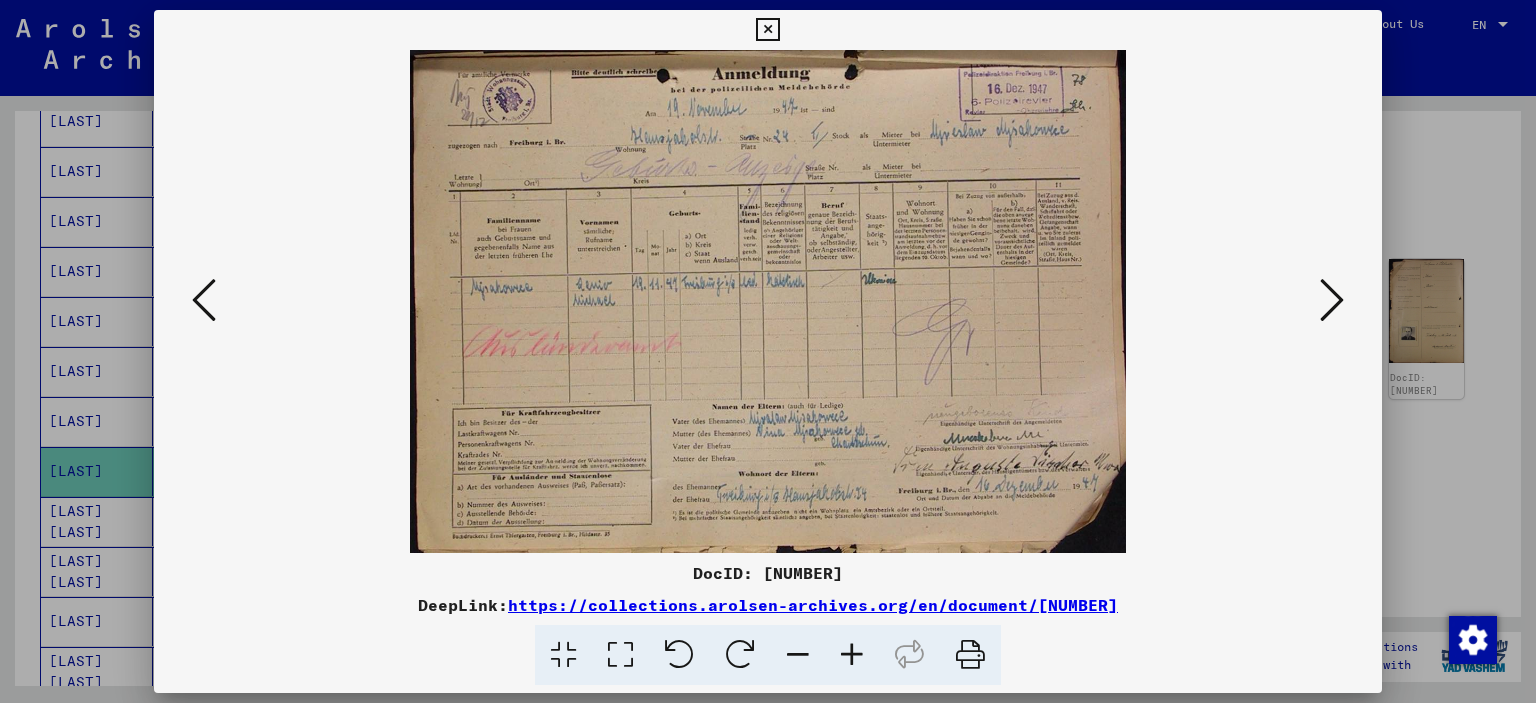 click at bounding box center [1332, 300] 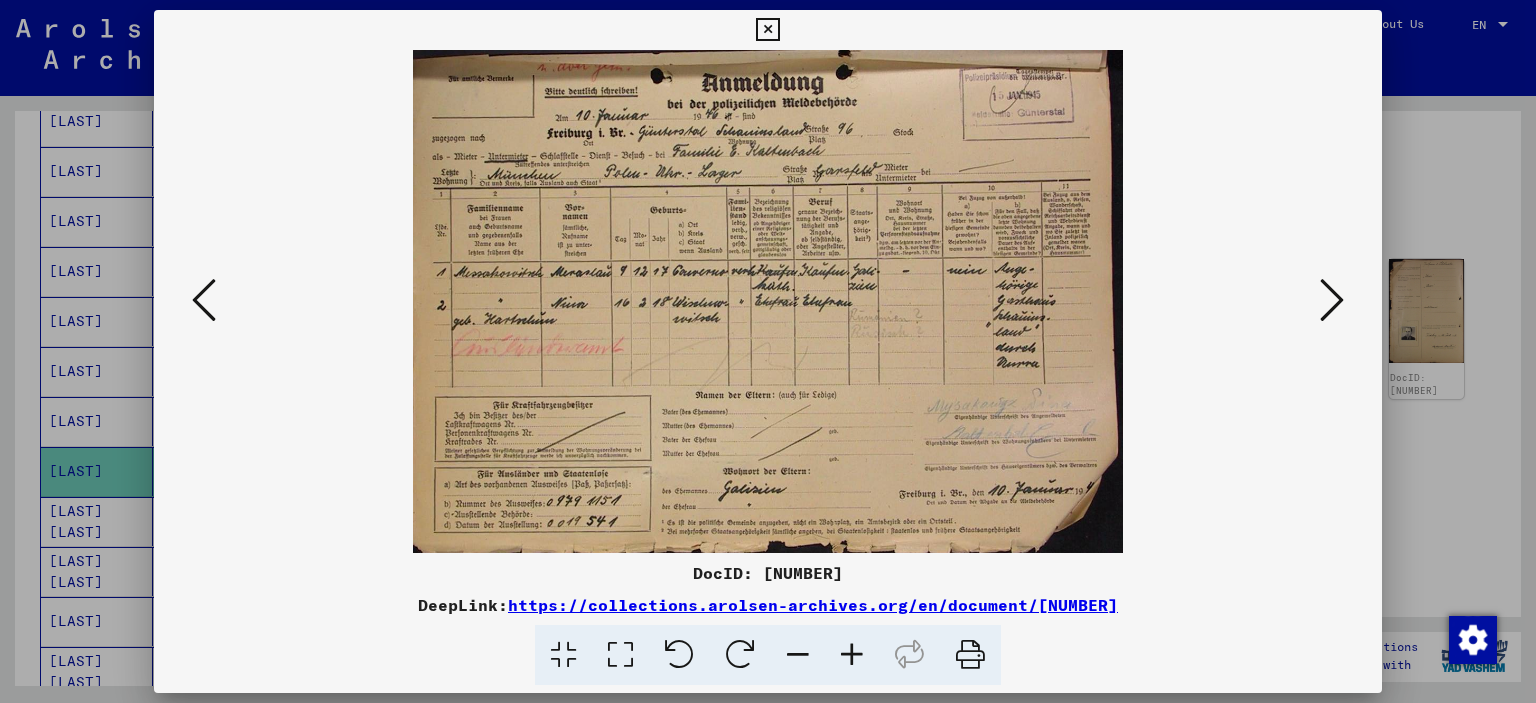 click at bounding box center [1332, 300] 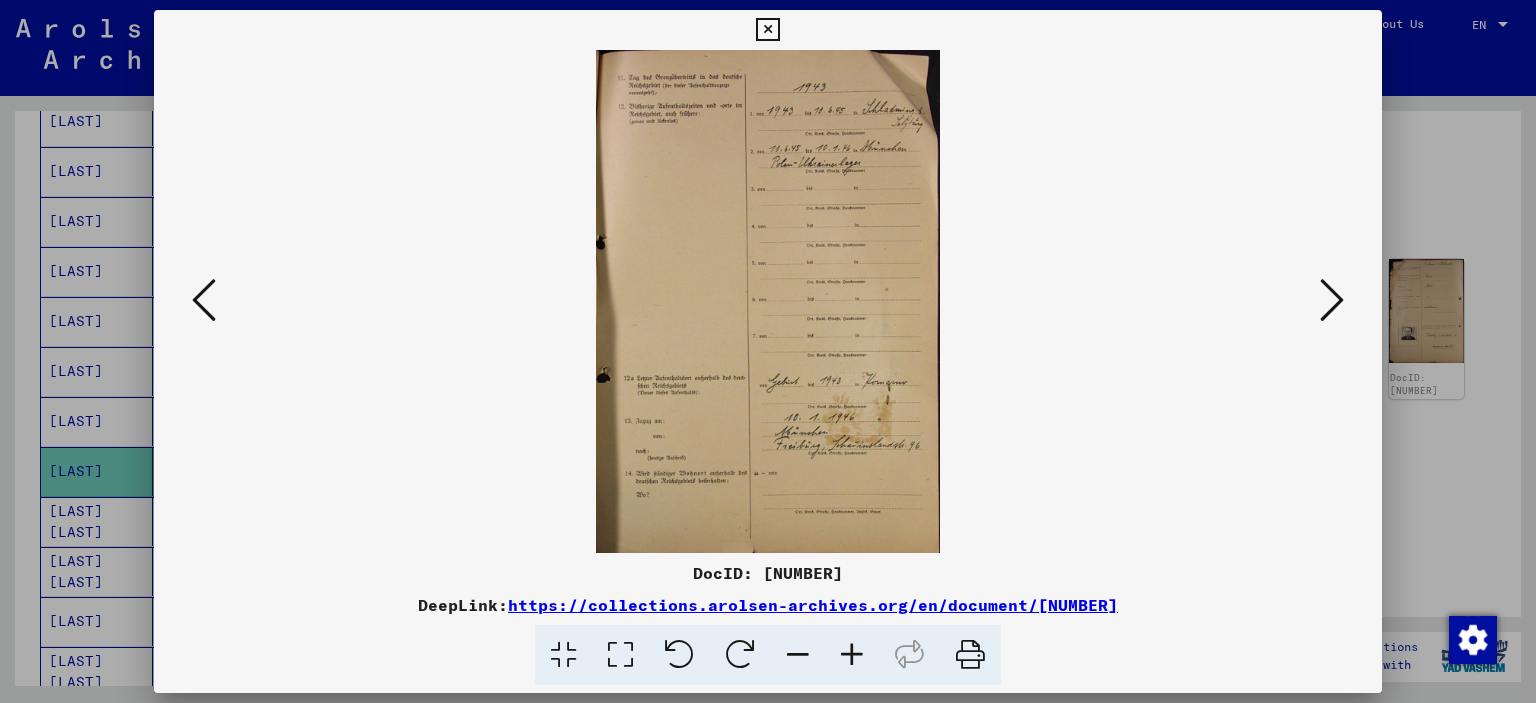 click at bounding box center [1332, 300] 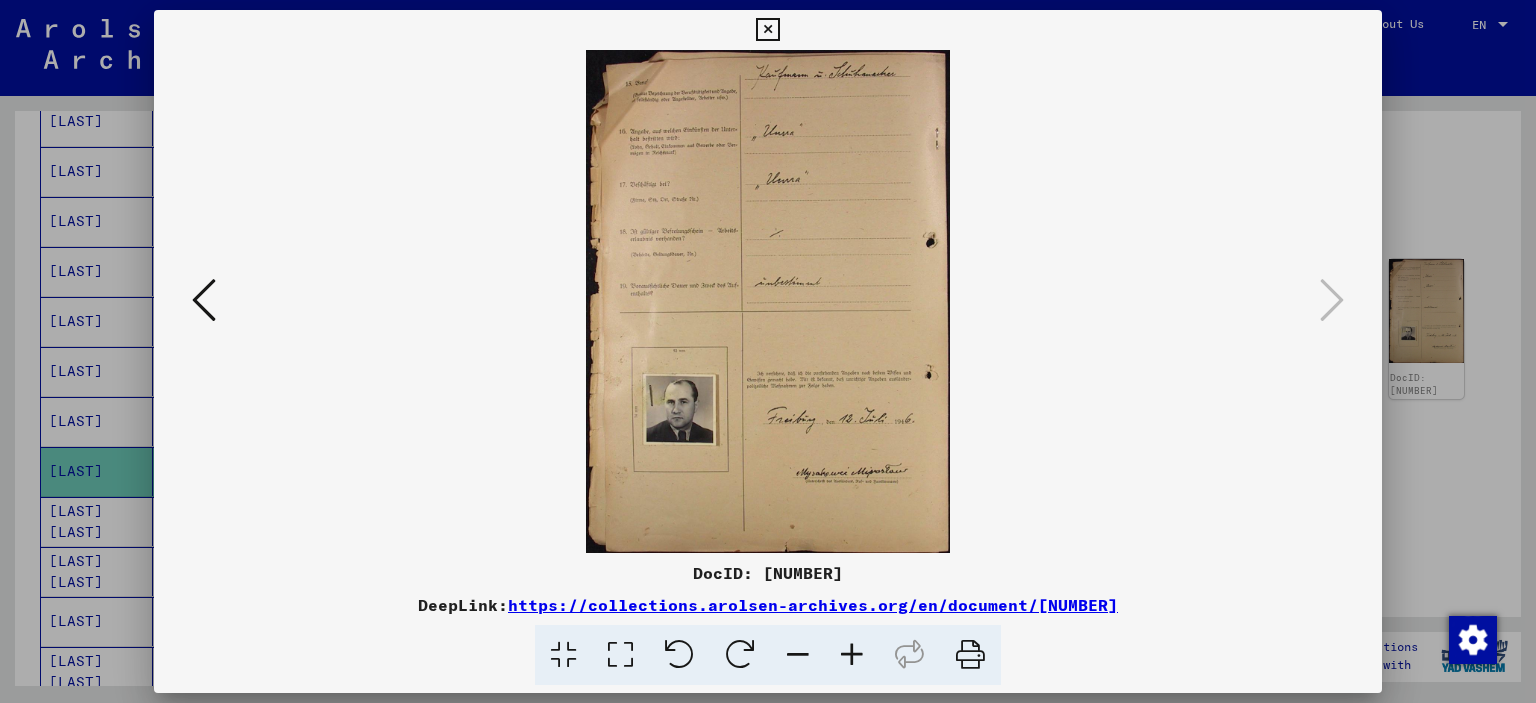 click at bounding box center (767, 30) 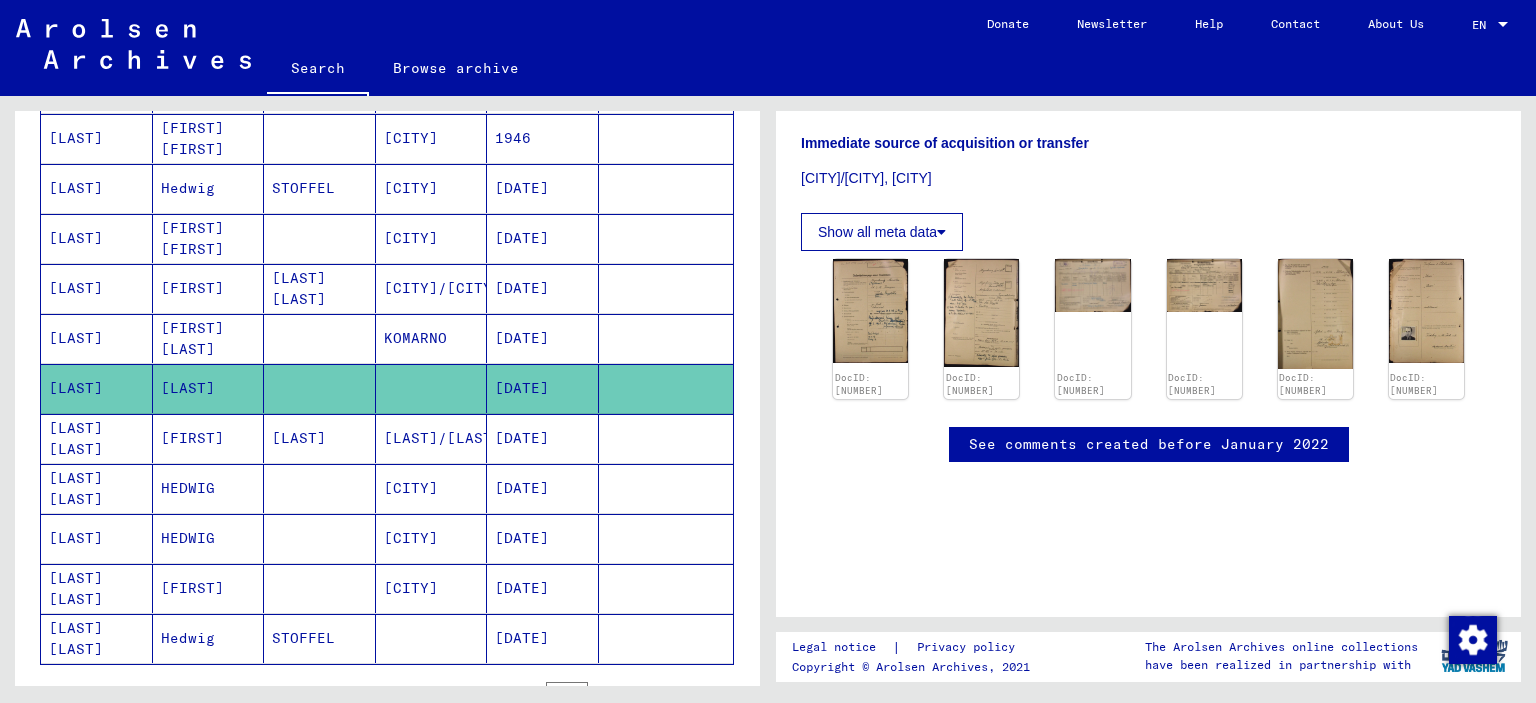 scroll, scrollTop: 1208, scrollLeft: 0, axis: vertical 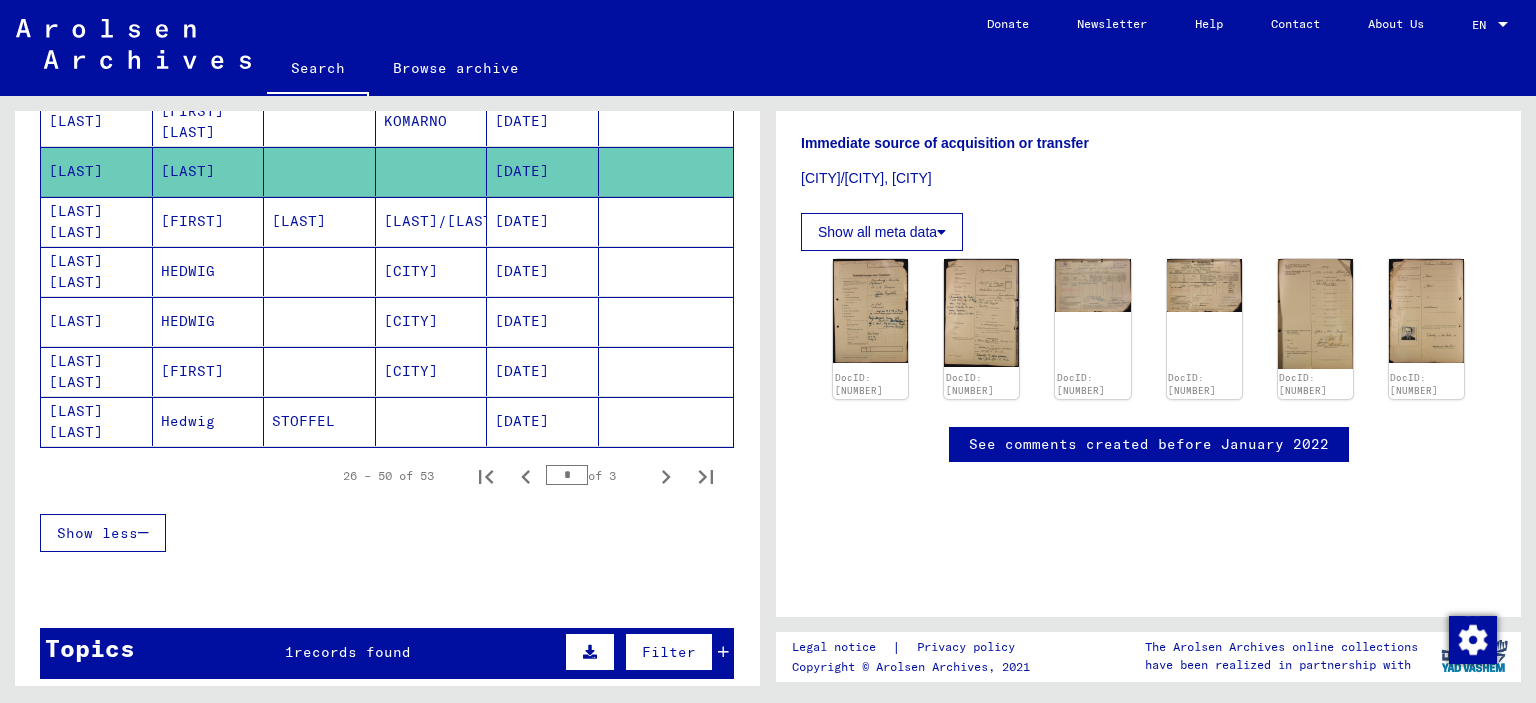 click on "[LAST] [LAST]" at bounding box center [97, 271] 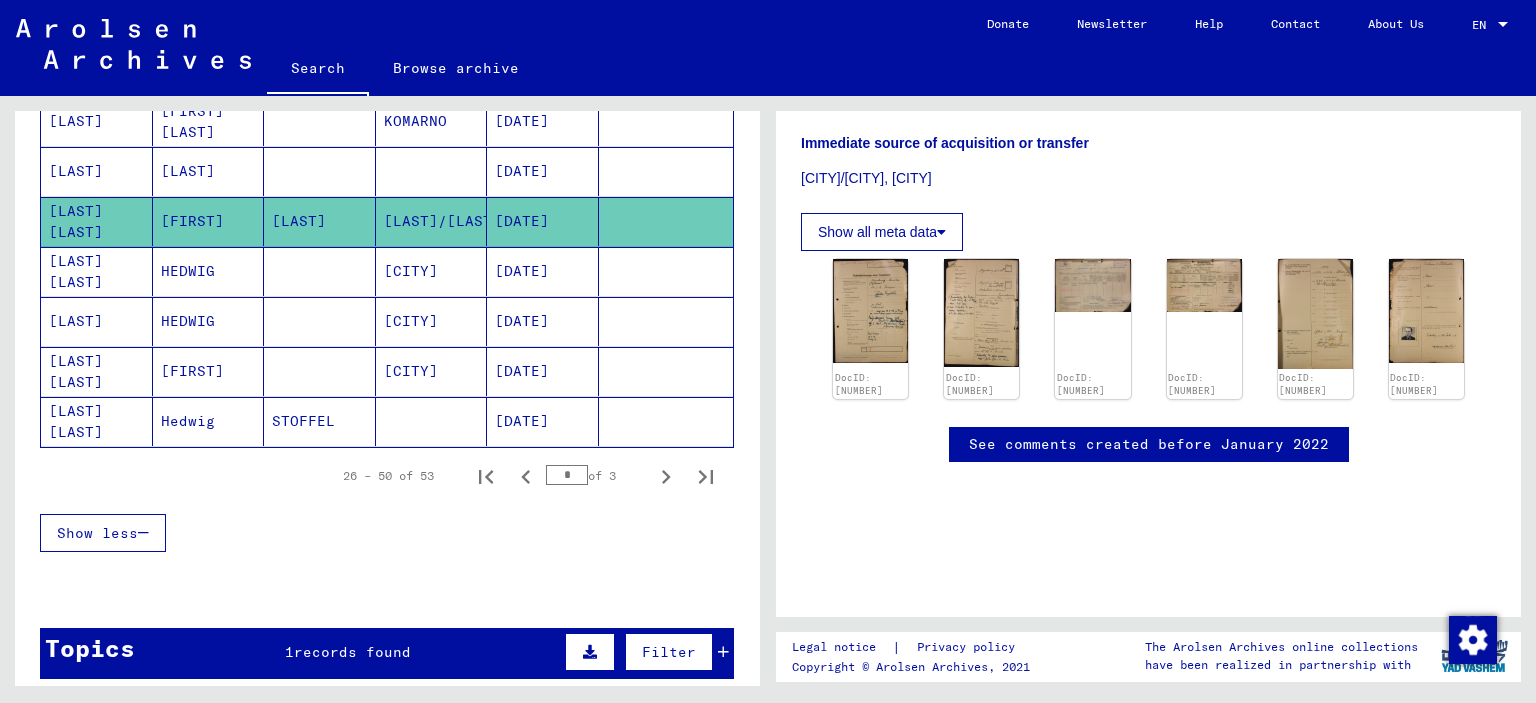 click on "HEDWIG" at bounding box center (209, 321) 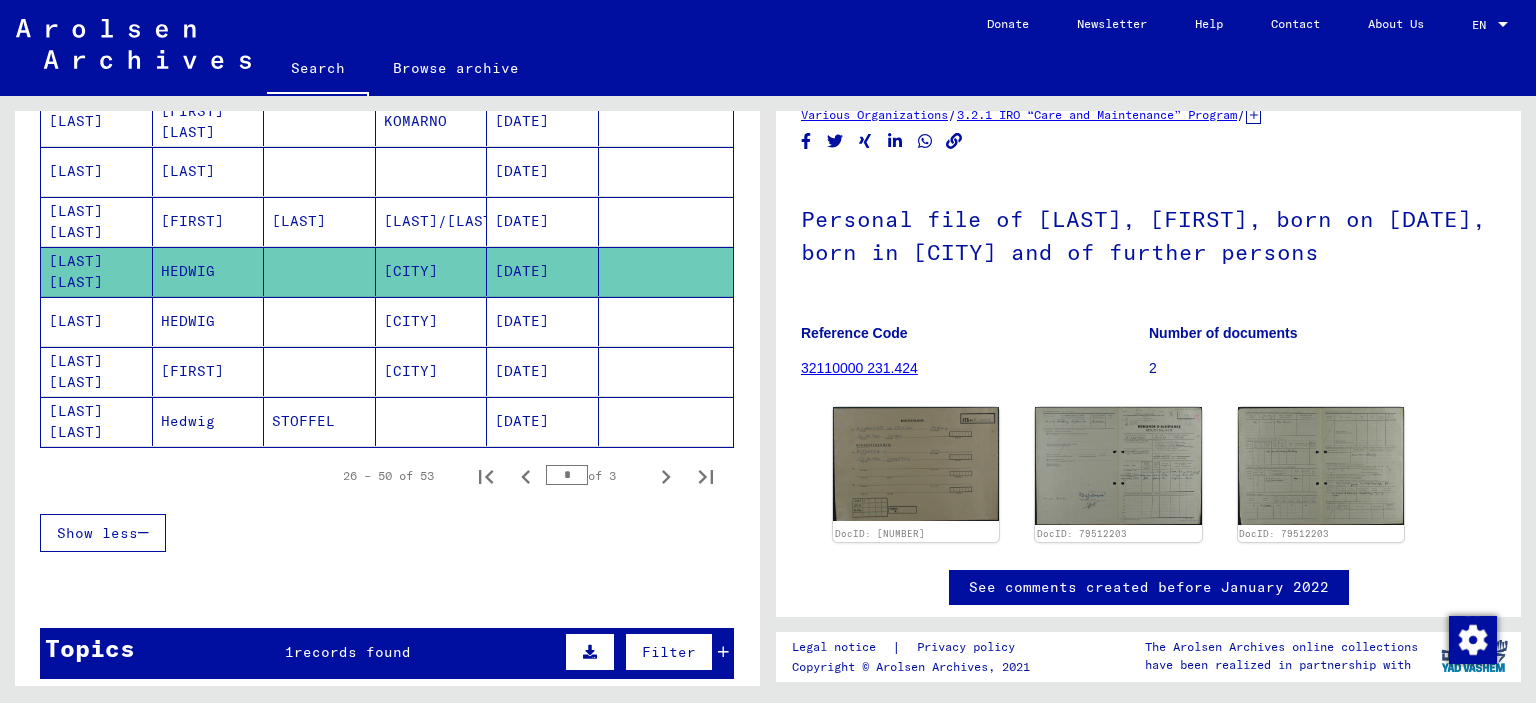 scroll, scrollTop: 100, scrollLeft: 0, axis: vertical 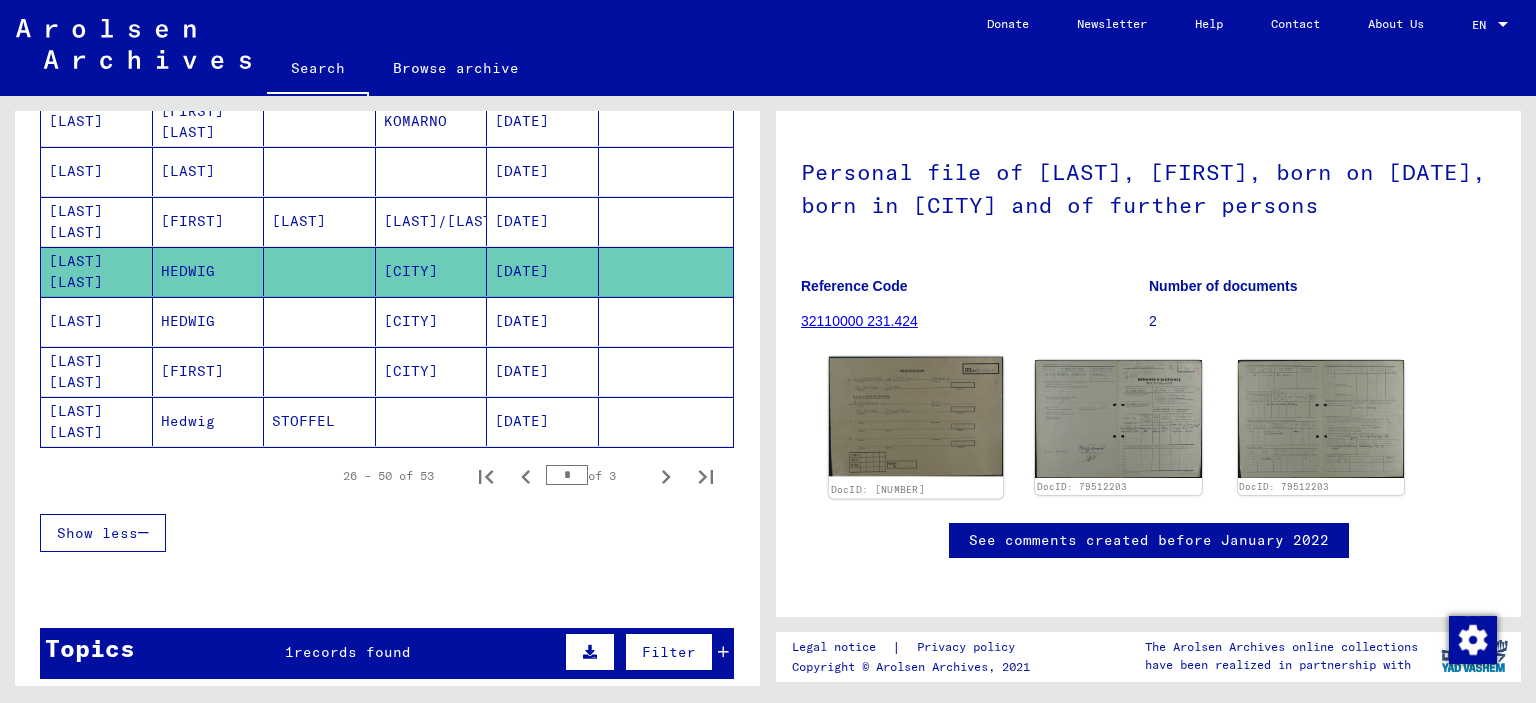 click 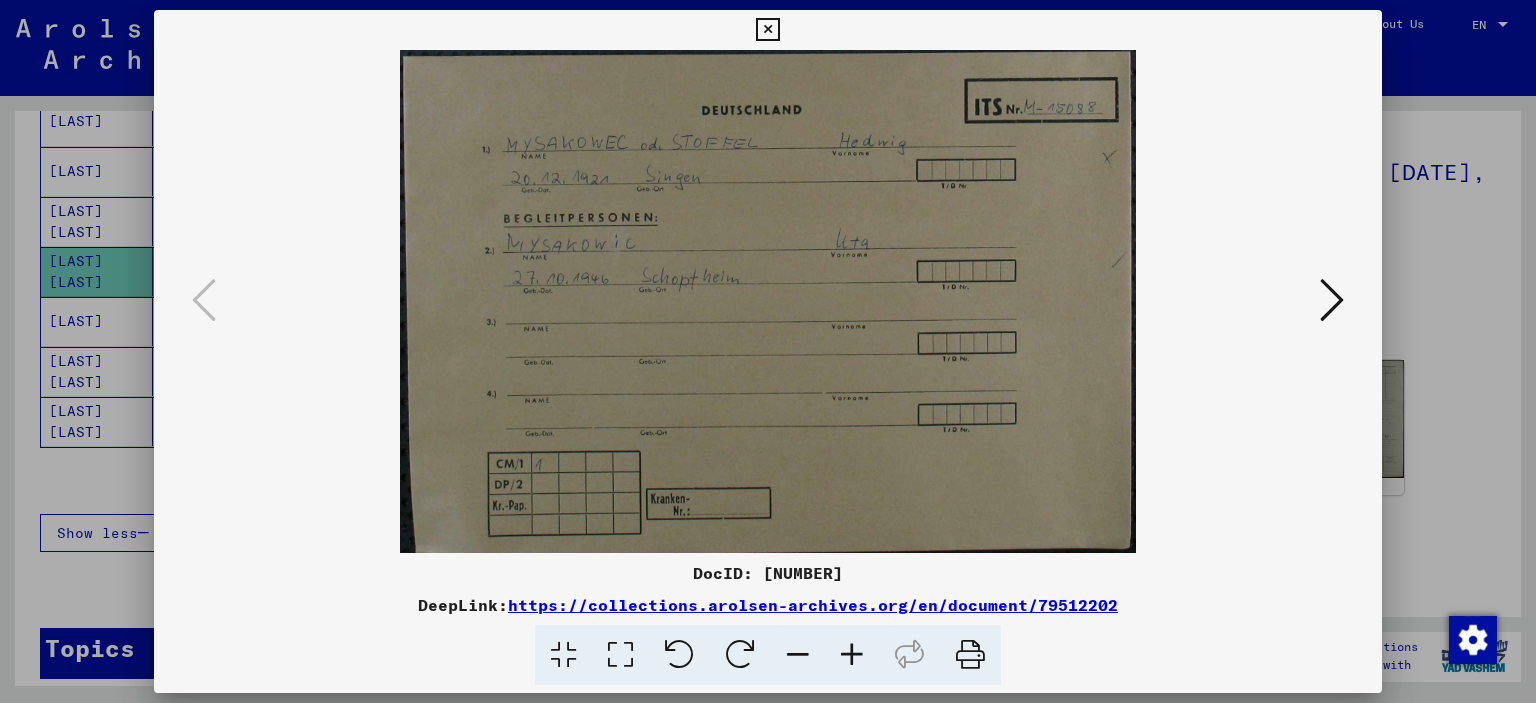 click at bounding box center (1332, 300) 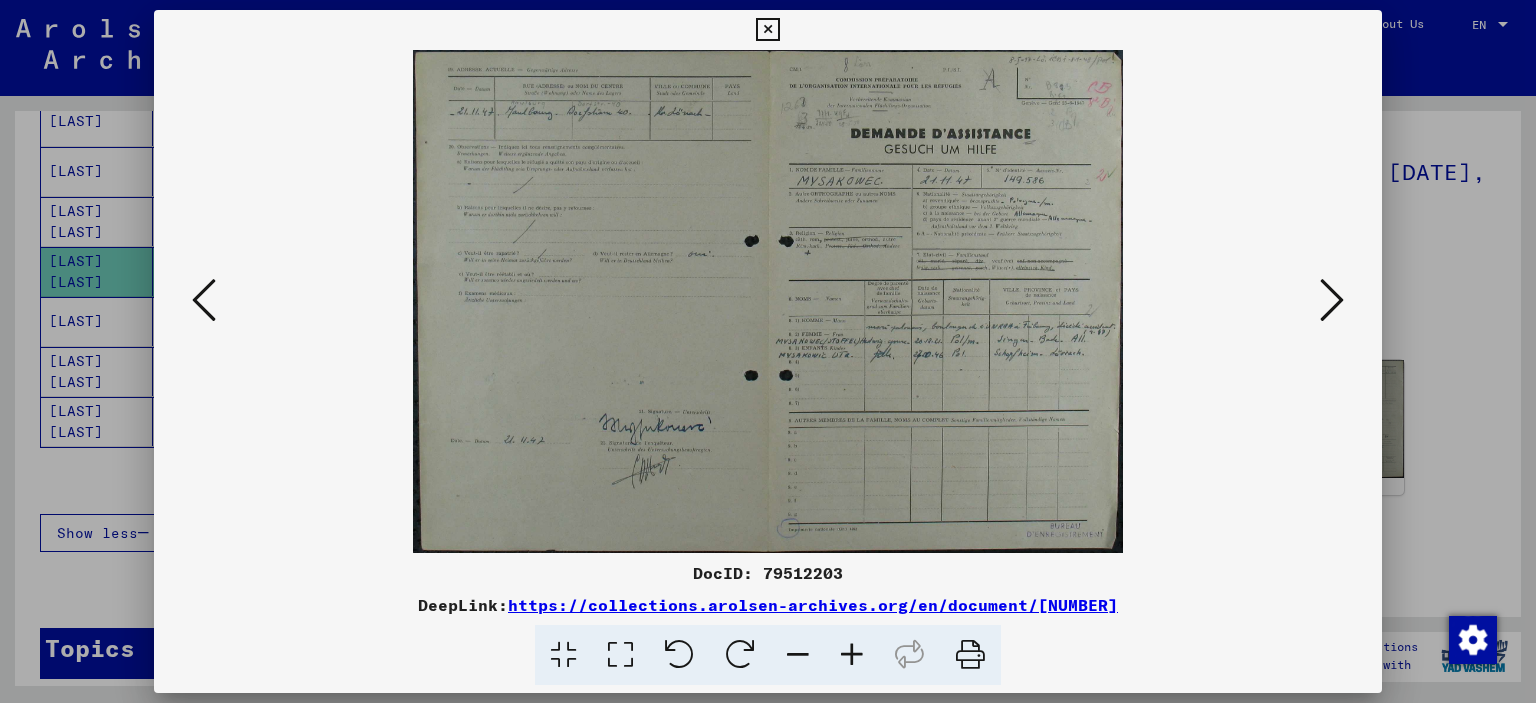 click at bounding box center [852, 655] 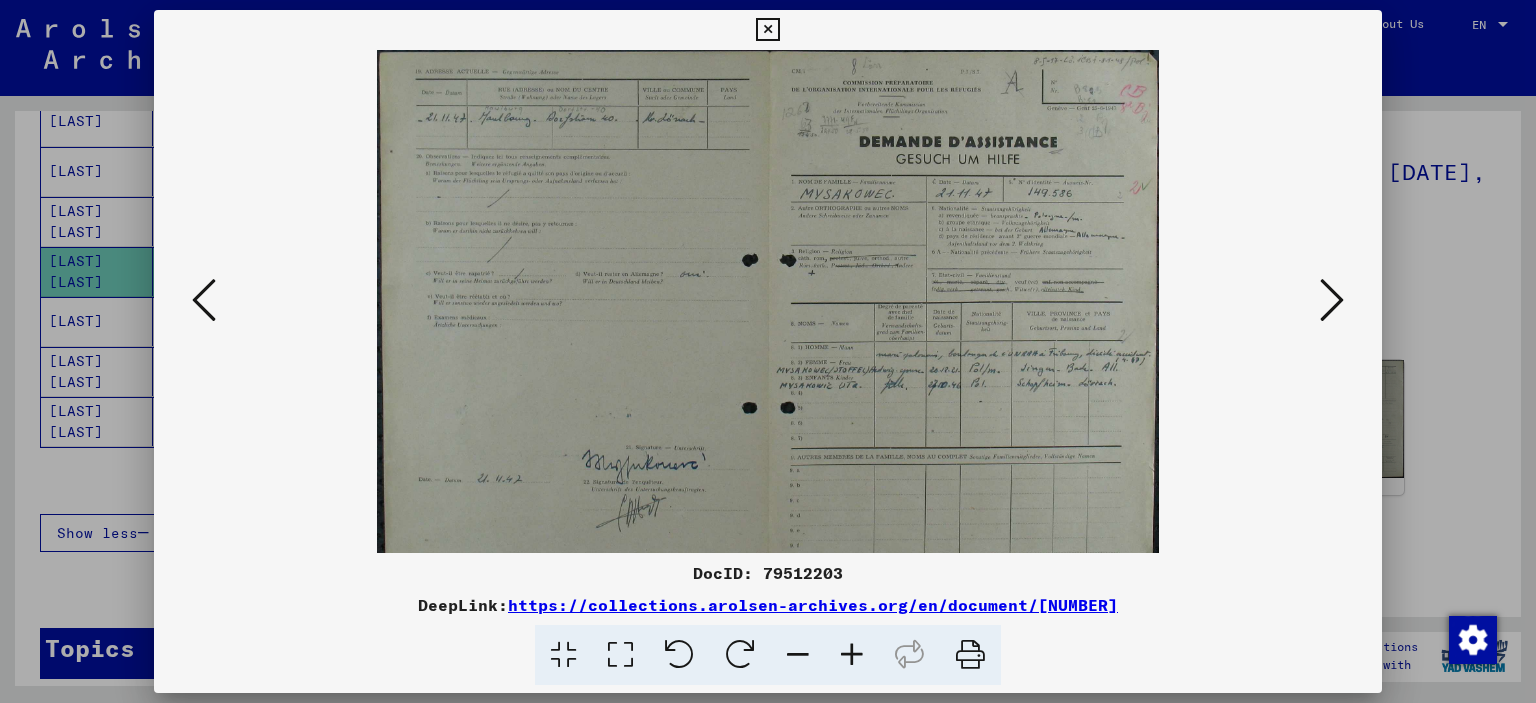 click at bounding box center [852, 655] 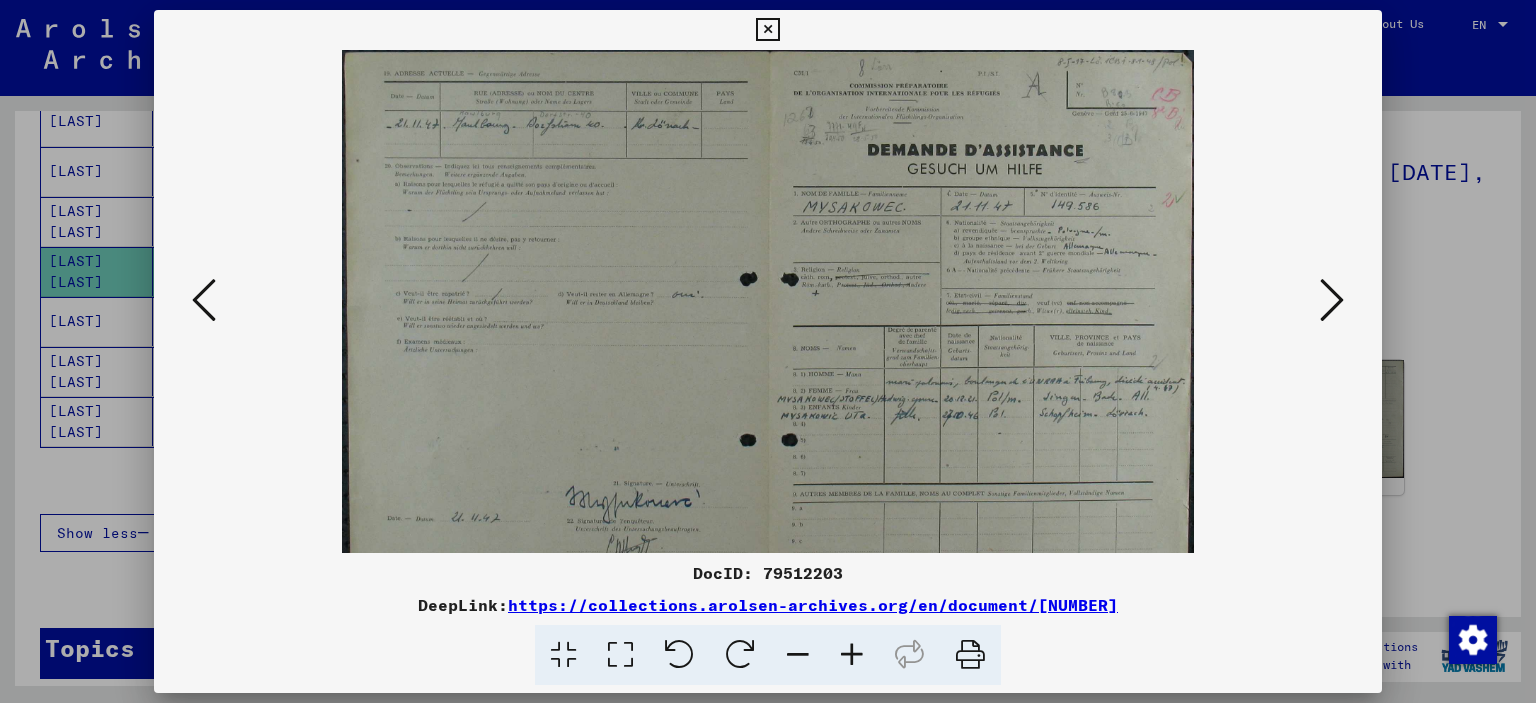 click at bounding box center (852, 655) 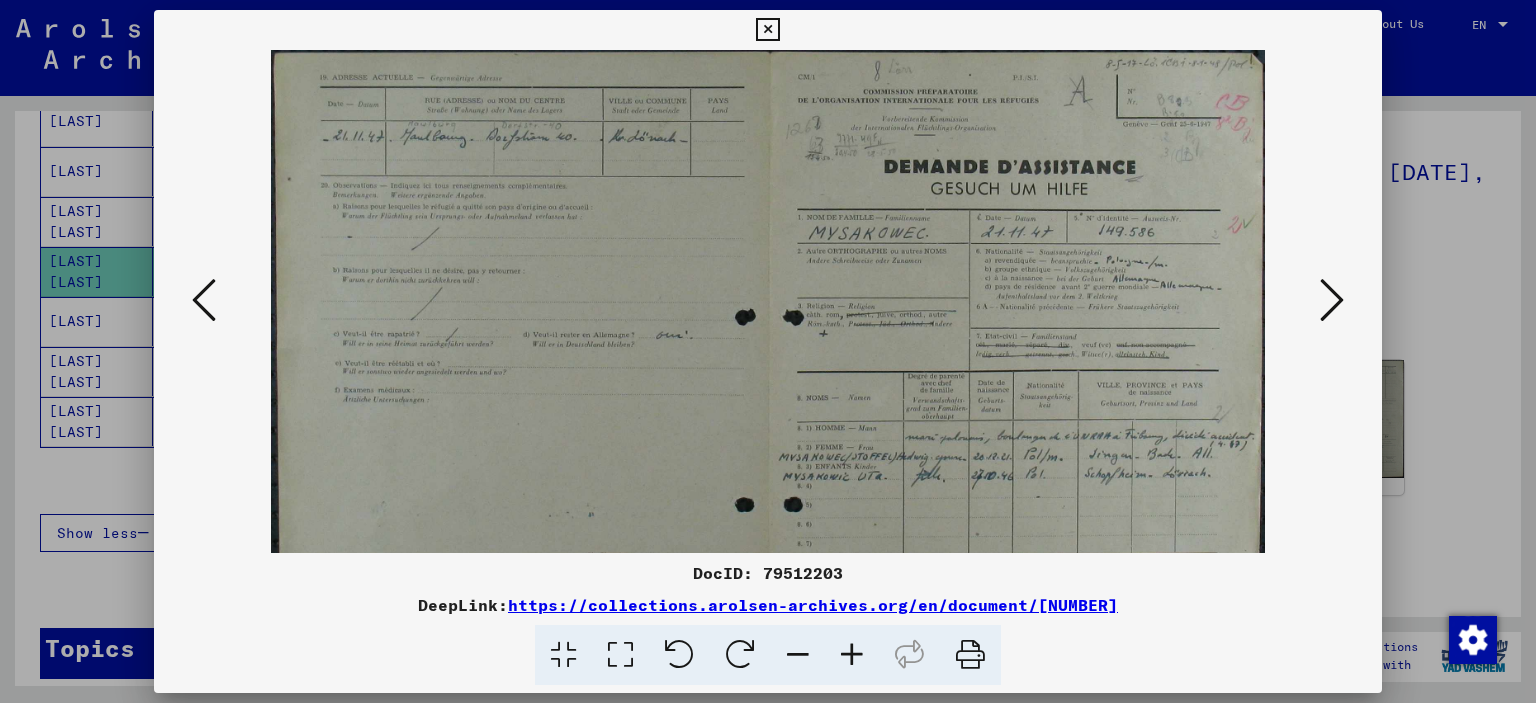 click at bounding box center [852, 655] 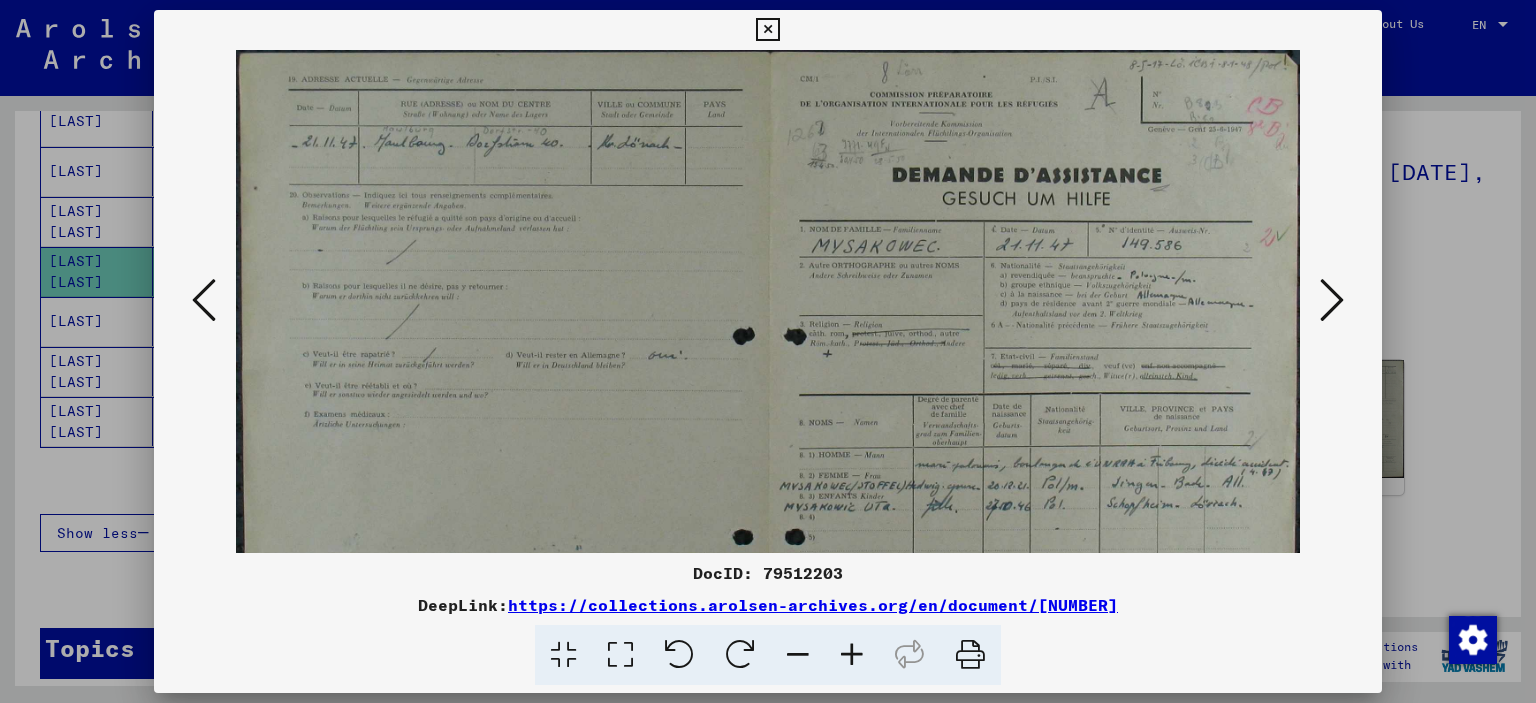 click at bounding box center (852, 655) 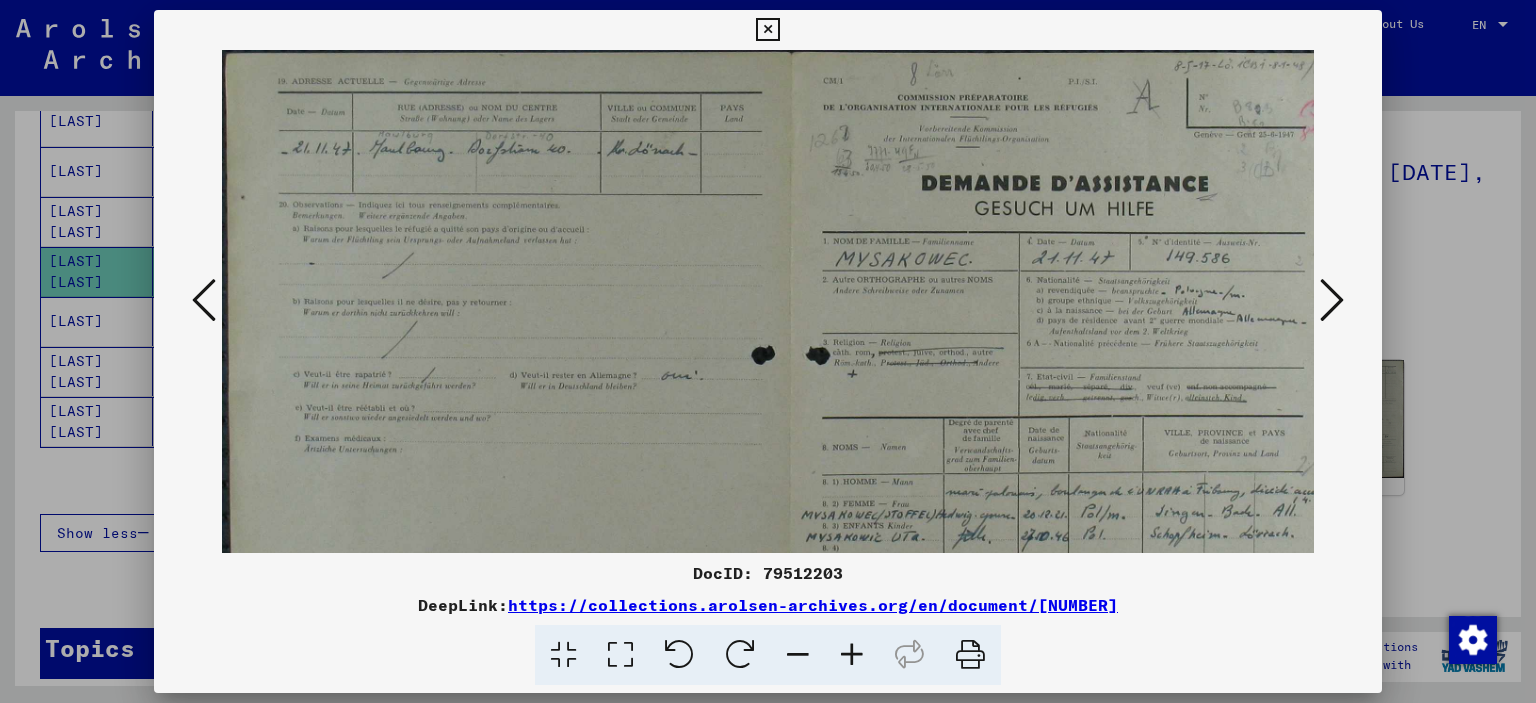click at bounding box center [852, 655] 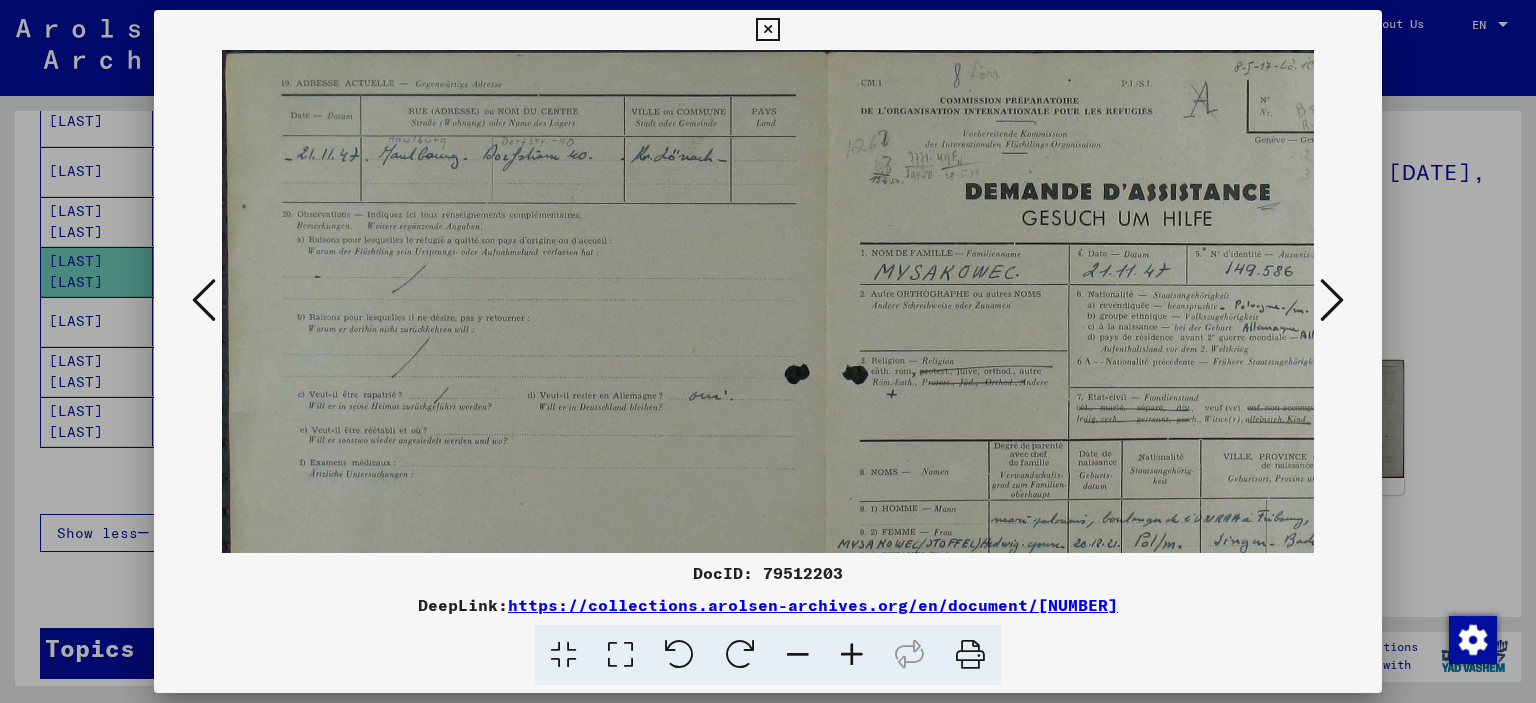 click at bounding box center [852, 655] 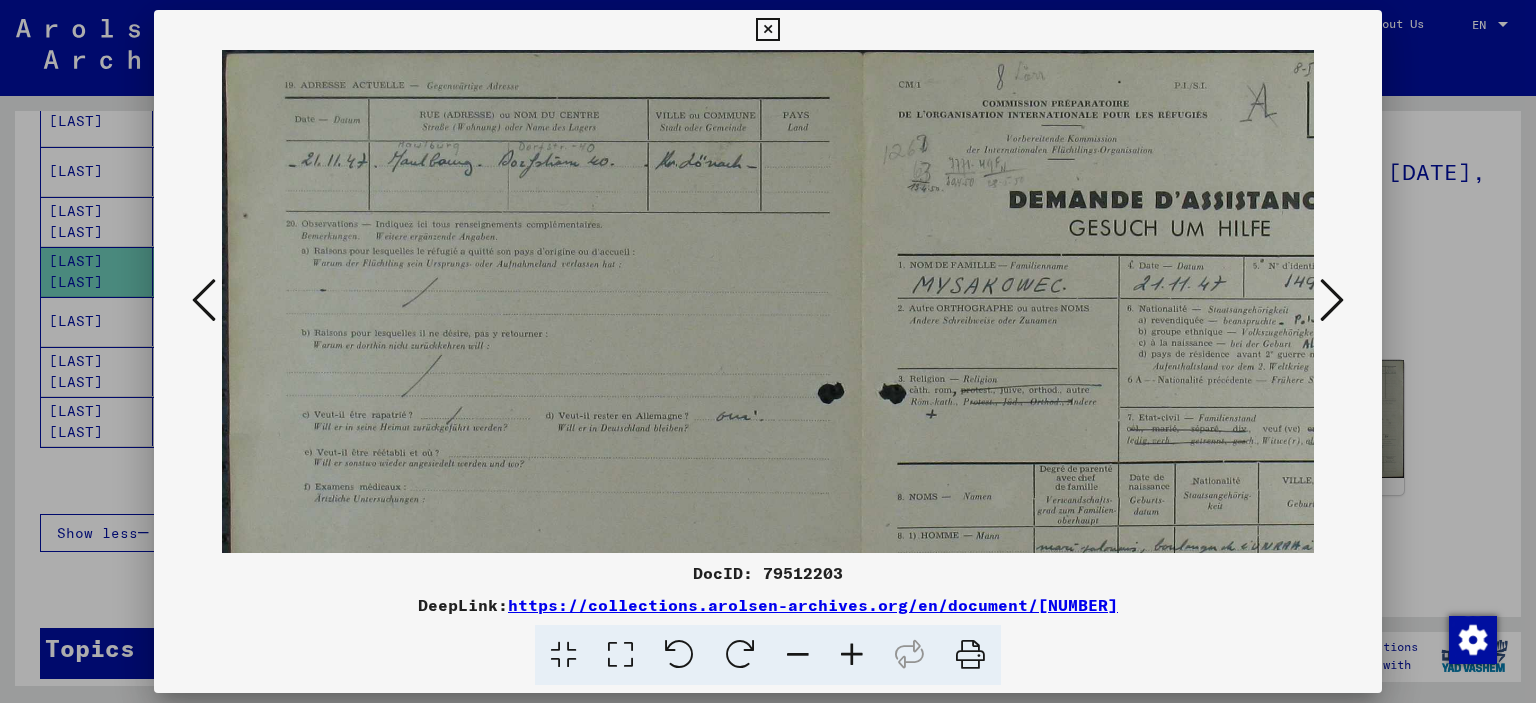 click at bounding box center (852, 655) 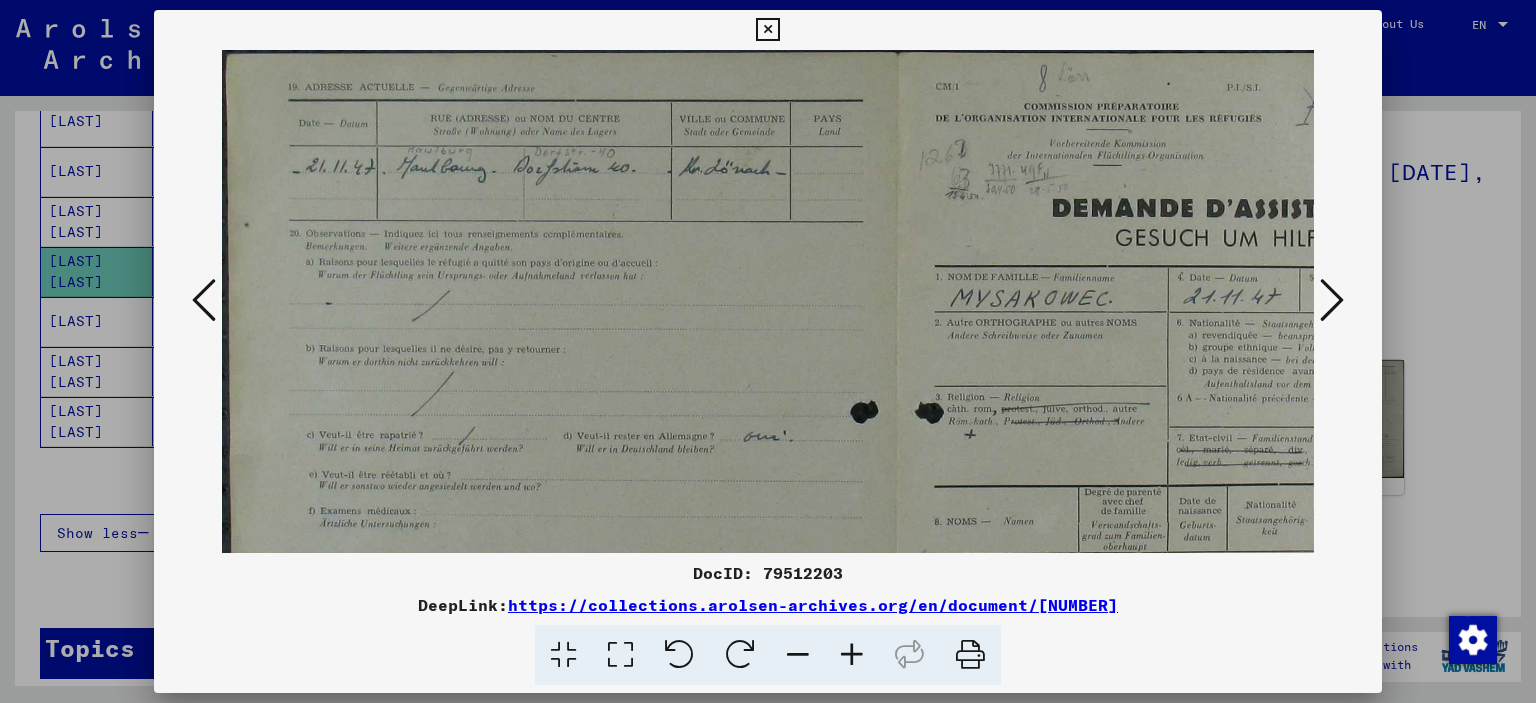 click at bounding box center (852, 655) 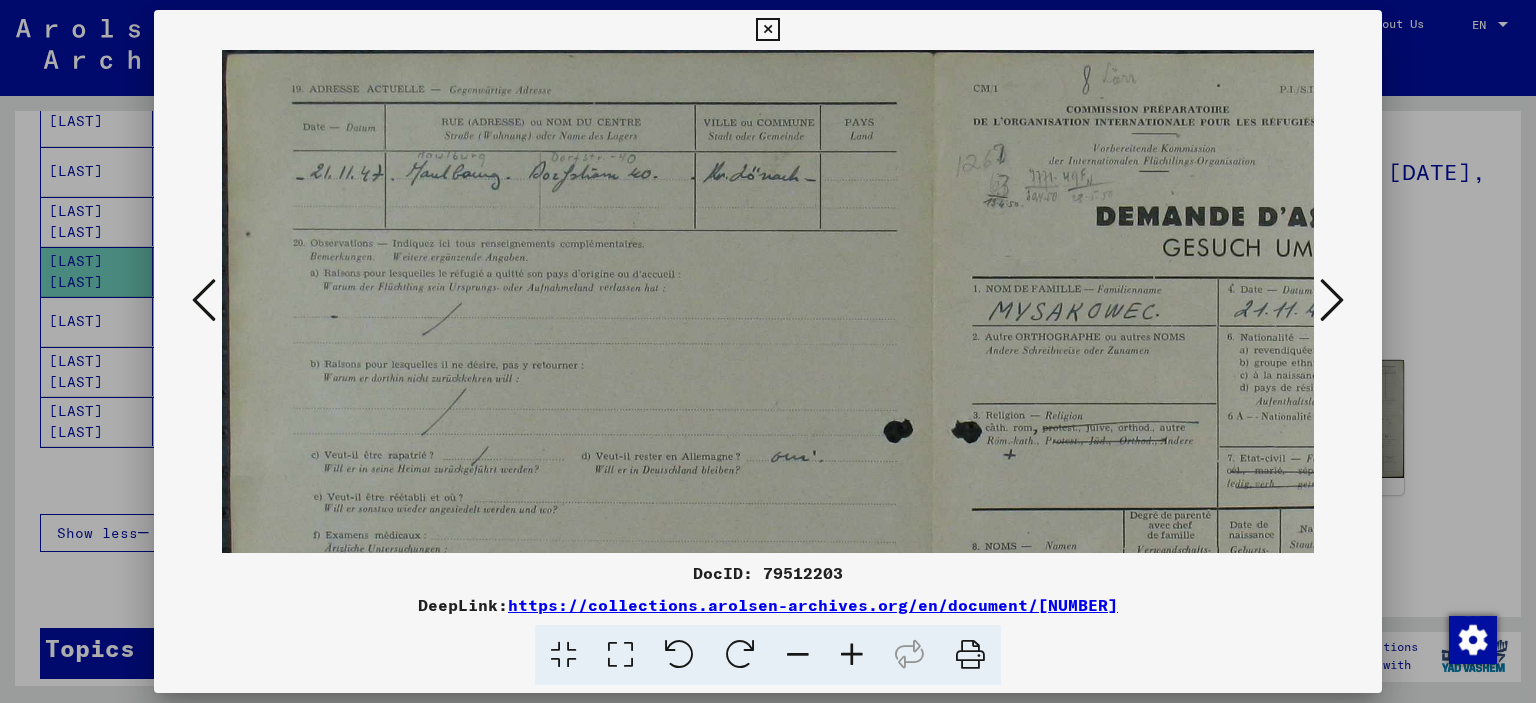click at bounding box center (852, 655) 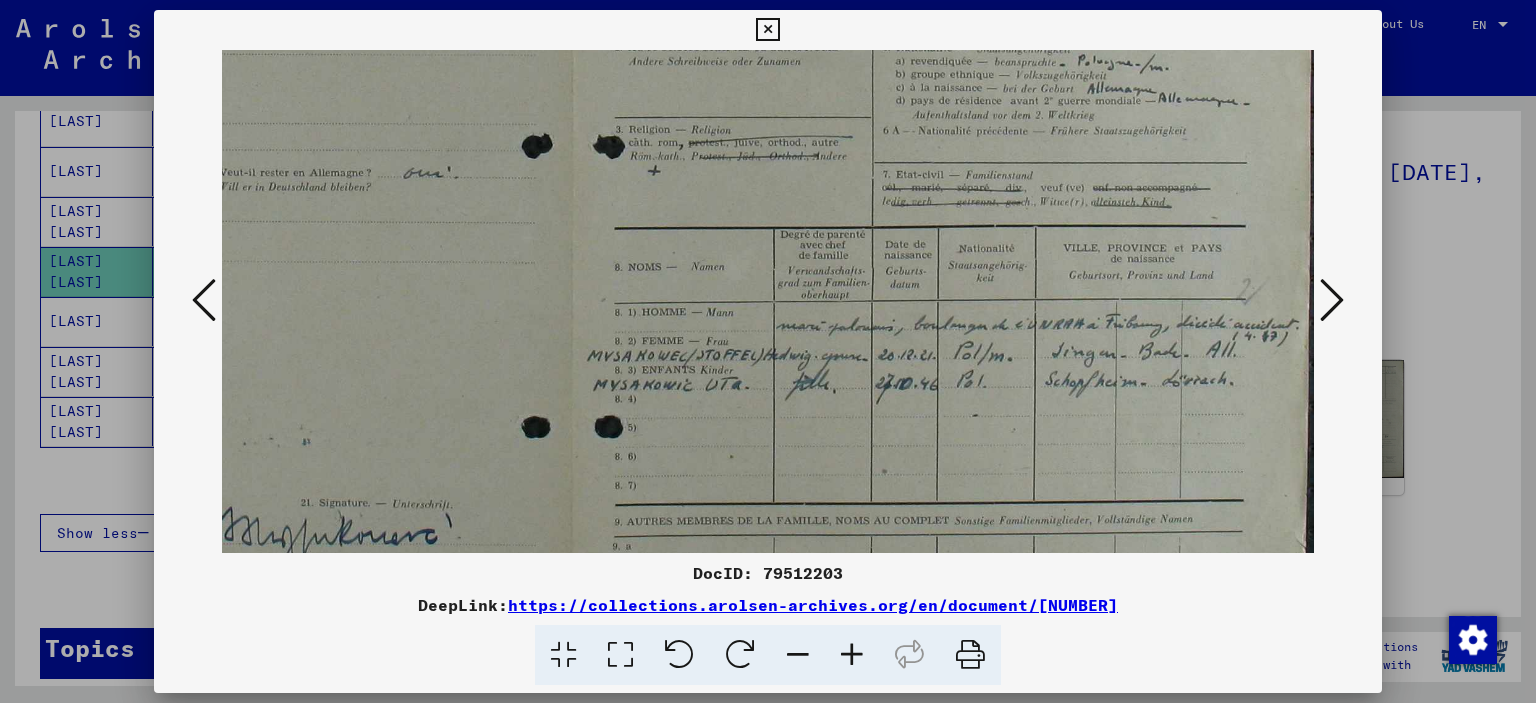 drag, startPoint x: 1028, startPoint y: 479, endPoint x: 432, endPoint y: 176, distance: 668.5993 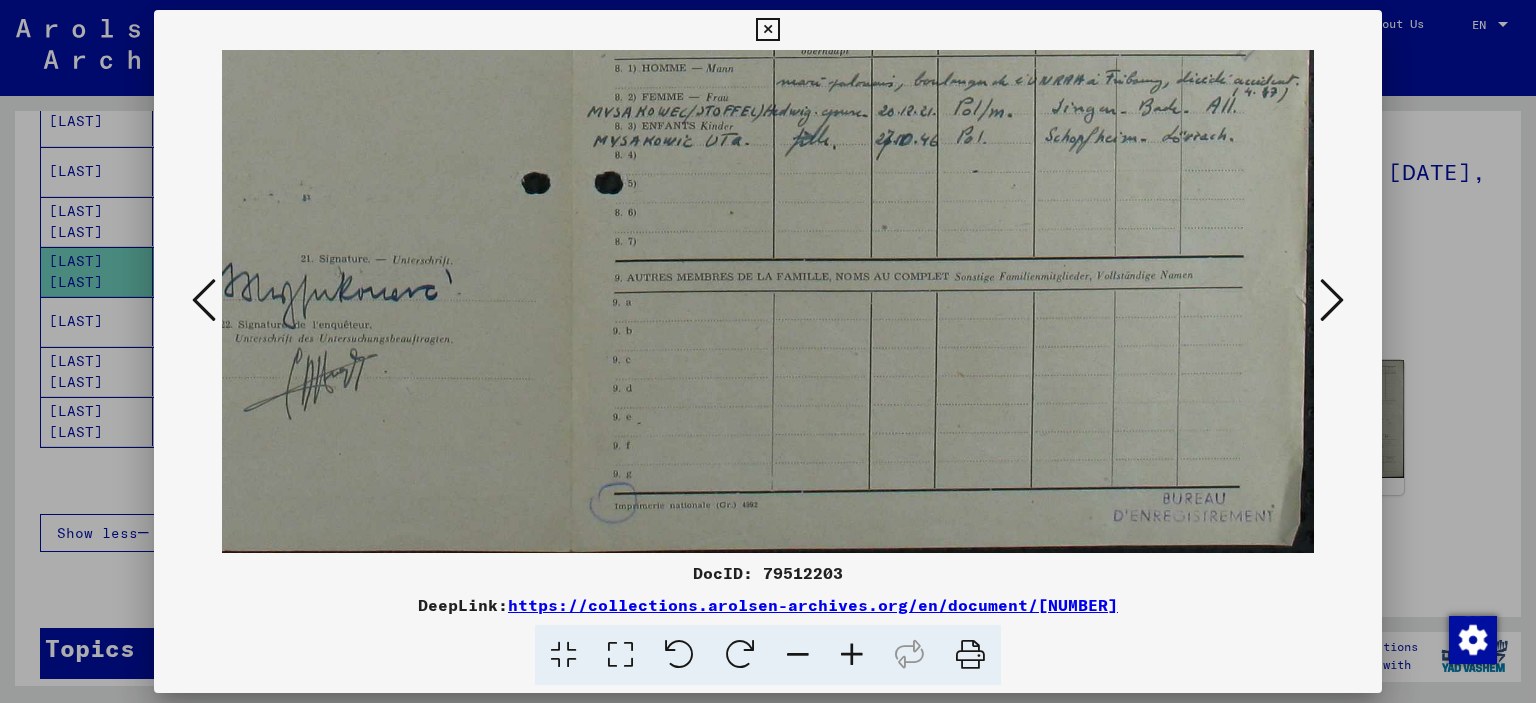 scroll, scrollTop: 549, scrollLeft: 395, axis: both 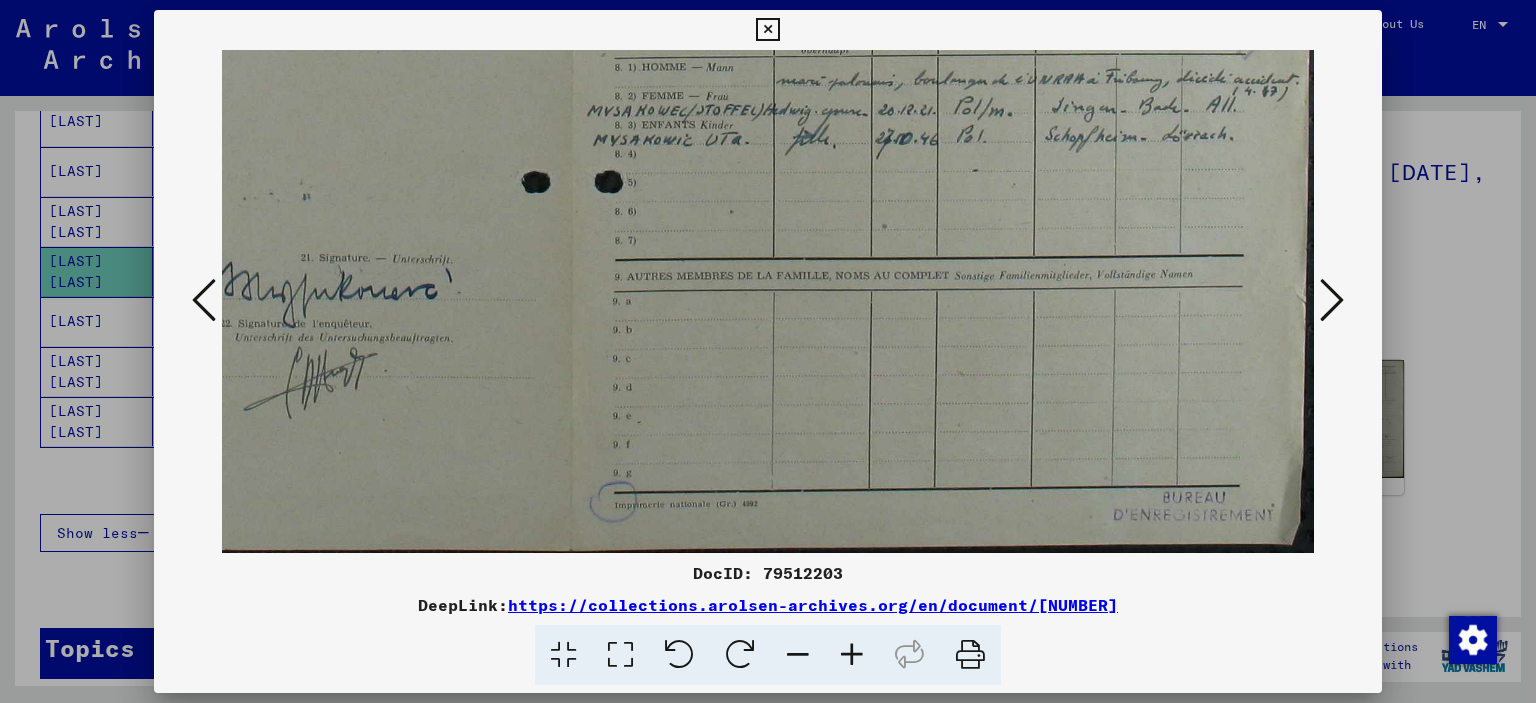 drag, startPoint x: 621, startPoint y: 420, endPoint x: 437, endPoint y: 156, distance: 321.79495 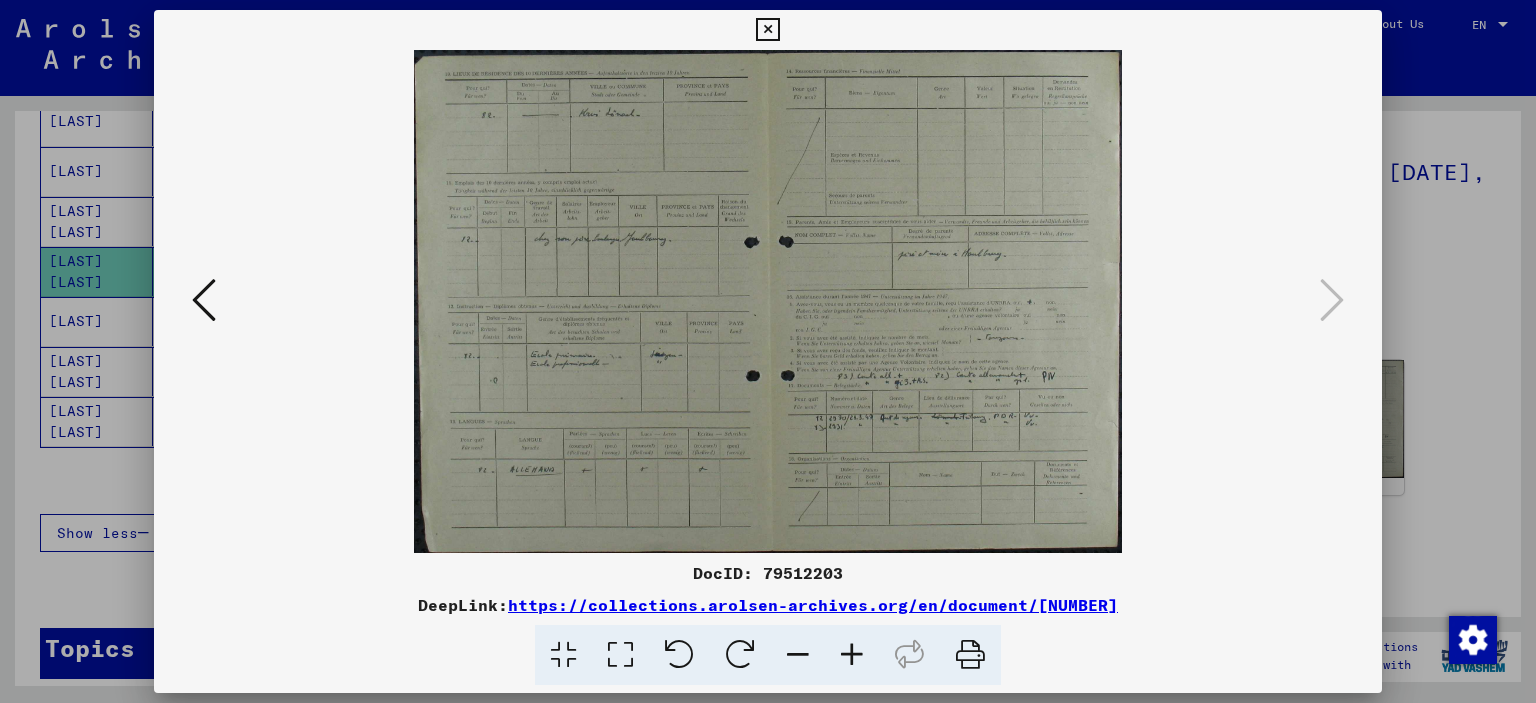 scroll, scrollTop: 0, scrollLeft: 0, axis: both 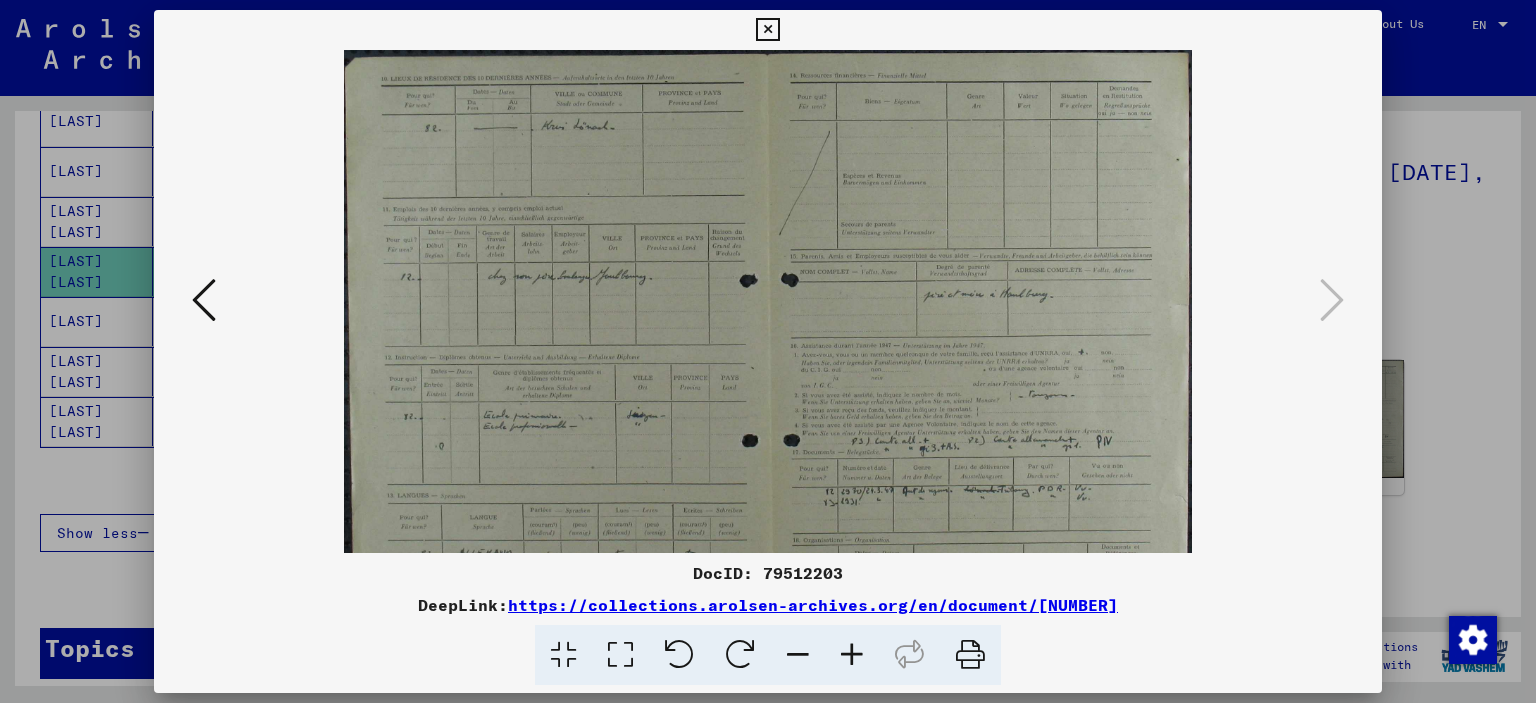 click at bounding box center [852, 655] 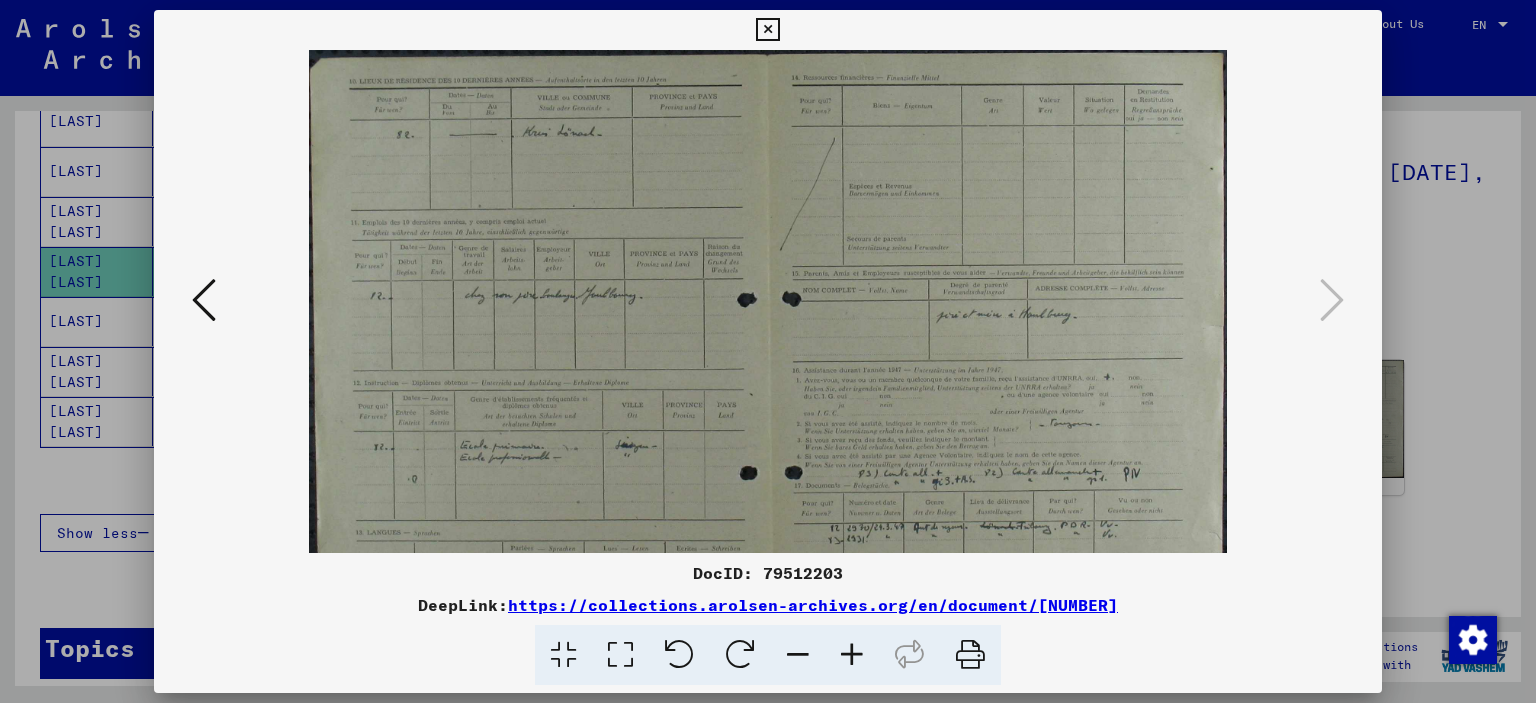 click at bounding box center (852, 655) 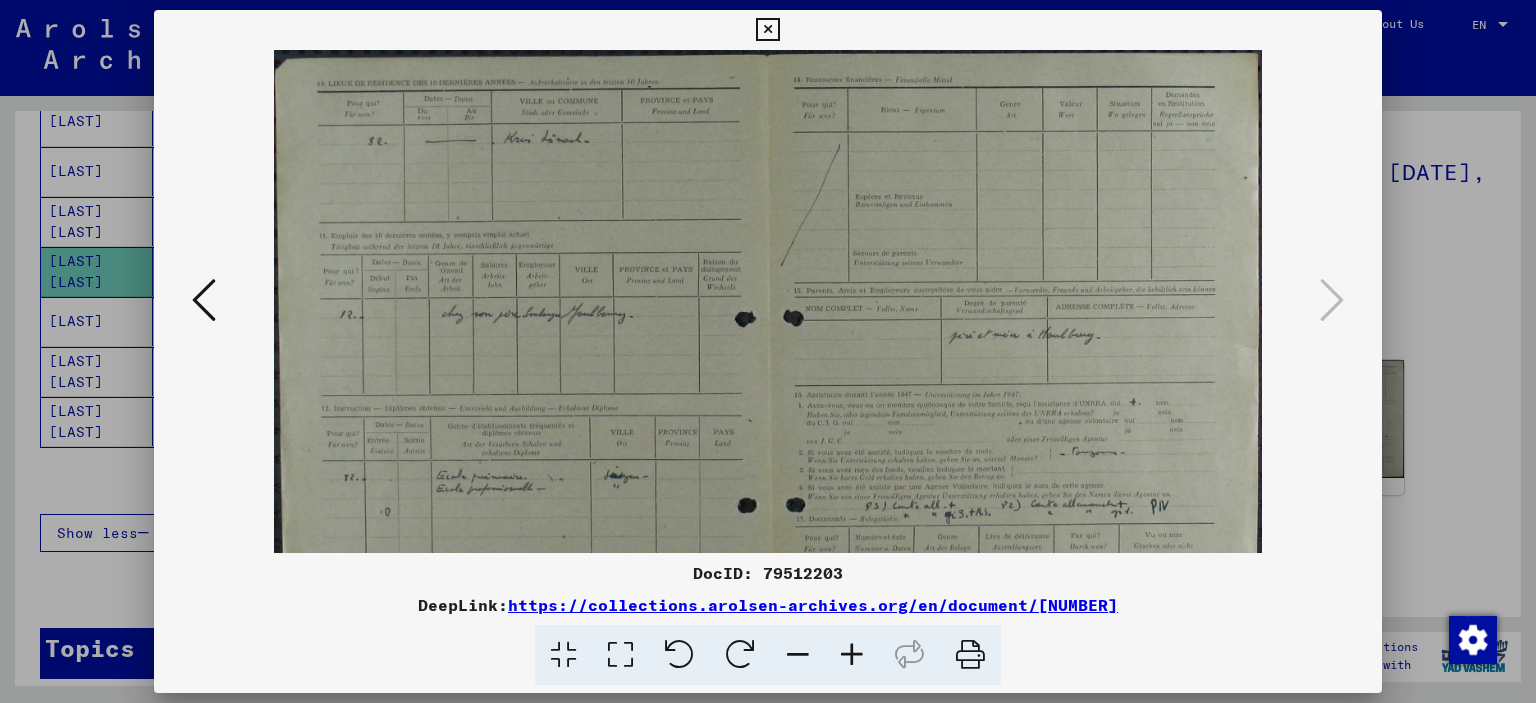 click at bounding box center [852, 655] 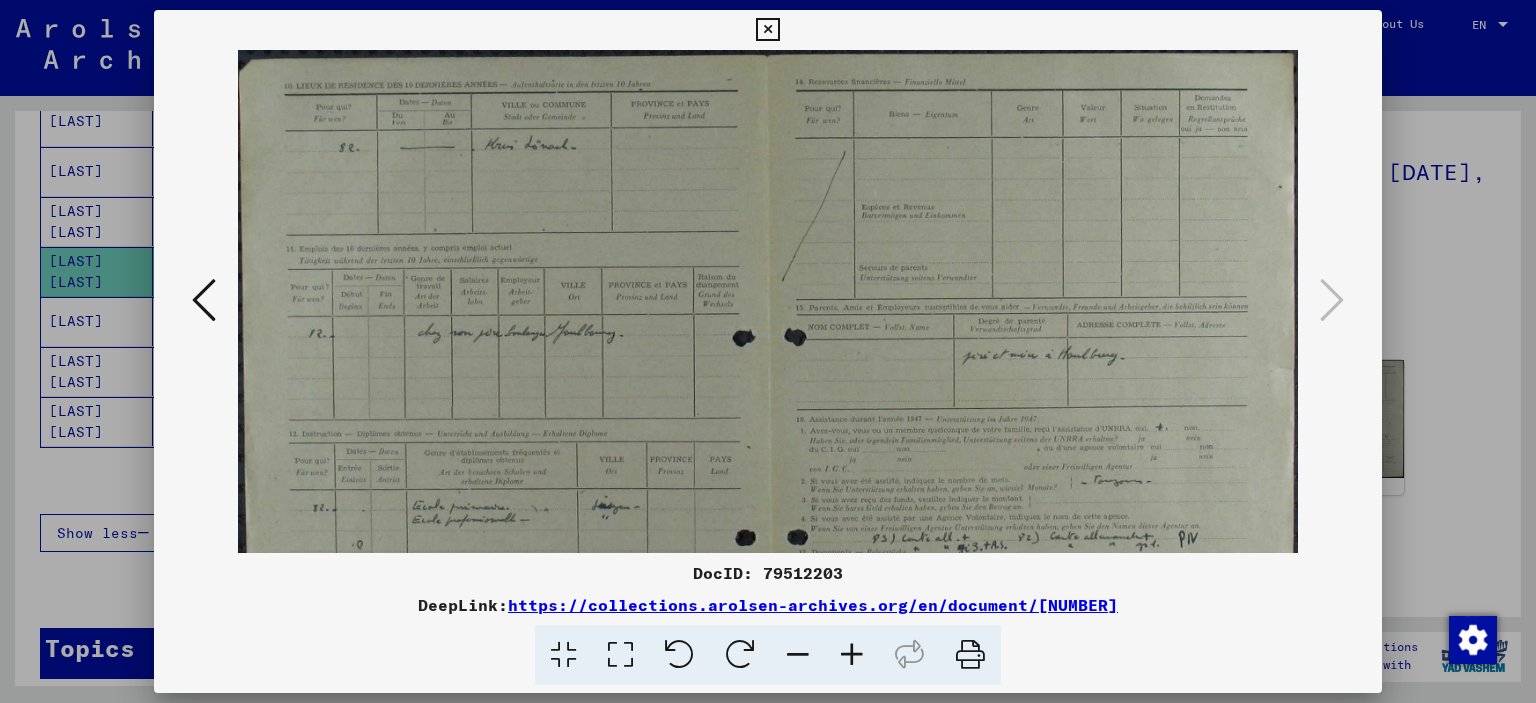click at bounding box center (852, 655) 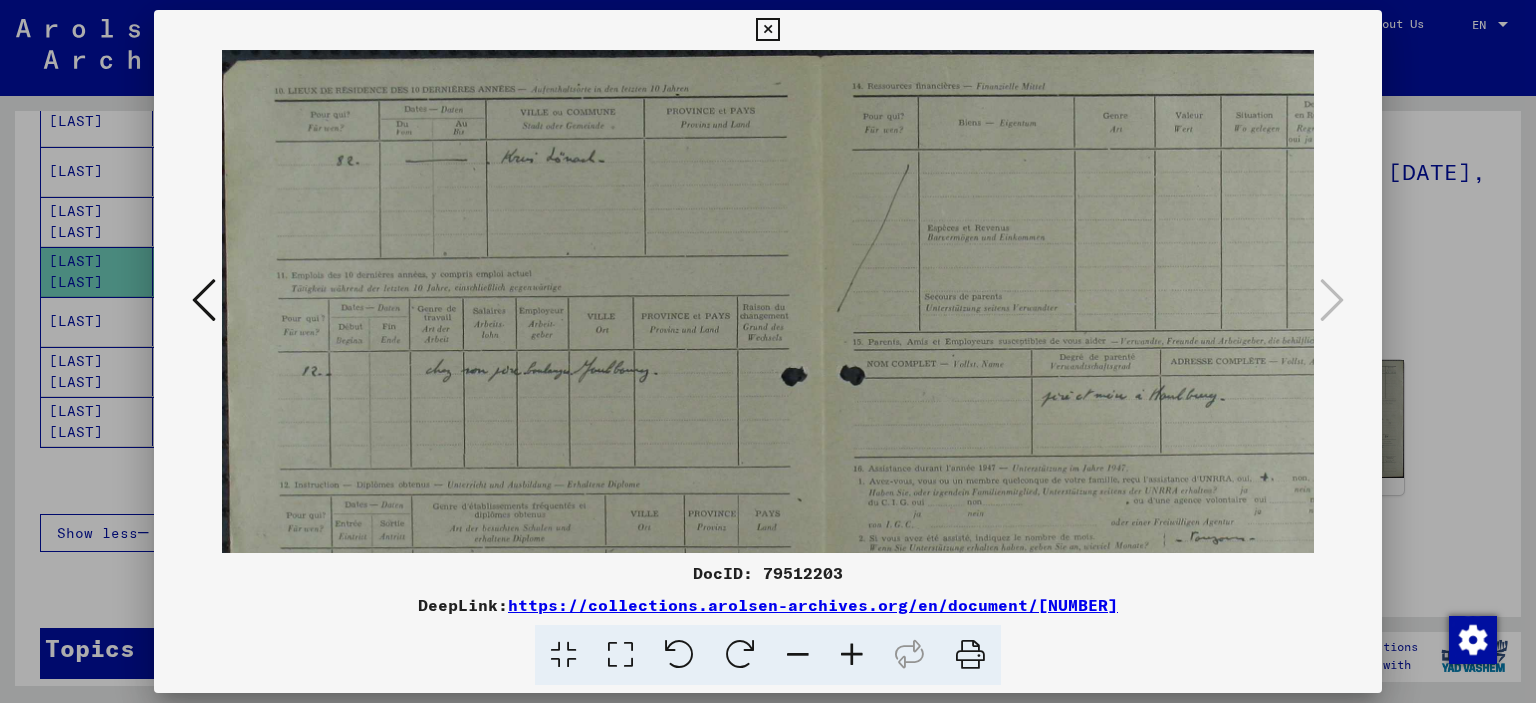 click at bounding box center [852, 655] 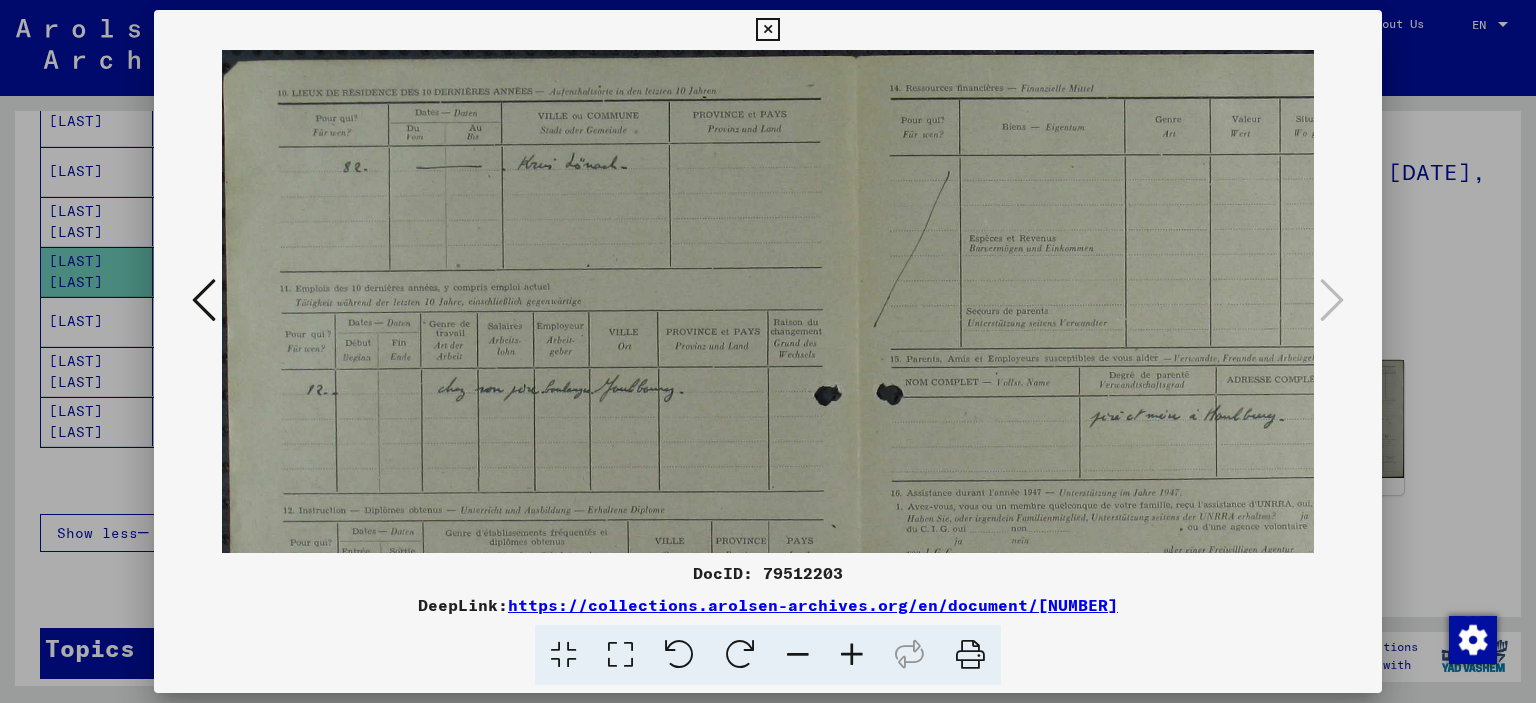click at bounding box center (852, 655) 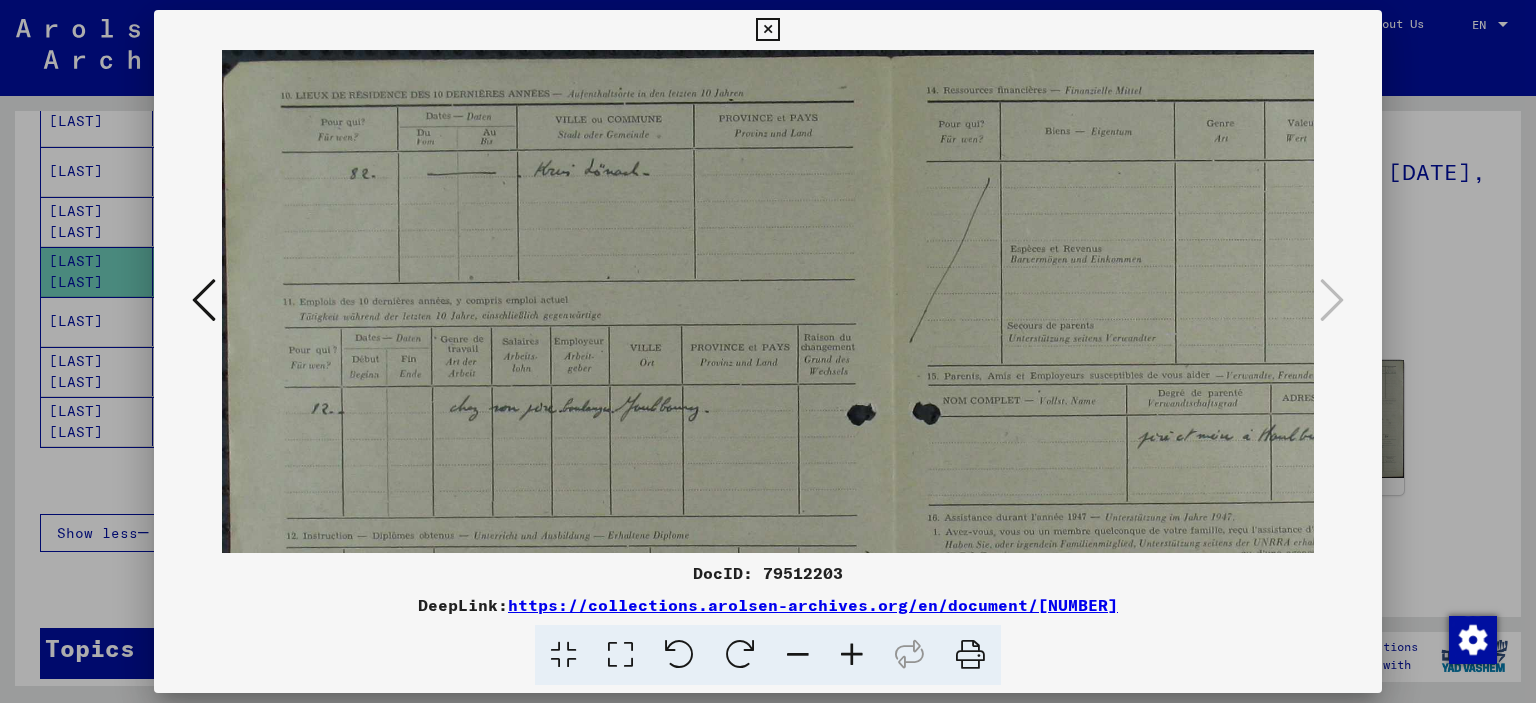 click at bounding box center (852, 655) 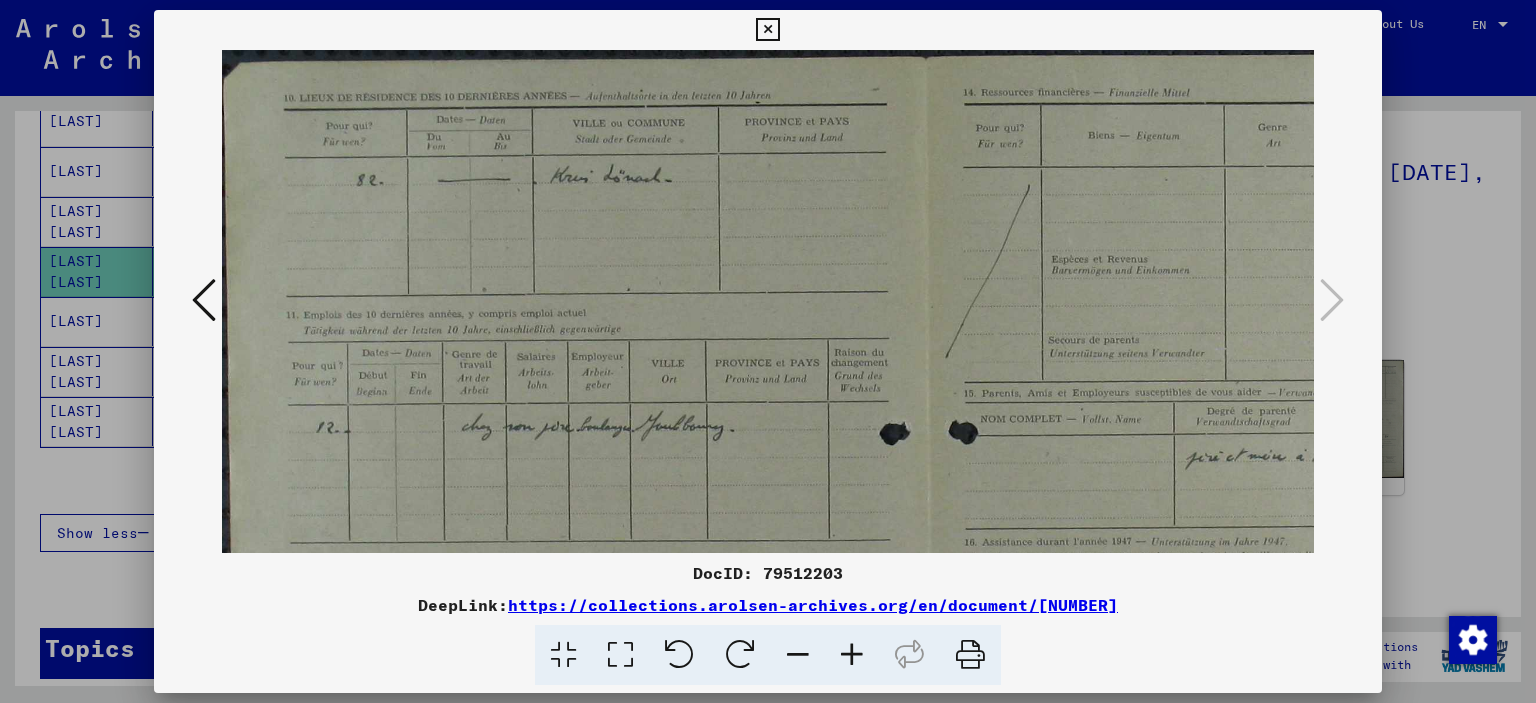 click at bounding box center [852, 655] 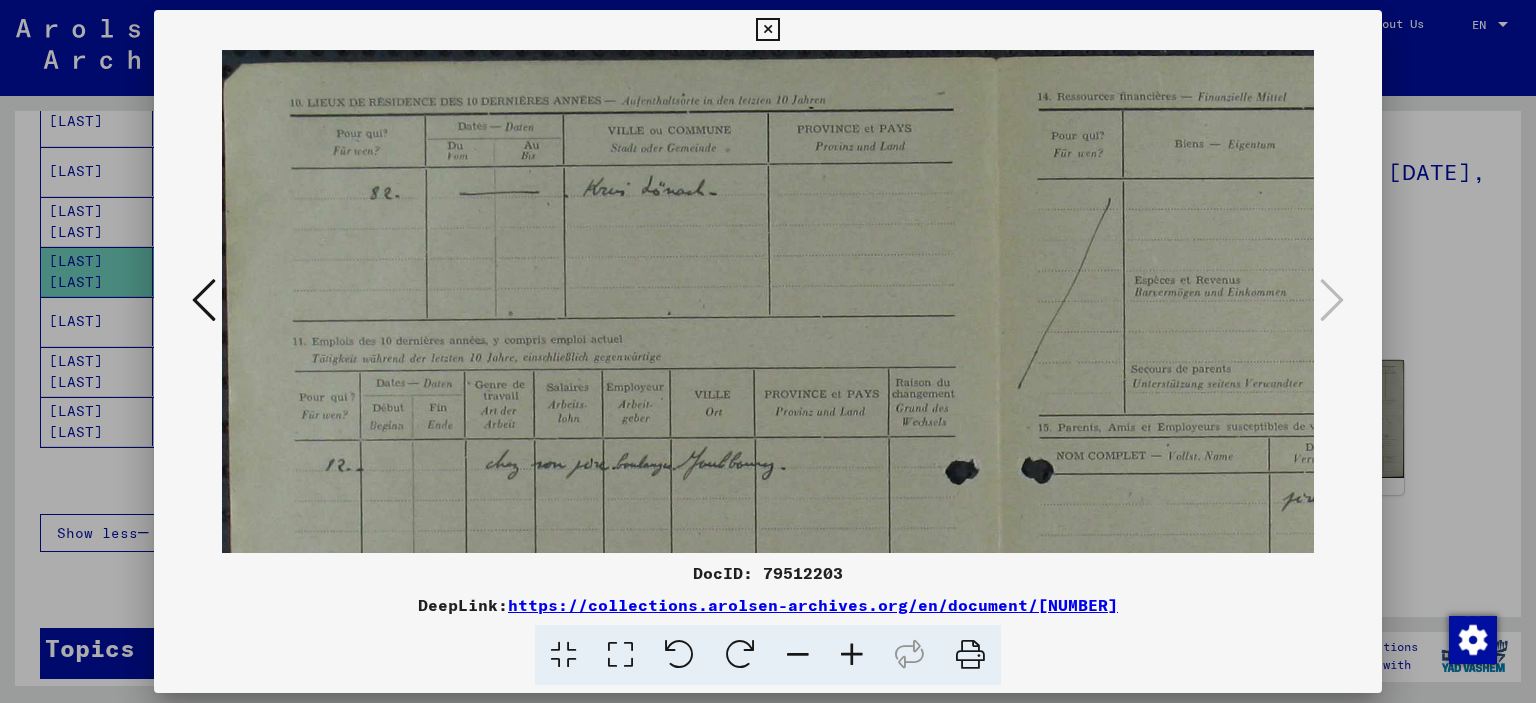 click at bounding box center (852, 655) 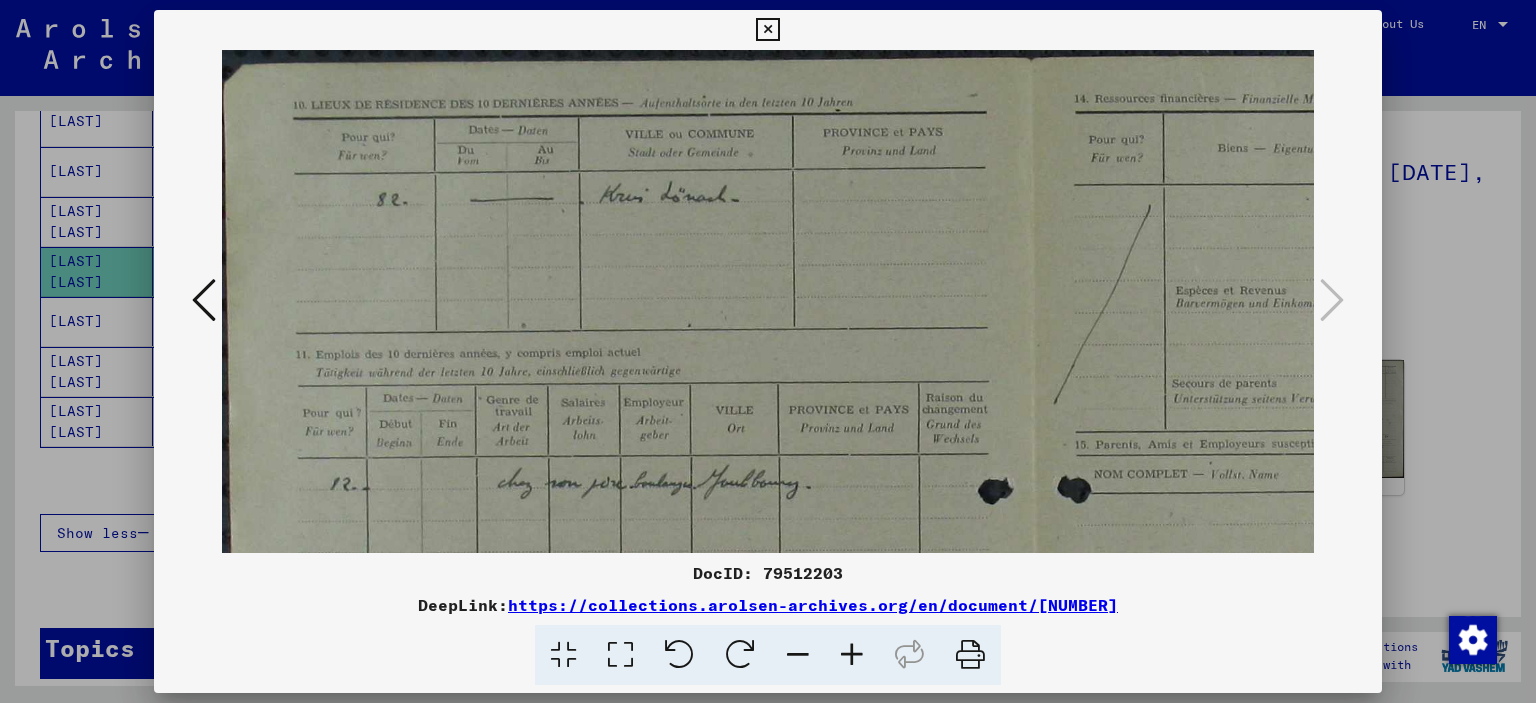click at bounding box center (852, 655) 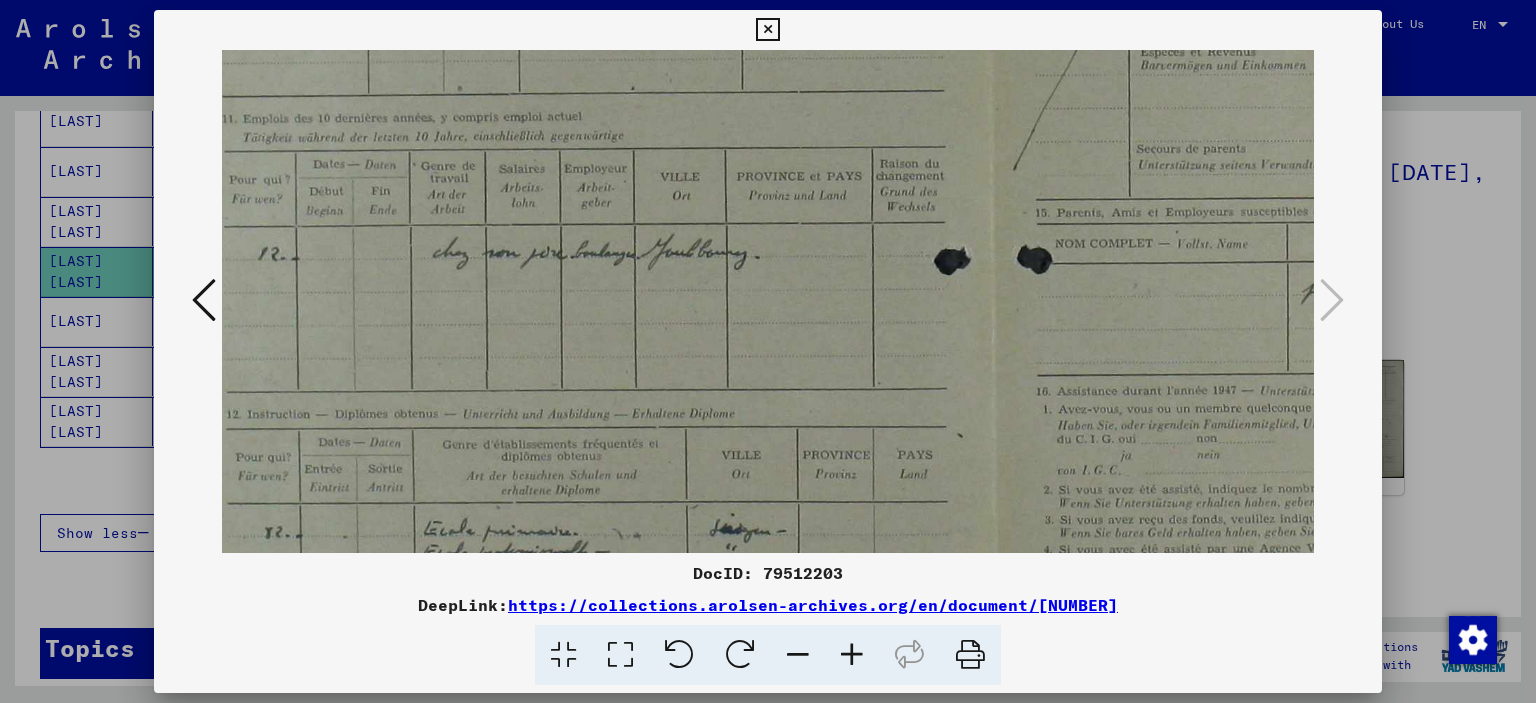scroll, scrollTop: 256, scrollLeft: 79, axis: both 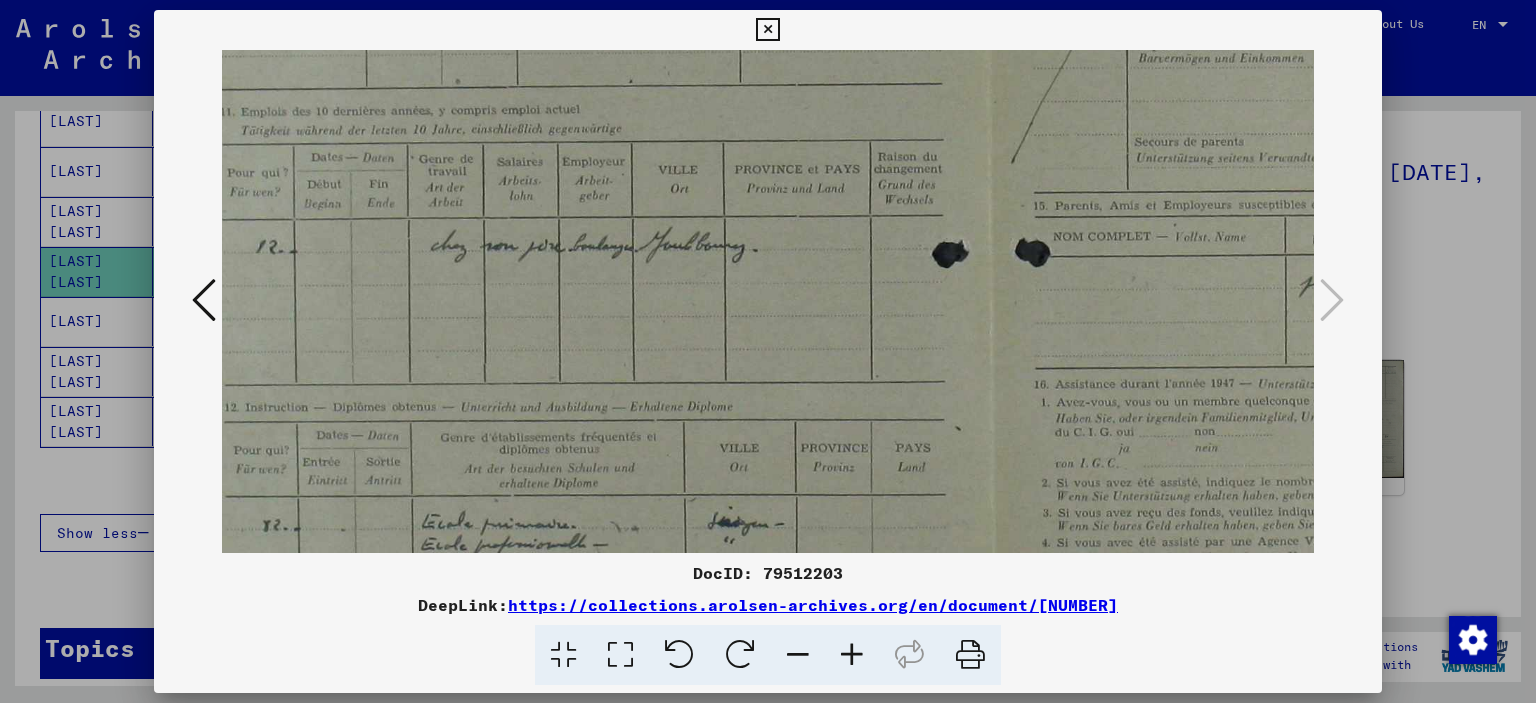 drag, startPoint x: 895, startPoint y: 499, endPoint x: 816, endPoint y: 244, distance: 266.95694 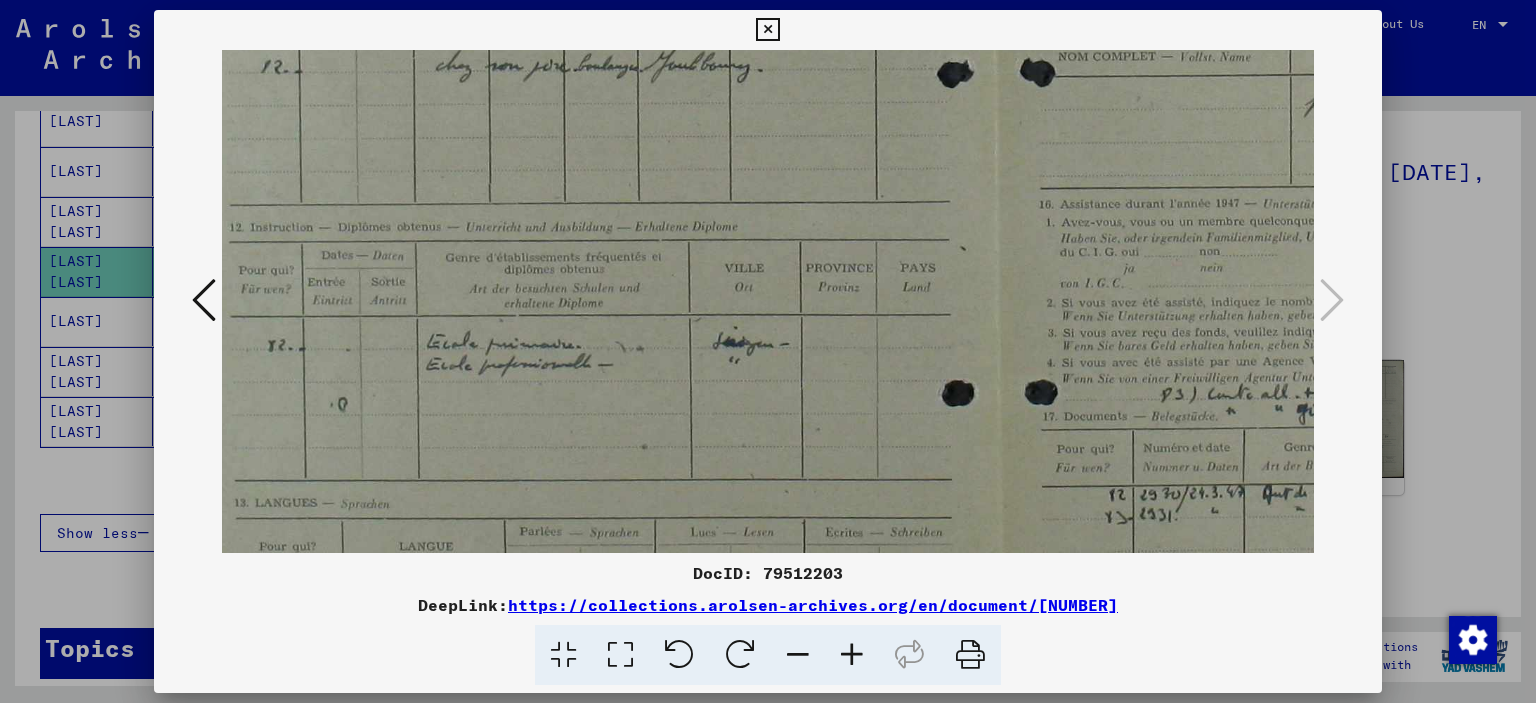 scroll, scrollTop: 530, scrollLeft: 65, axis: both 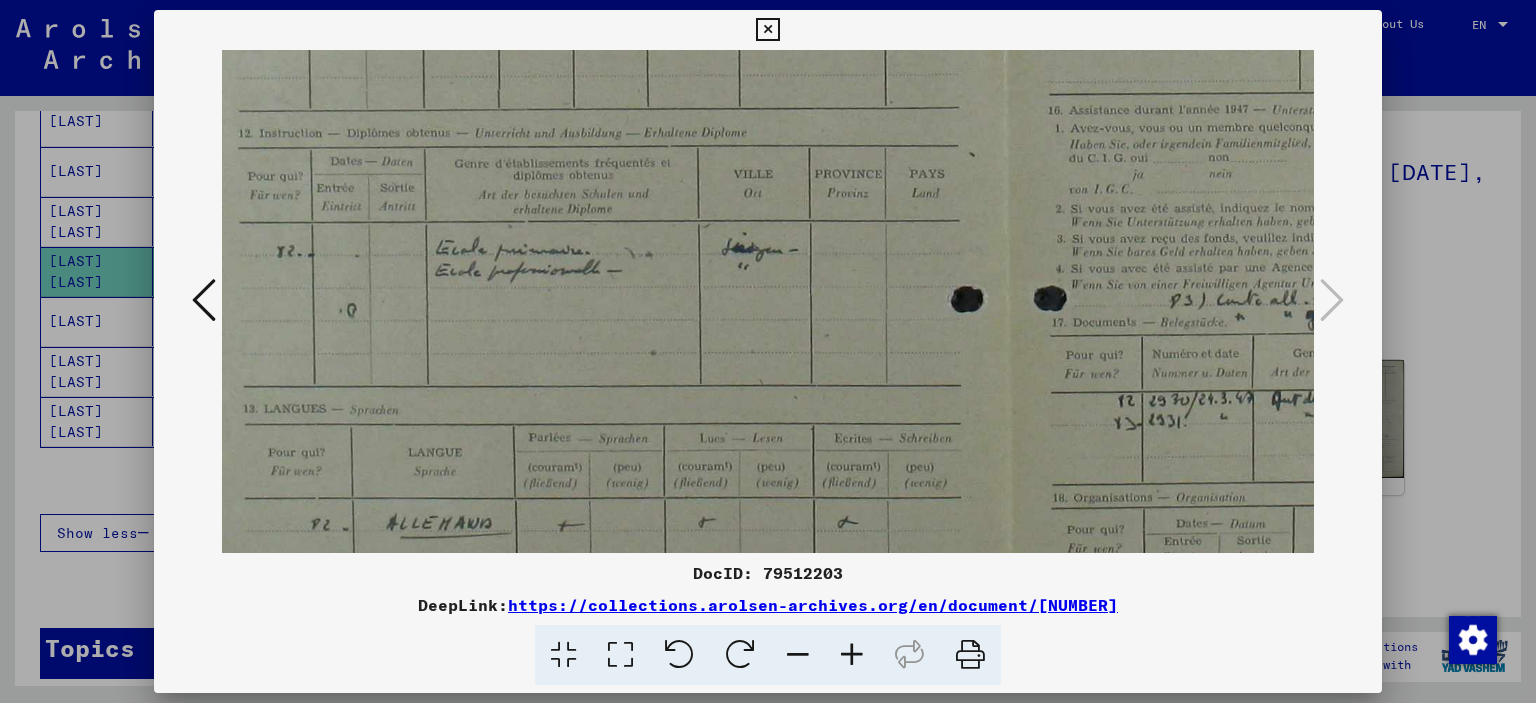 drag, startPoint x: 851, startPoint y: 479, endPoint x: 864, endPoint y: 206, distance: 273.30936 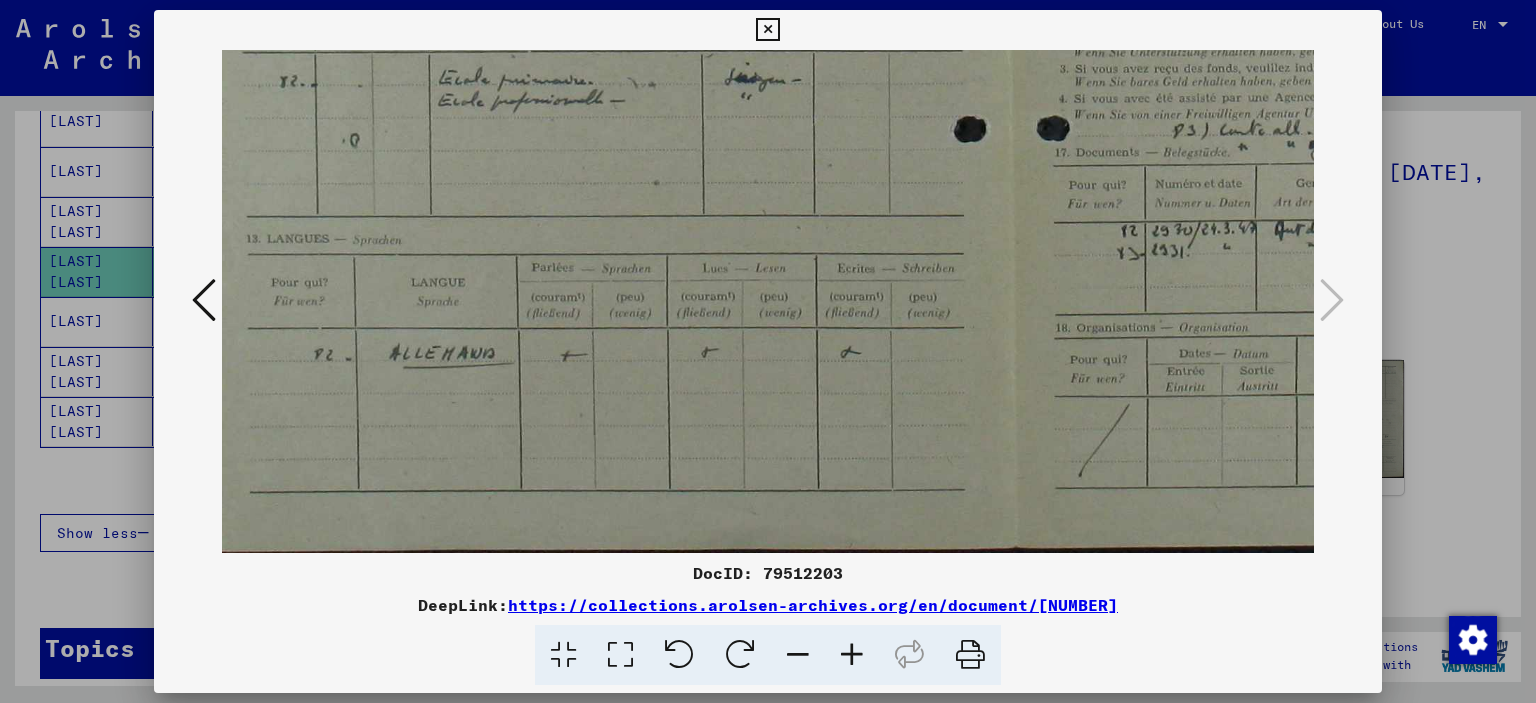 scroll, scrollTop: 700, scrollLeft: 40, axis: both 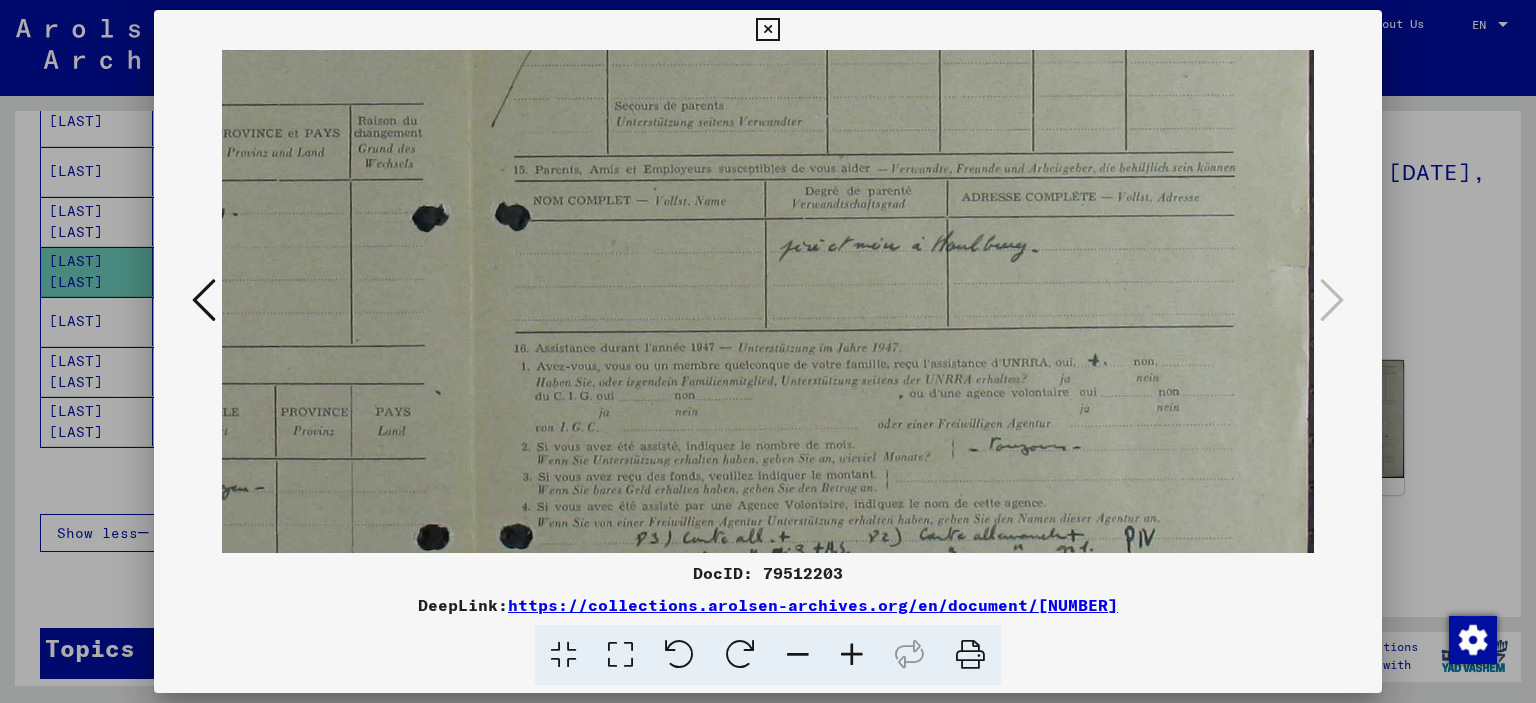 drag, startPoint x: 822, startPoint y: 401, endPoint x: 136, endPoint y: 559, distance: 703.9602 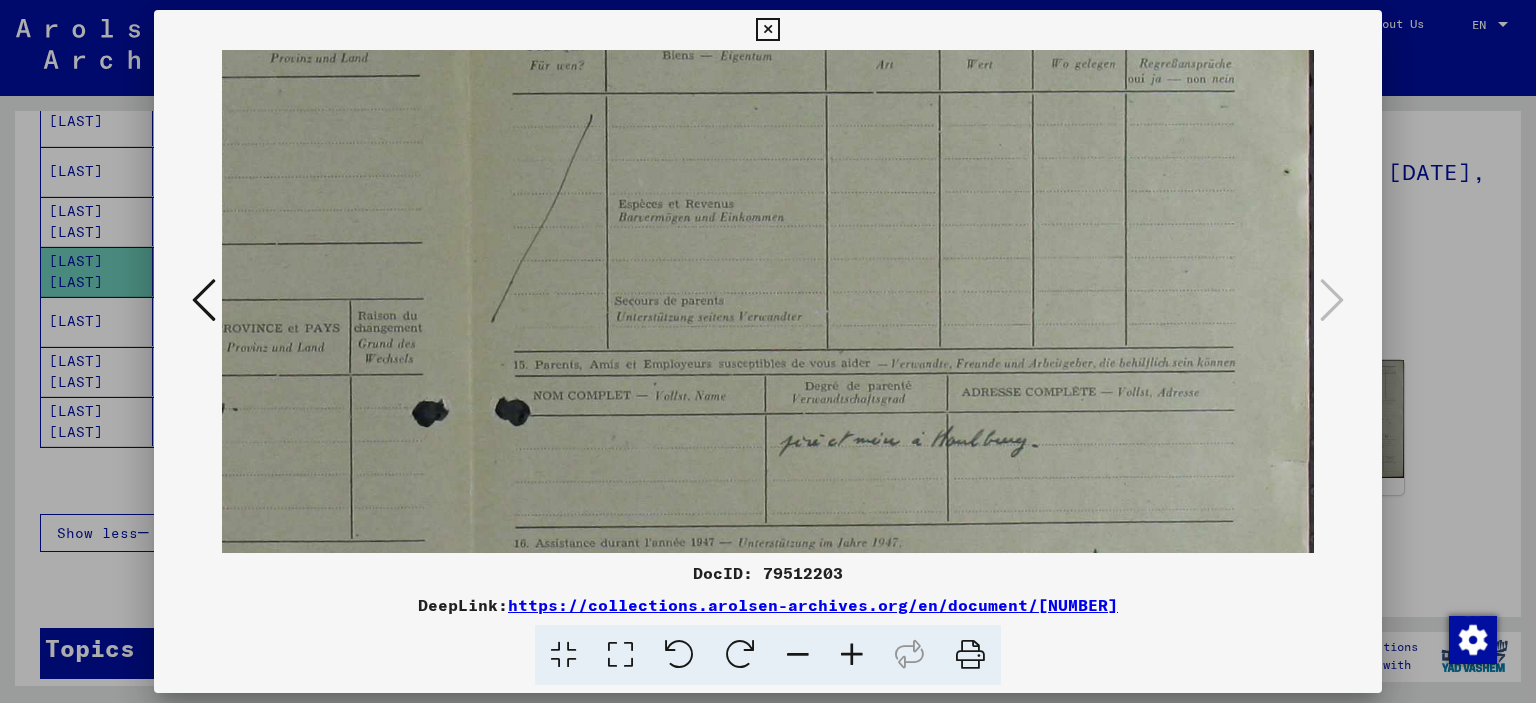 scroll, scrollTop: 0, scrollLeft: 599, axis: horizontal 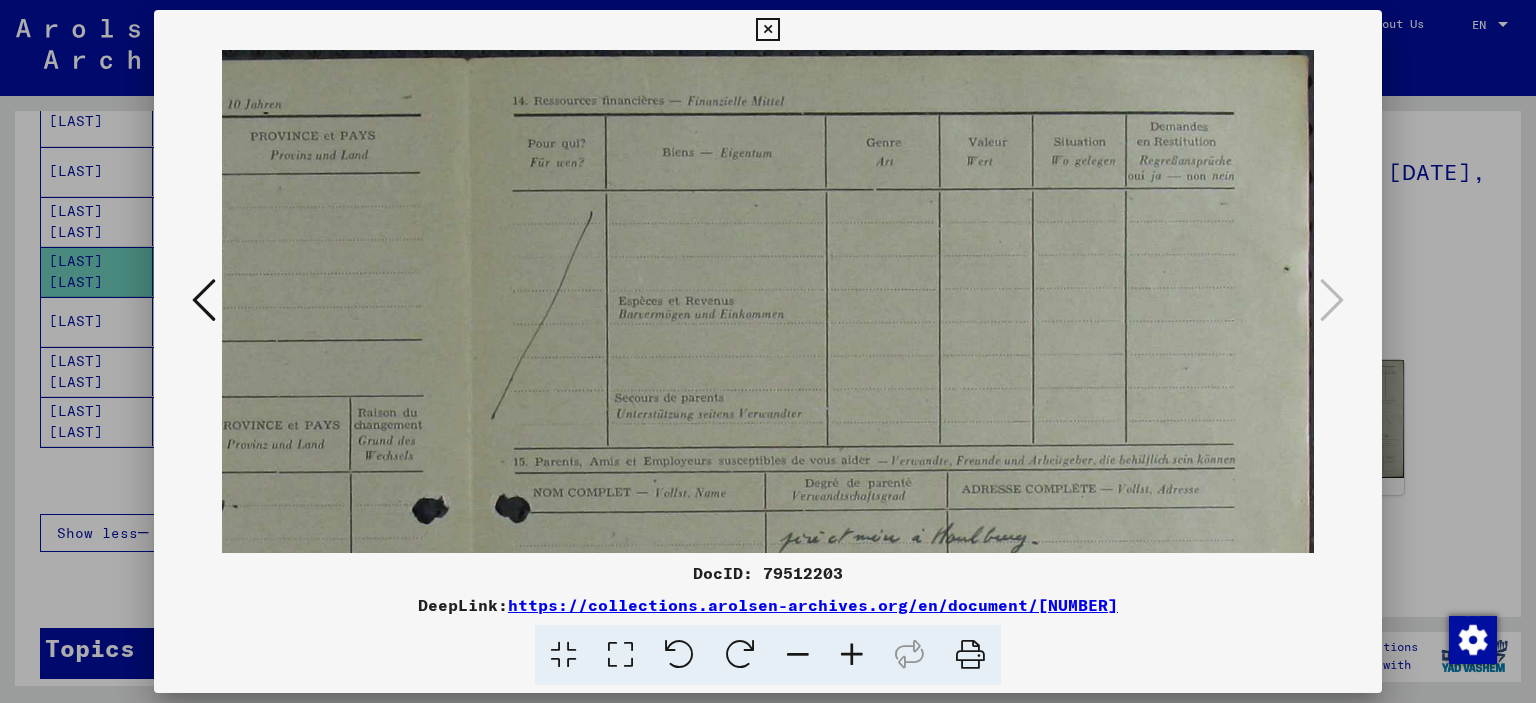 drag, startPoint x: 507, startPoint y: 268, endPoint x: 345, endPoint y: 643, distance: 408.49603 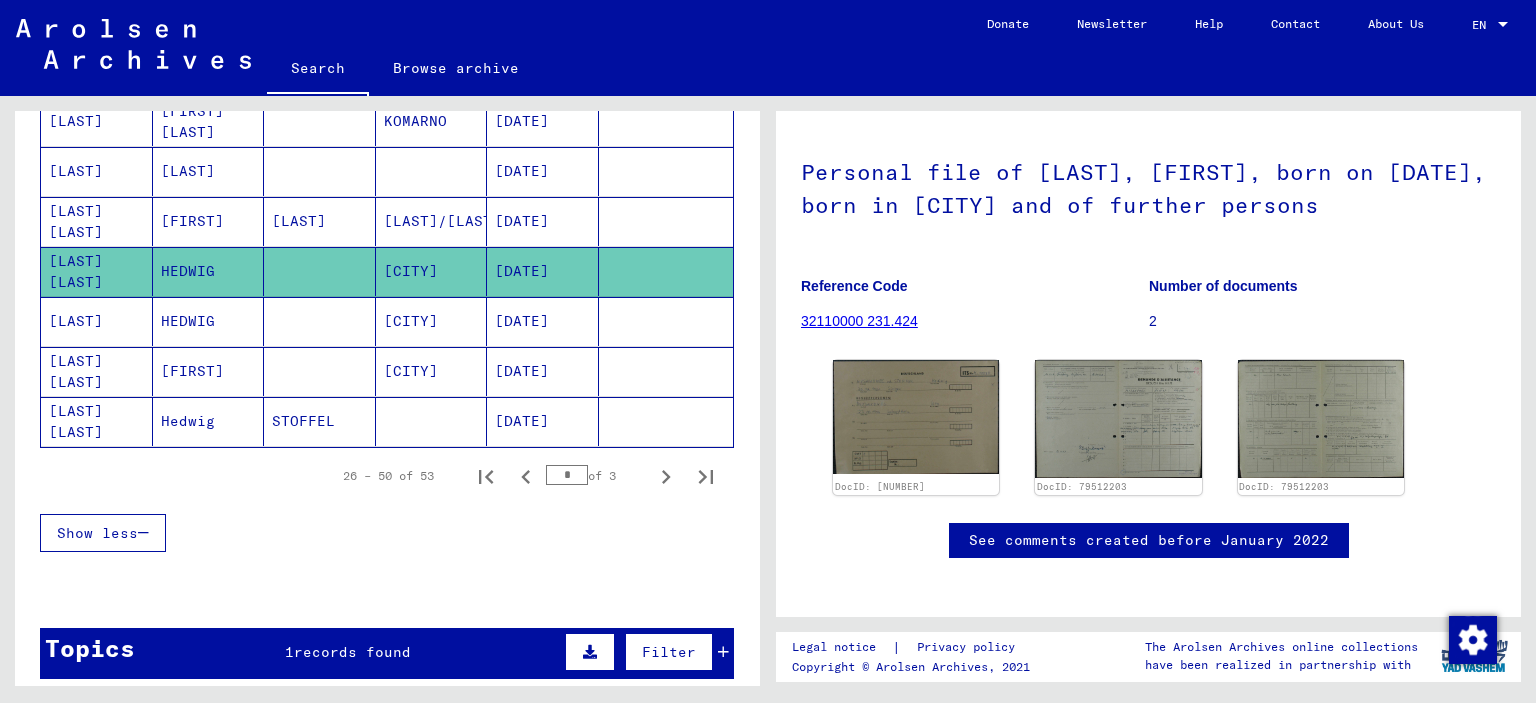 click on "HEDWIG" at bounding box center [209, 371] 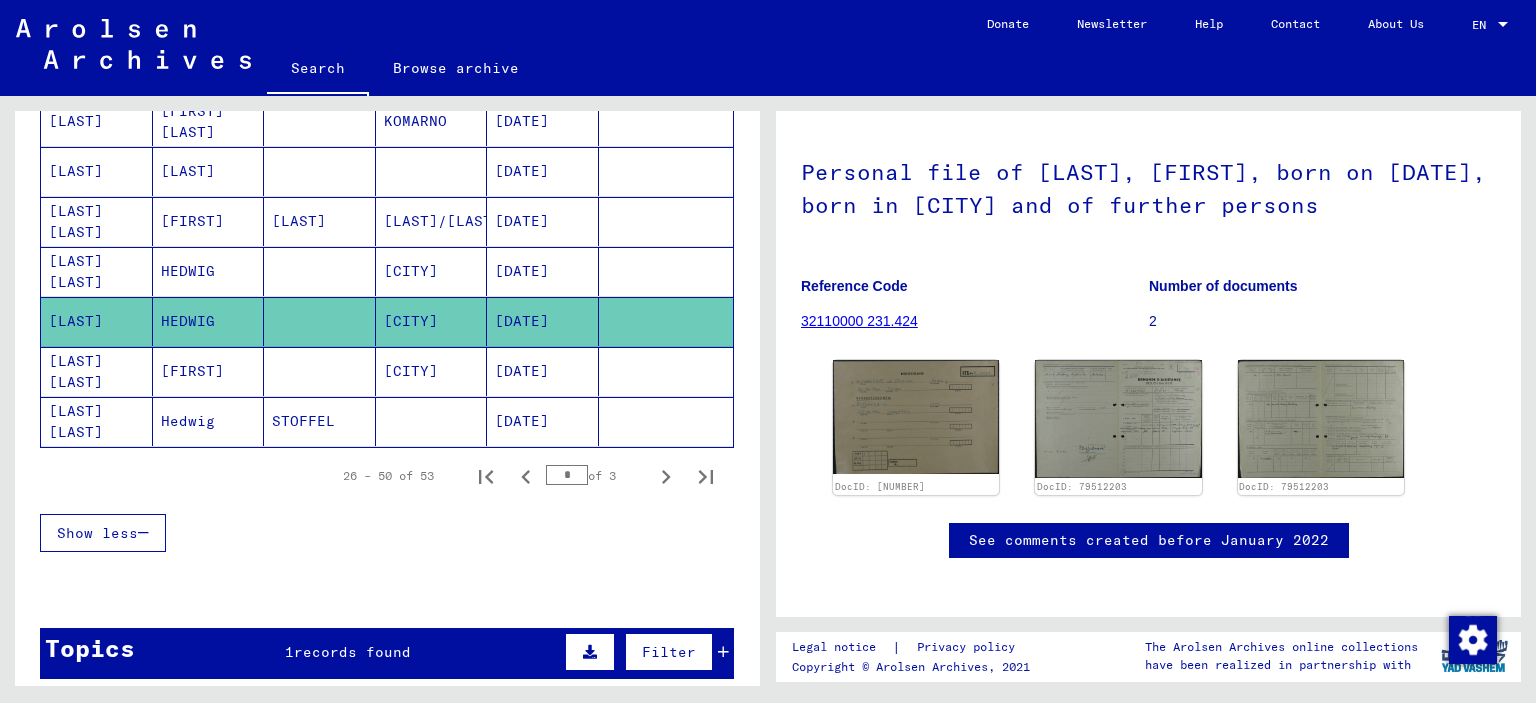 click on "[FIRST]" at bounding box center [209, 421] 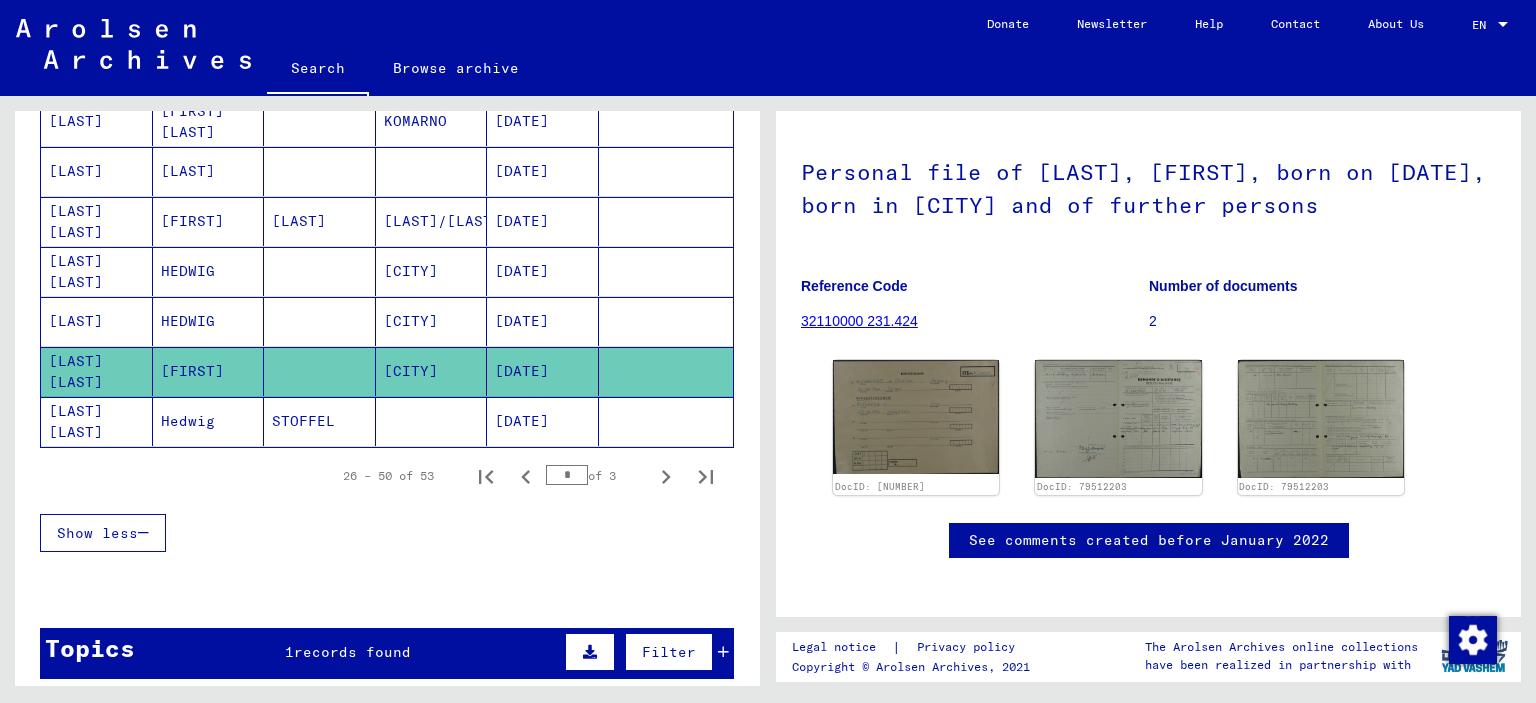 click on "Hedwig" 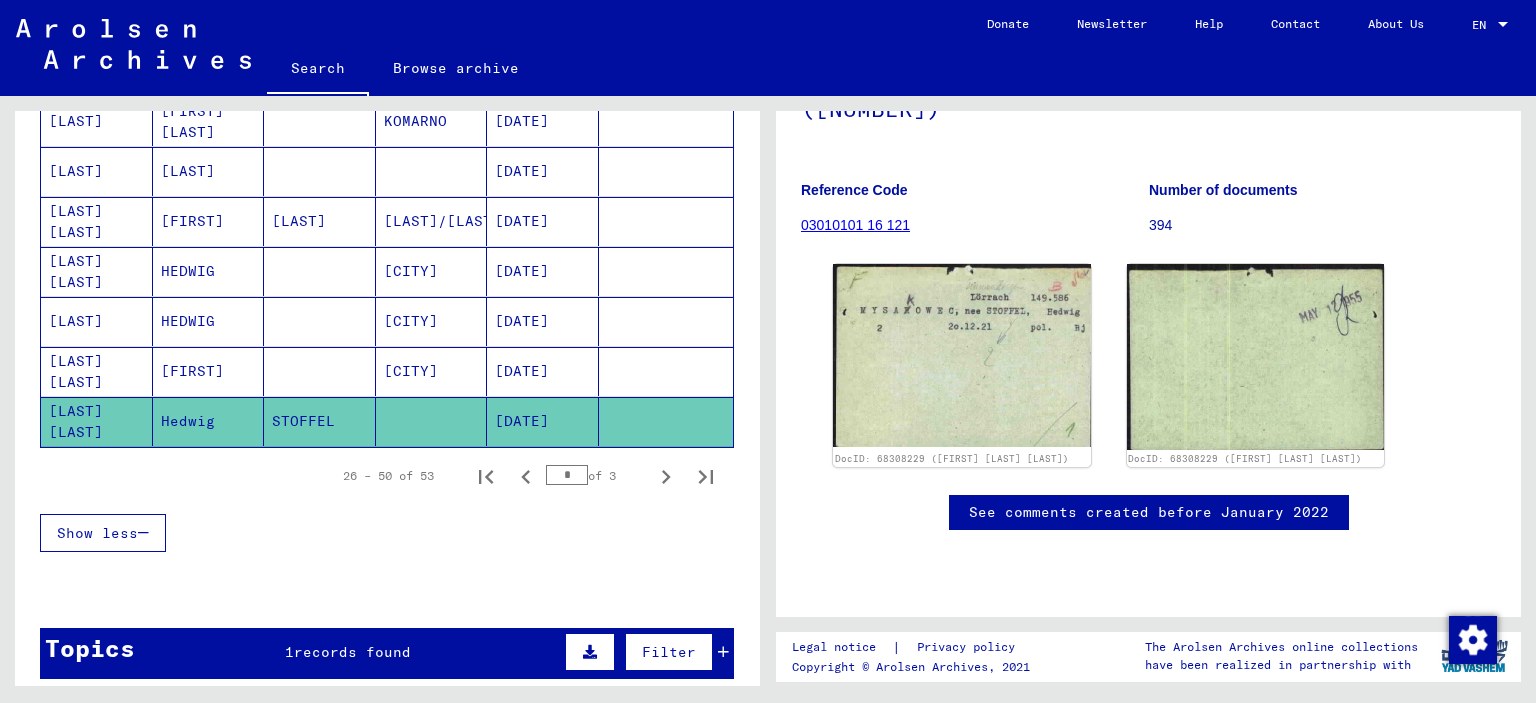 scroll, scrollTop: 200, scrollLeft: 0, axis: vertical 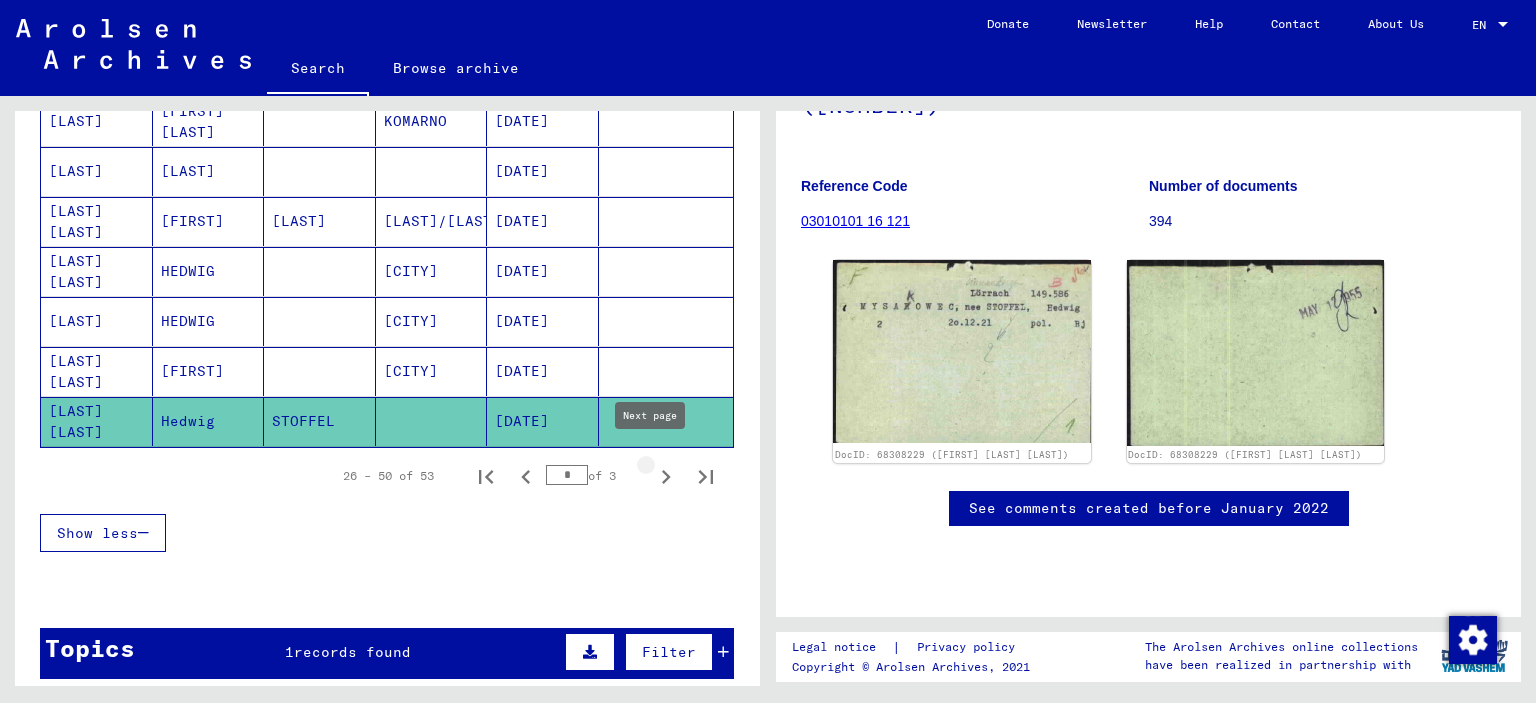 click 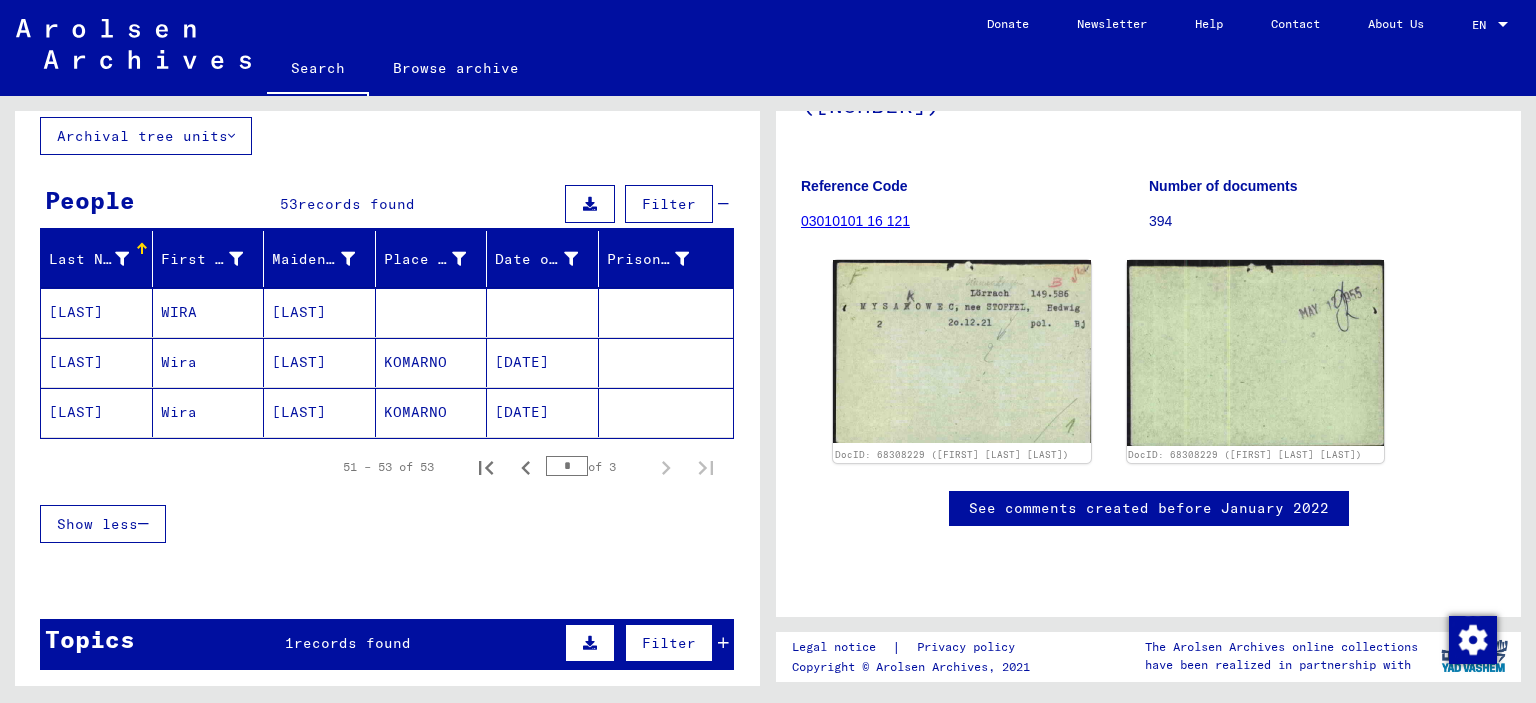 scroll, scrollTop: 166, scrollLeft: 0, axis: vertical 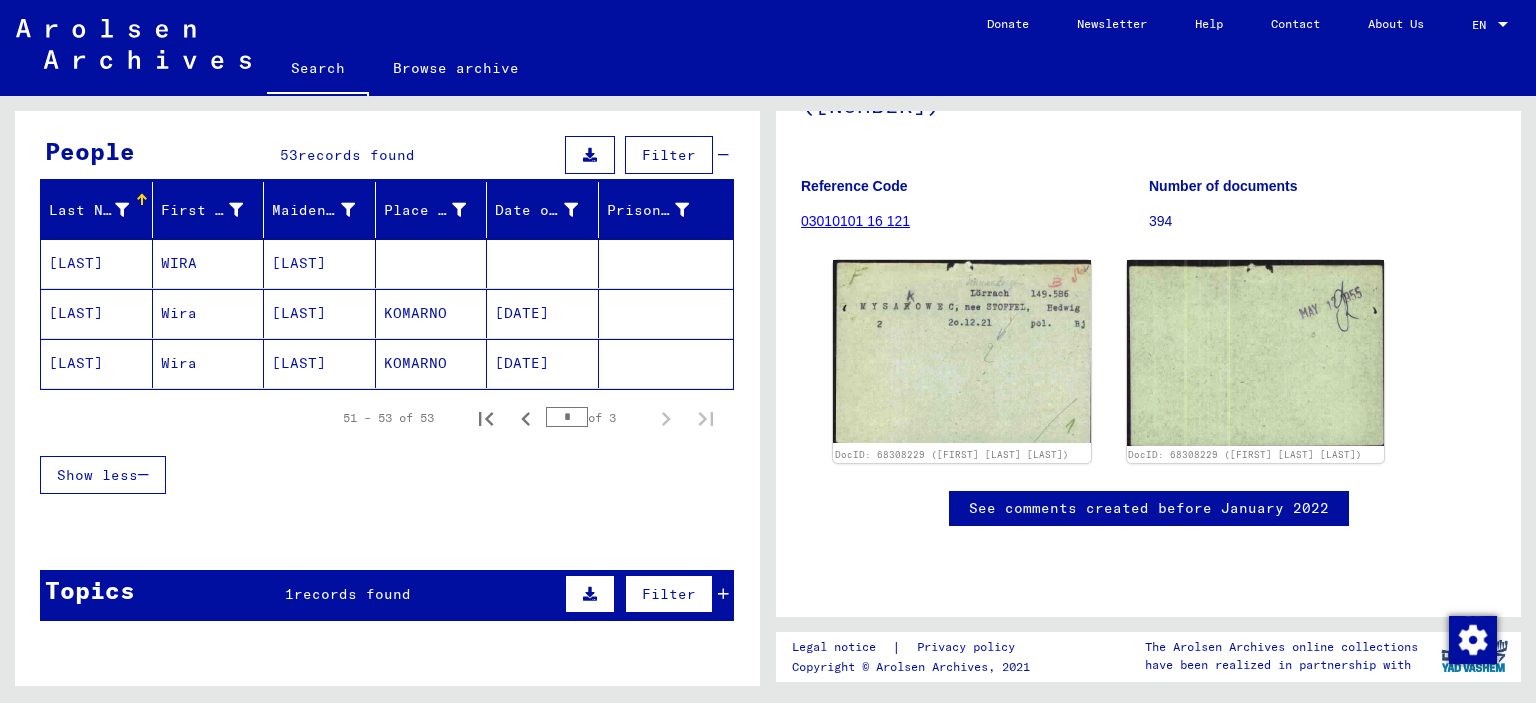 click on "[LAST]" at bounding box center (320, 313) 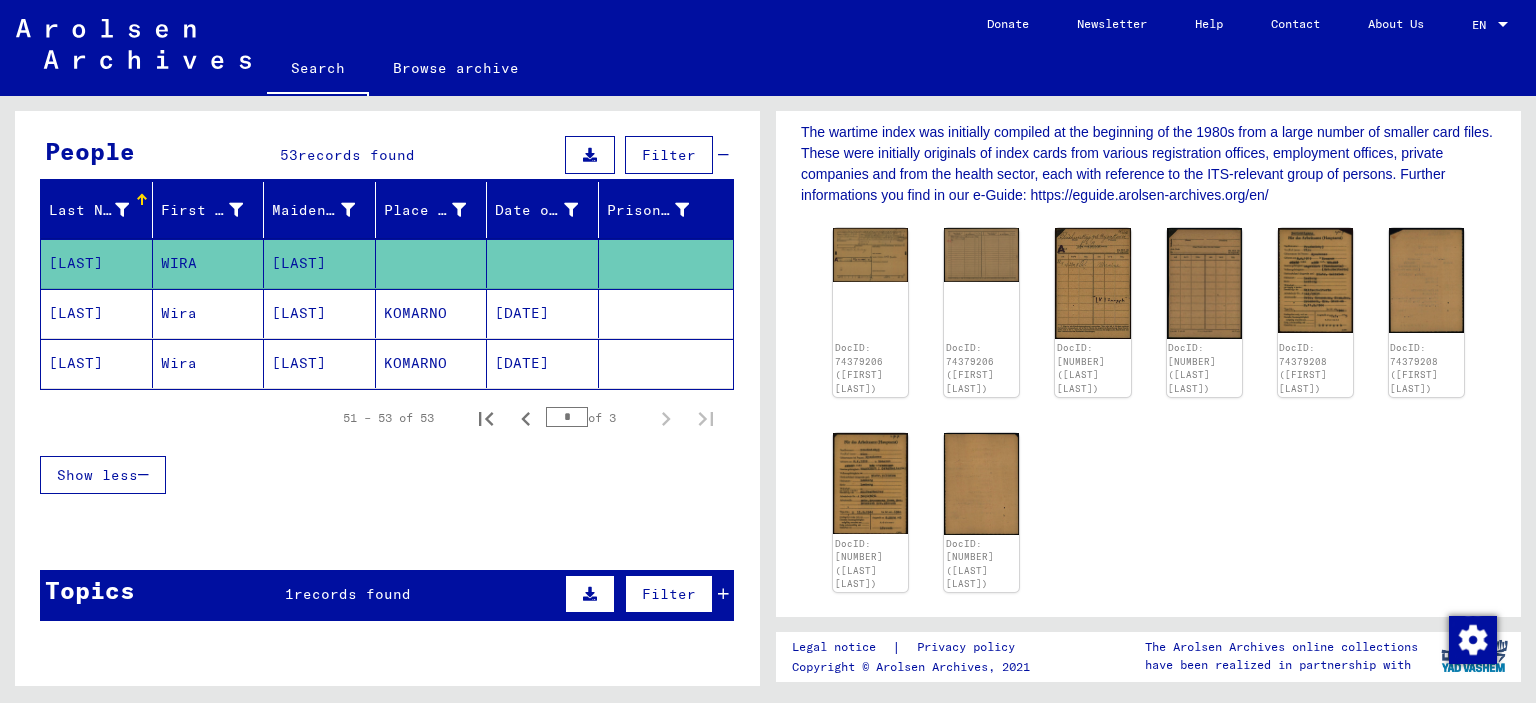scroll, scrollTop: 500, scrollLeft: 0, axis: vertical 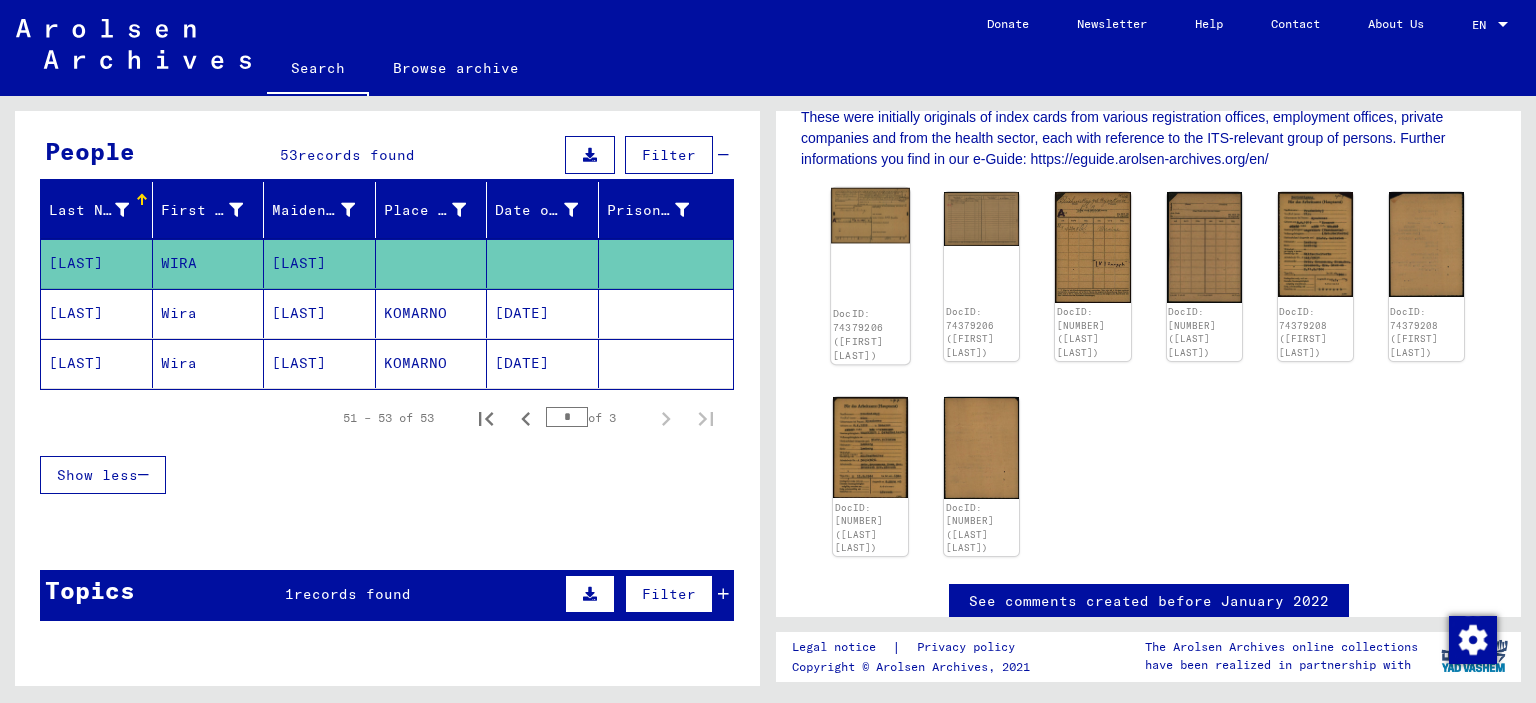 click 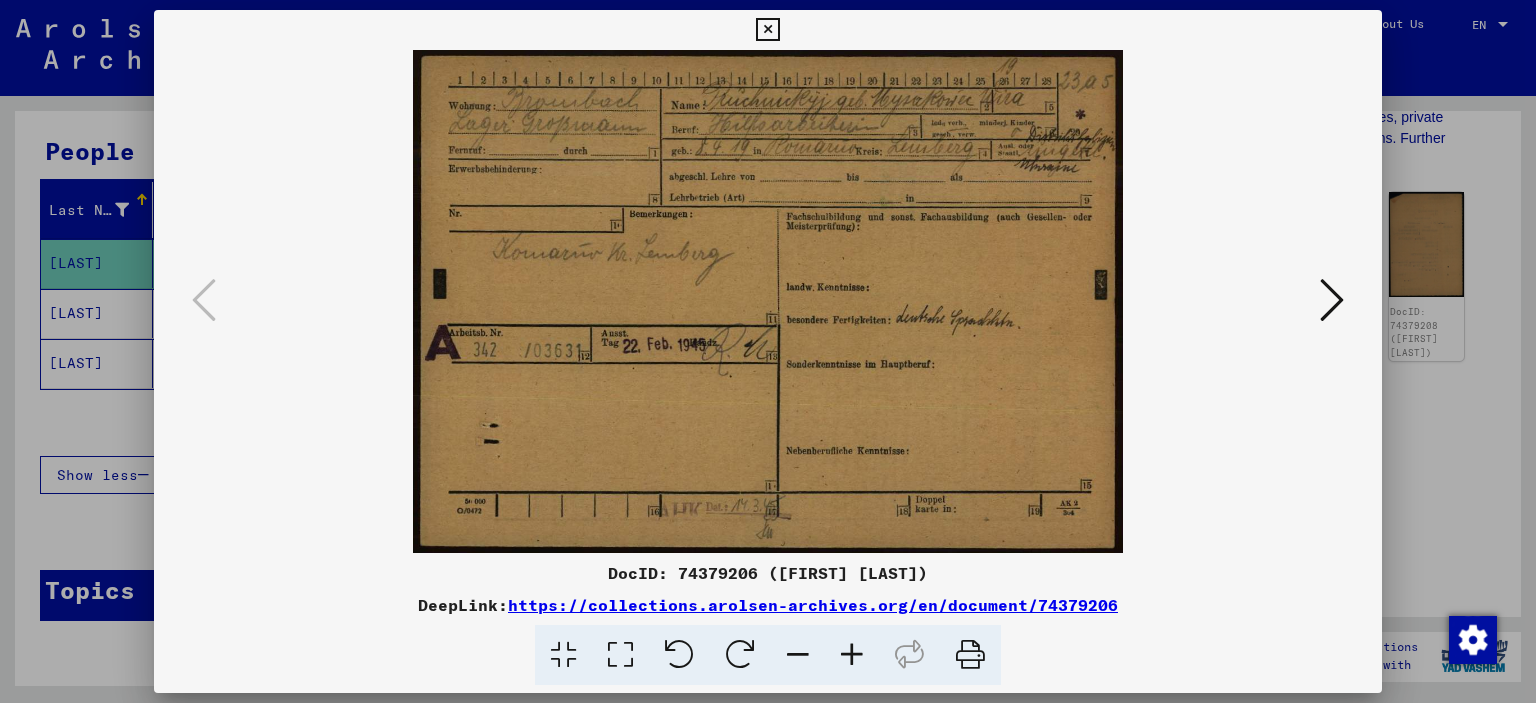 click at bounding box center [1332, 300] 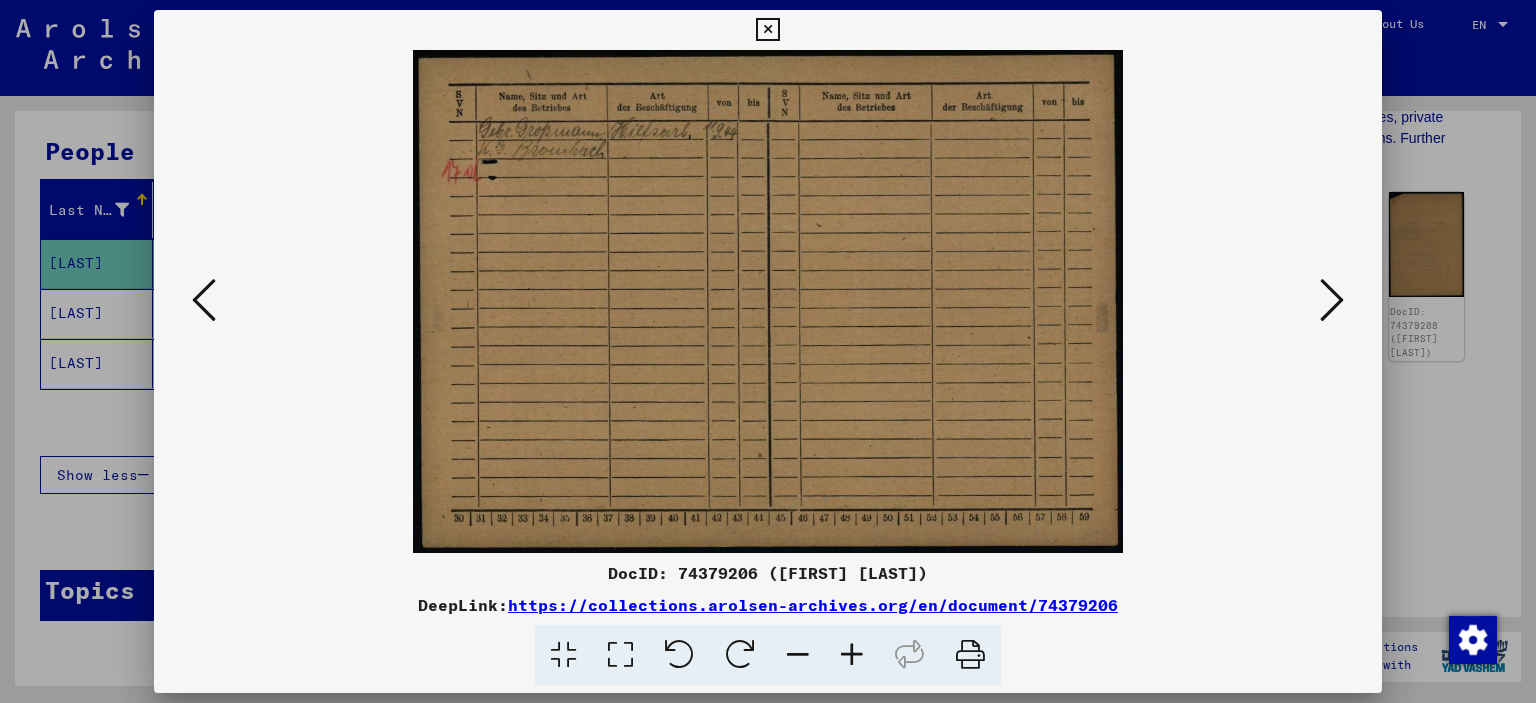 click at bounding box center (1332, 300) 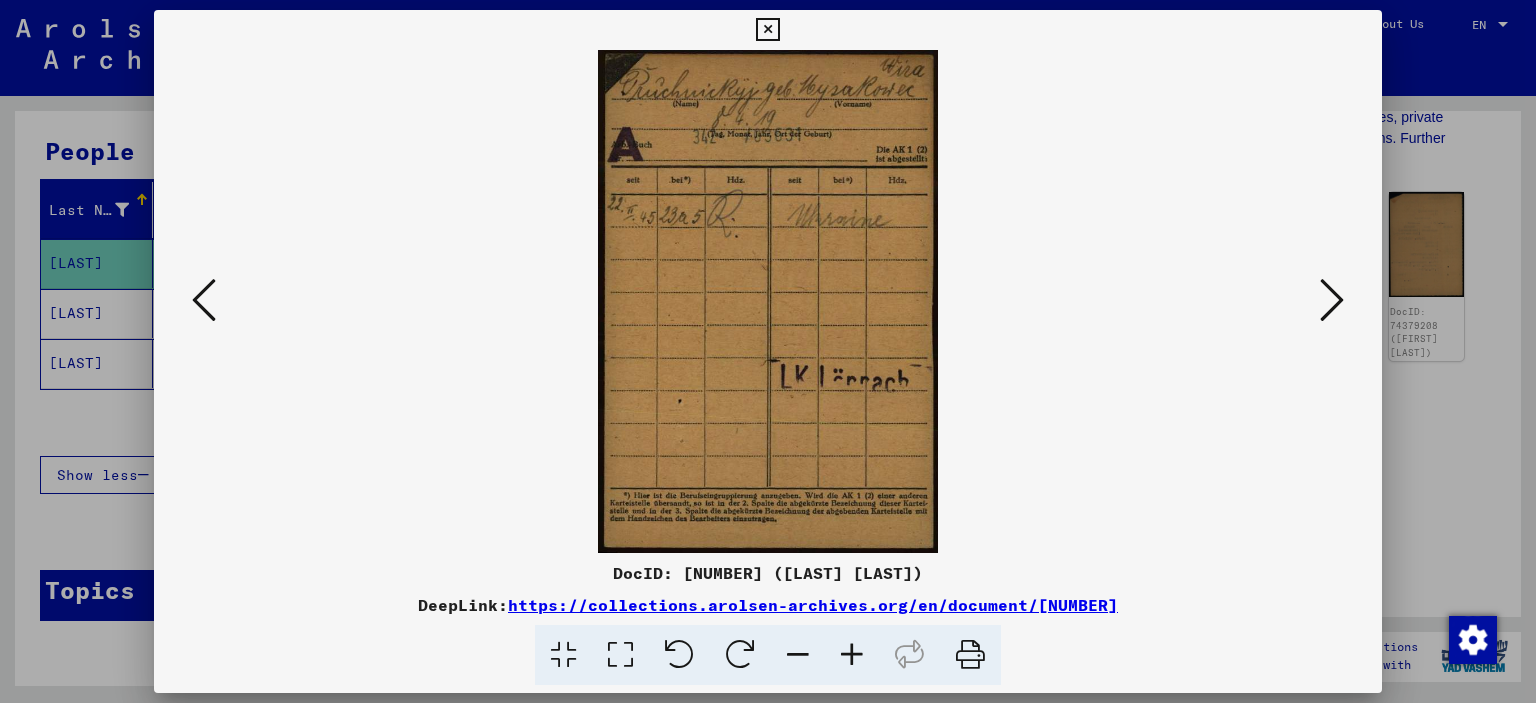 click at bounding box center (1332, 300) 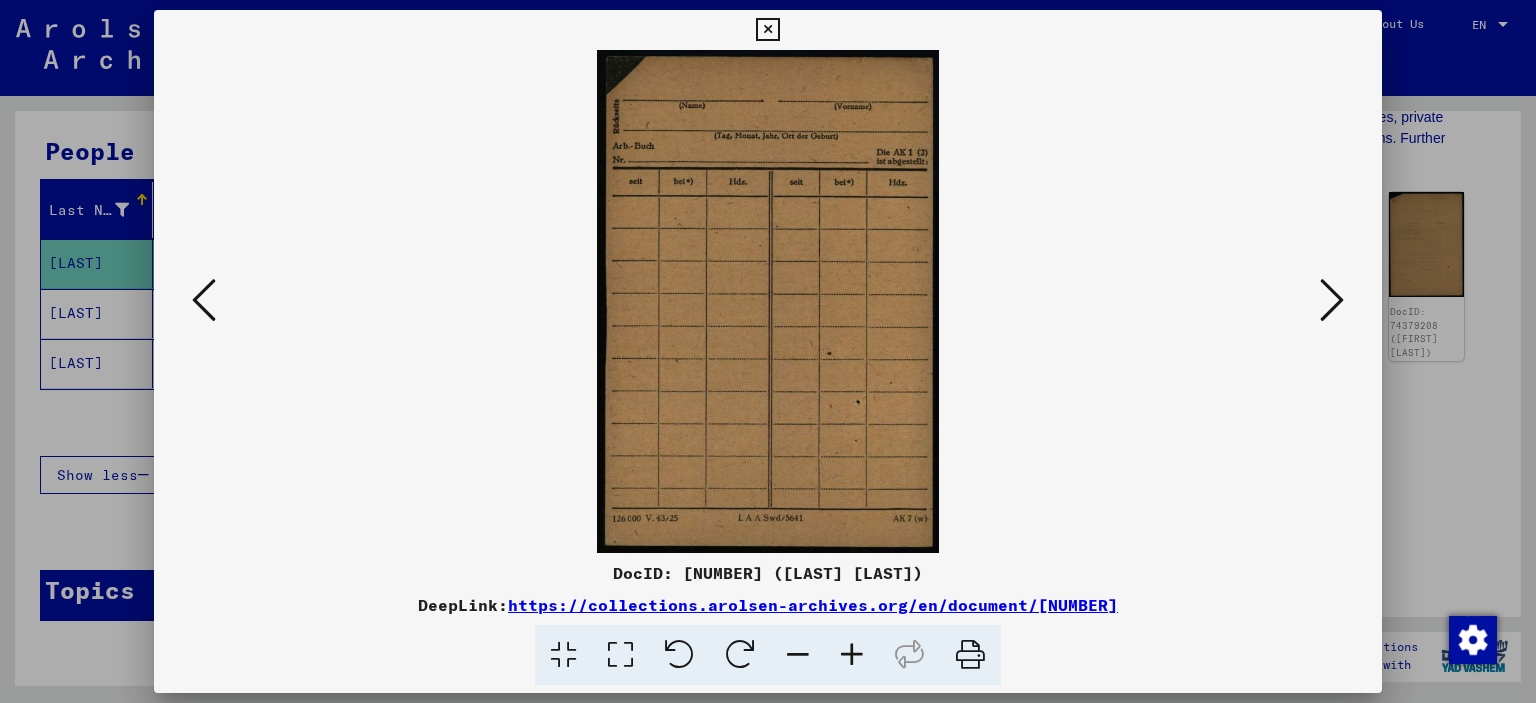 click at bounding box center (1332, 300) 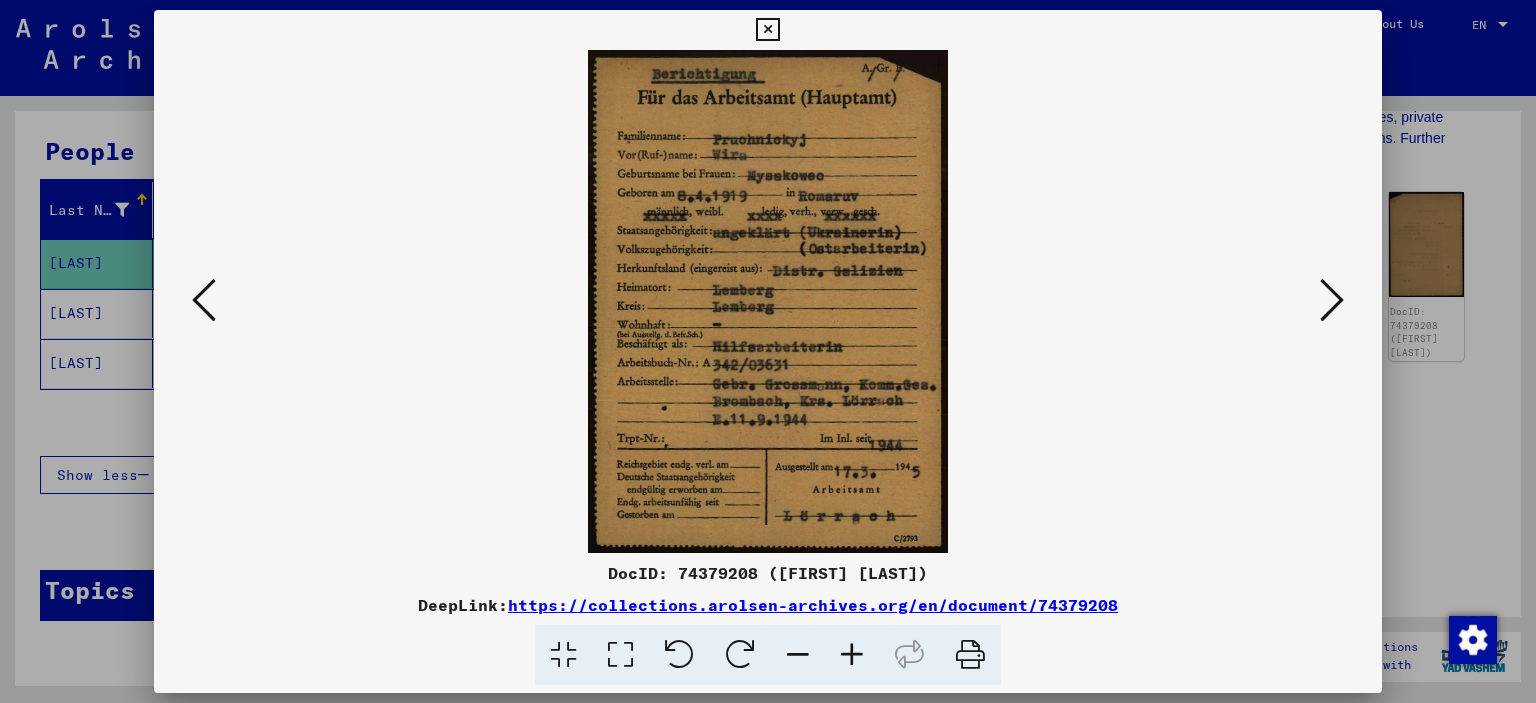 click at bounding box center (1332, 300) 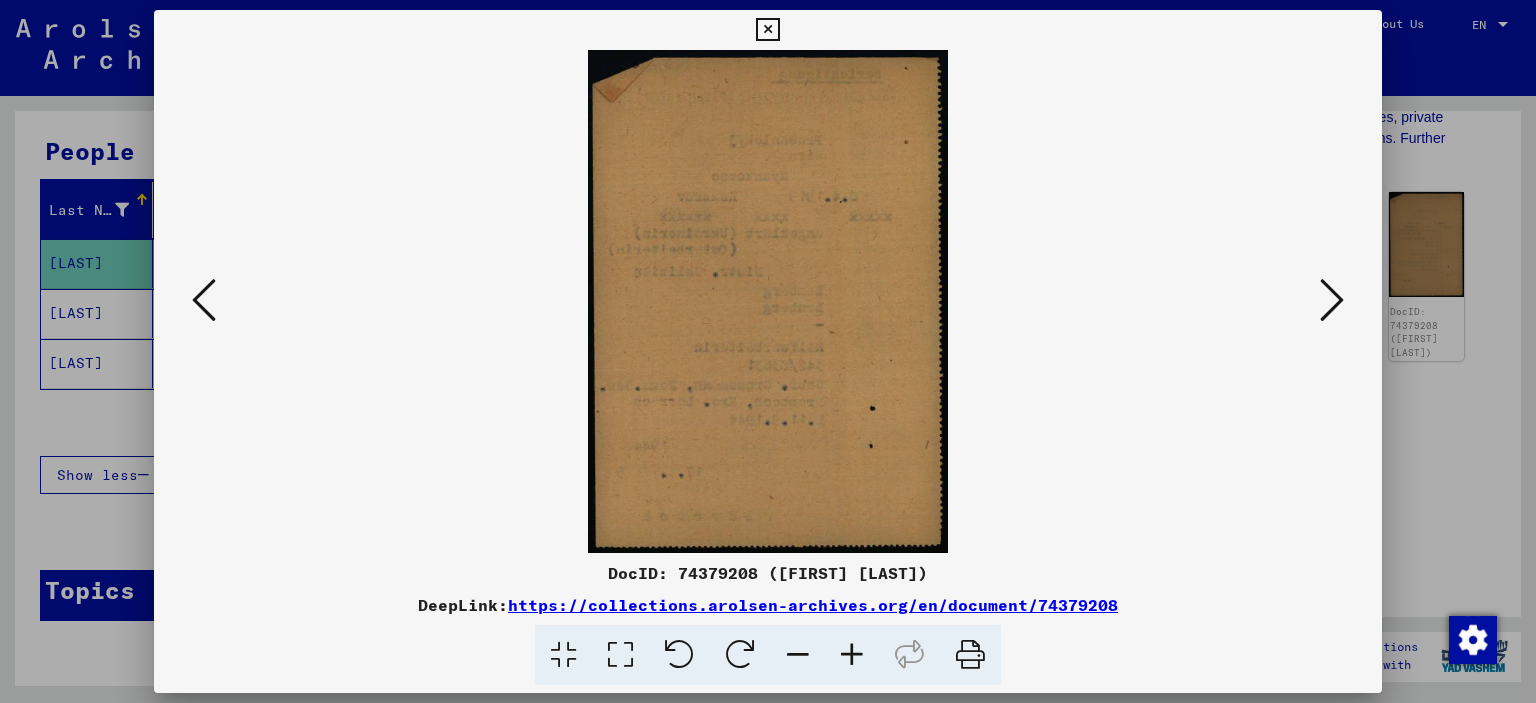 click at bounding box center (1332, 300) 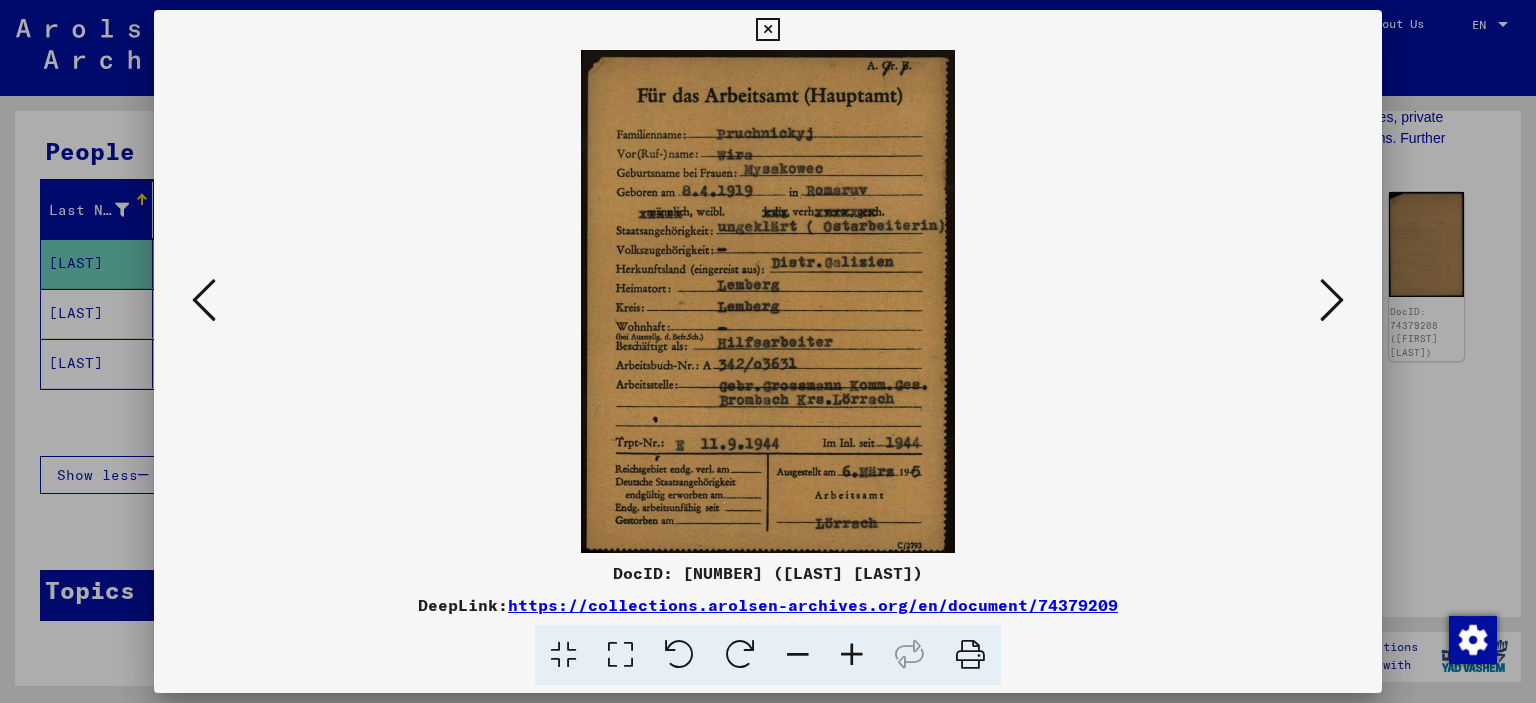 click at bounding box center [1332, 300] 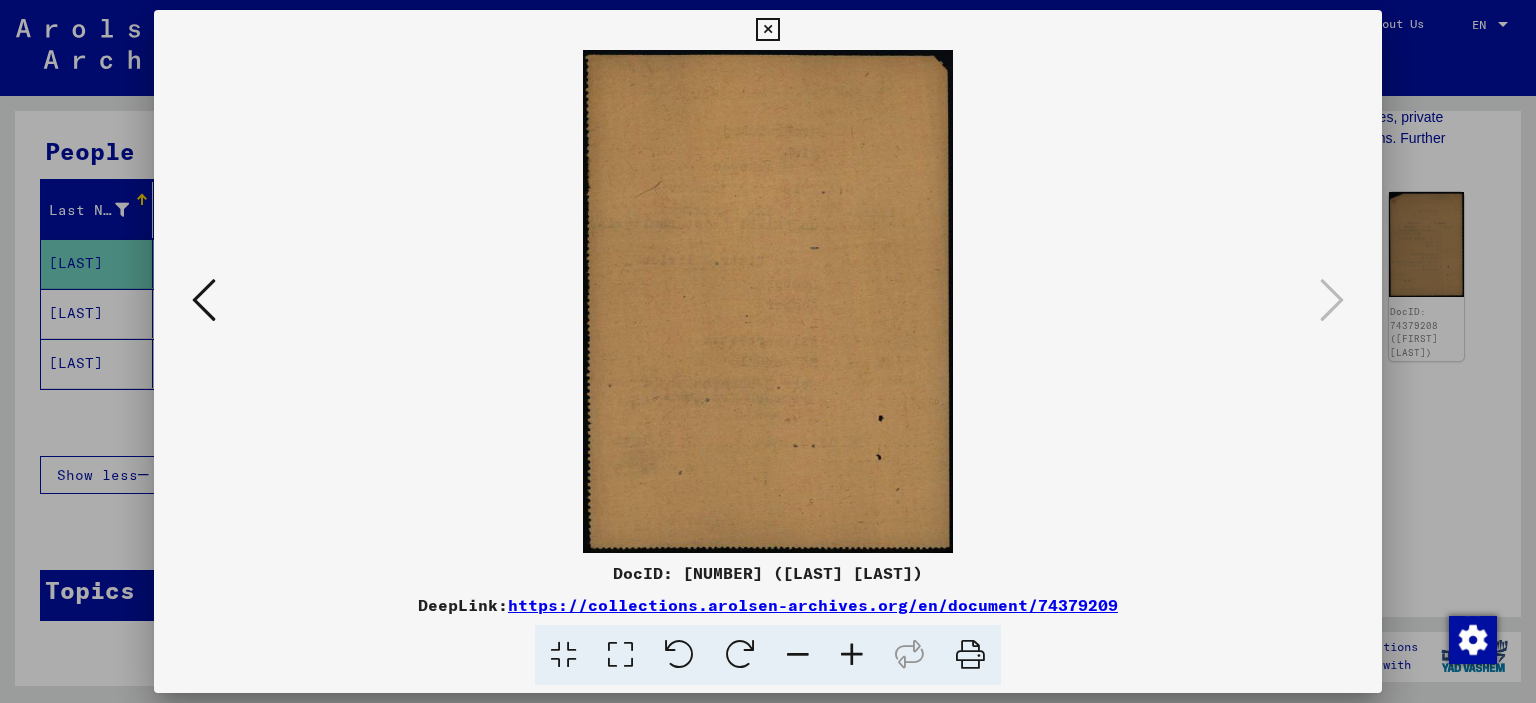 click at bounding box center [767, 30] 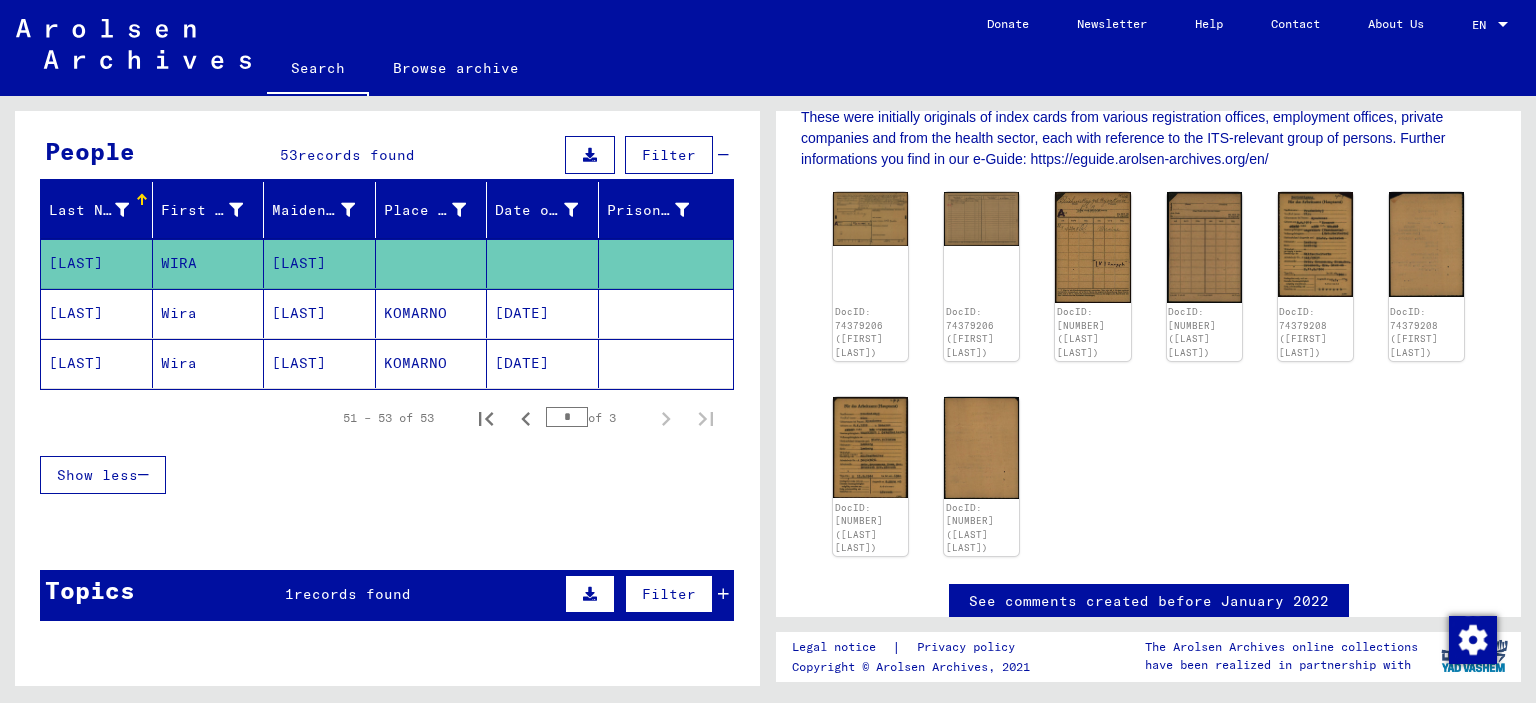 click on "Wira" at bounding box center (209, 363) 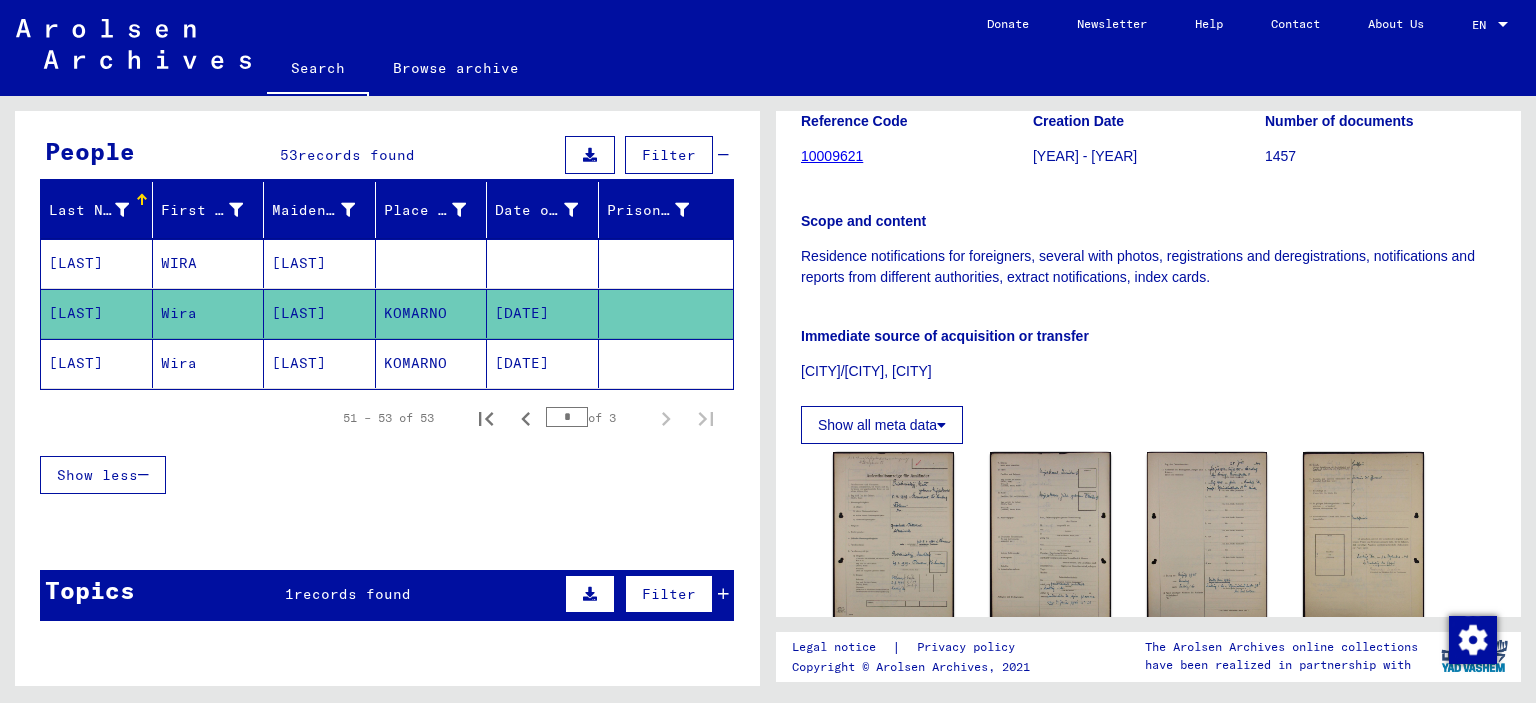 scroll, scrollTop: 500, scrollLeft: 0, axis: vertical 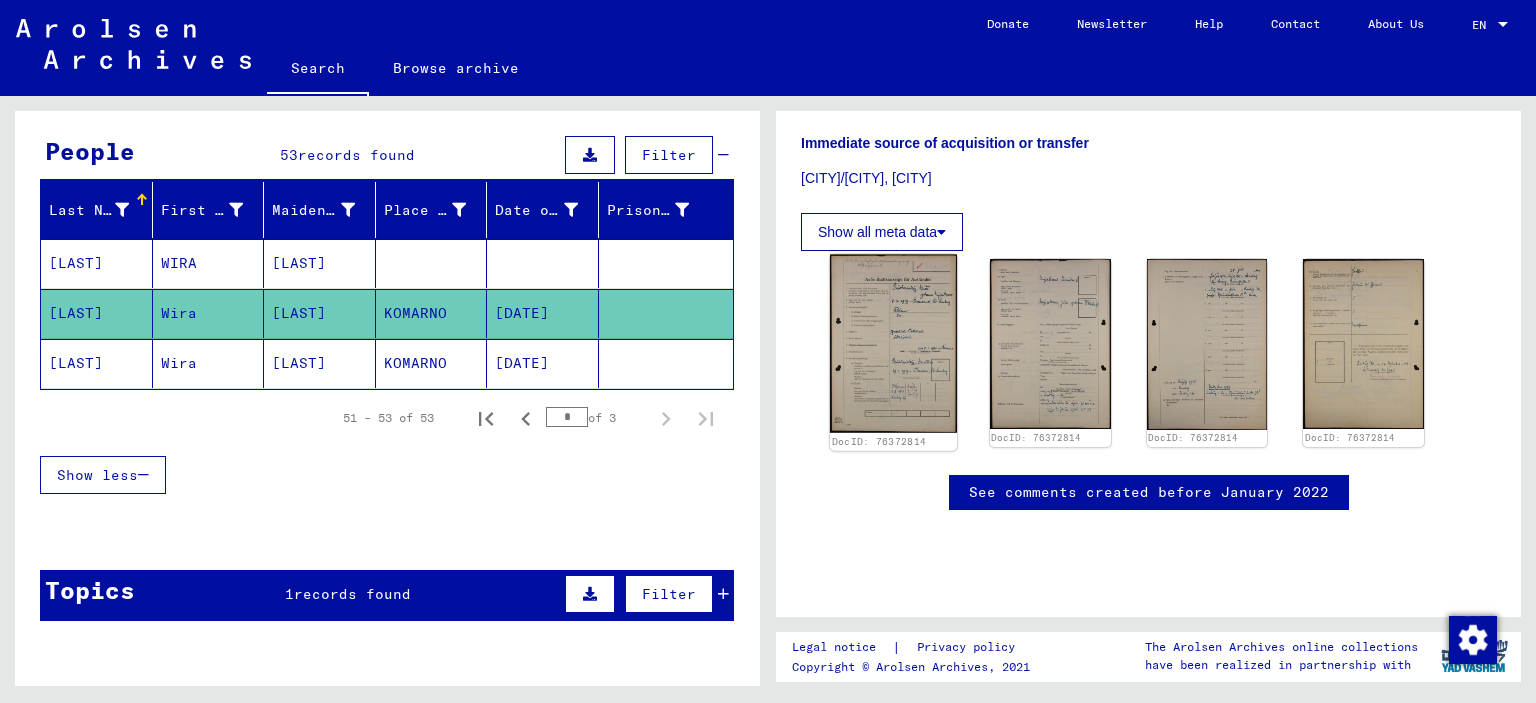 click 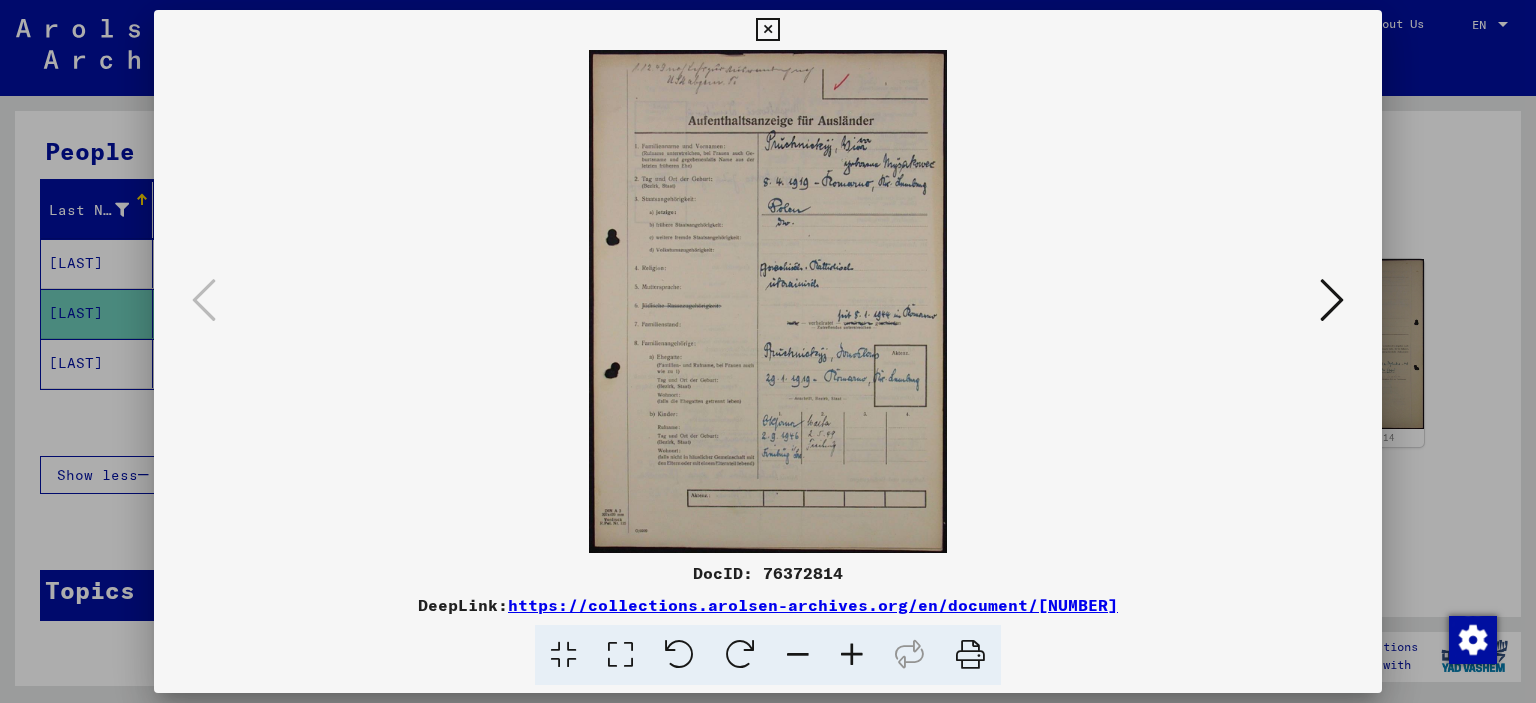 click at bounding box center [1332, 300] 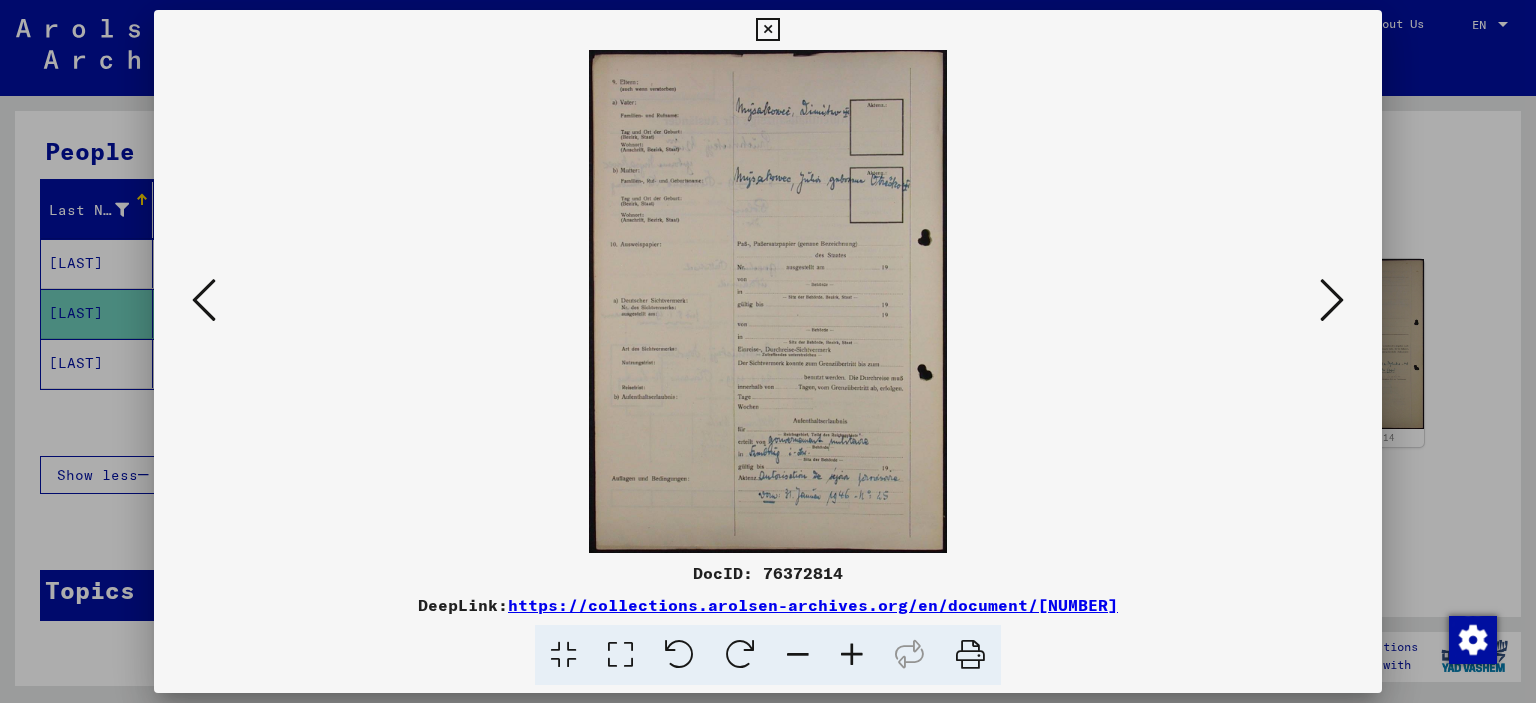 click at bounding box center (852, 655) 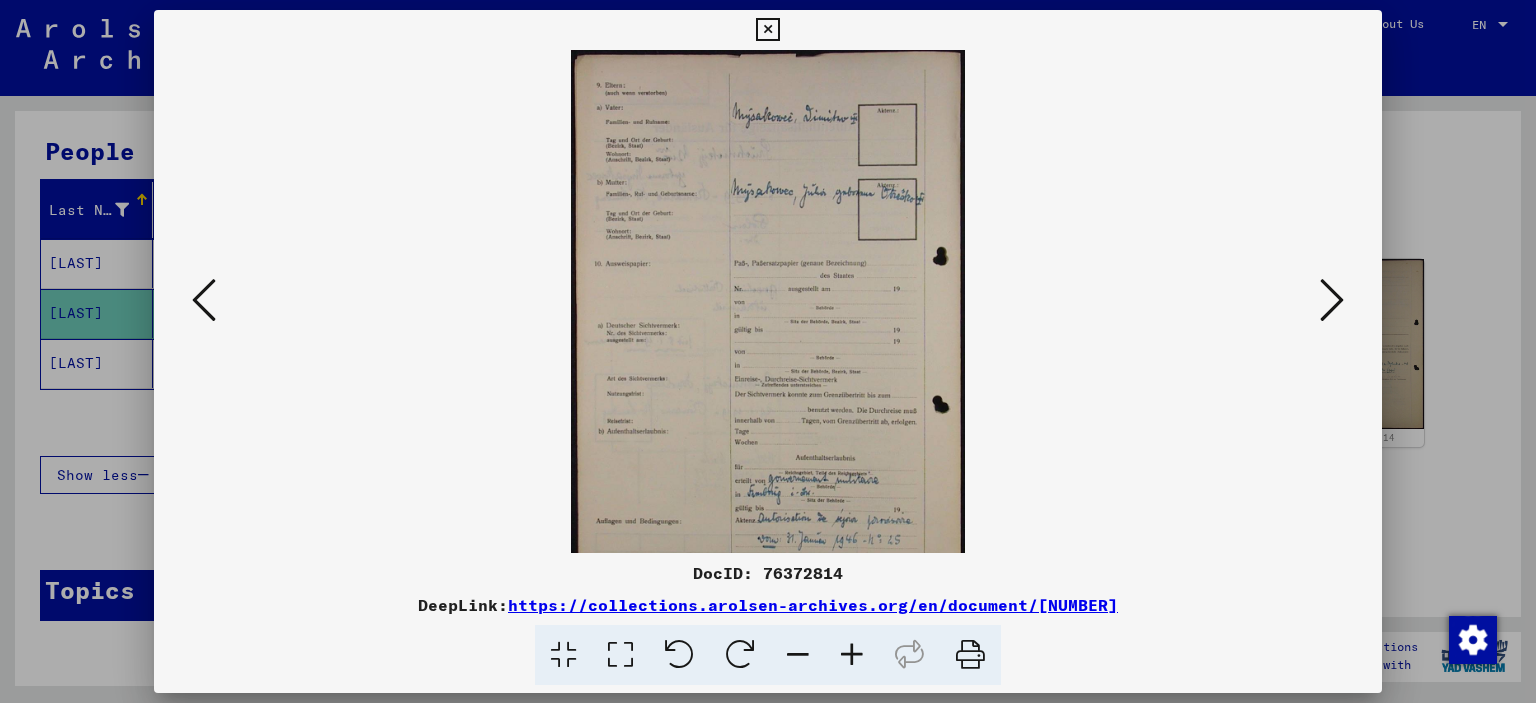 click at bounding box center [852, 655] 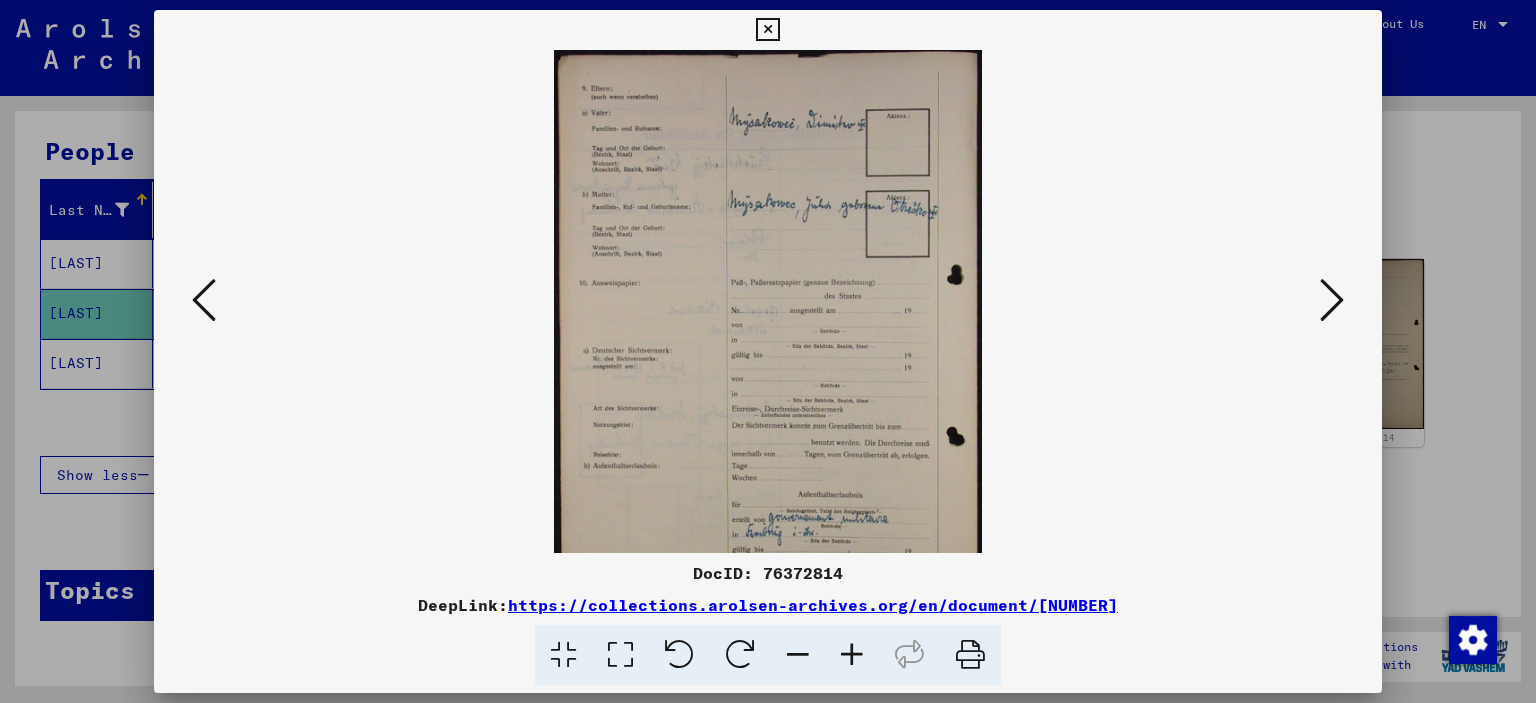 click at bounding box center [852, 655] 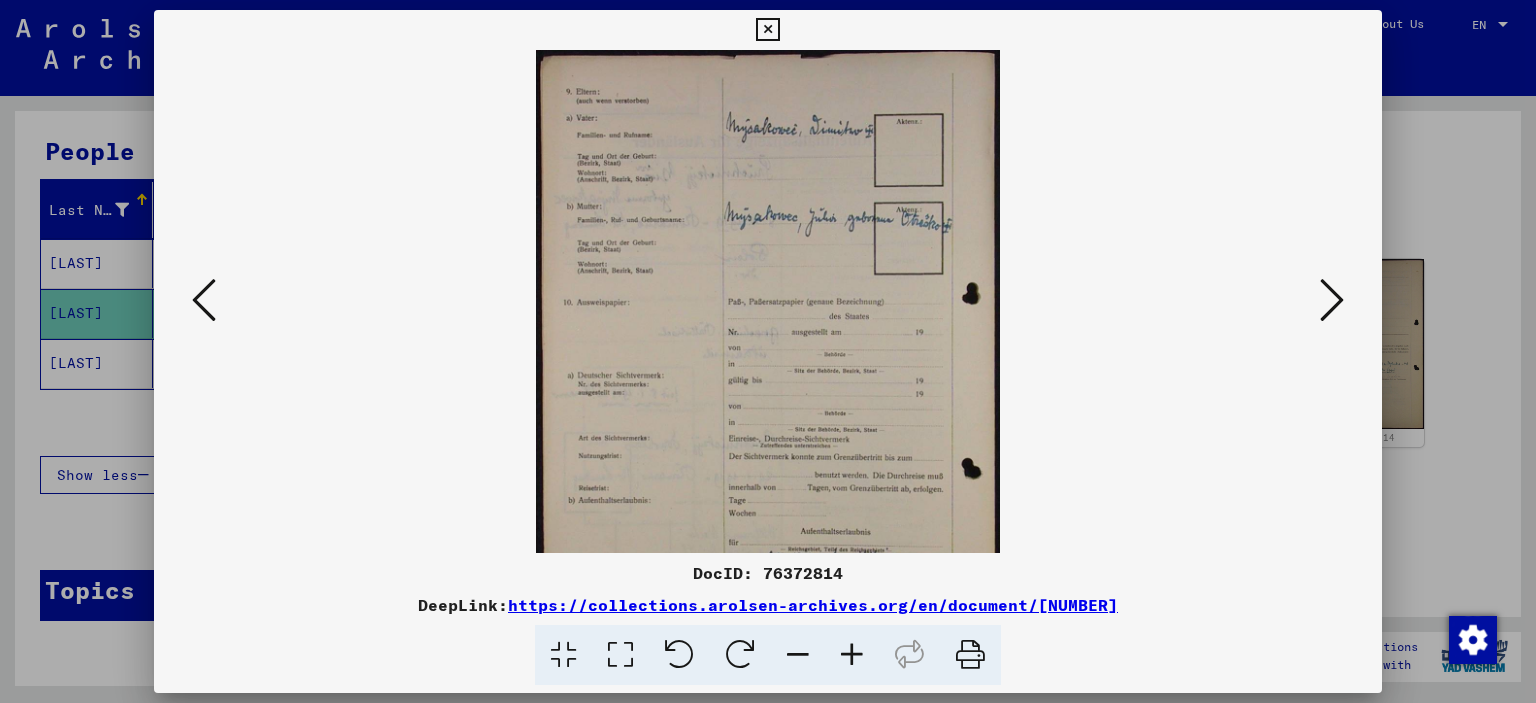 click at bounding box center [852, 655] 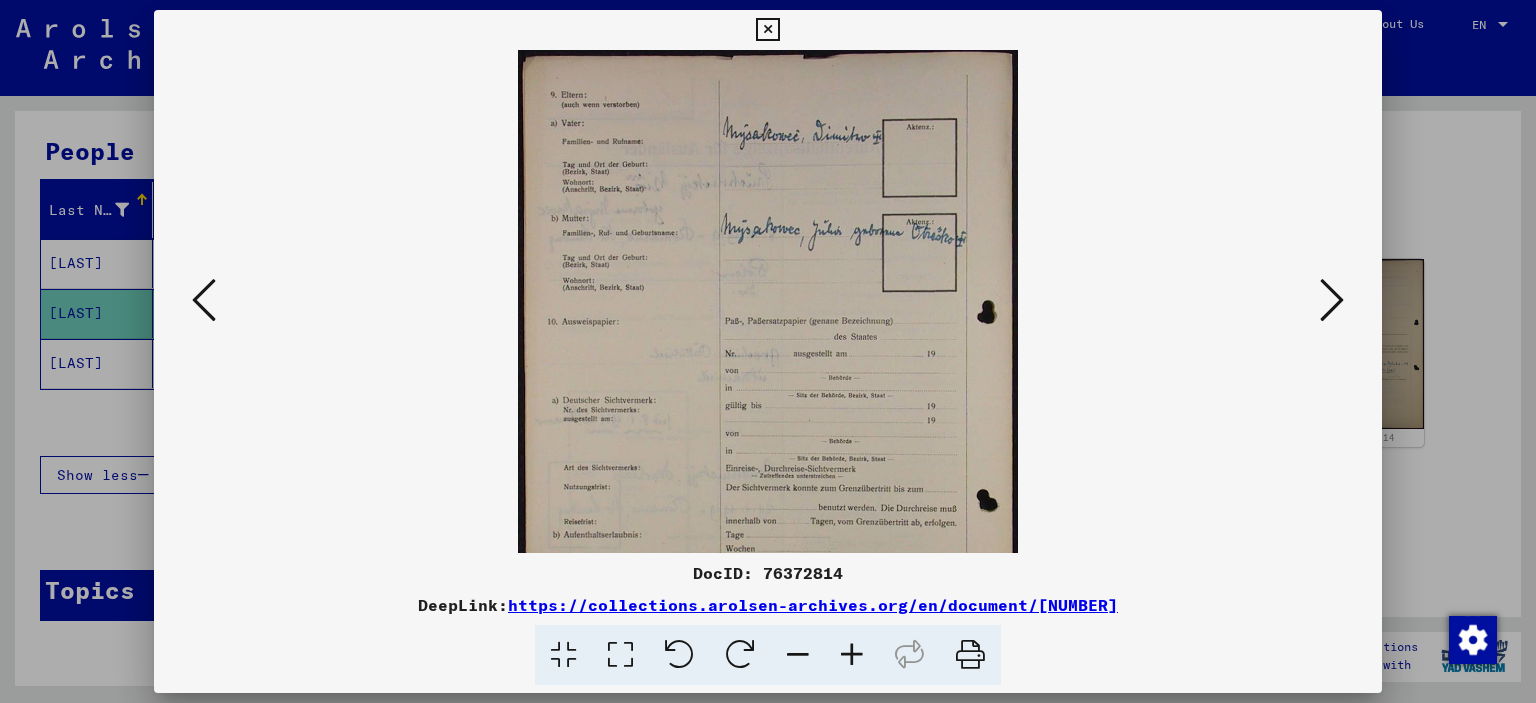 click at bounding box center (852, 655) 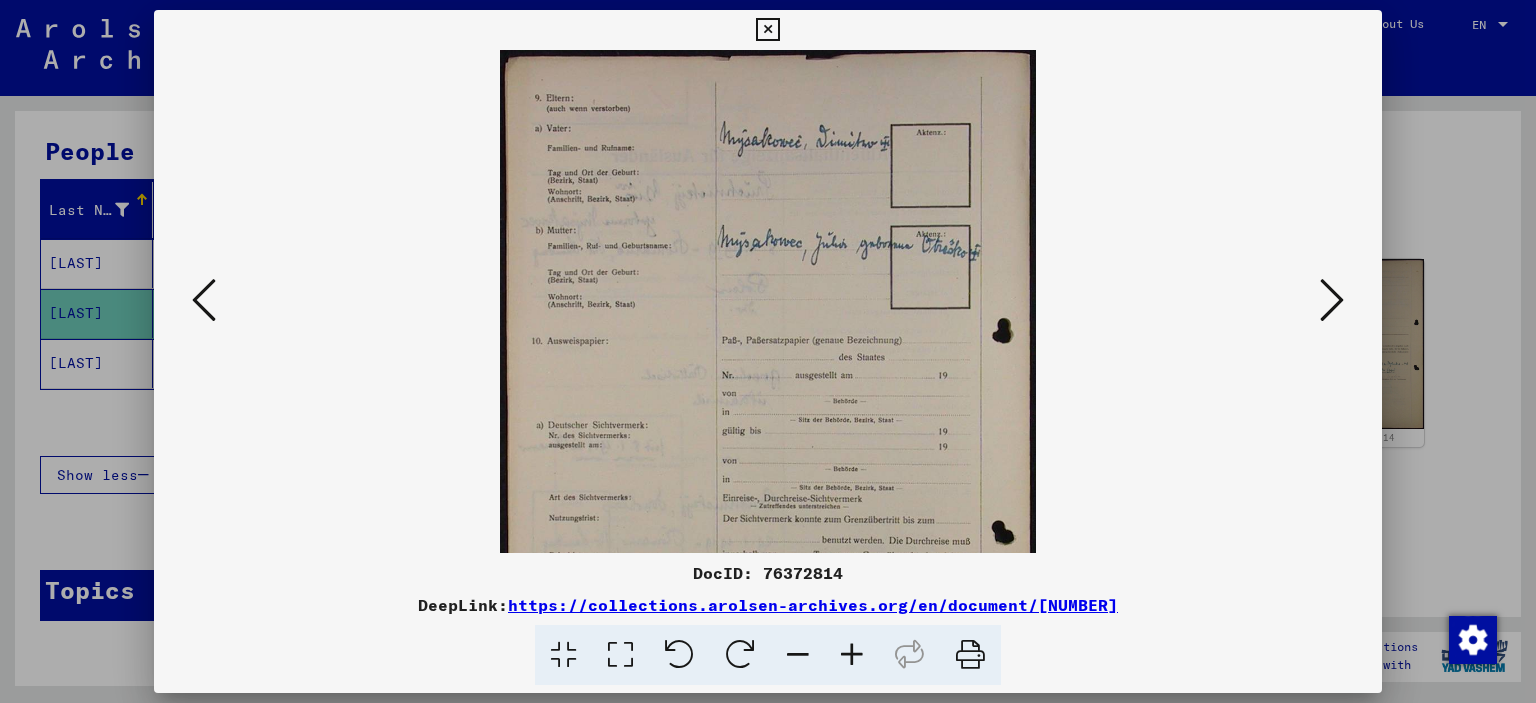 click at bounding box center [852, 655] 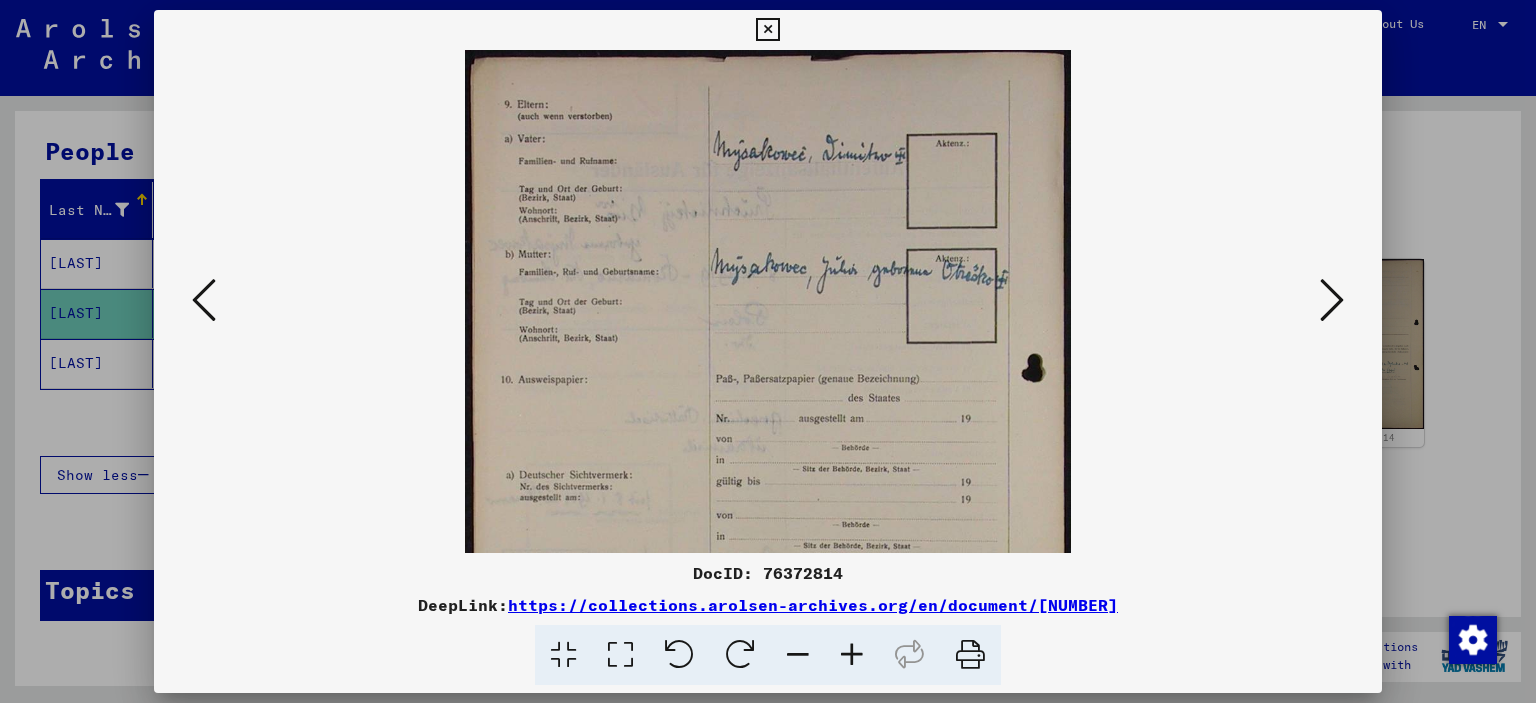 click at bounding box center (852, 655) 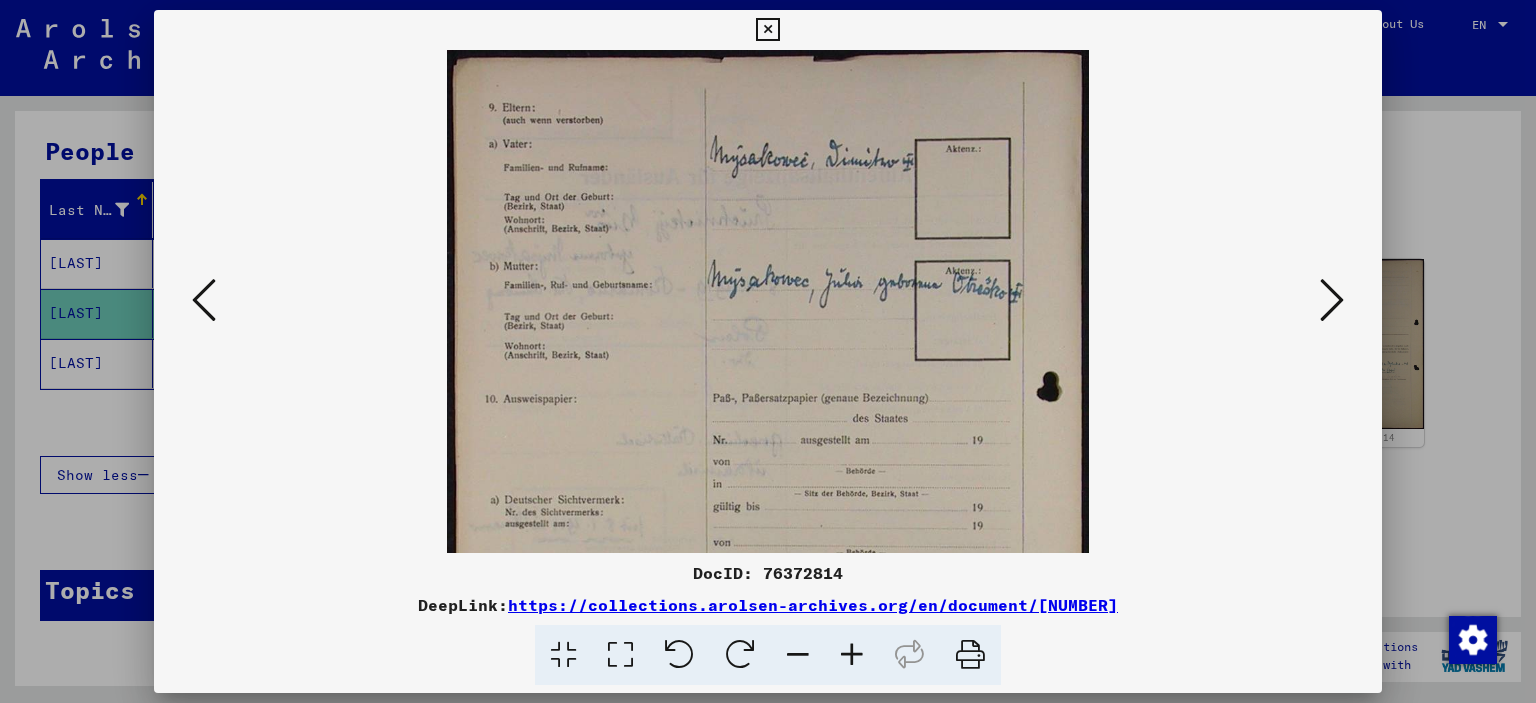 click at bounding box center (852, 655) 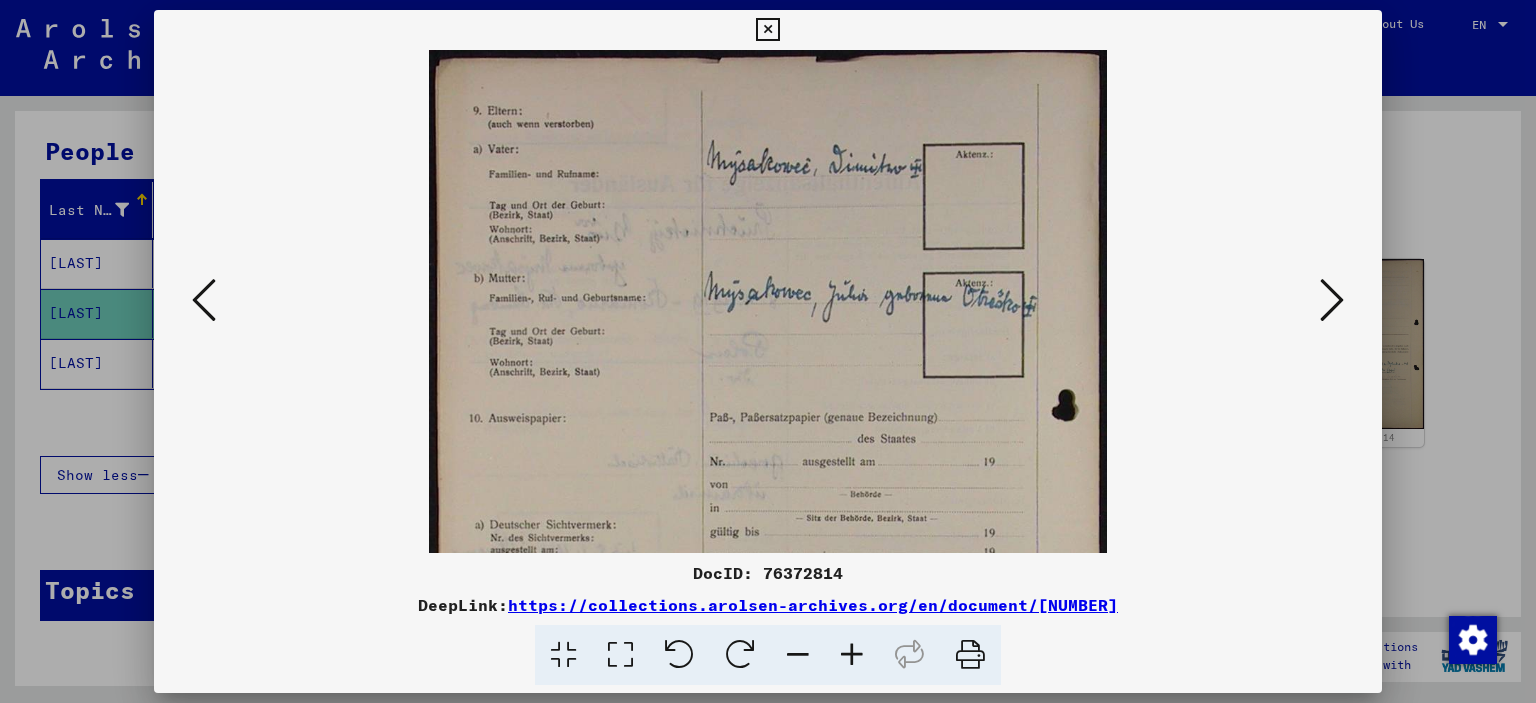 click at bounding box center [852, 655] 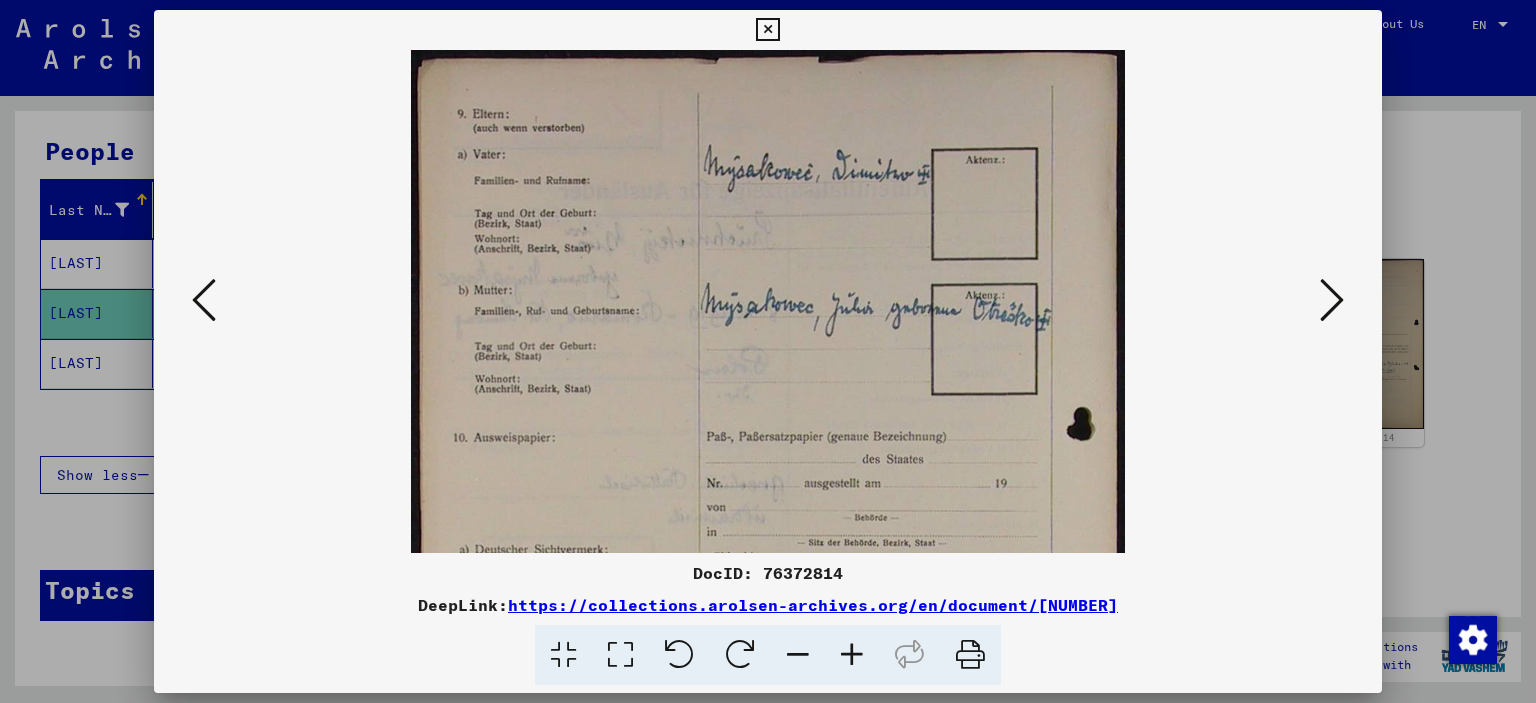 click at bounding box center (852, 655) 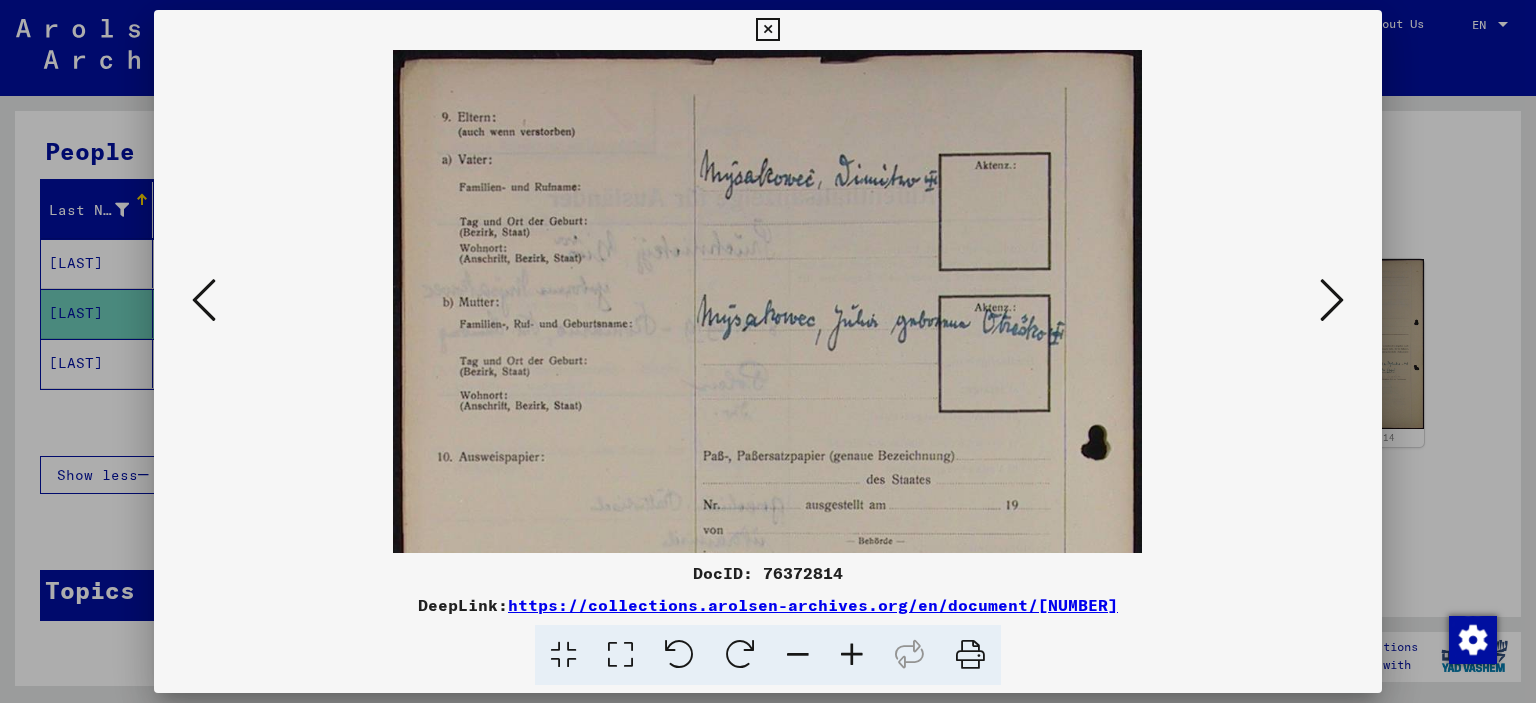 click at bounding box center (852, 655) 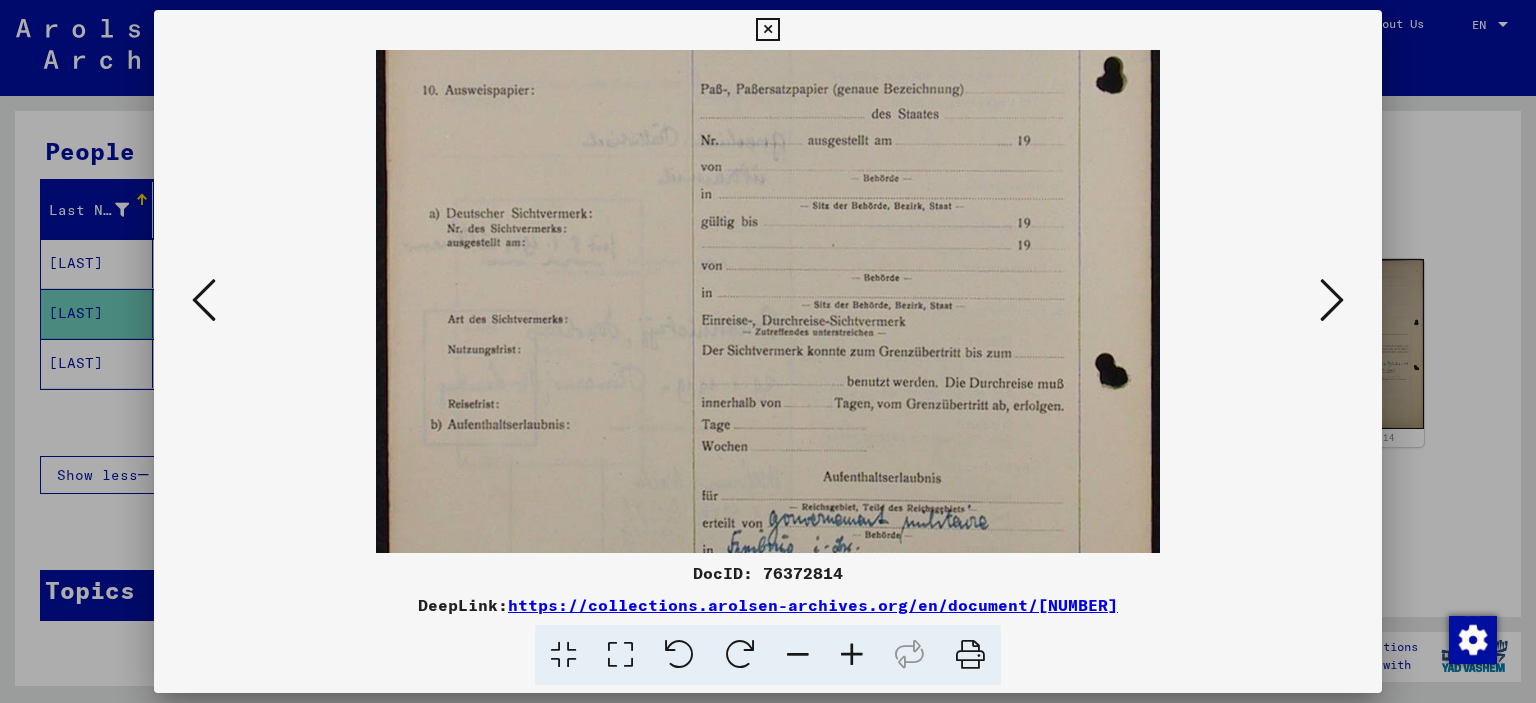 drag, startPoint x: 784, startPoint y: 382, endPoint x: 757, endPoint y: 47, distance: 336.0863 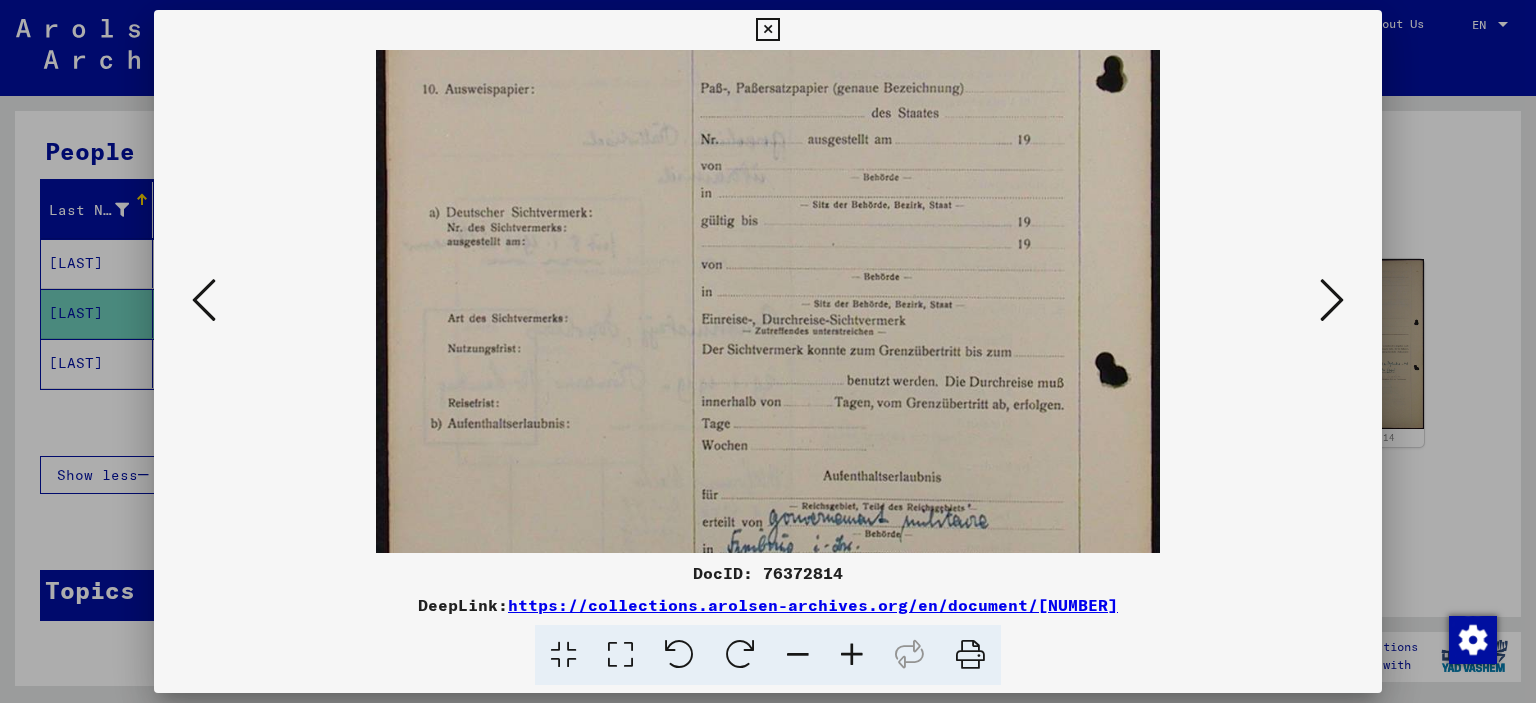 scroll, scrollTop: 600, scrollLeft: 0, axis: vertical 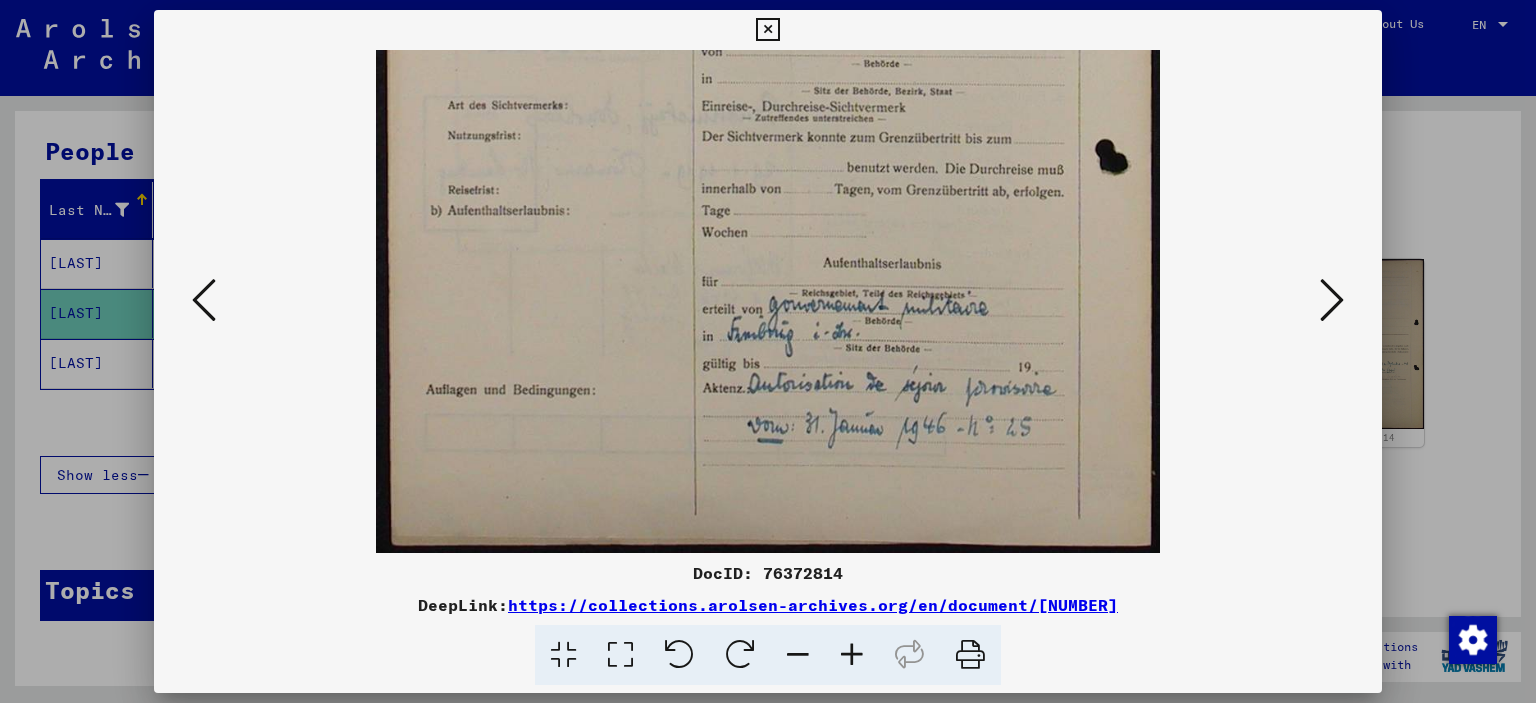 drag, startPoint x: 744, startPoint y: 290, endPoint x: 736, endPoint y: 105, distance: 185.1729 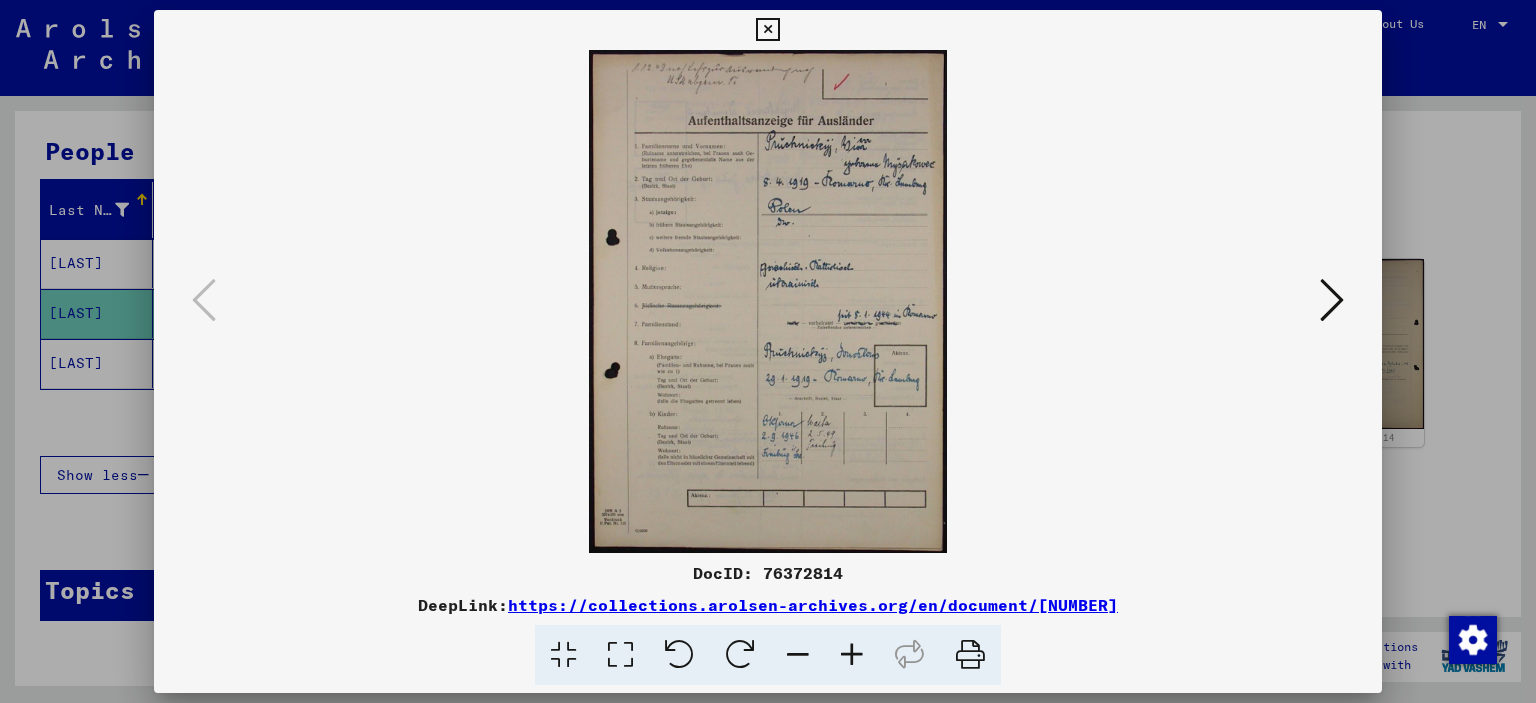 scroll, scrollTop: 0, scrollLeft: 0, axis: both 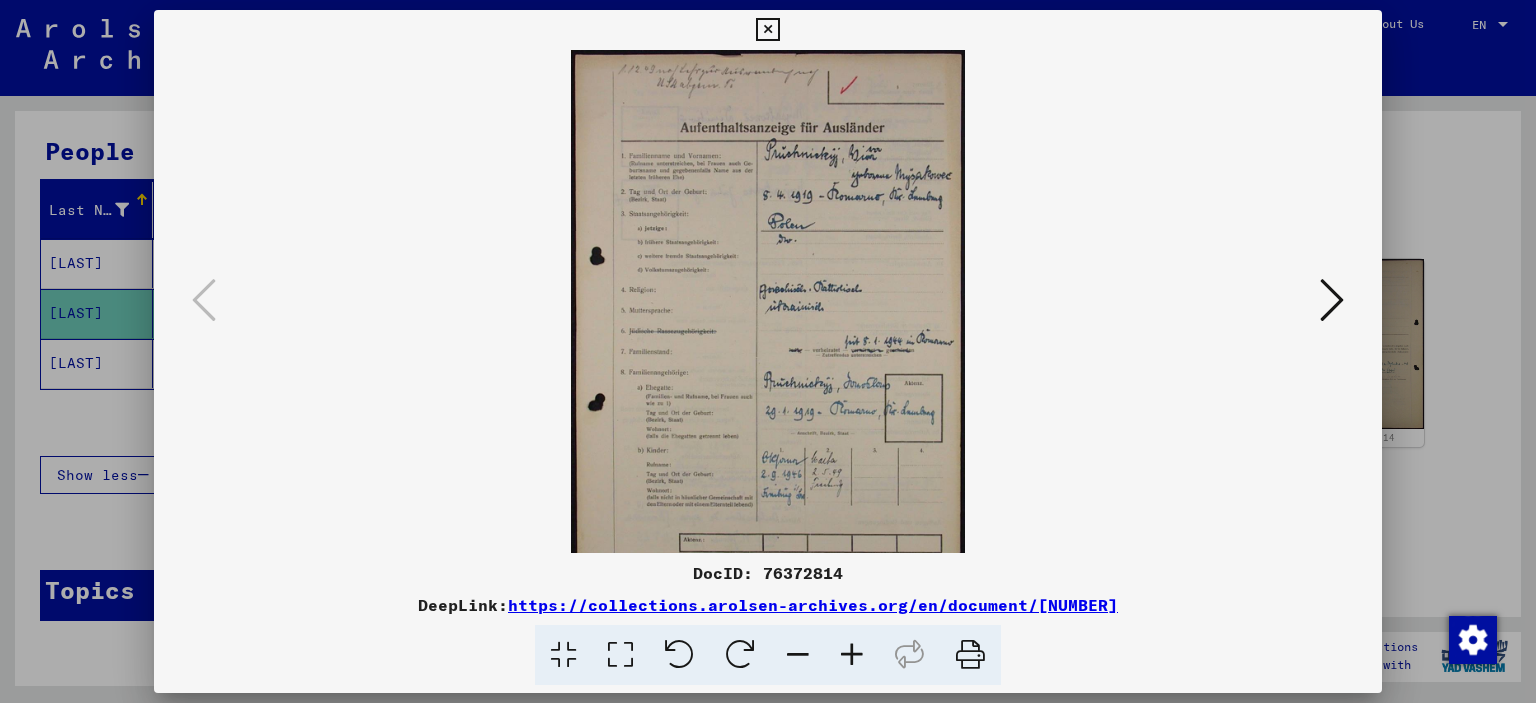 click at bounding box center (852, 655) 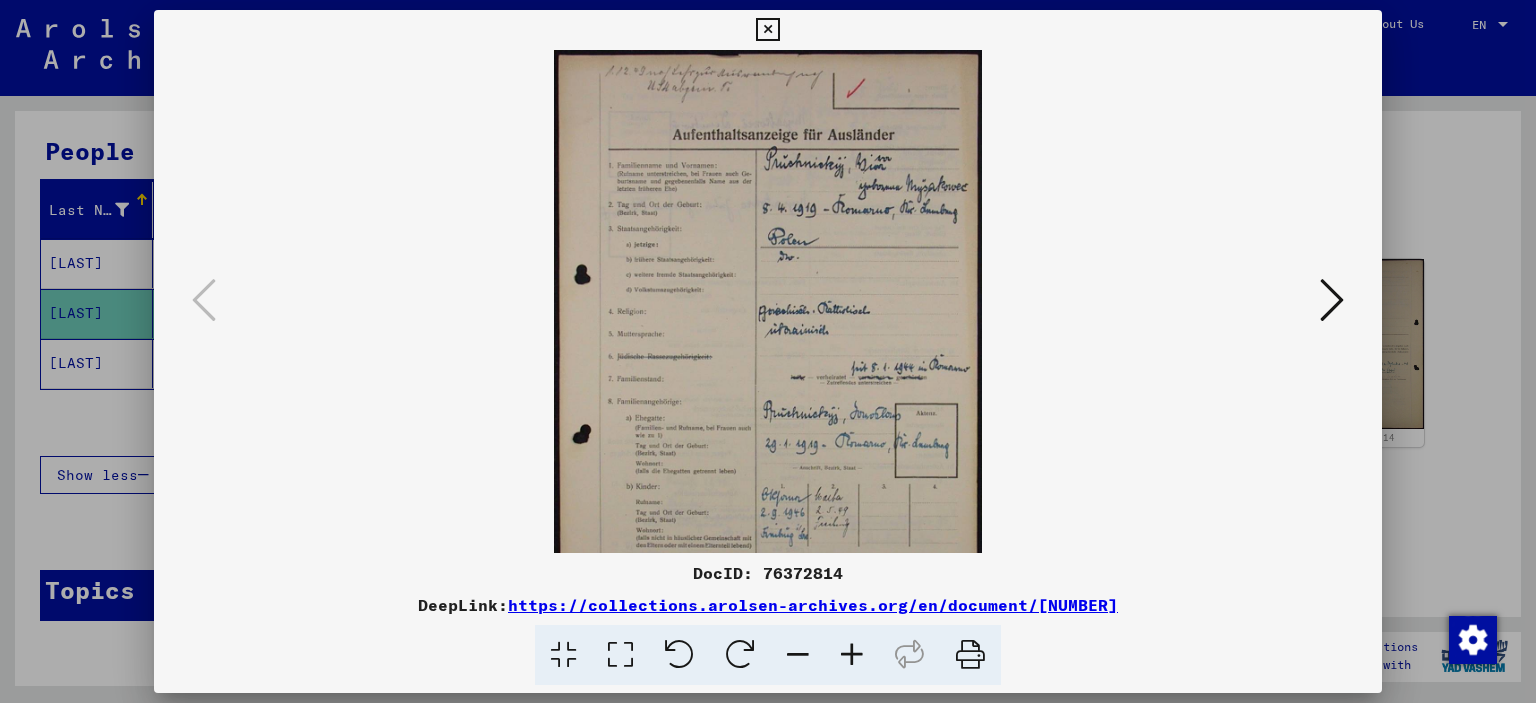 click at bounding box center (852, 655) 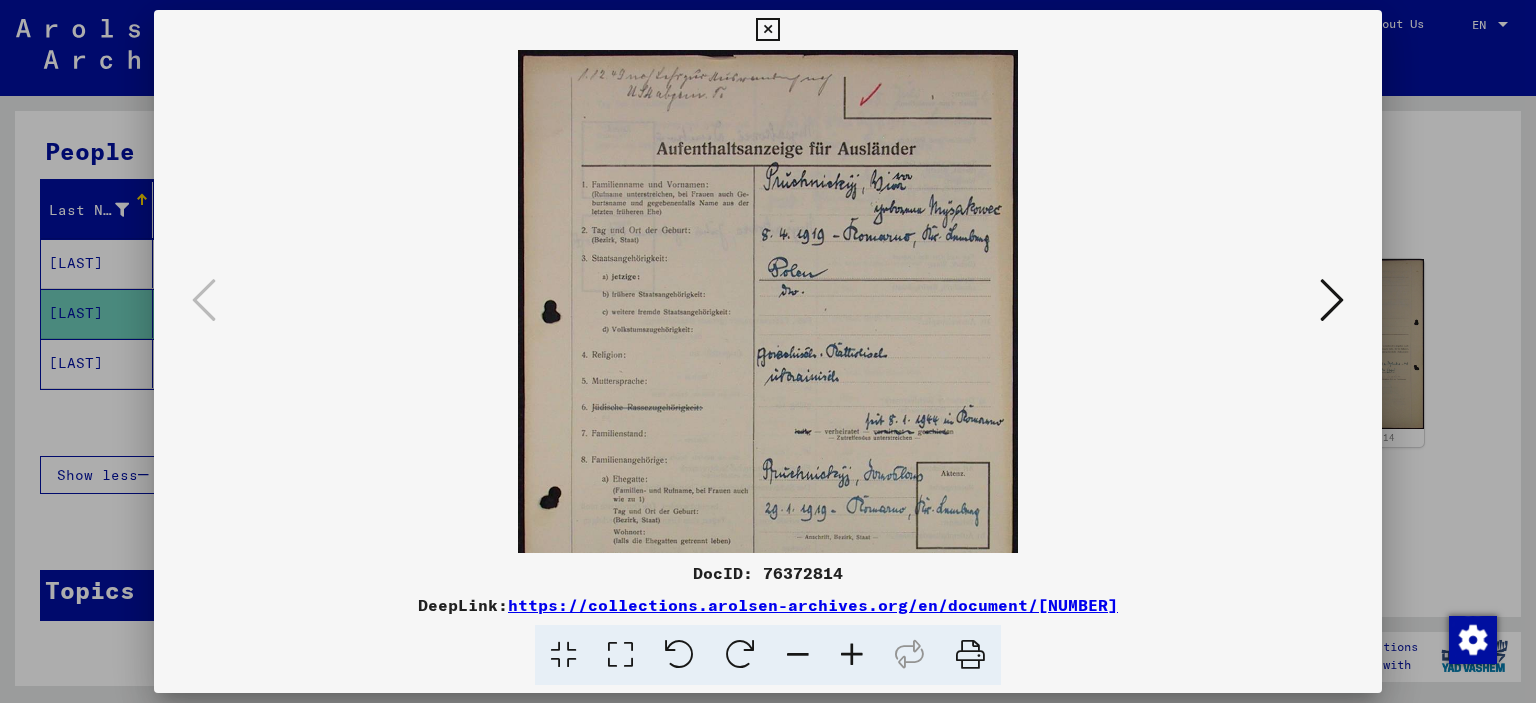click at bounding box center (852, 655) 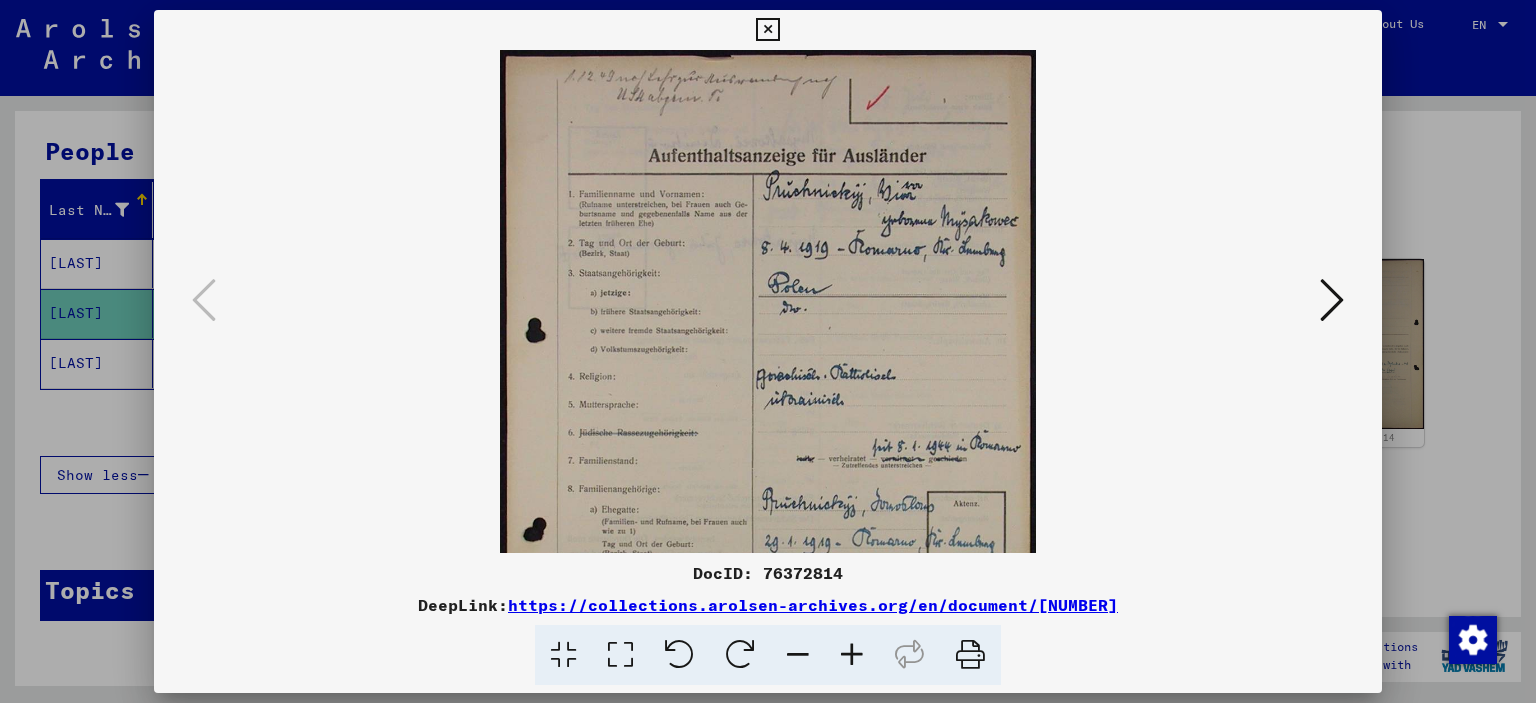 click at bounding box center (852, 655) 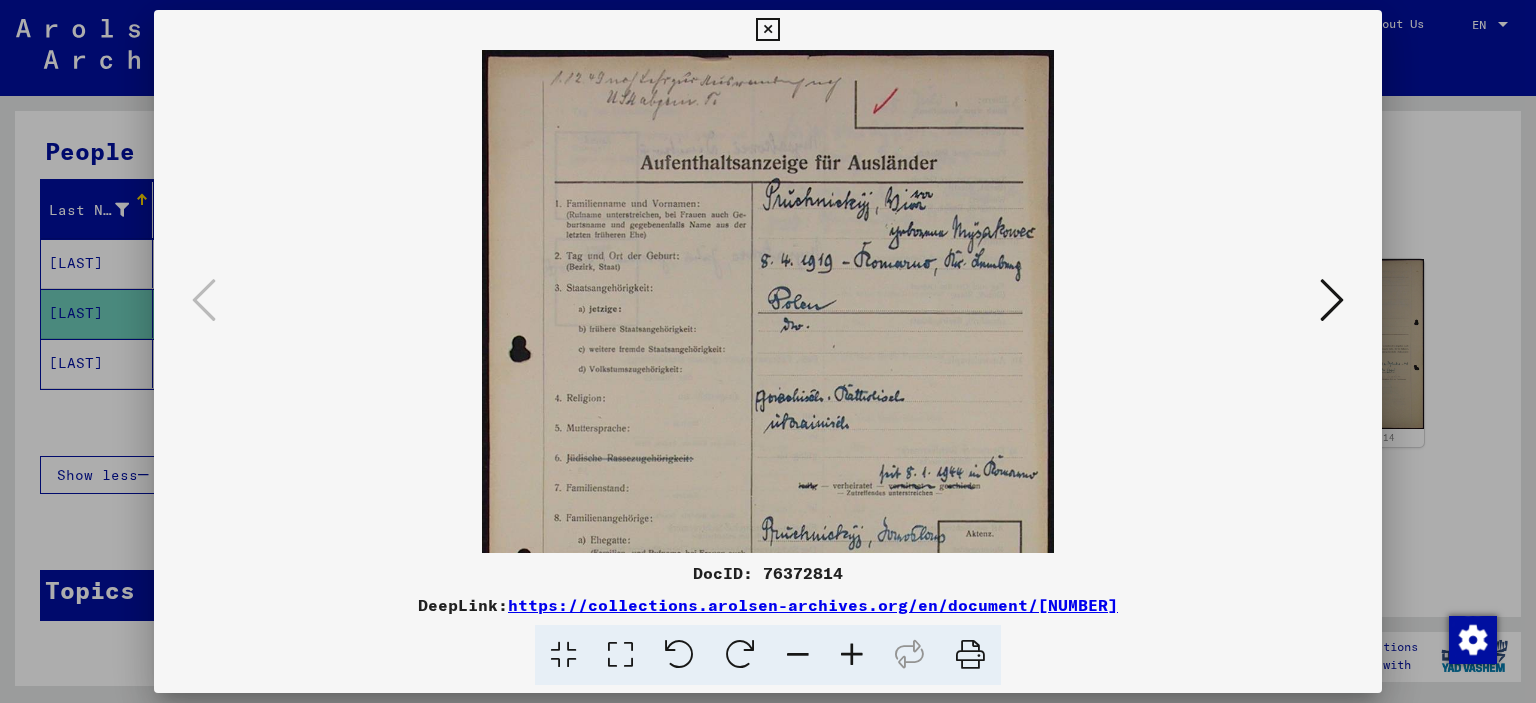 click at bounding box center [852, 655] 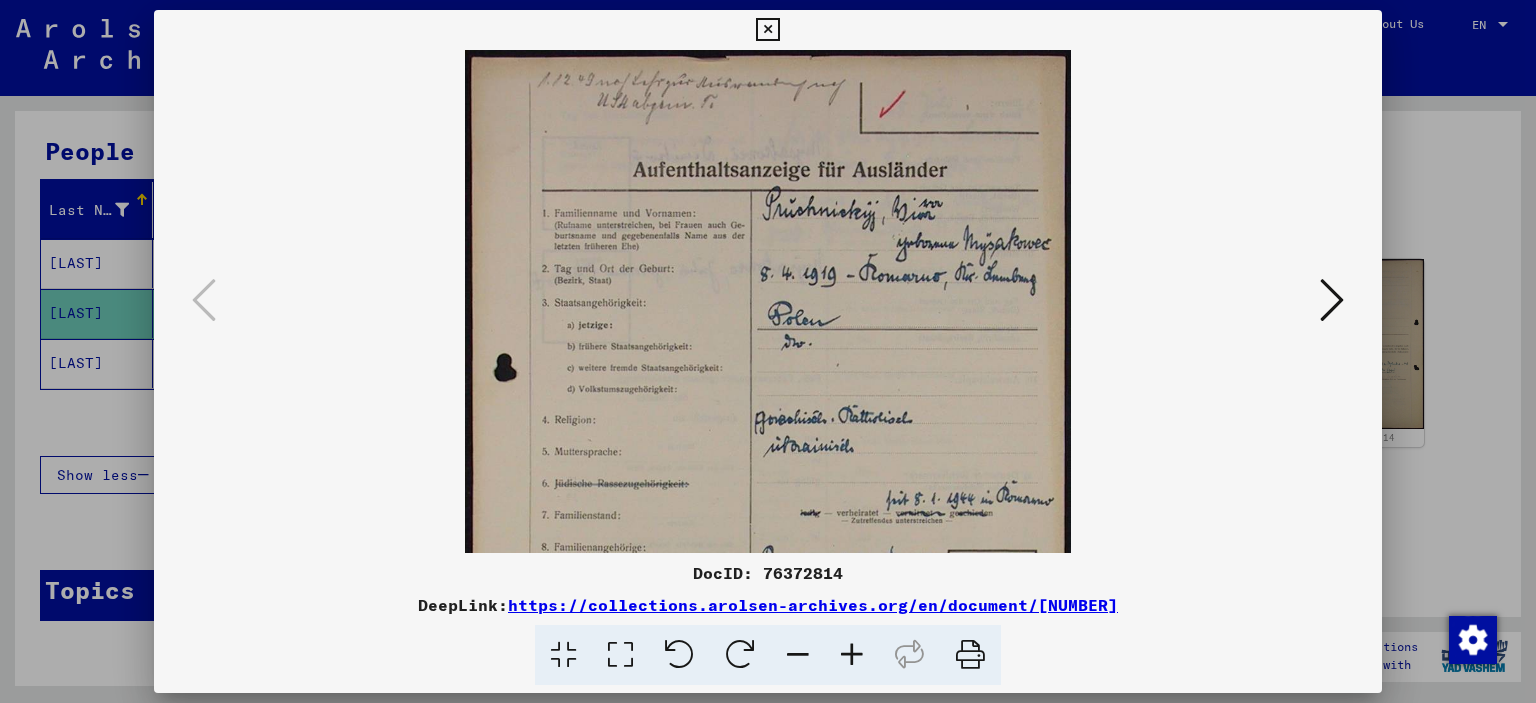 click at bounding box center [852, 655] 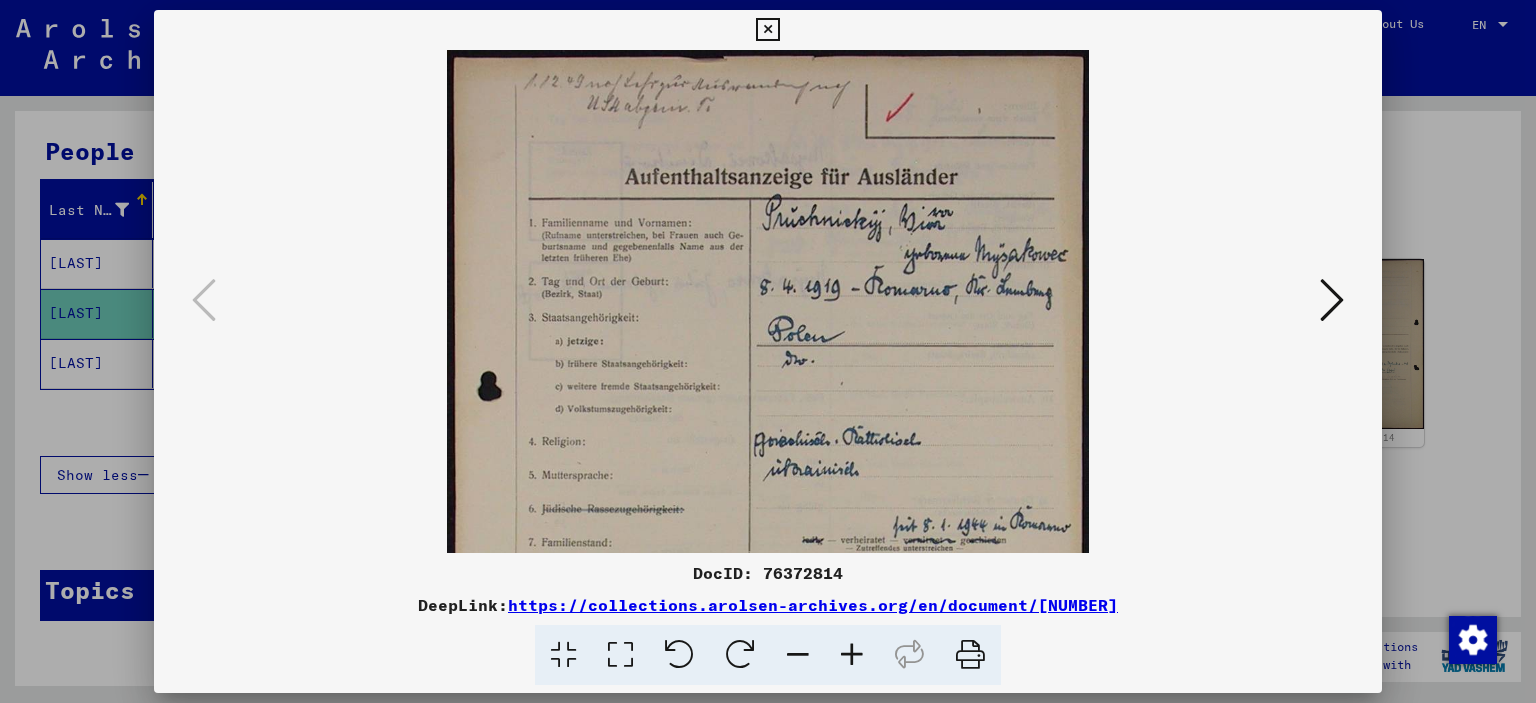 click at bounding box center [852, 655] 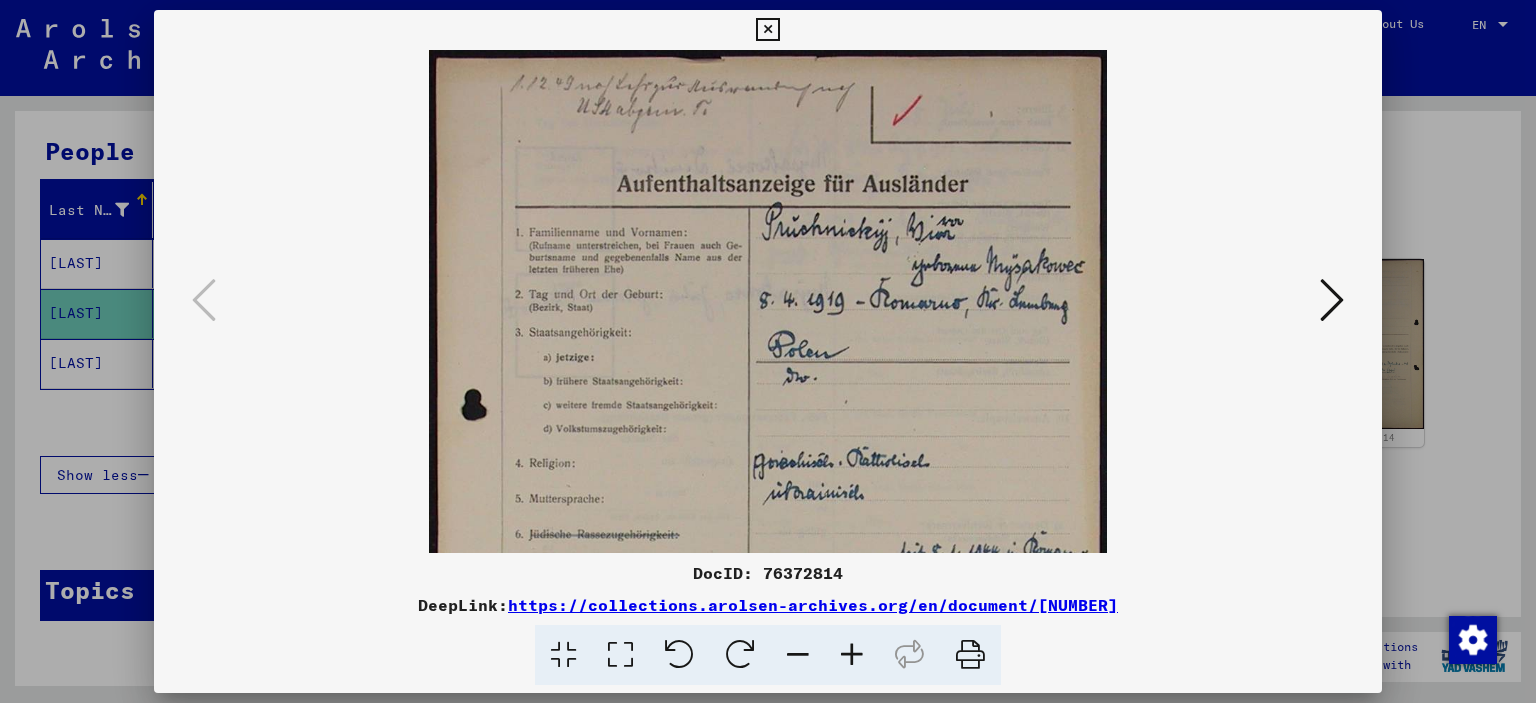 click at bounding box center [852, 655] 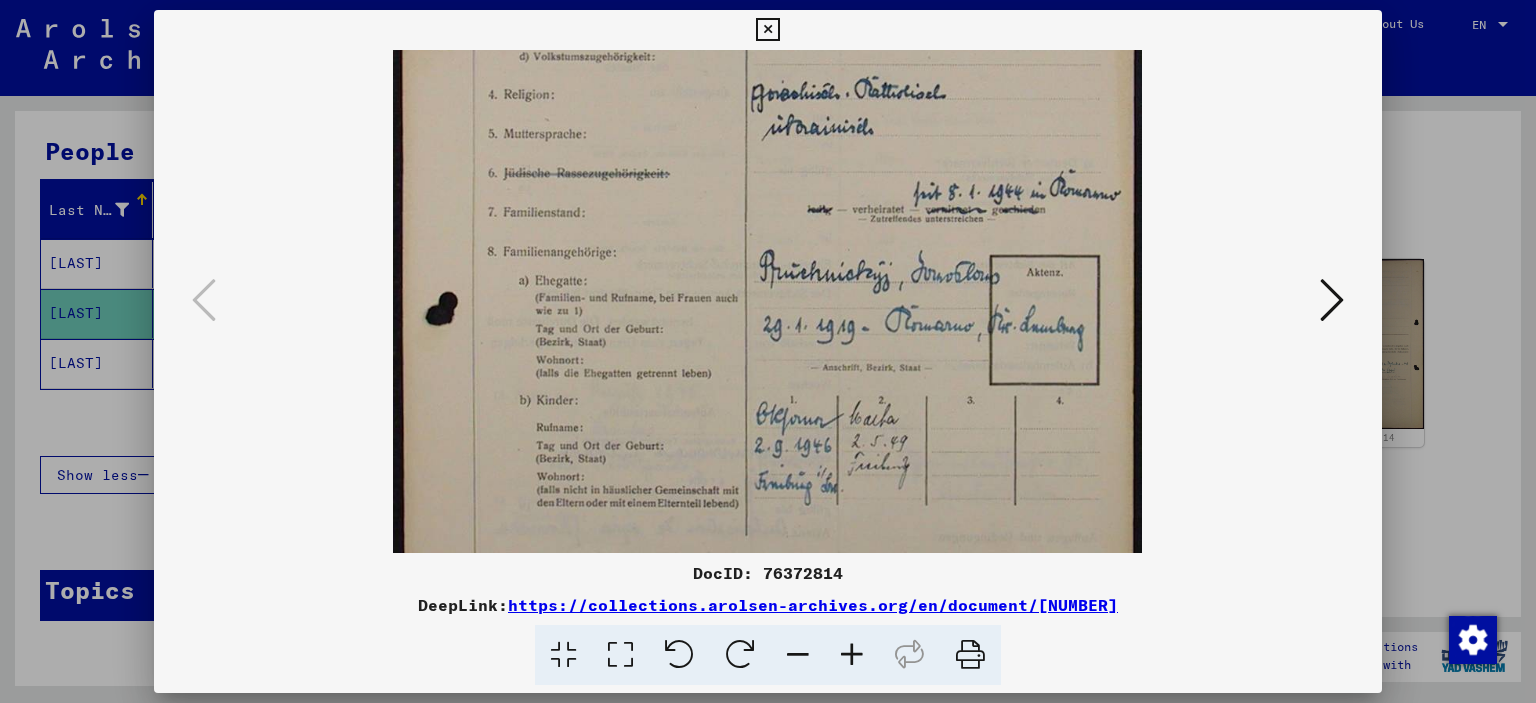 drag, startPoint x: 676, startPoint y: 479, endPoint x: 634, endPoint y: 71, distance: 410.15607 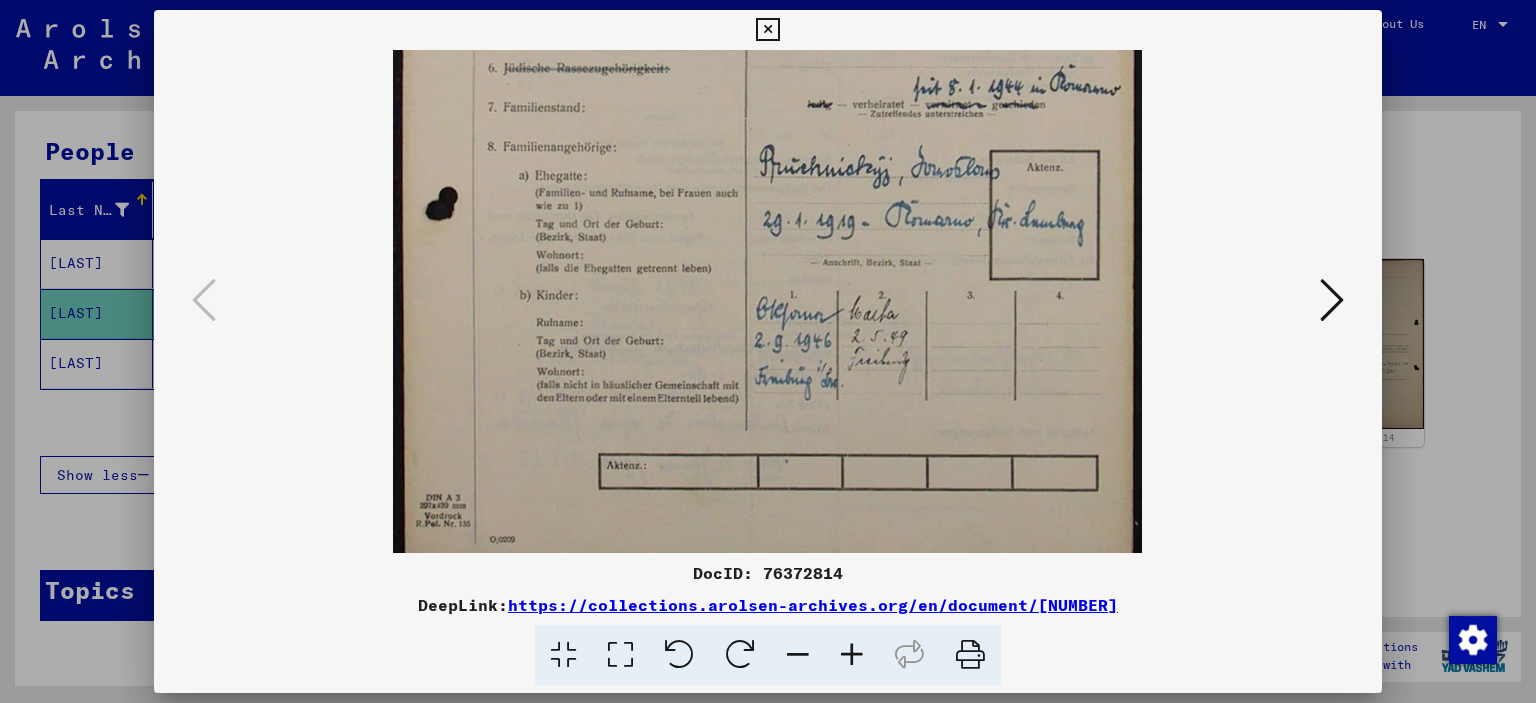 scroll, scrollTop: 524, scrollLeft: 0, axis: vertical 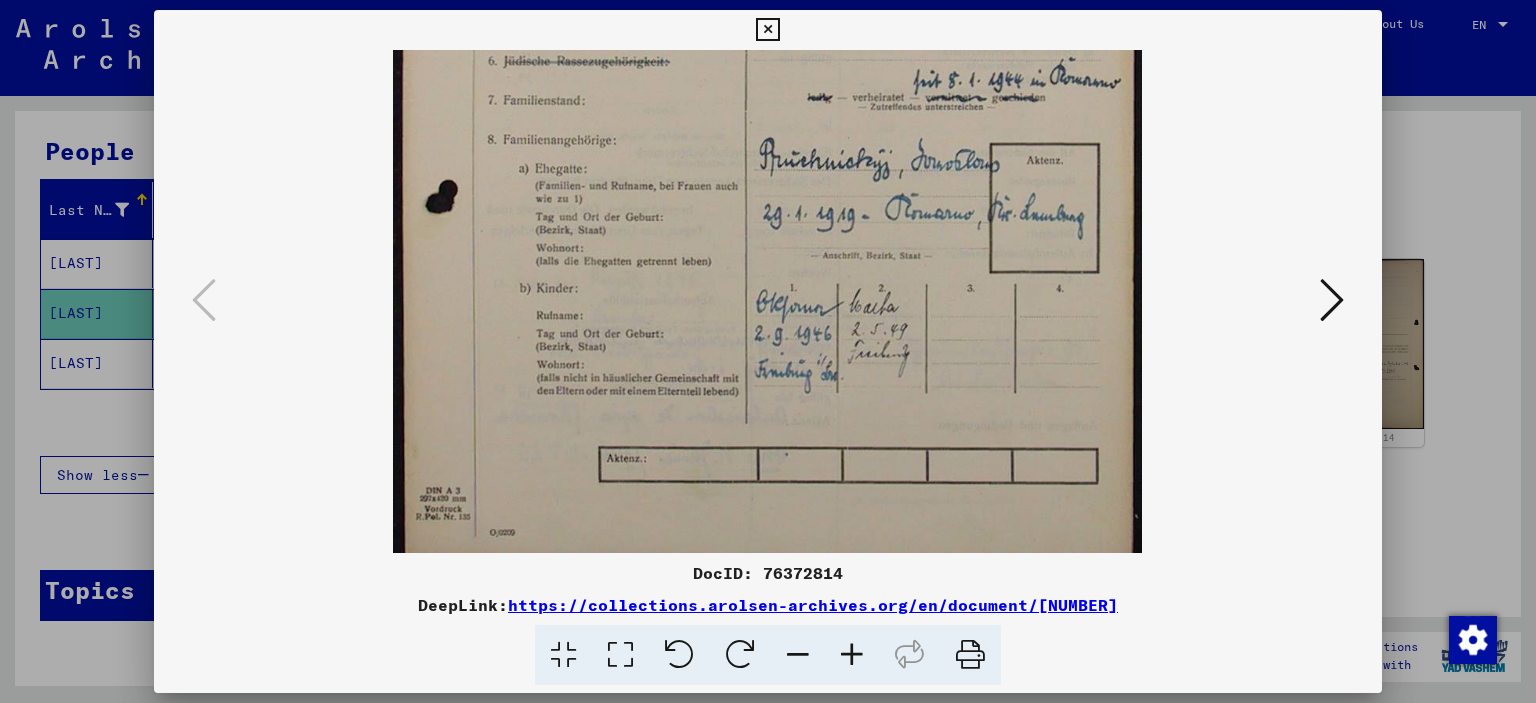 drag, startPoint x: 637, startPoint y: 313, endPoint x: 632, endPoint y: 203, distance: 110.11358 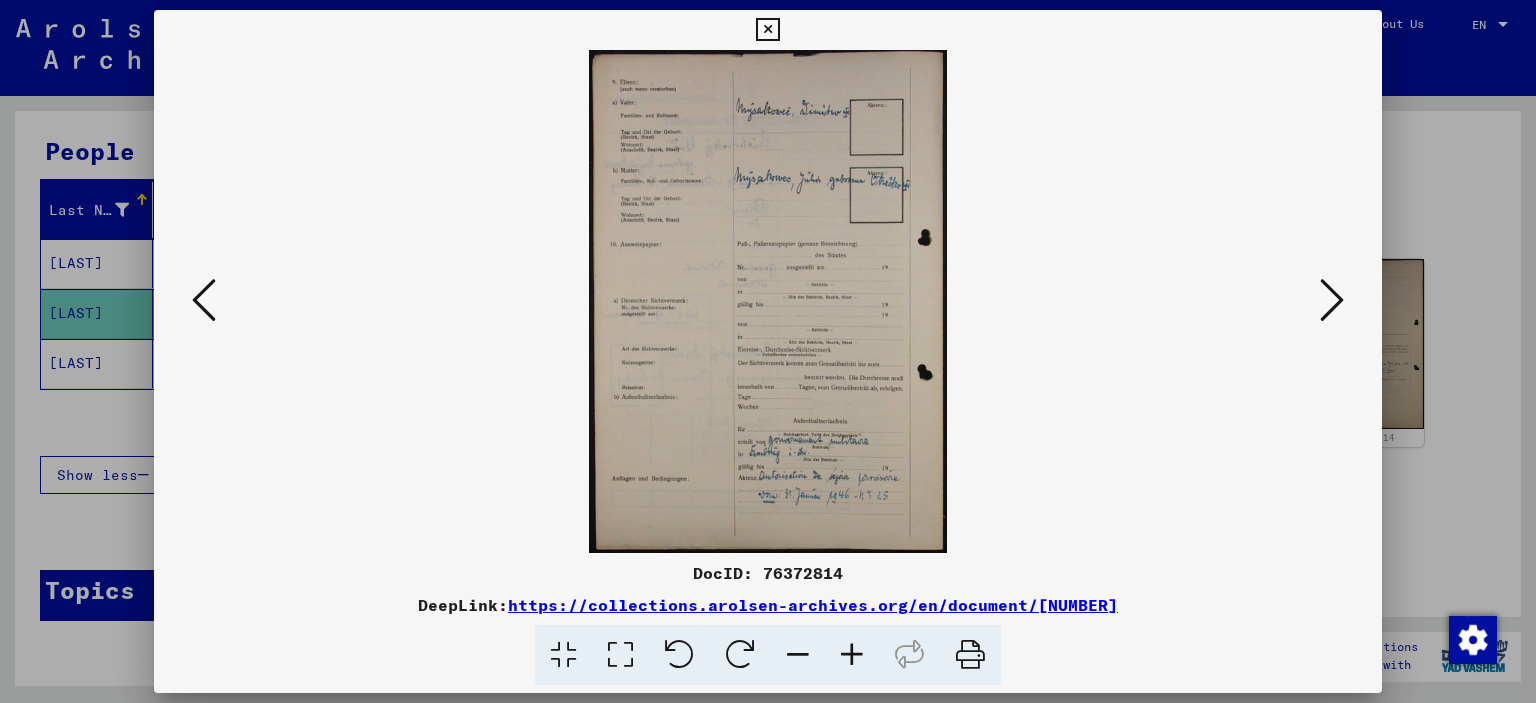 scroll, scrollTop: 0, scrollLeft: 0, axis: both 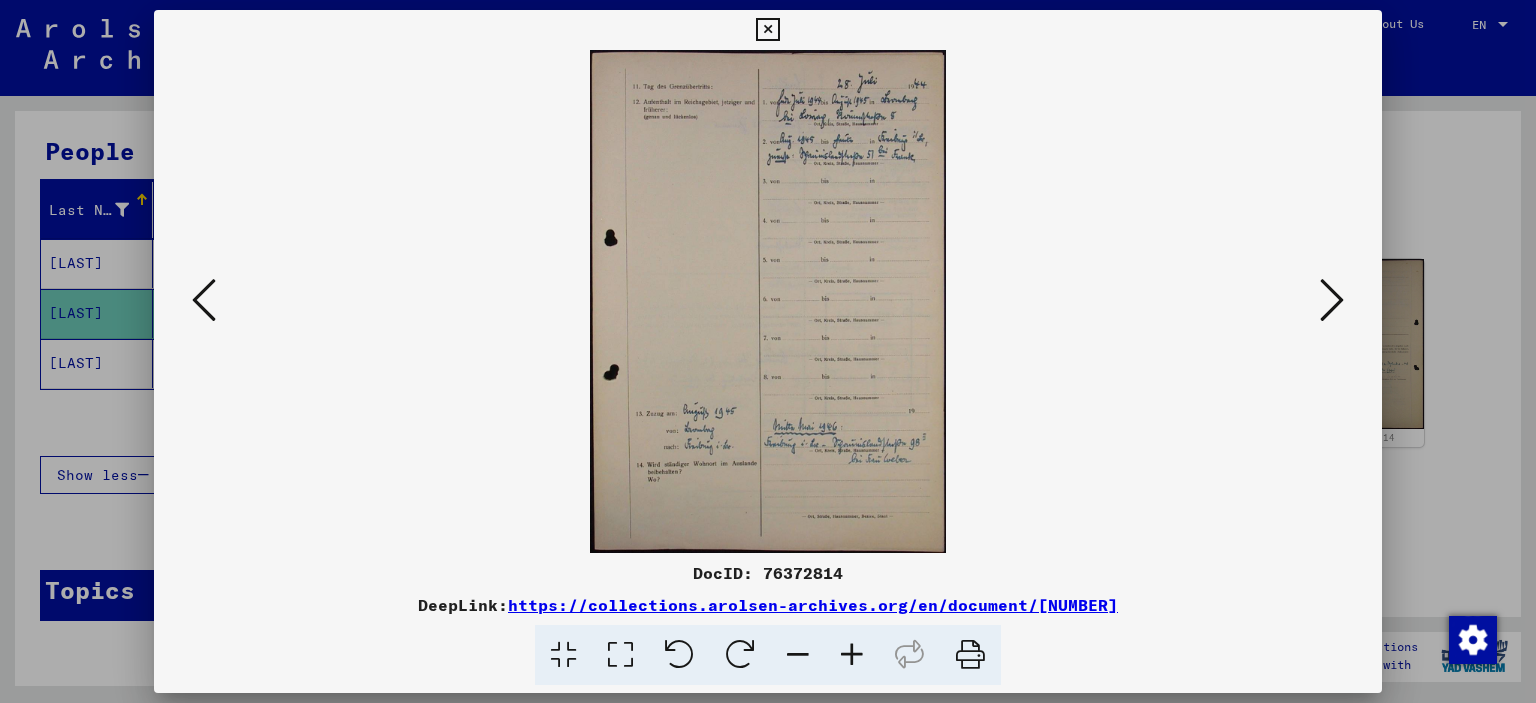 click at bounding box center (1332, 300) 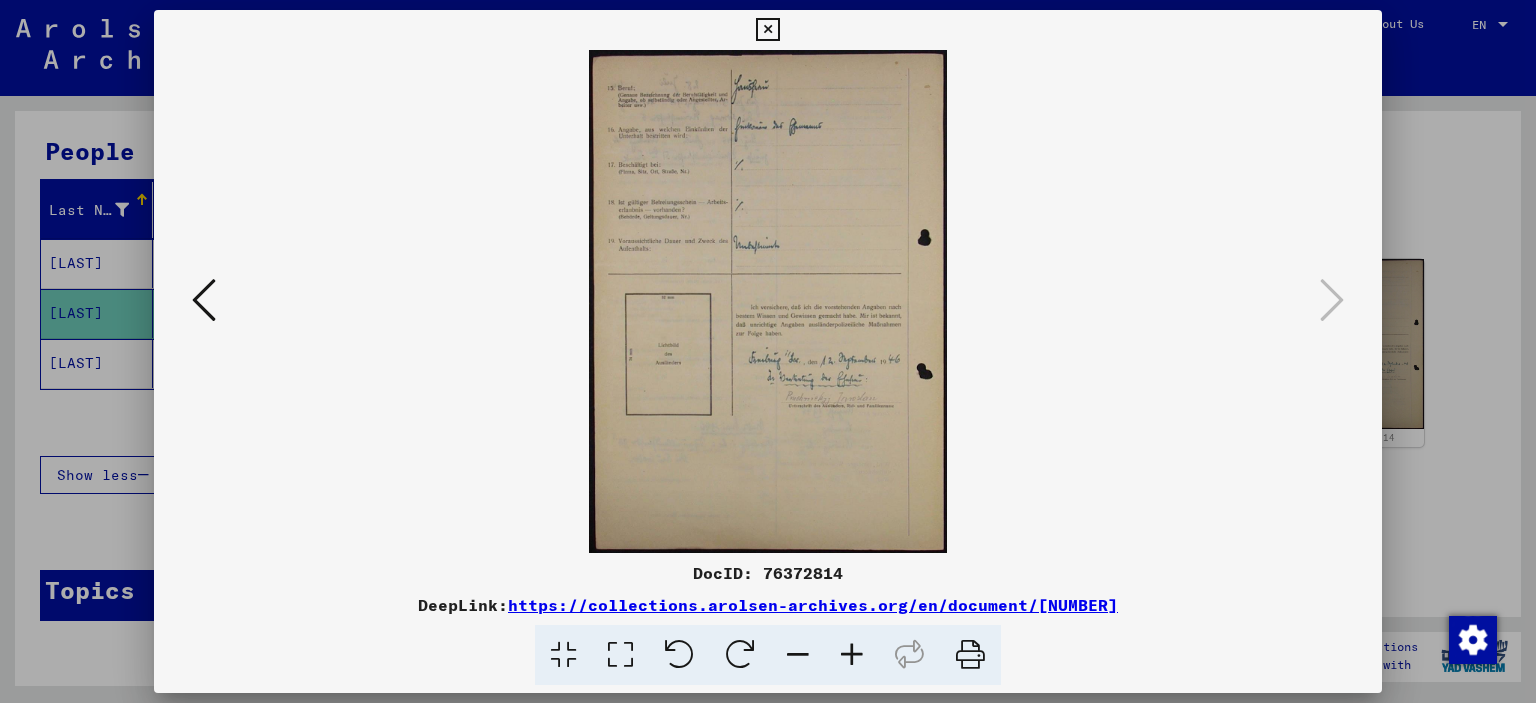 click at bounding box center [767, 30] 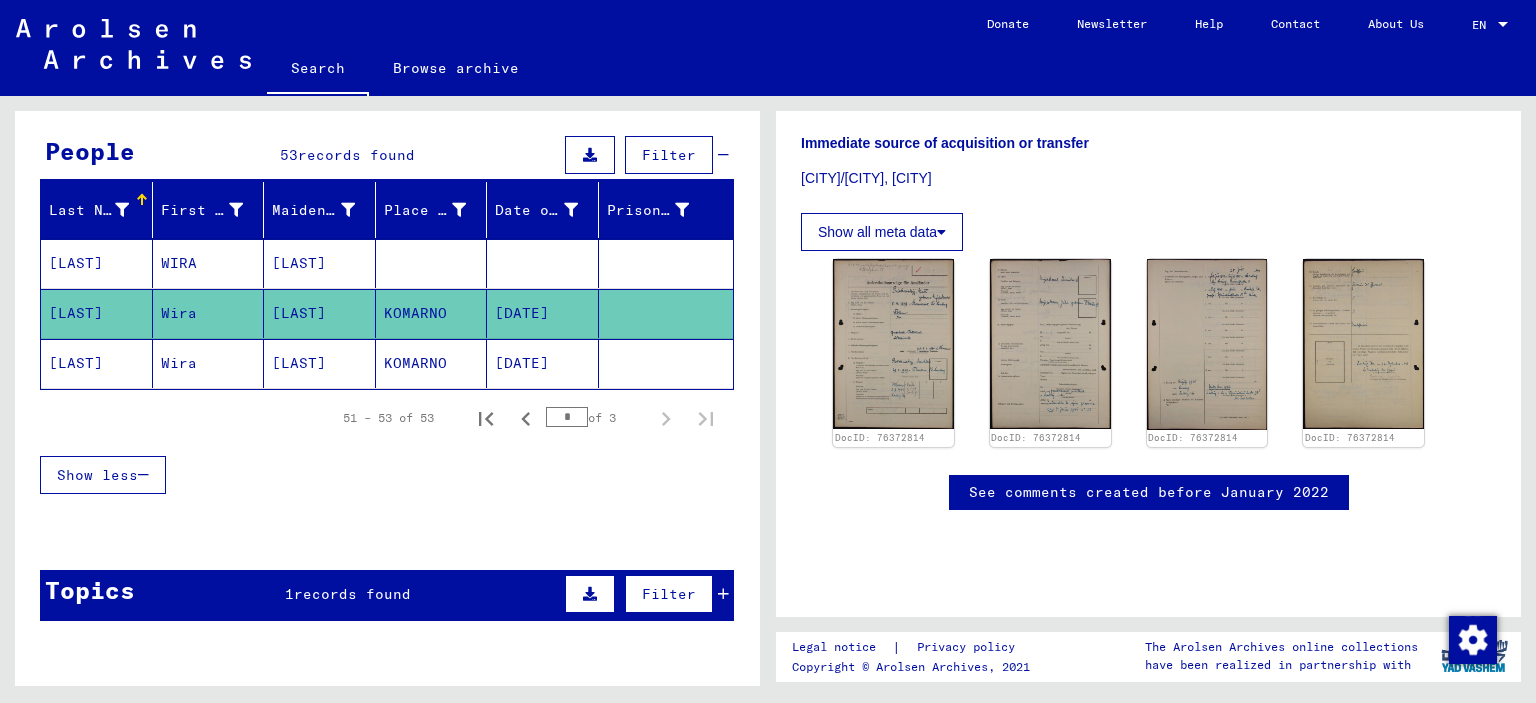 click on "[LAST]" 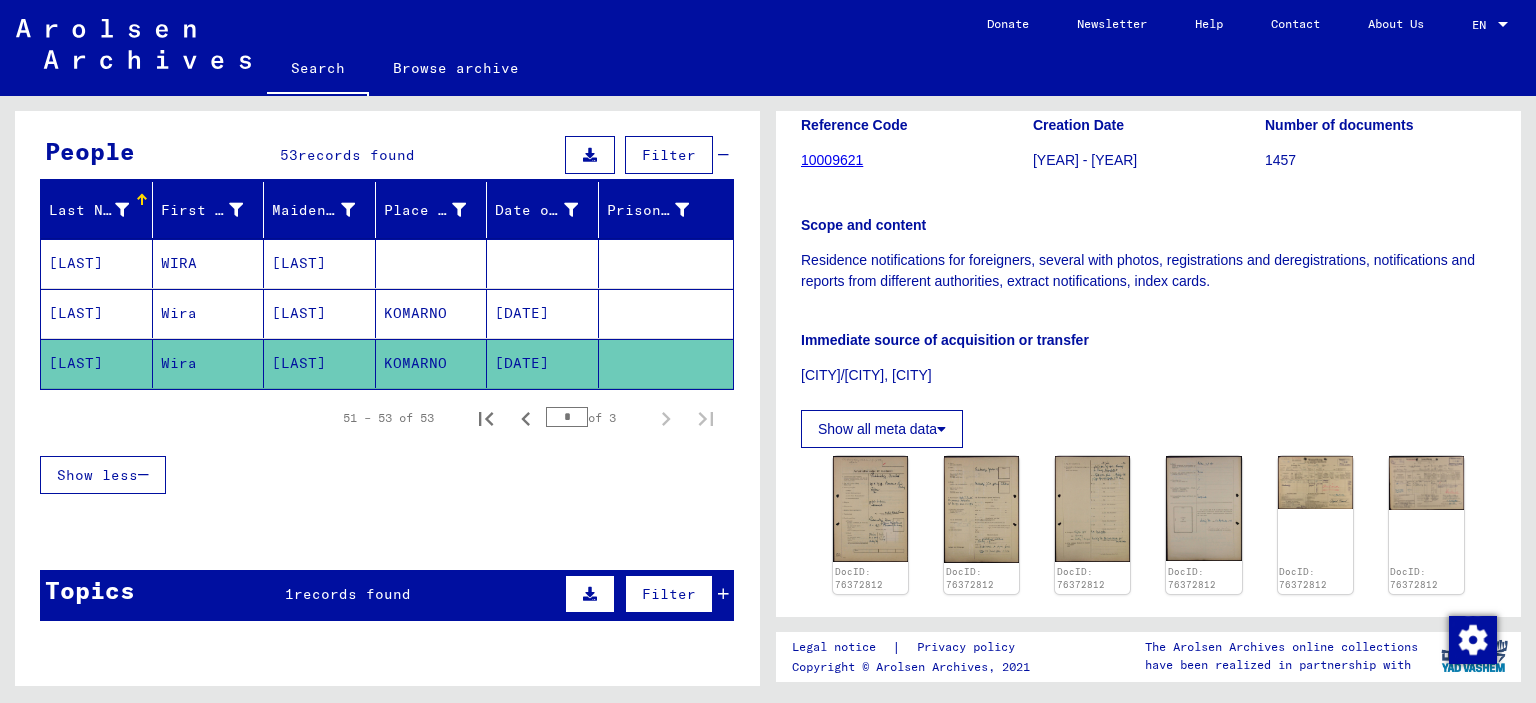 scroll, scrollTop: 400, scrollLeft: 0, axis: vertical 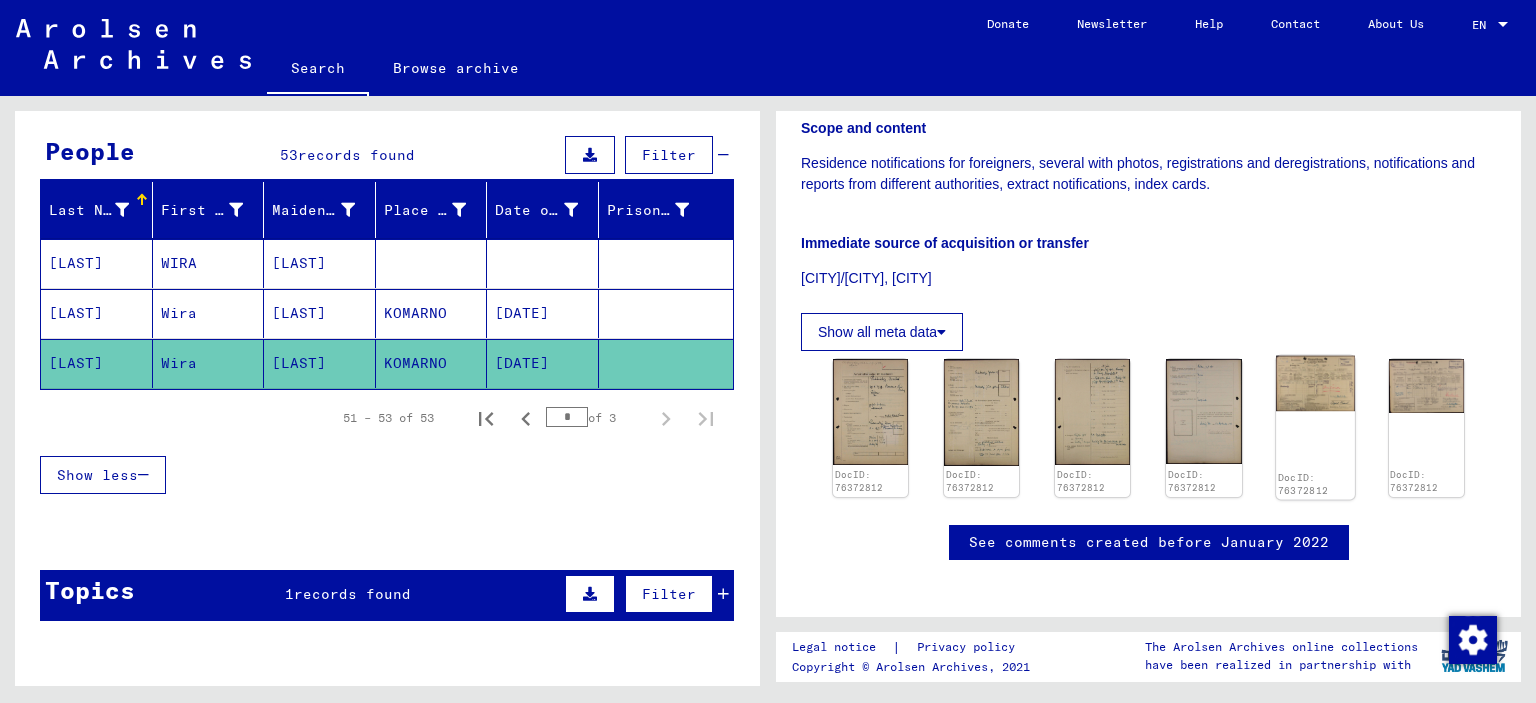 click 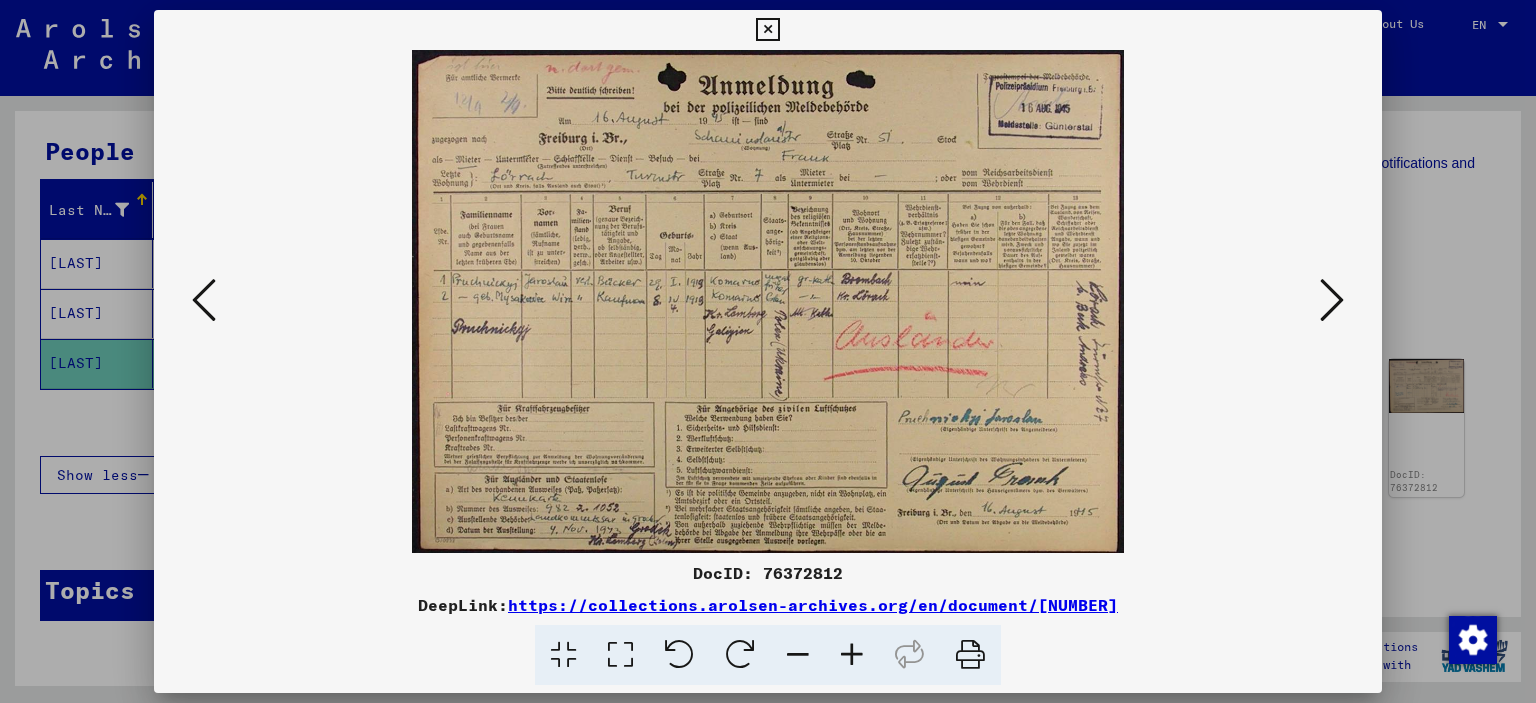 click at bounding box center [852, 655] 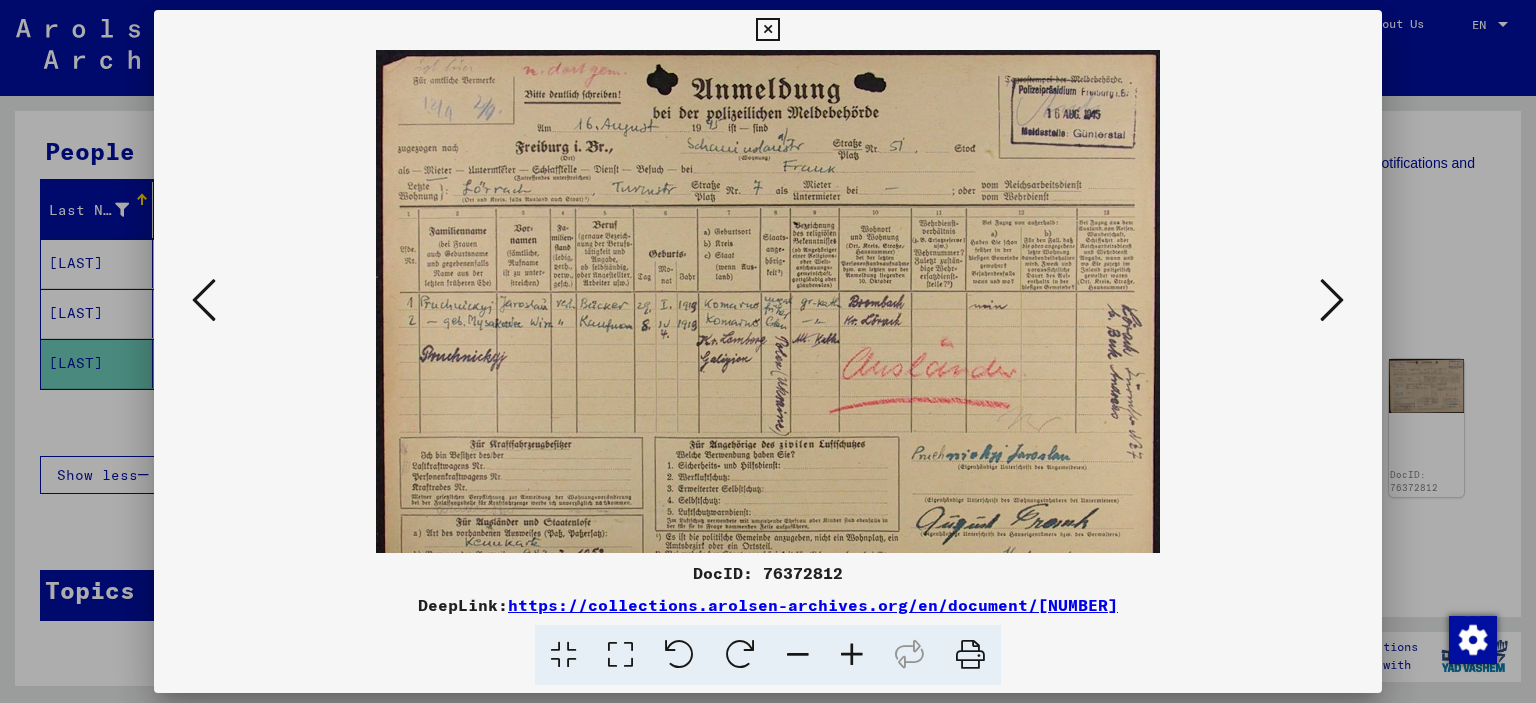 click at bounding box center (852, 655) 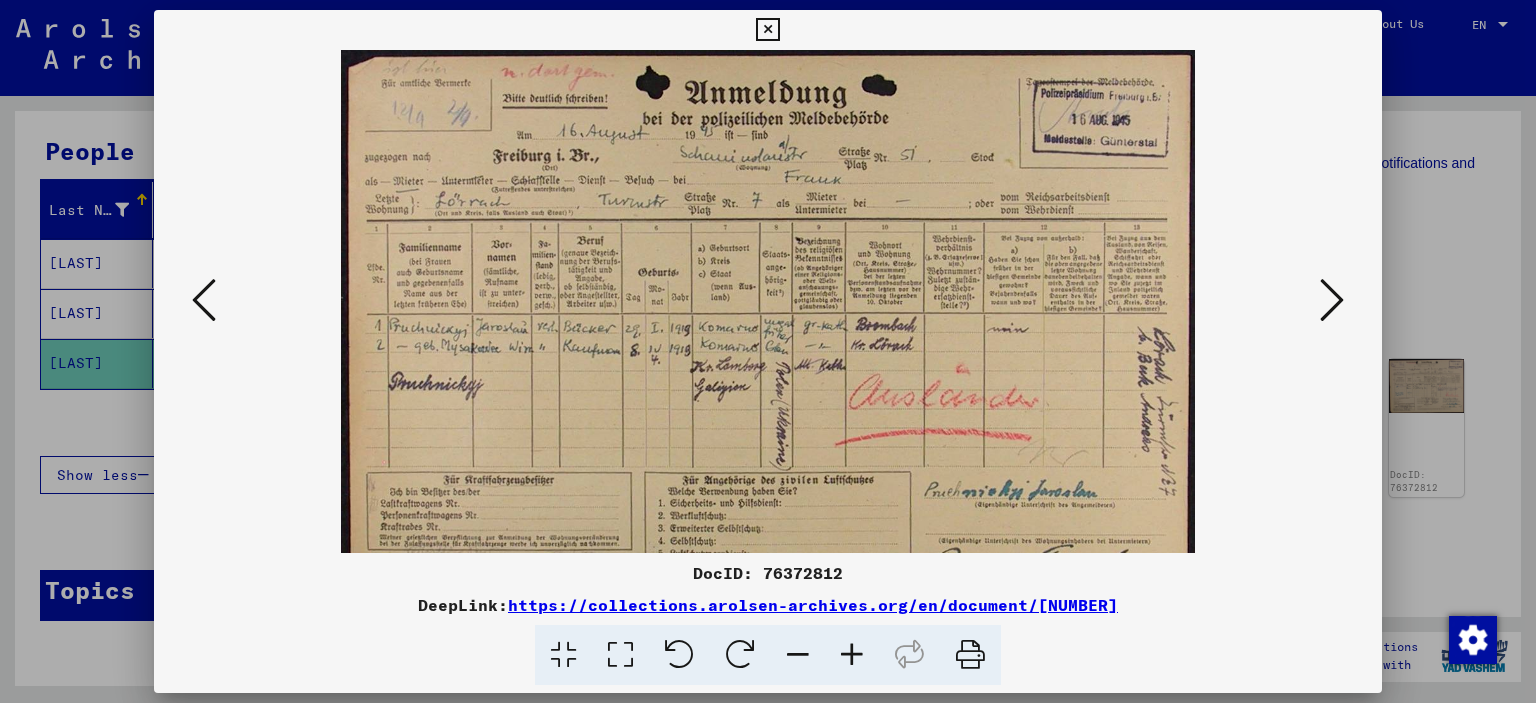 click at bounding box center [852, 655] 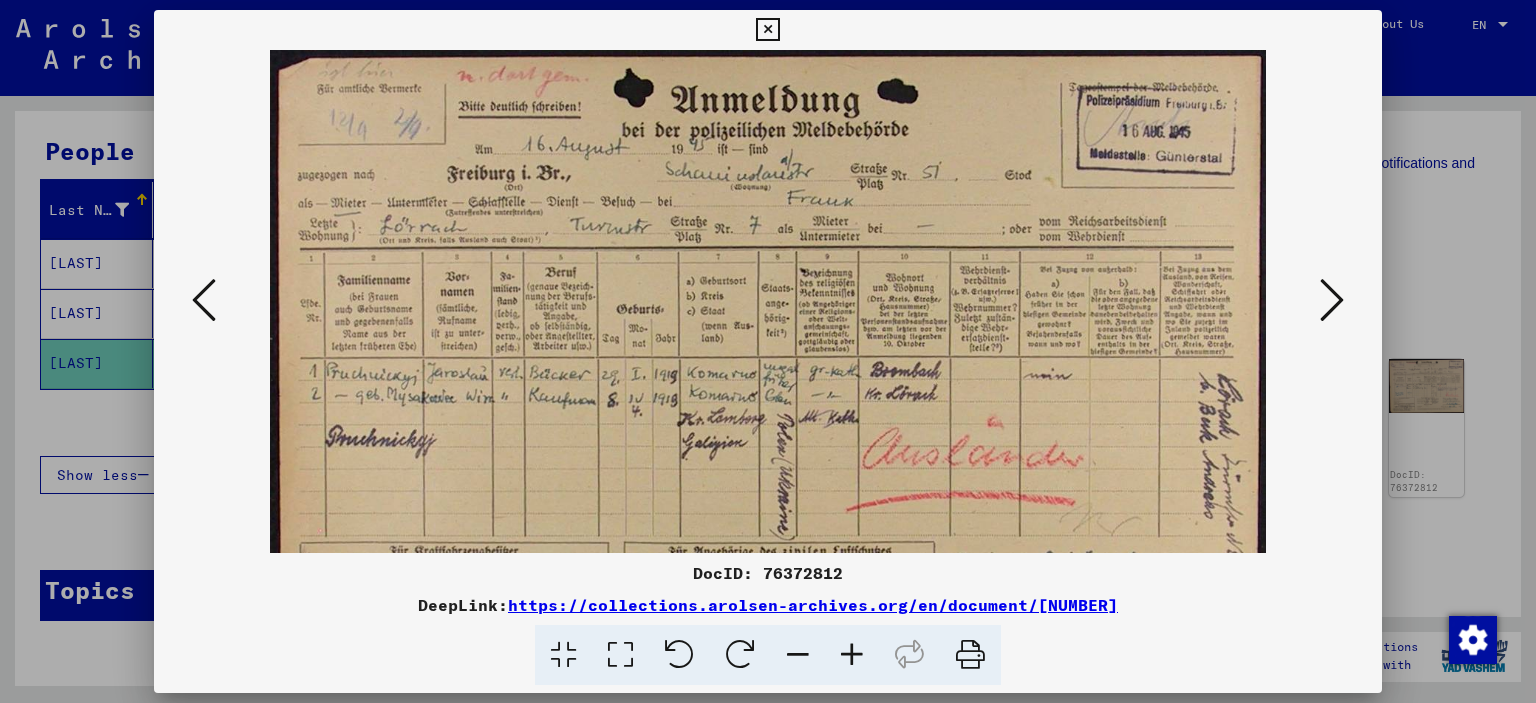 click at bounding box center [852, 655] 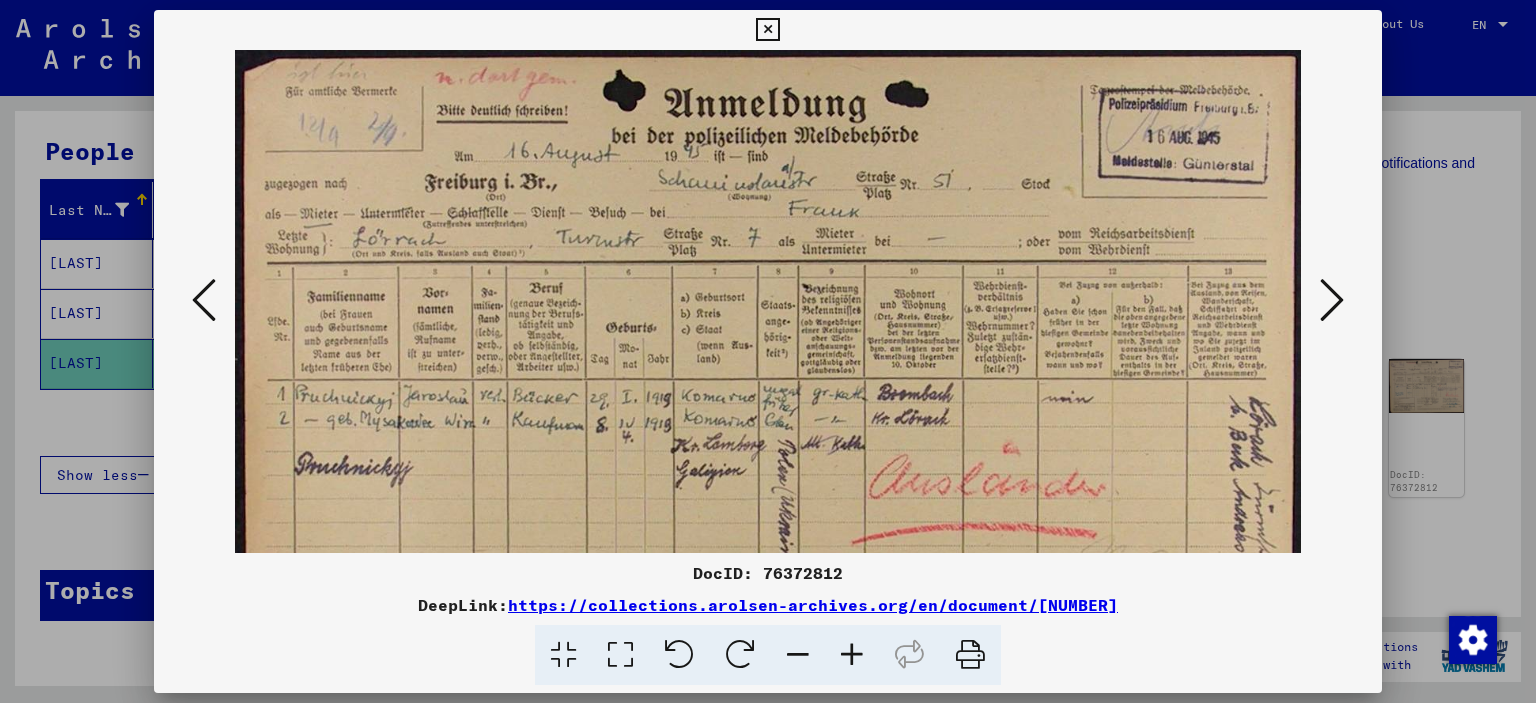 click at bounding box center (852, 655) 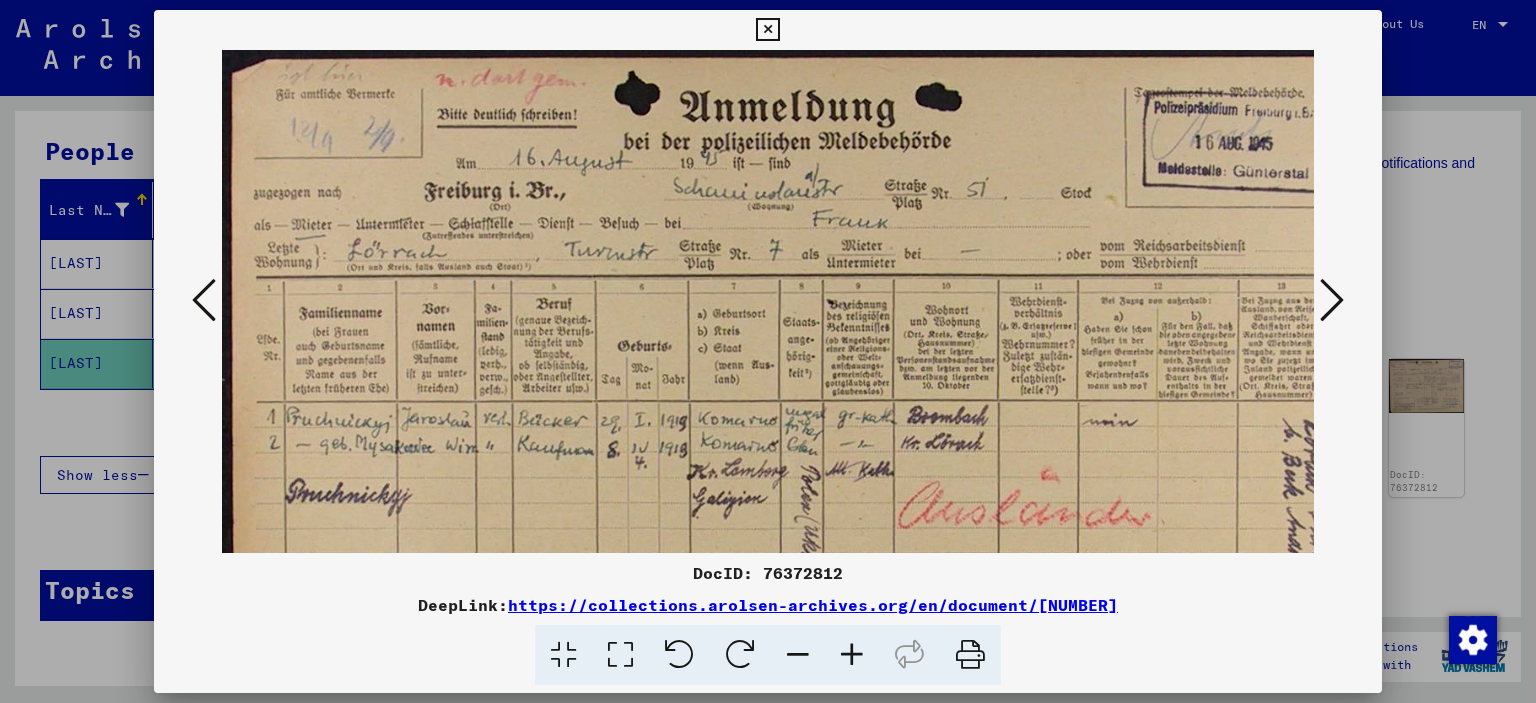 click at bounding box center (852, 655) 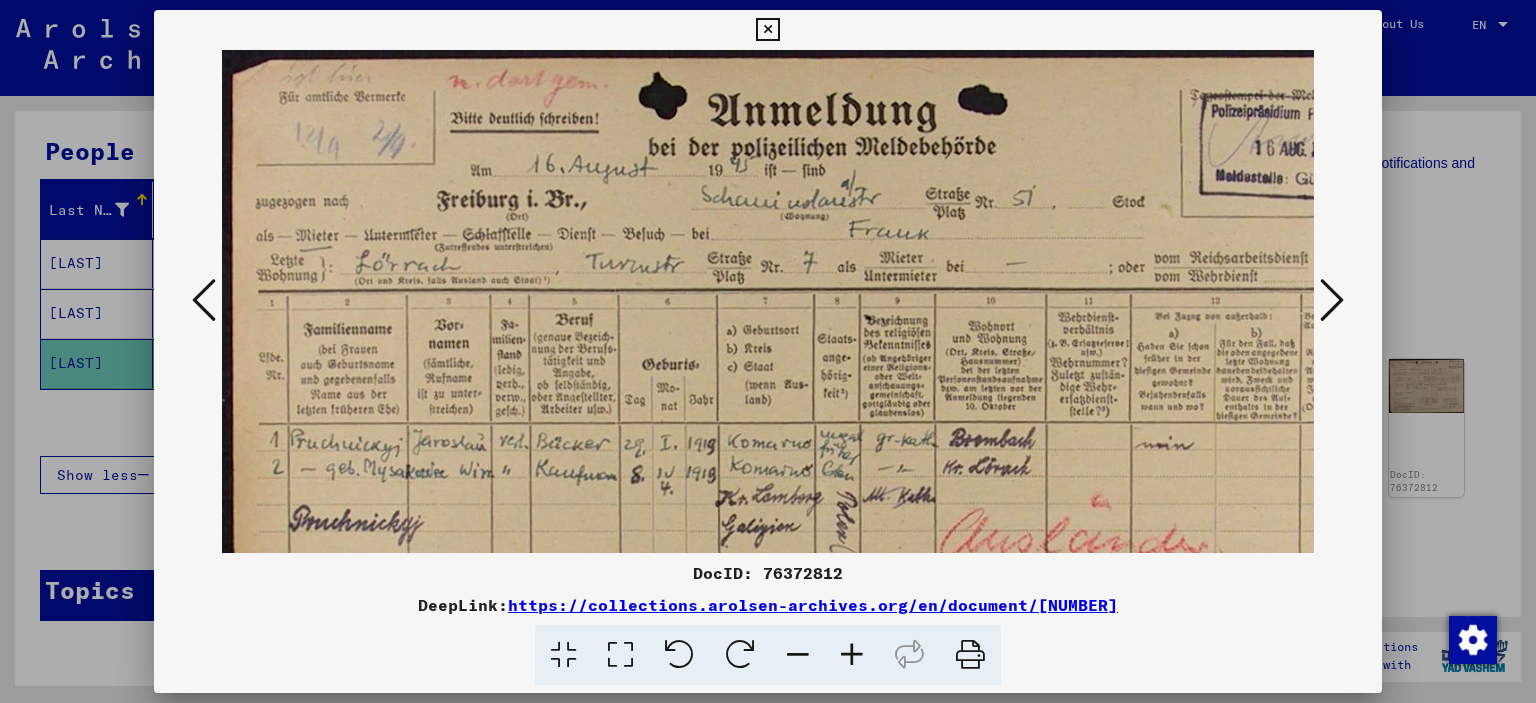 click at bounding box center [852, 655] 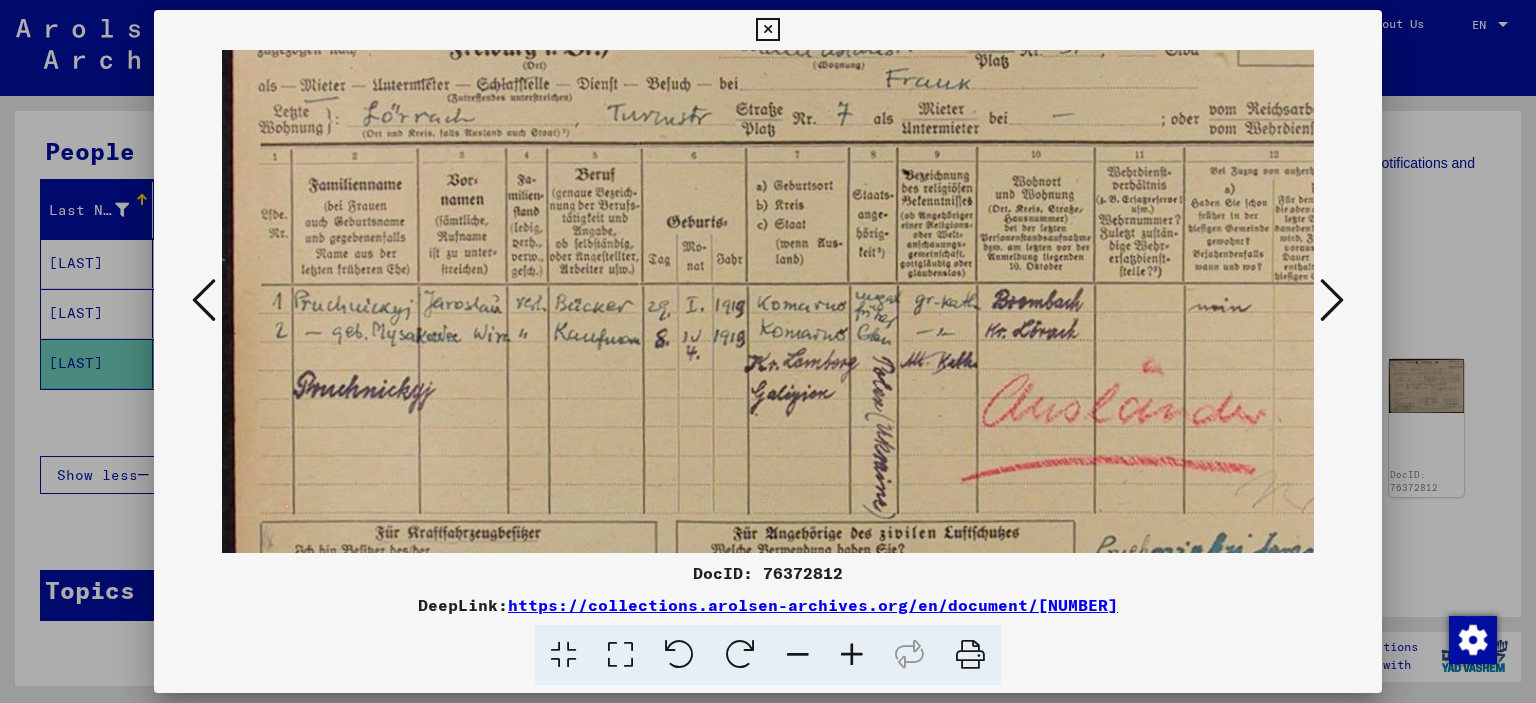 scroll, scrollTop: 228, scrollLeft: 0, axis: vertical 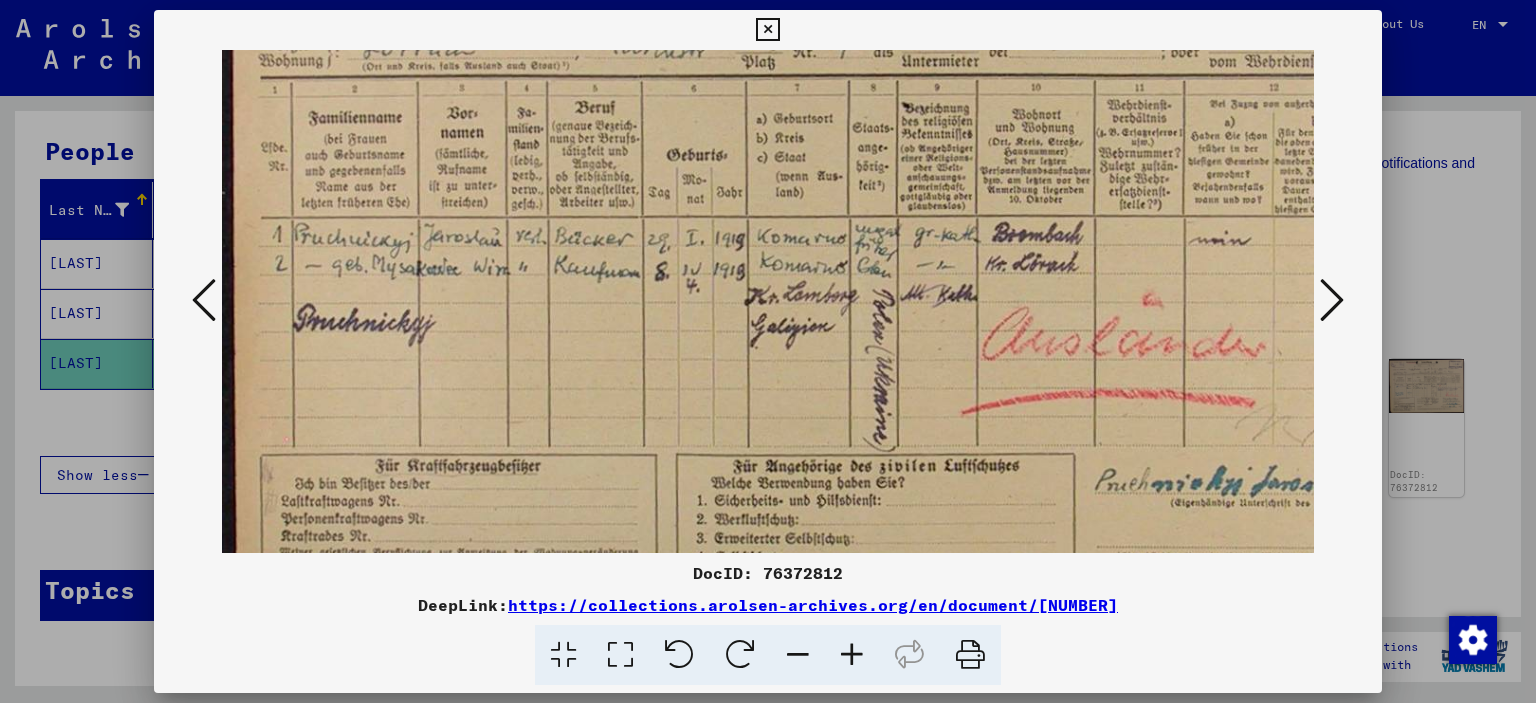 drag, startPoint x: 523, startPoint y: 395, endPoint x: 528, endPoint y: 167, distance: 228.05482 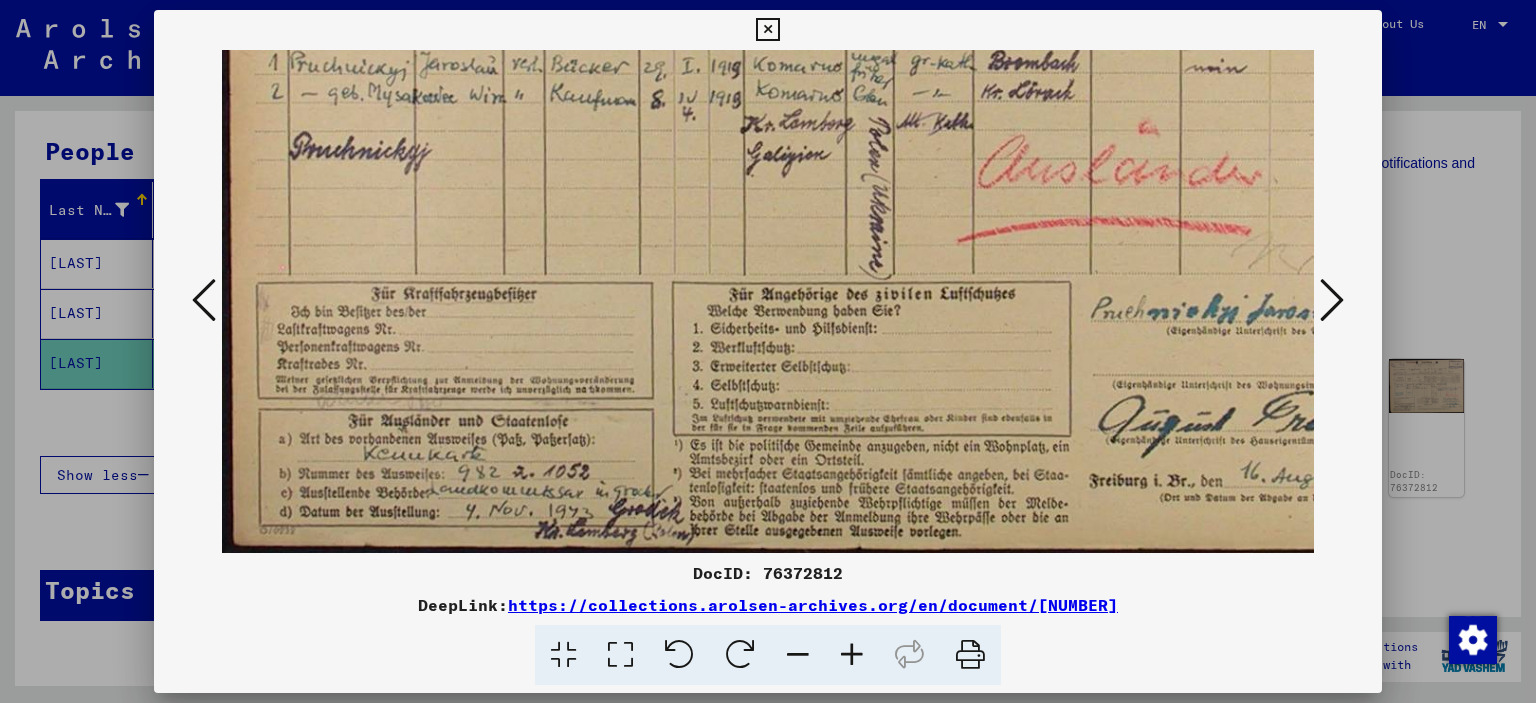 drag, startPoint x: 892, startPoint y: 427, endPoint x: 886, endPoint y: 4, distance: 423.04254 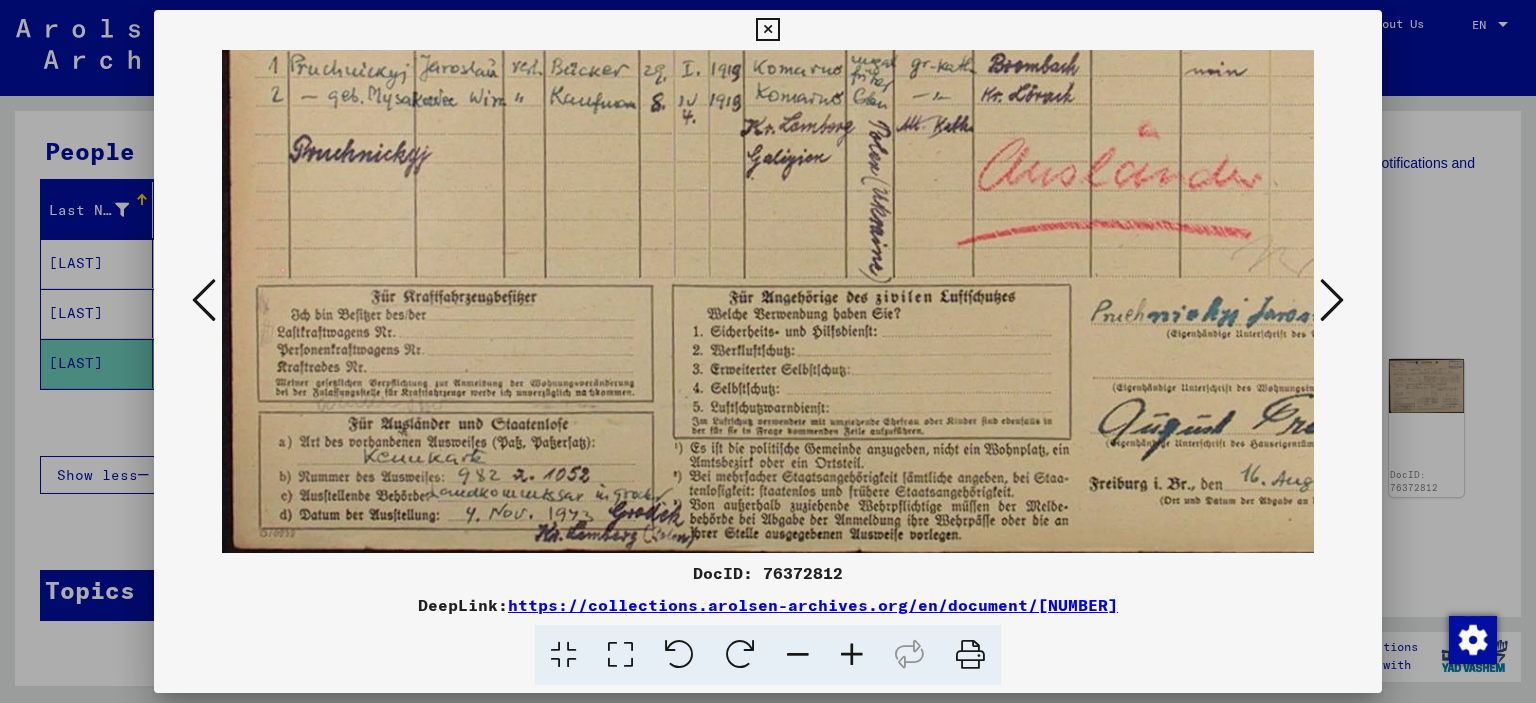 click at bounding box center (1332, 300) 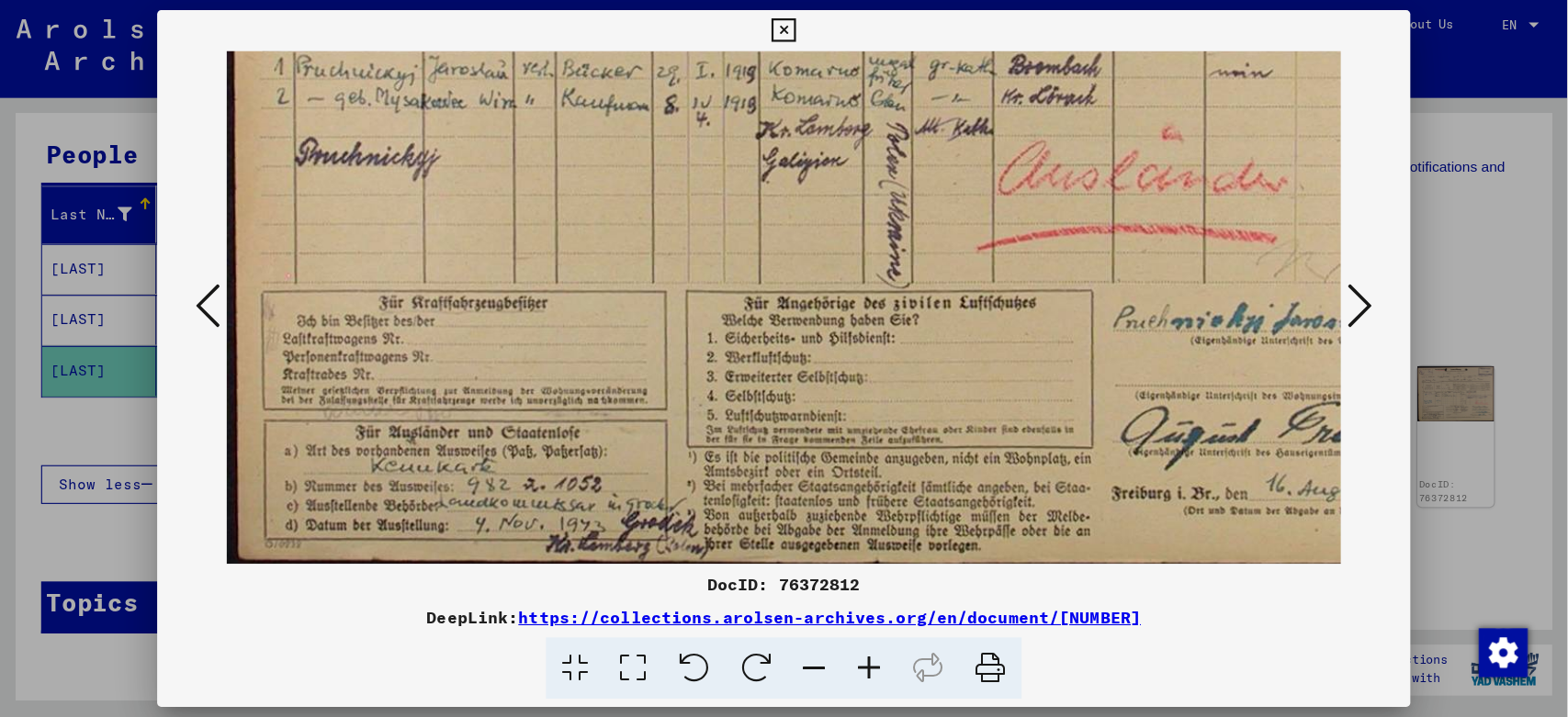 scroll, scrollTop: 0, scrollLeft: 0, axis: both 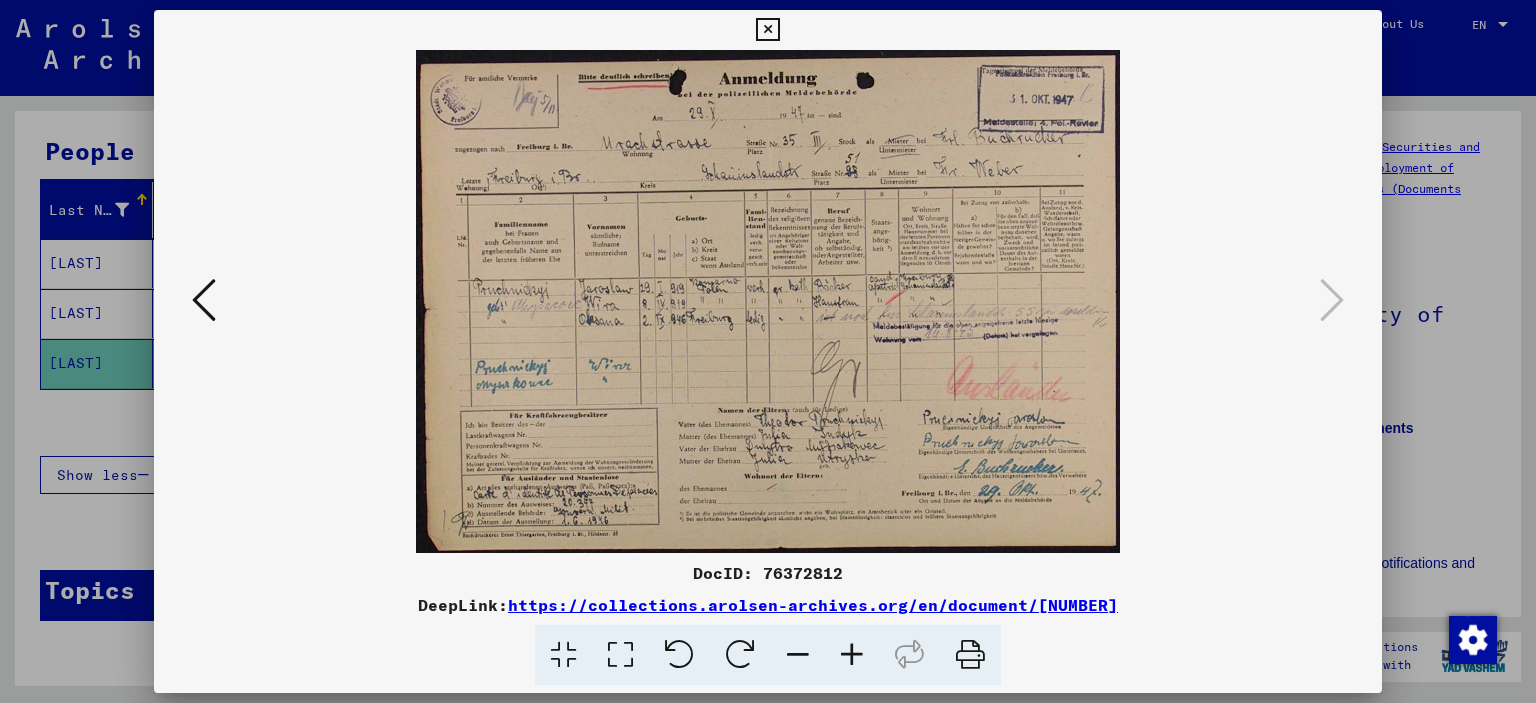 click at bounding box center [852, 655] 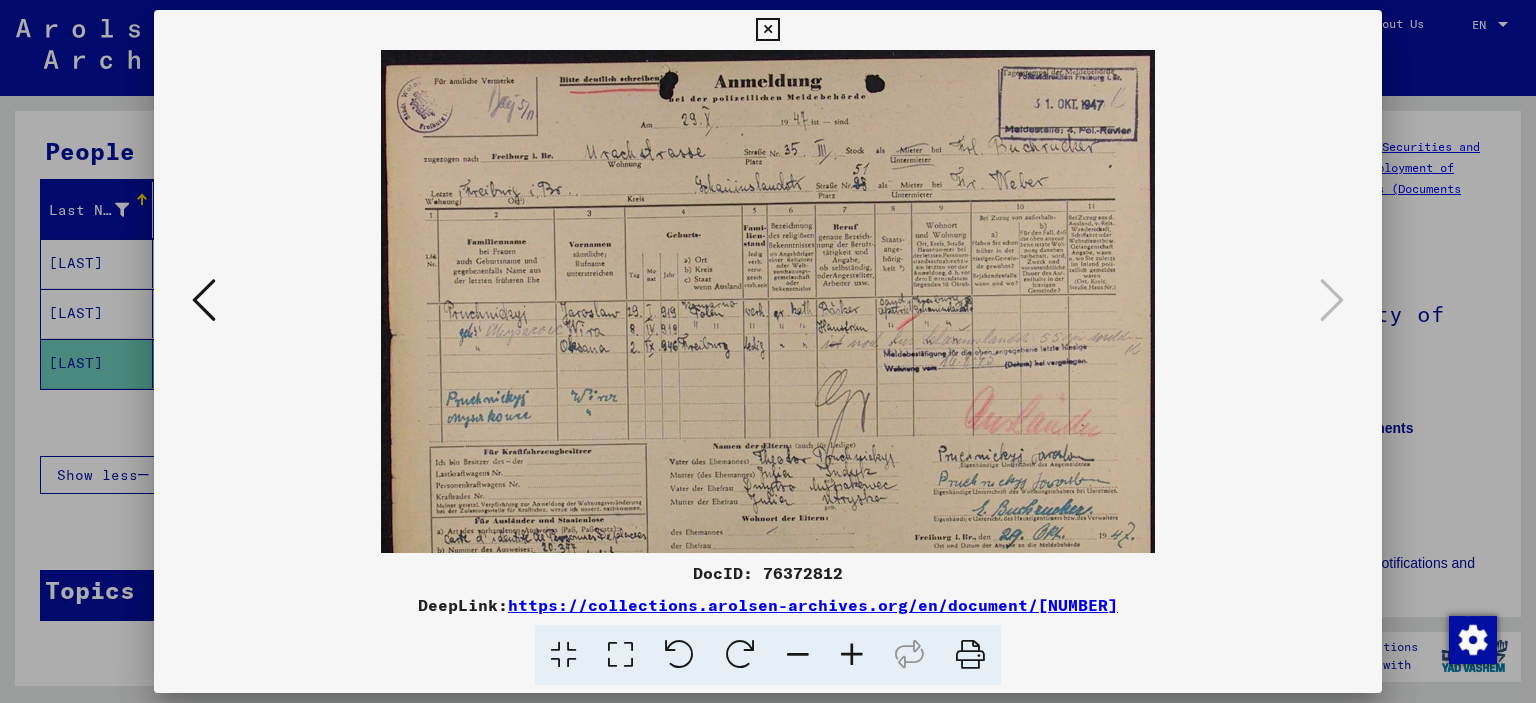 click at bounding box center [852, 655] 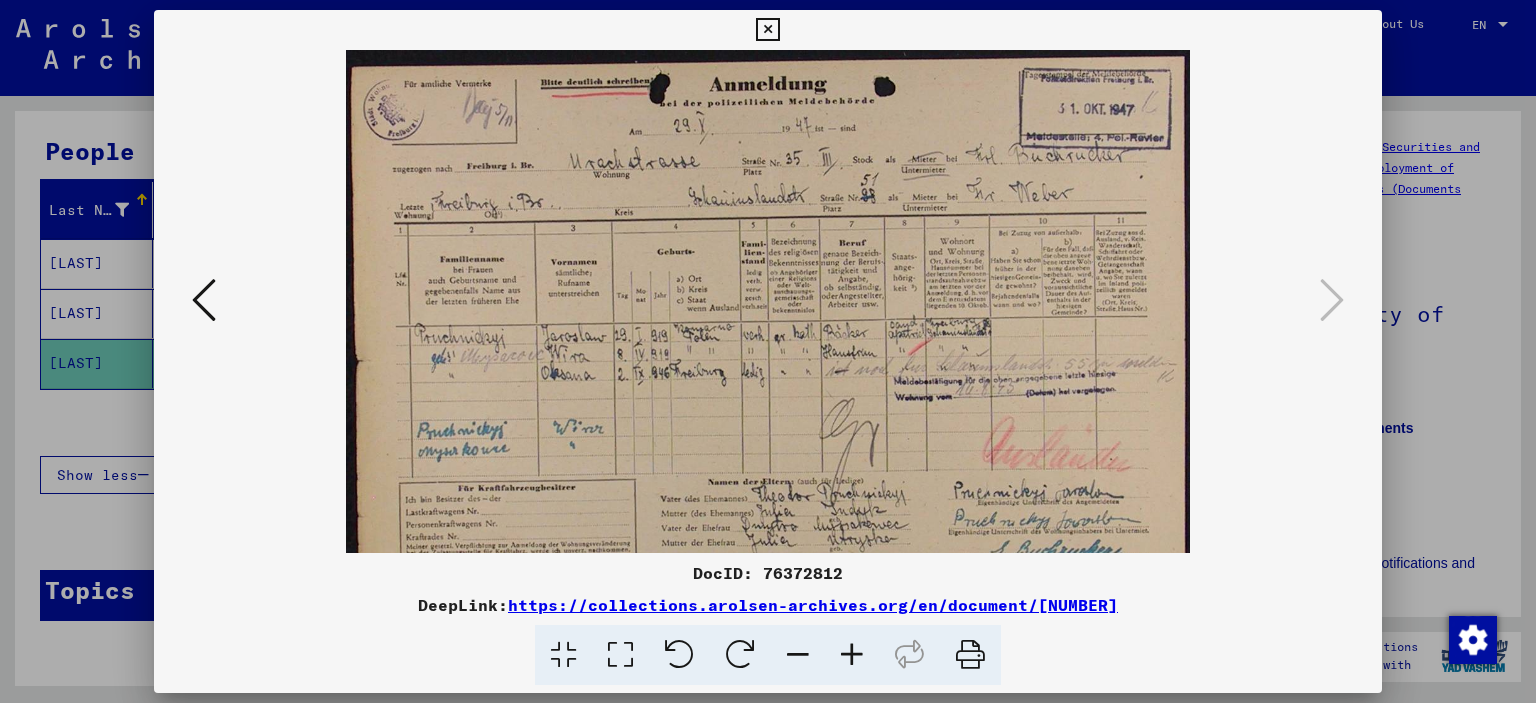 click at bounding box center (852, 655) 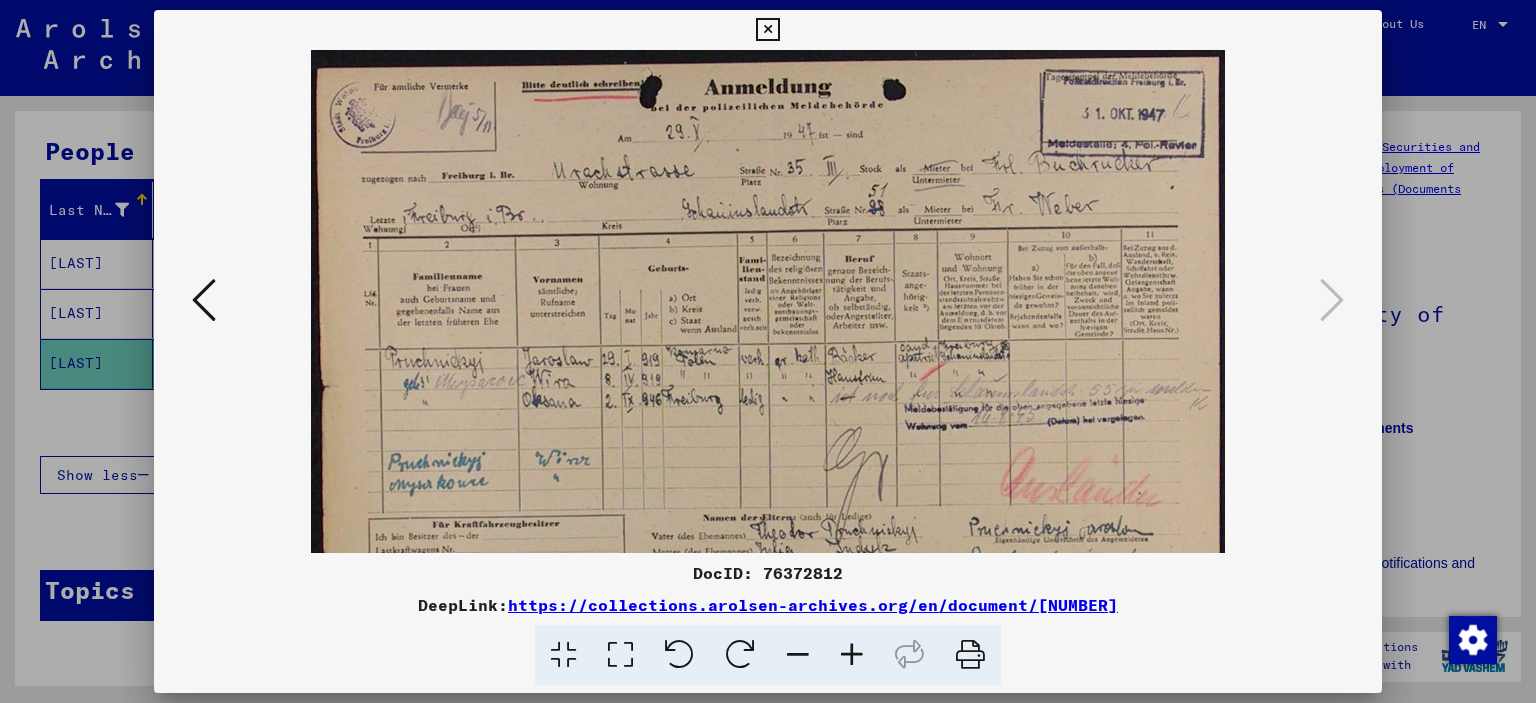 click at bounding box center (852, 655) 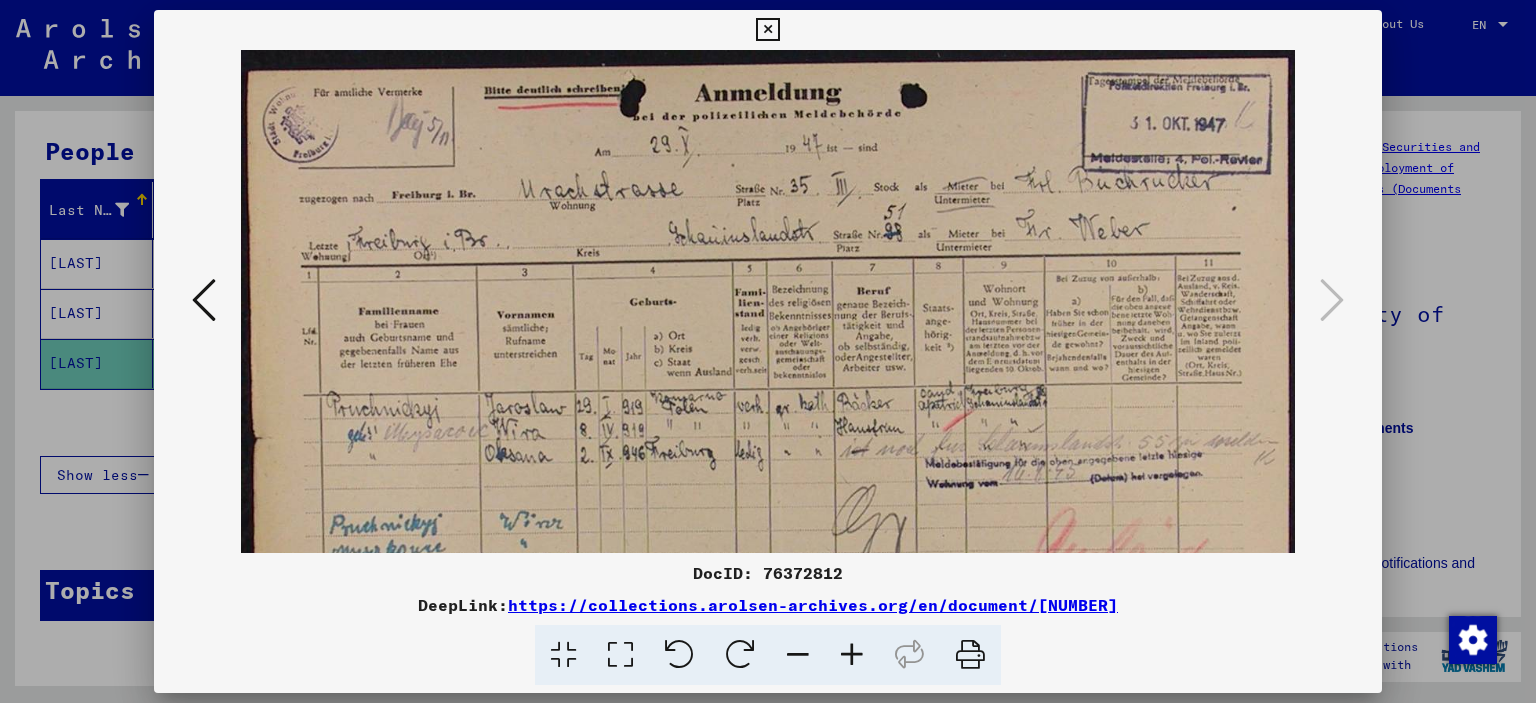 click at bounding box center (852, 655) 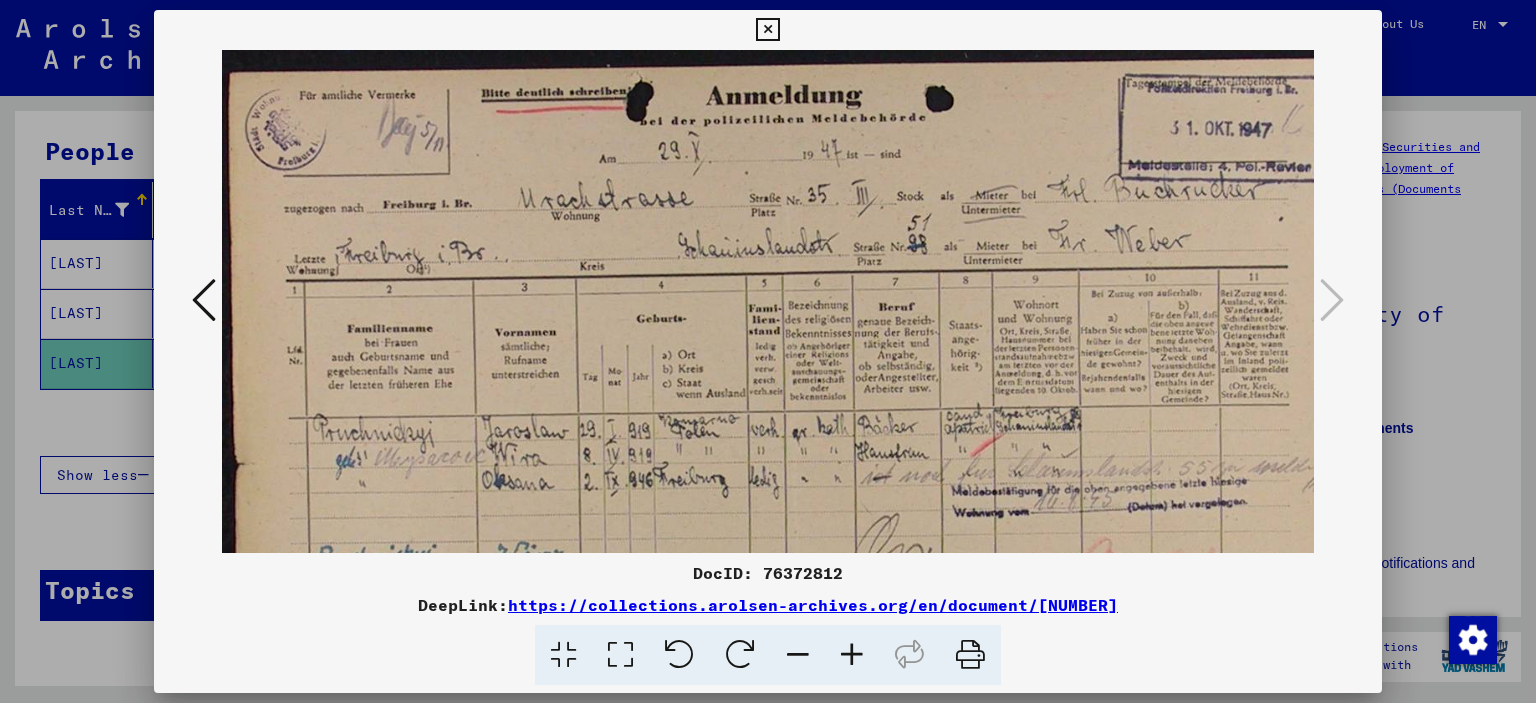 click at bounding box center (852, 655) 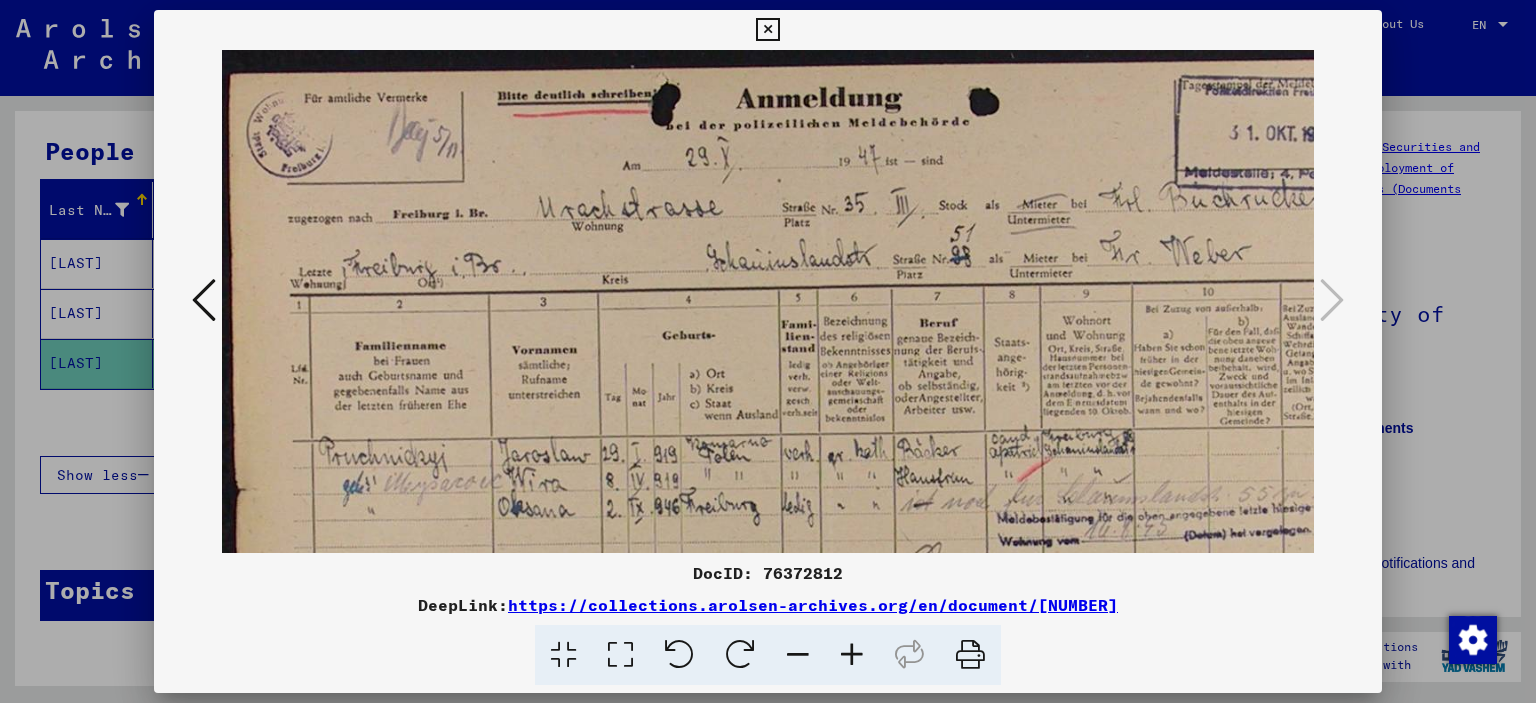 click at bounding box center (852, 655) 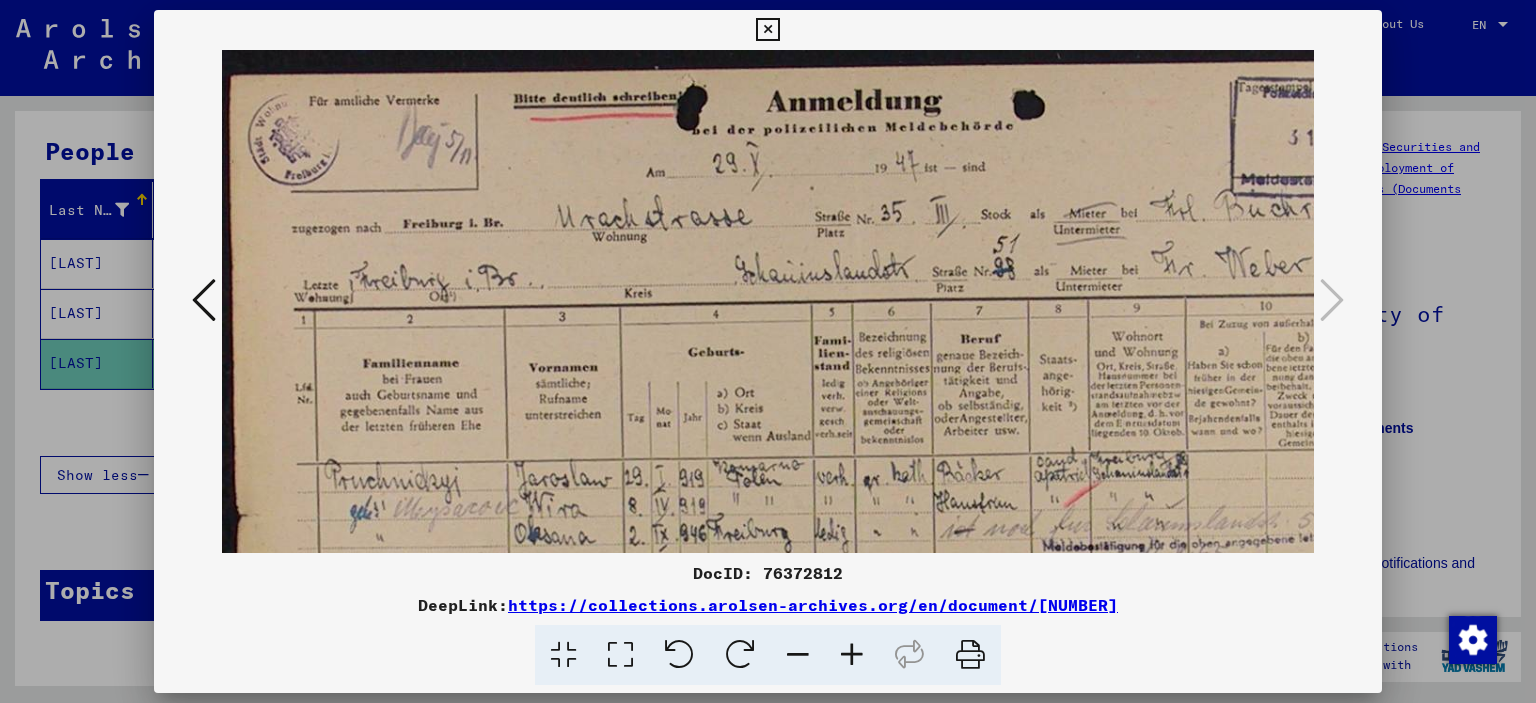 click at bounding box center (852, 655) 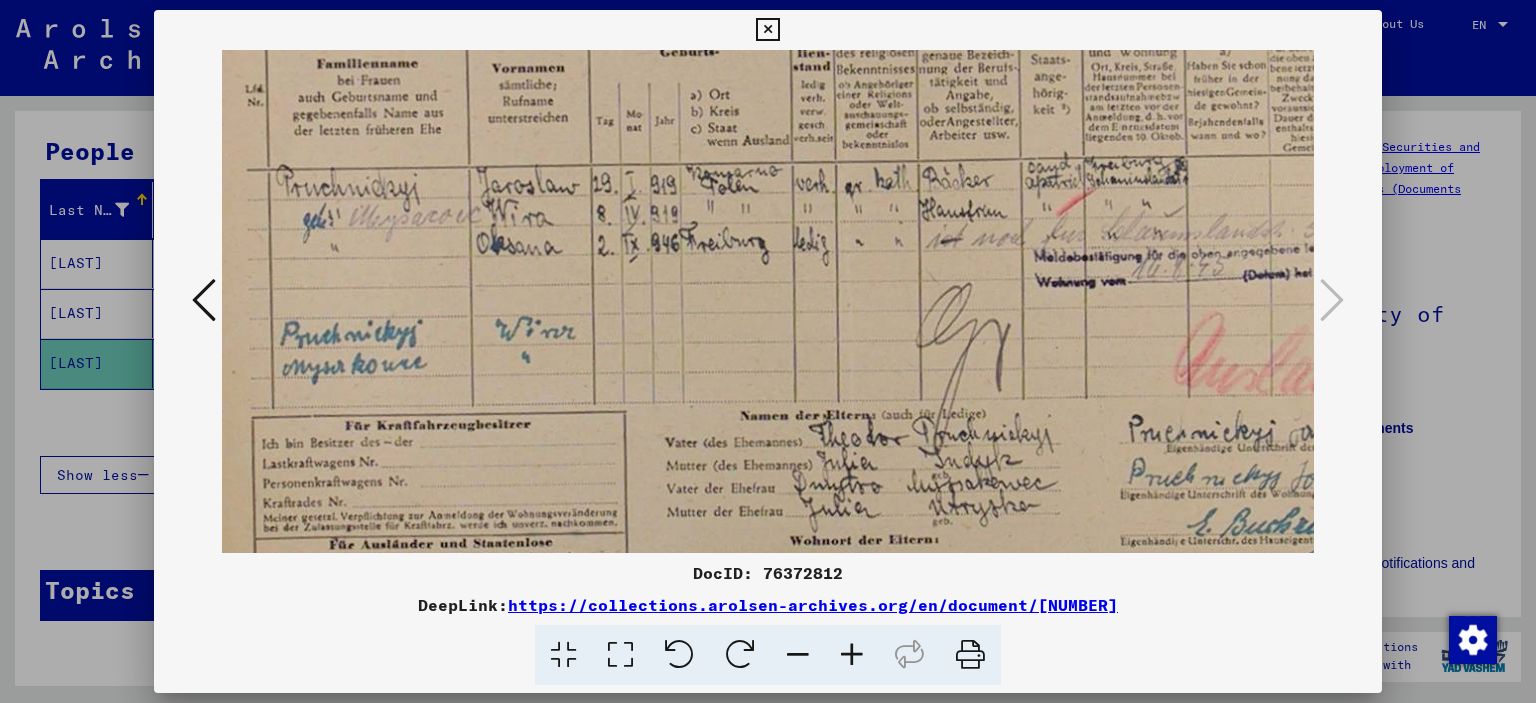 scroll, scrollTop: 319, scrollLeft: 89, axis: both 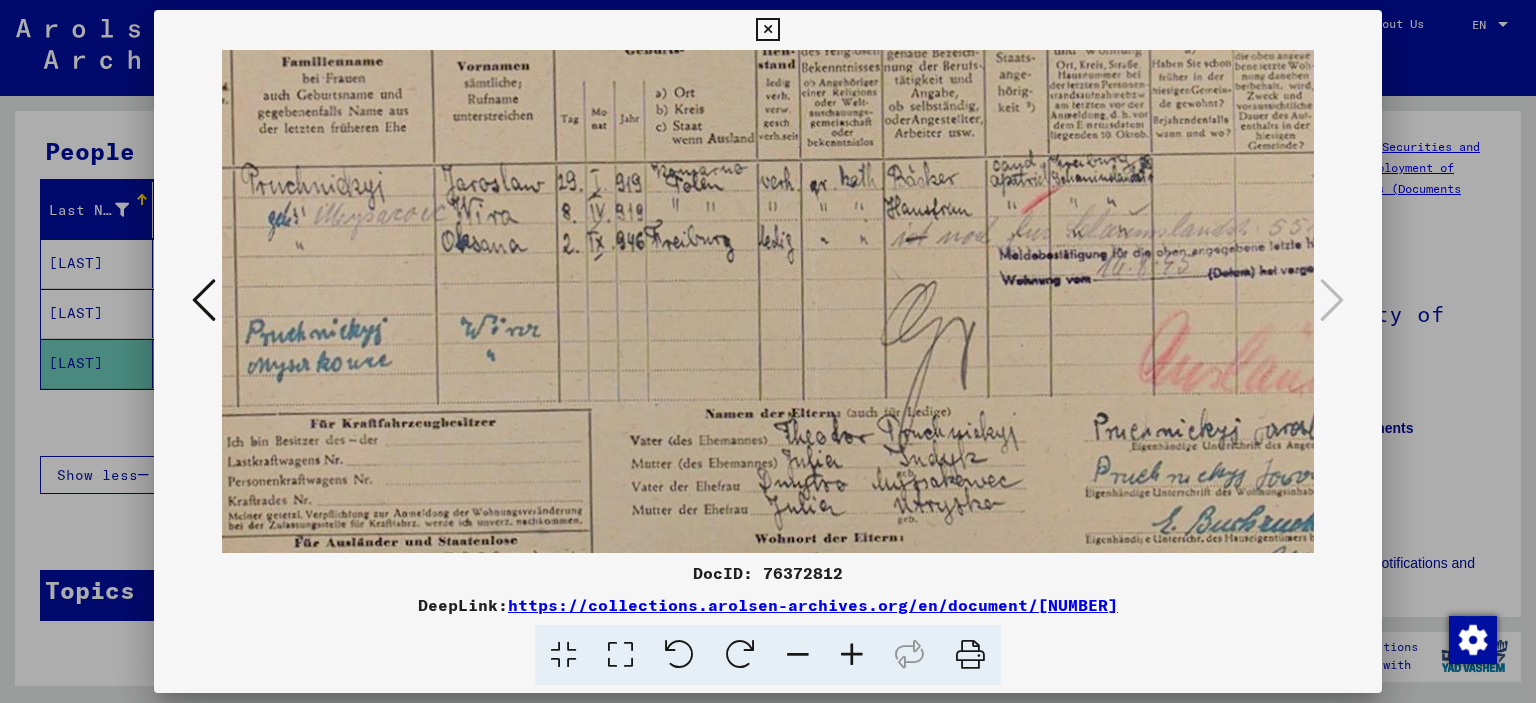 drag, startPoint x: 686, startPoint y: 463, endPoint x: 601, endPoint y: 147, distance: 327.23233 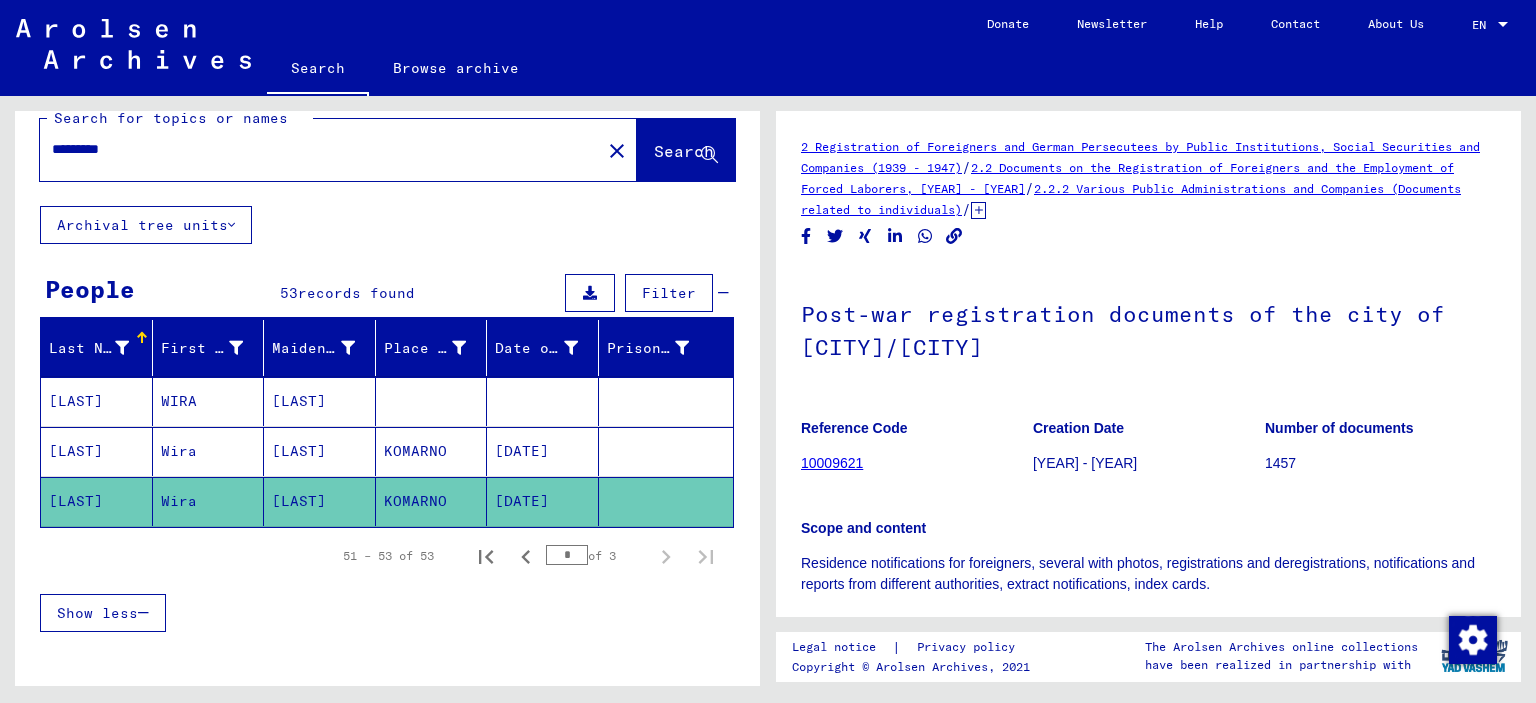 scroll, scrollTop: 0, scrollLeft: 0, axis: both 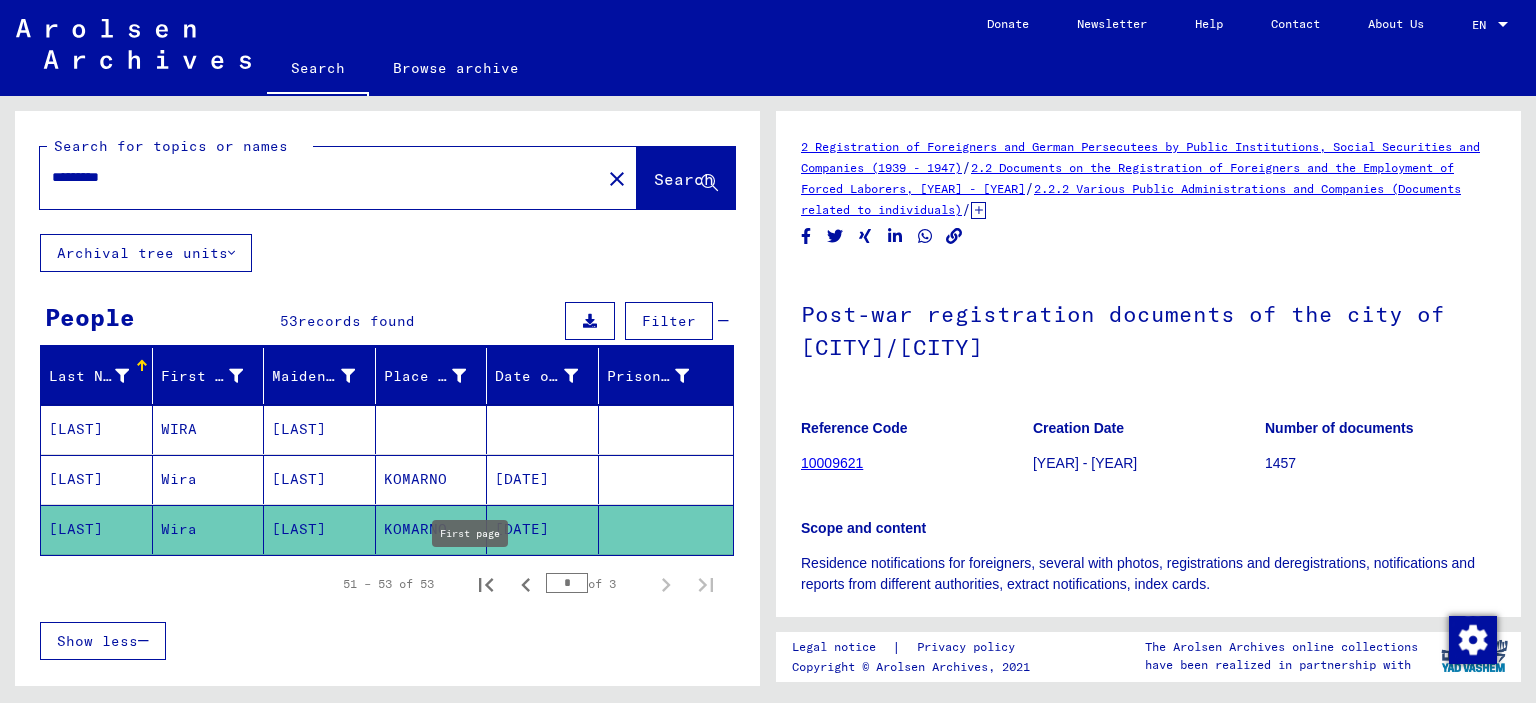 click 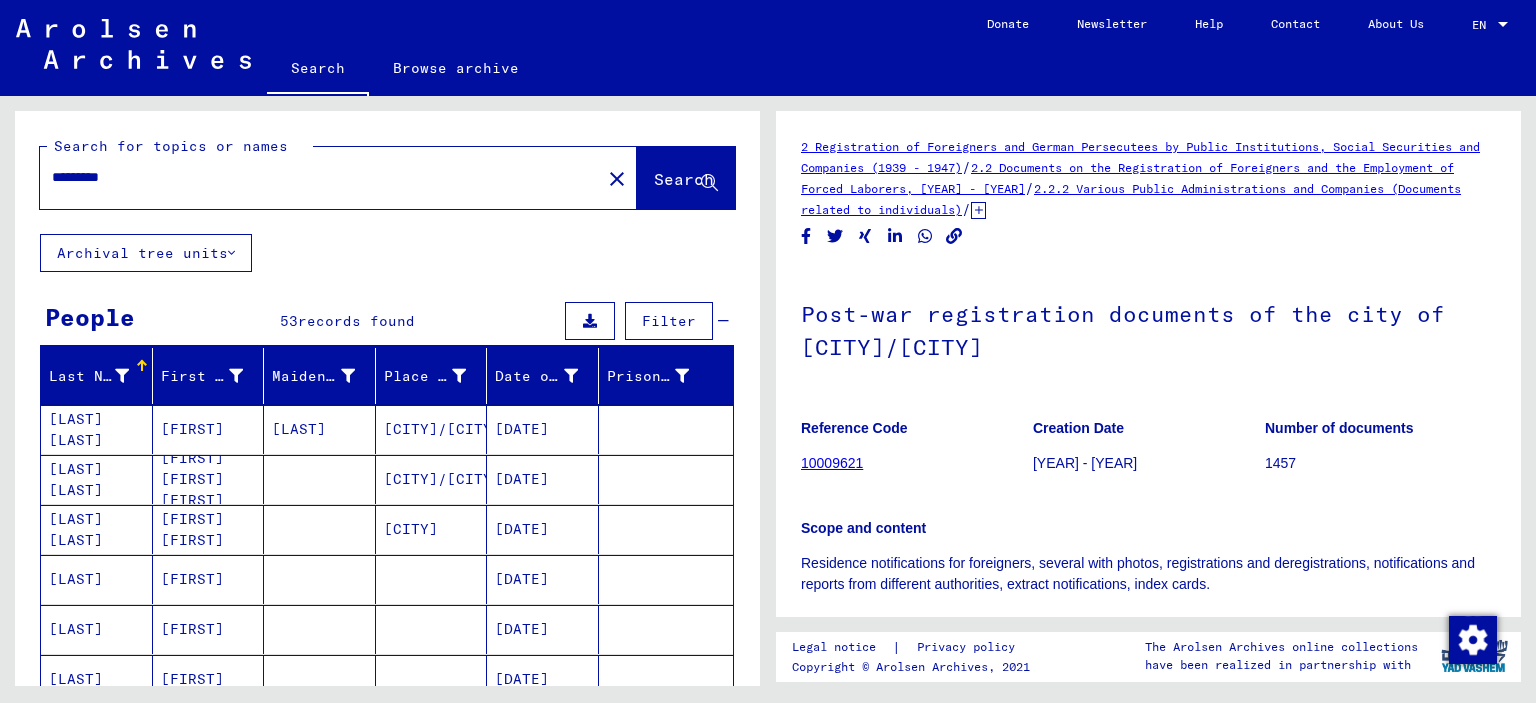 scroll, scrollTop: 100, scrollLeft: 0, axis: vertical 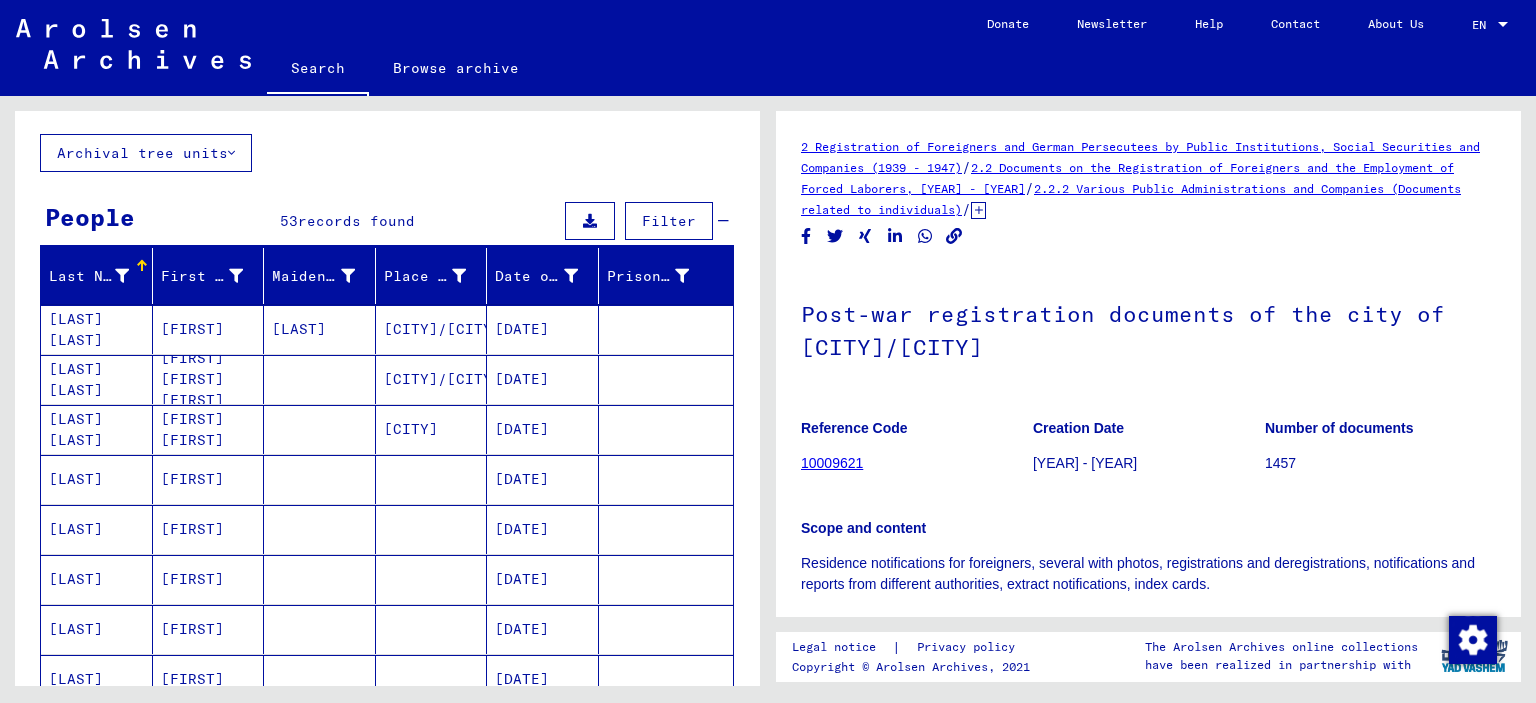 click on "[FIRST] [FIRST] [FIRST]" at bounding box center (209, 429) 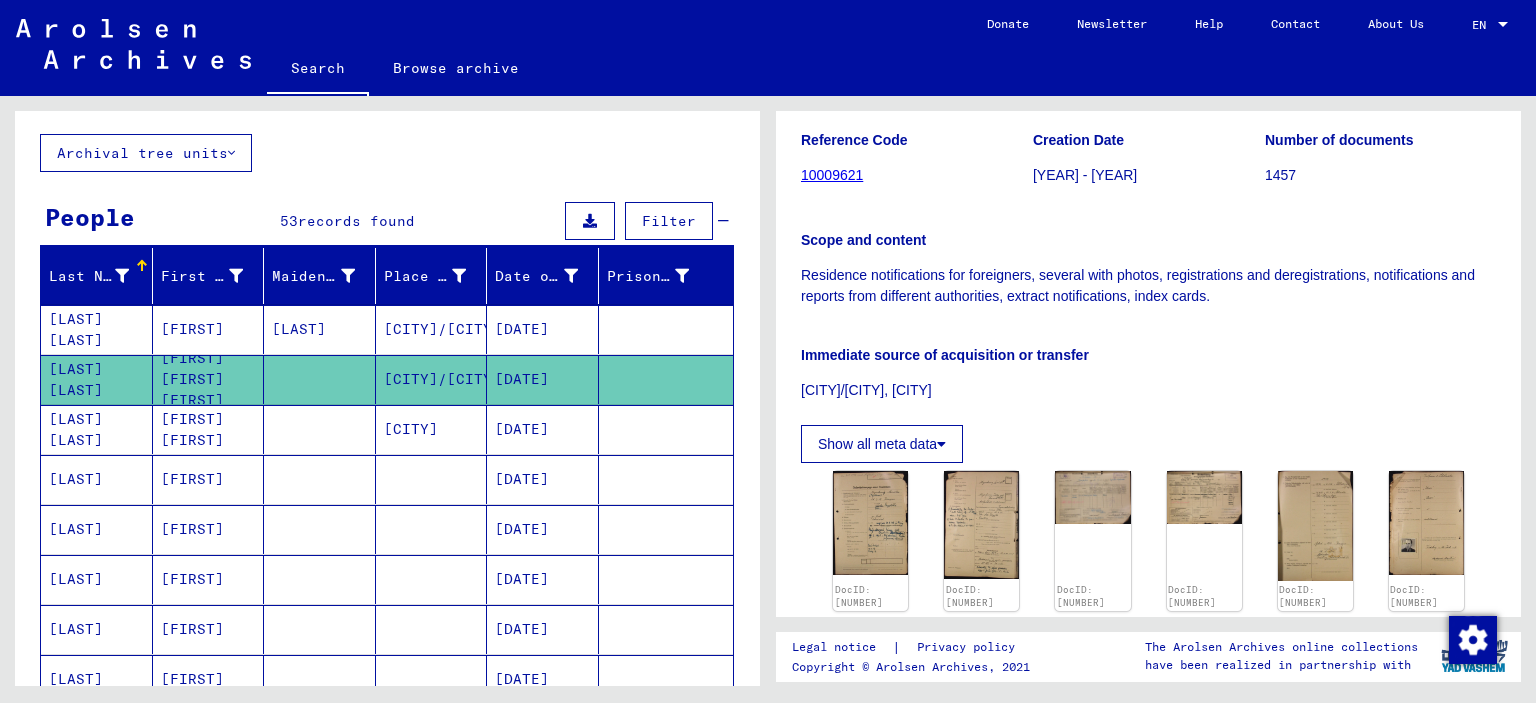 scroll, scrollTop: 300, scrollLeft: 0, axis: vertical 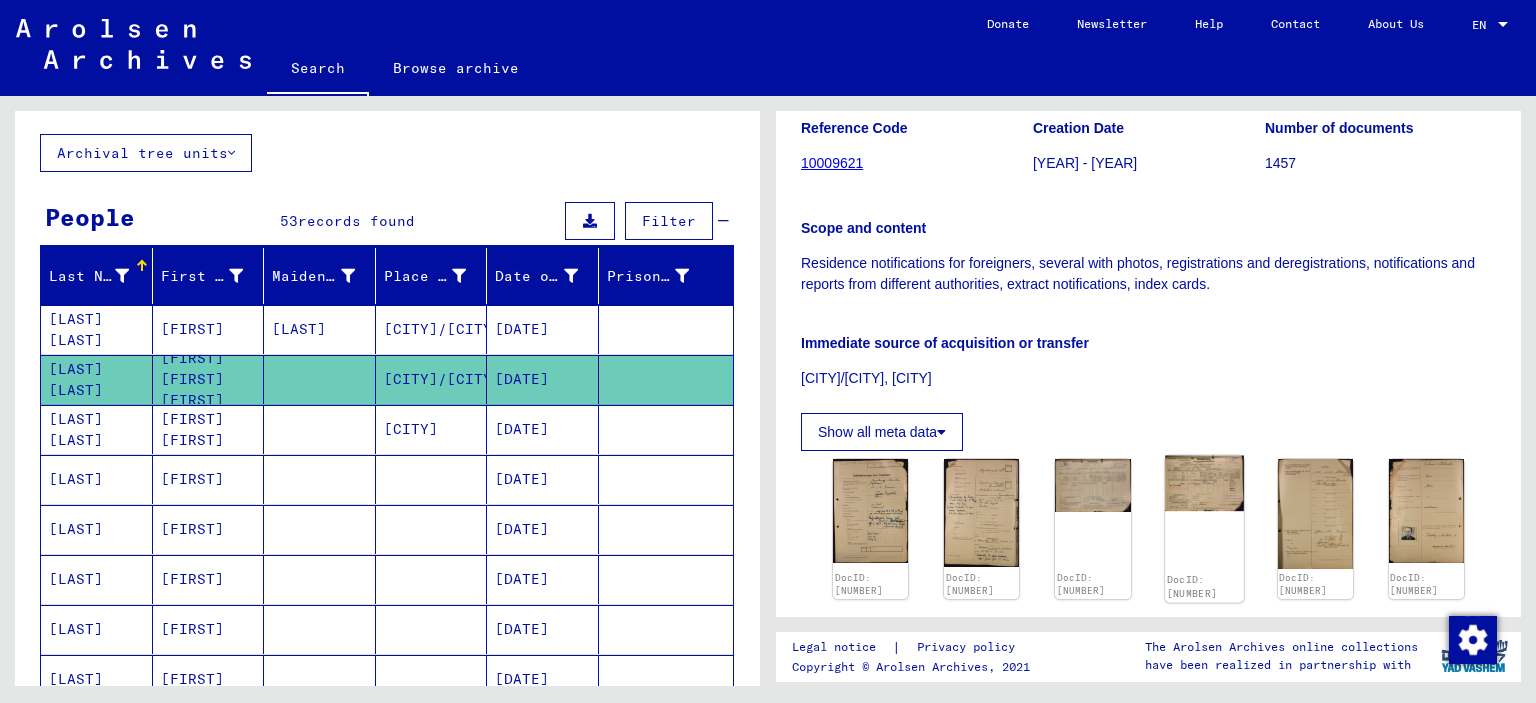 click 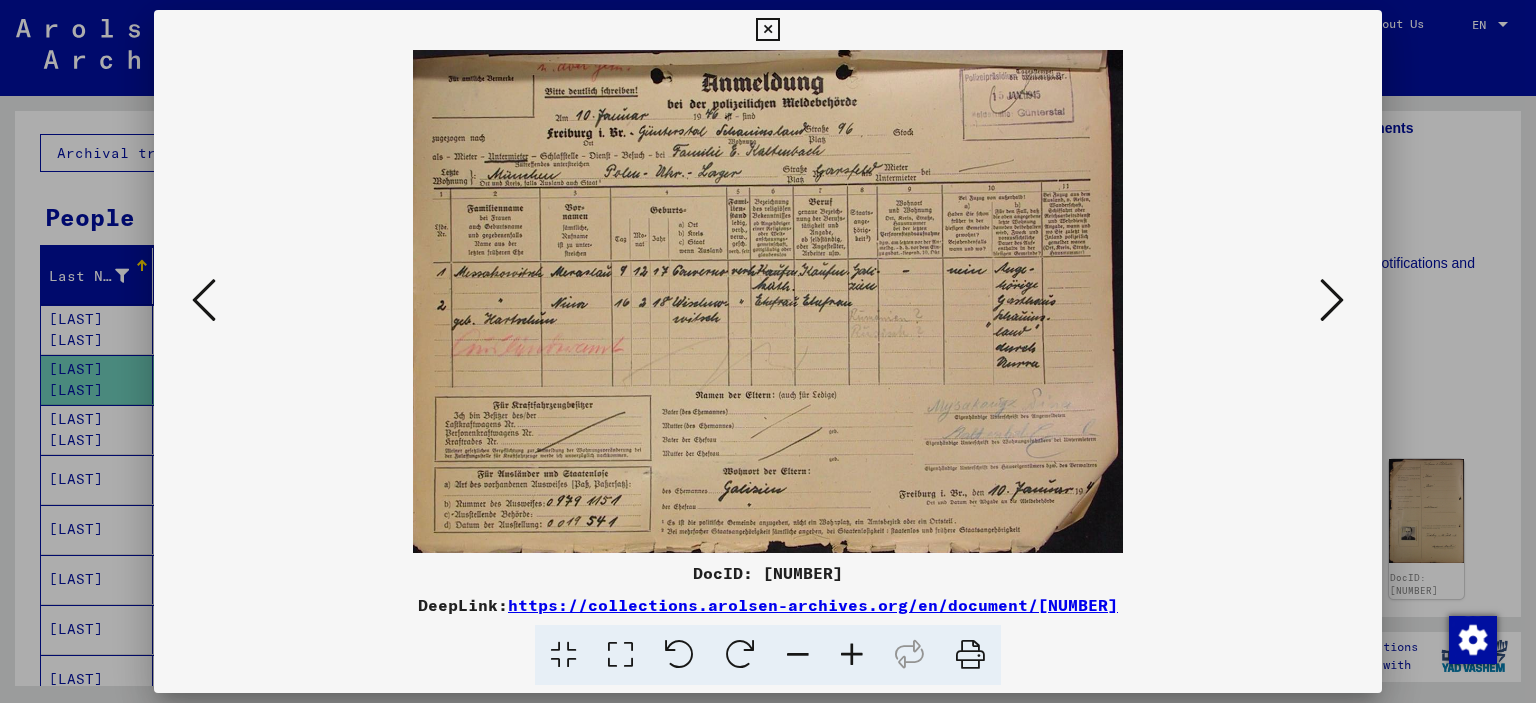 click at bounding box center [767, 30] 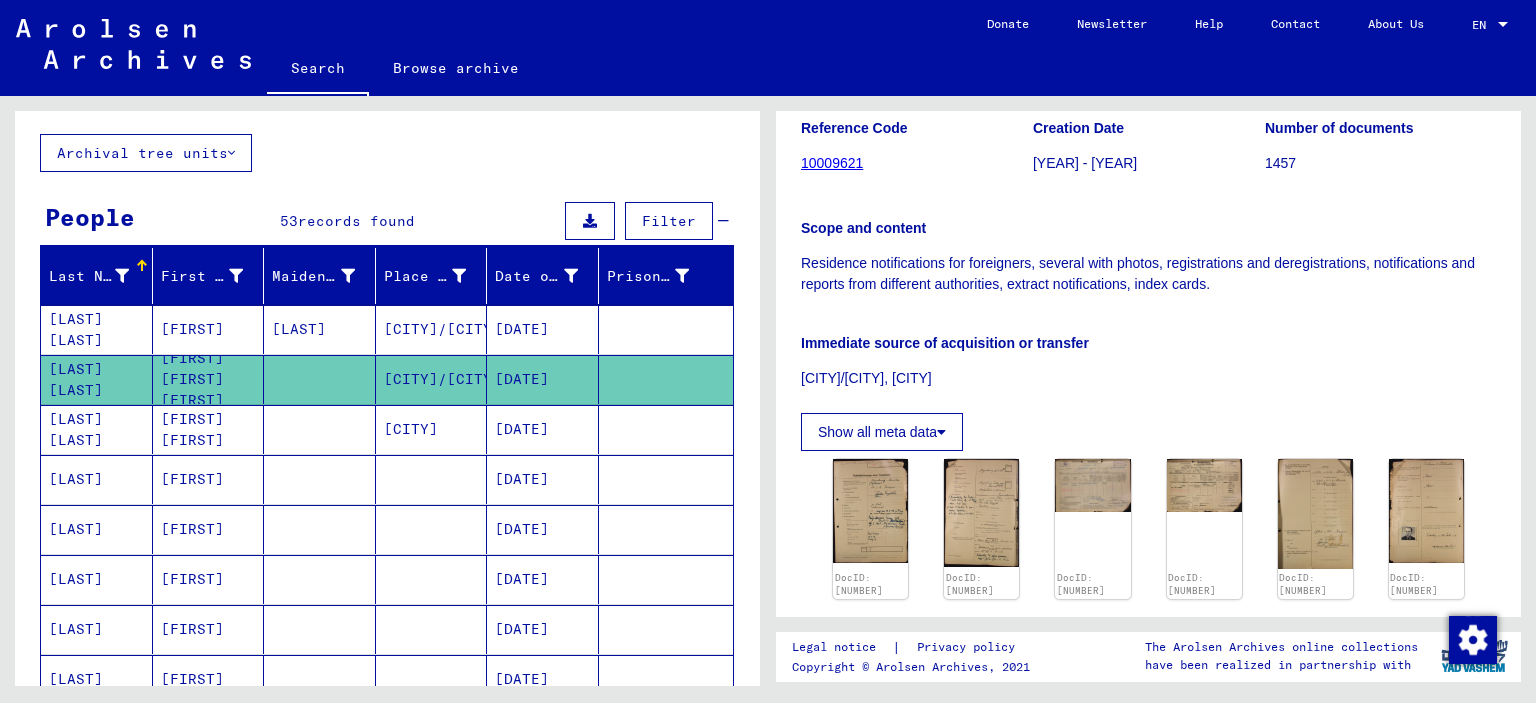 click on "[FIRST]" at bounding box center (209, 529) 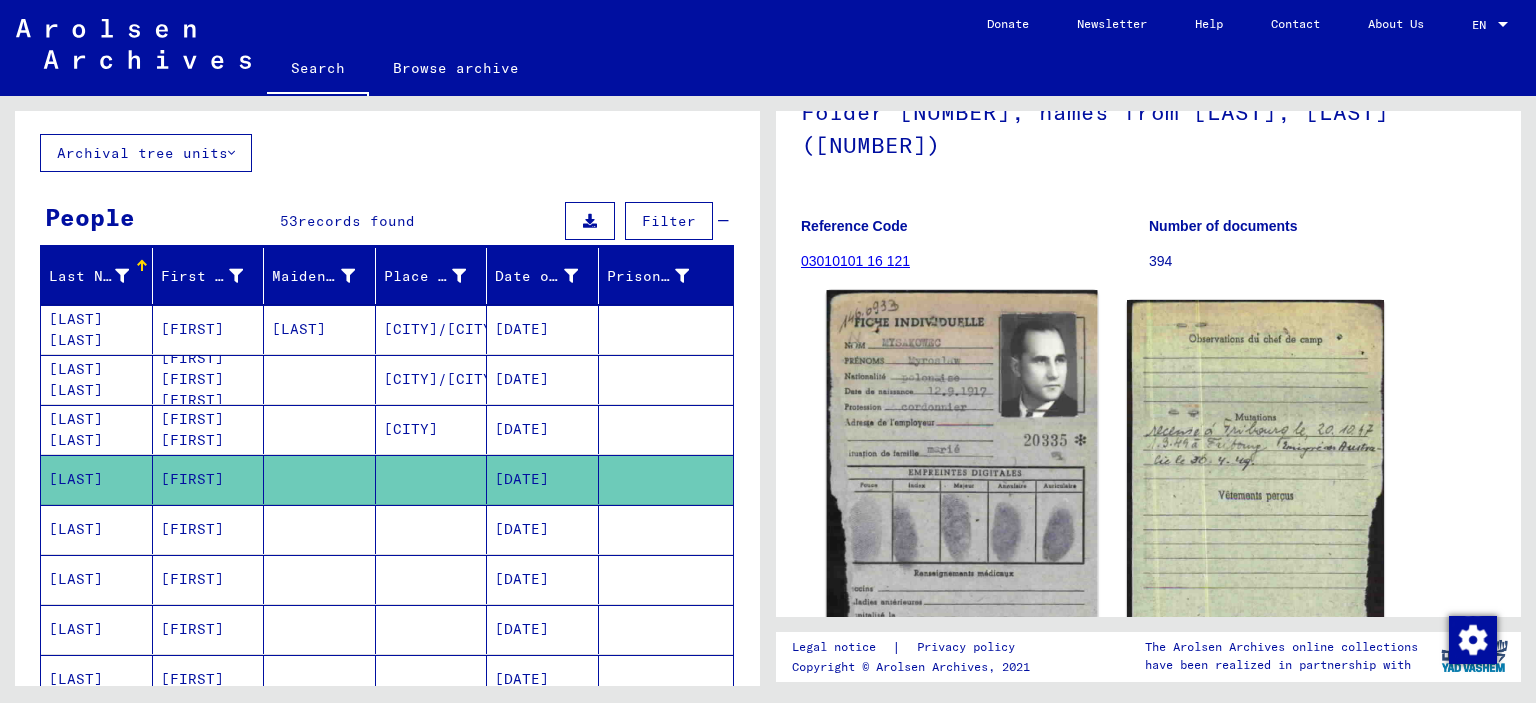 scroll, scrollTop: 200, scrollLeft: 0, axis: vertical 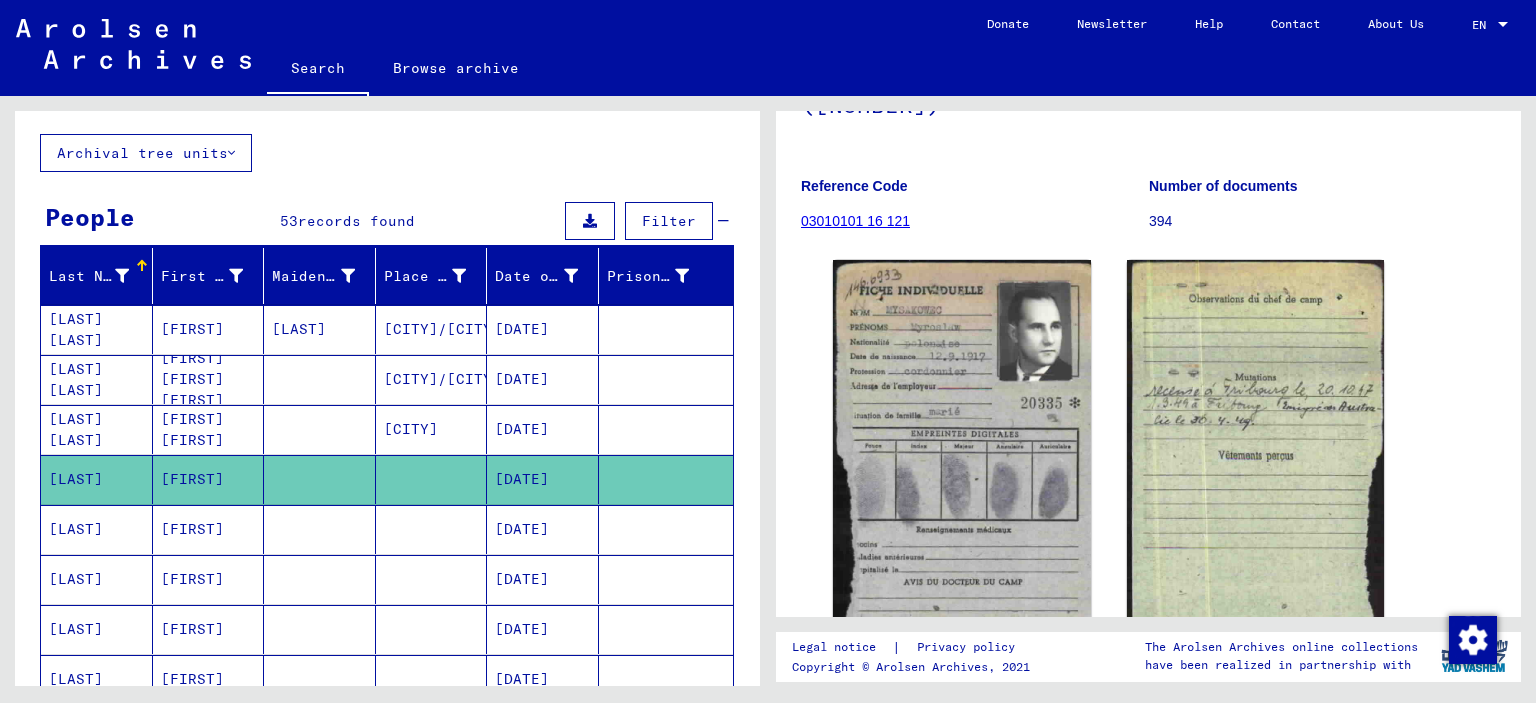 click on "[FIRST]" at bounding box center [209, 579] 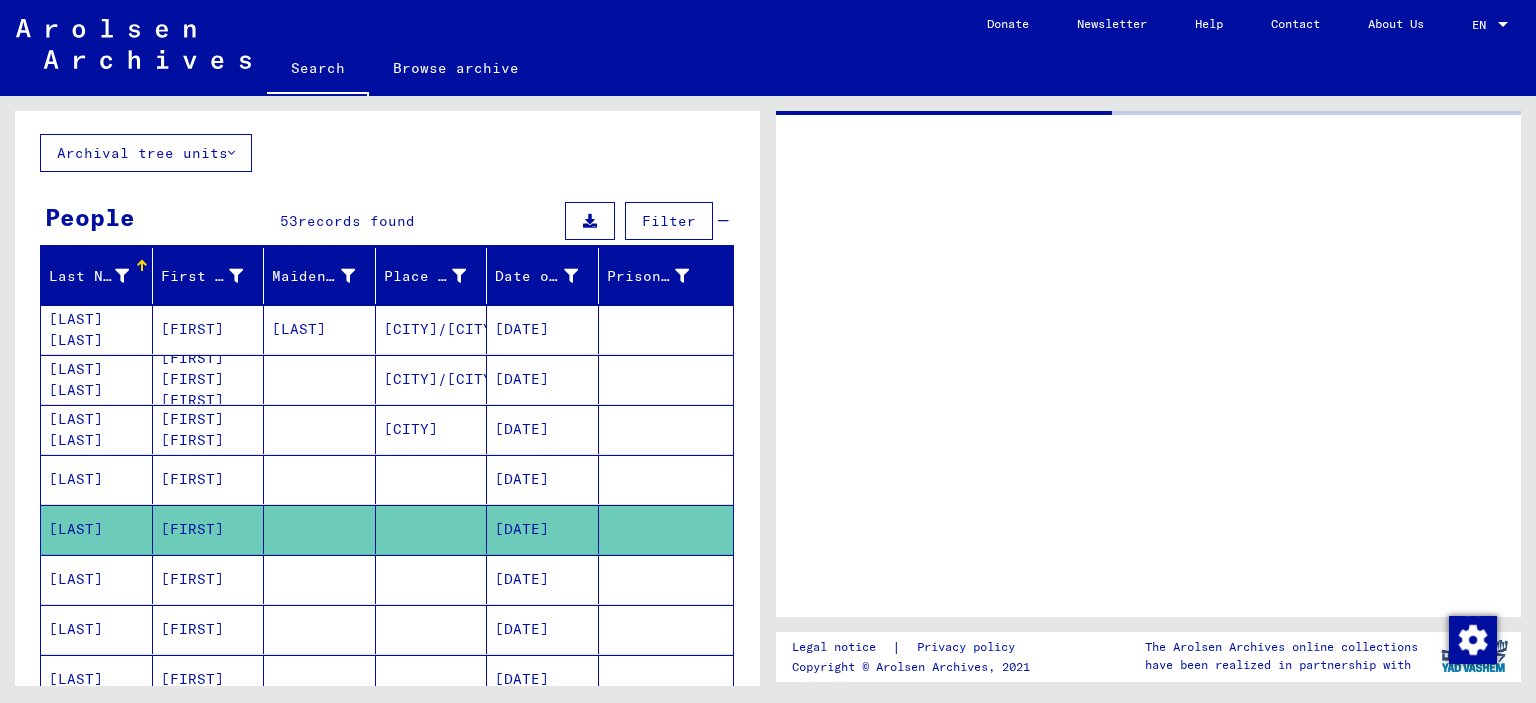 scroll, scrollTop: 0, scrollLeft: 0, axis: both 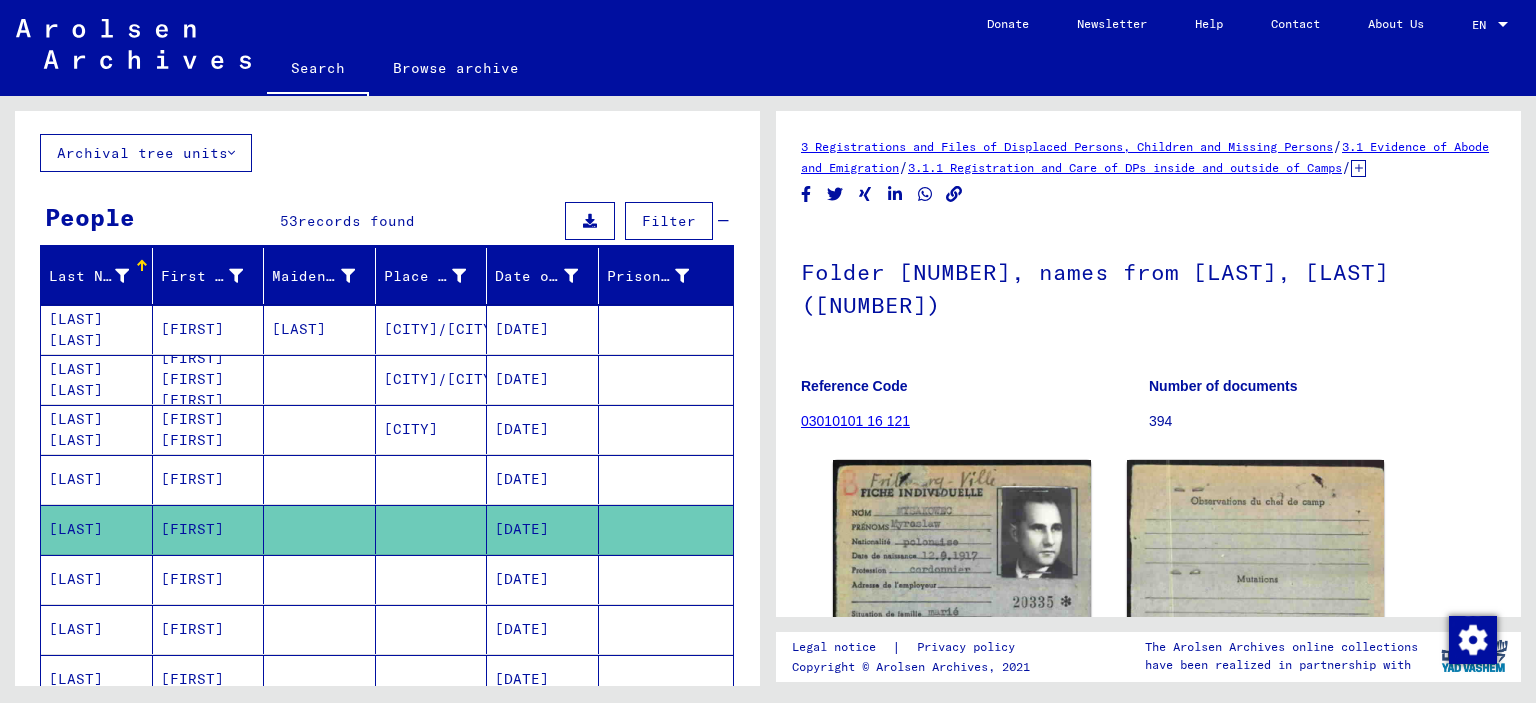 click on "[FIRST]" at bounding box center (209, 629) 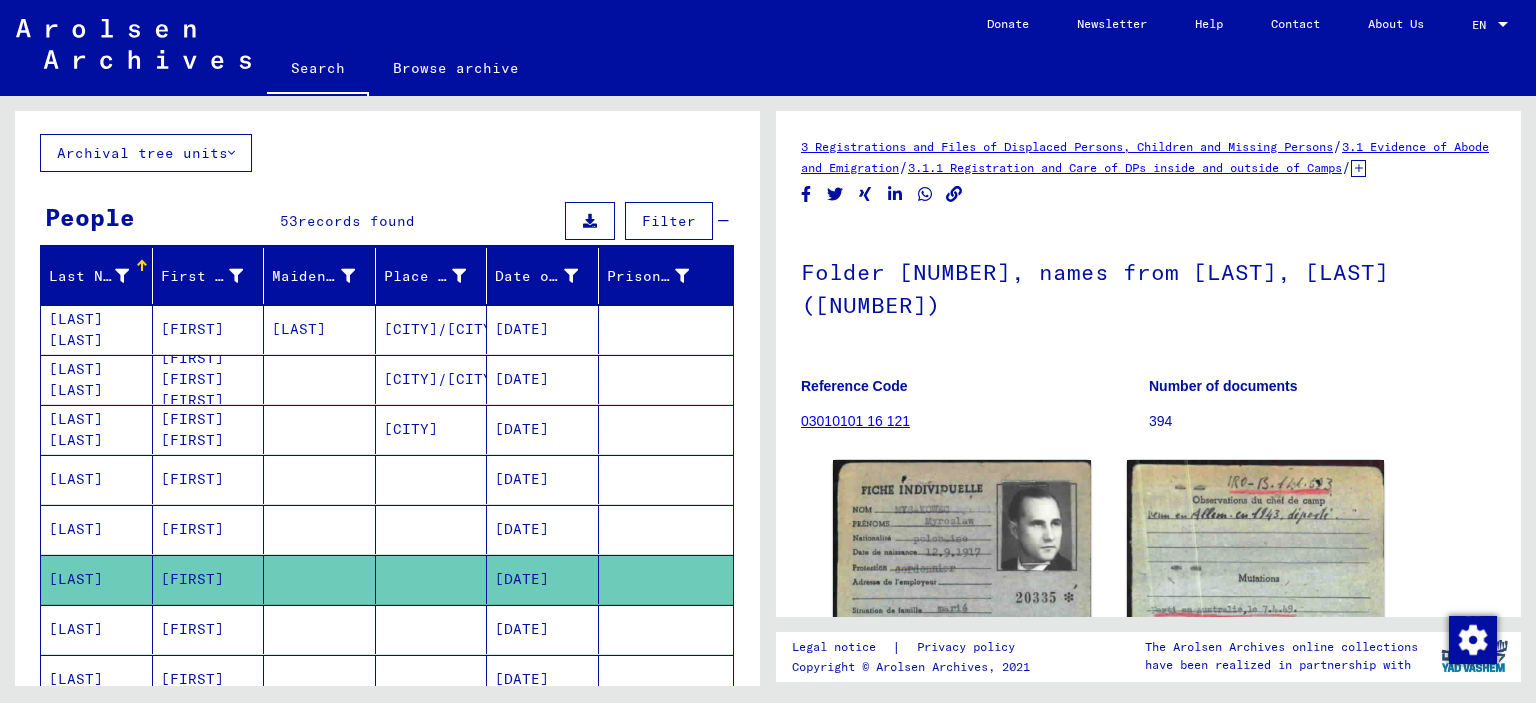 click on "[FIRST]" at bounding box center (209, 679) 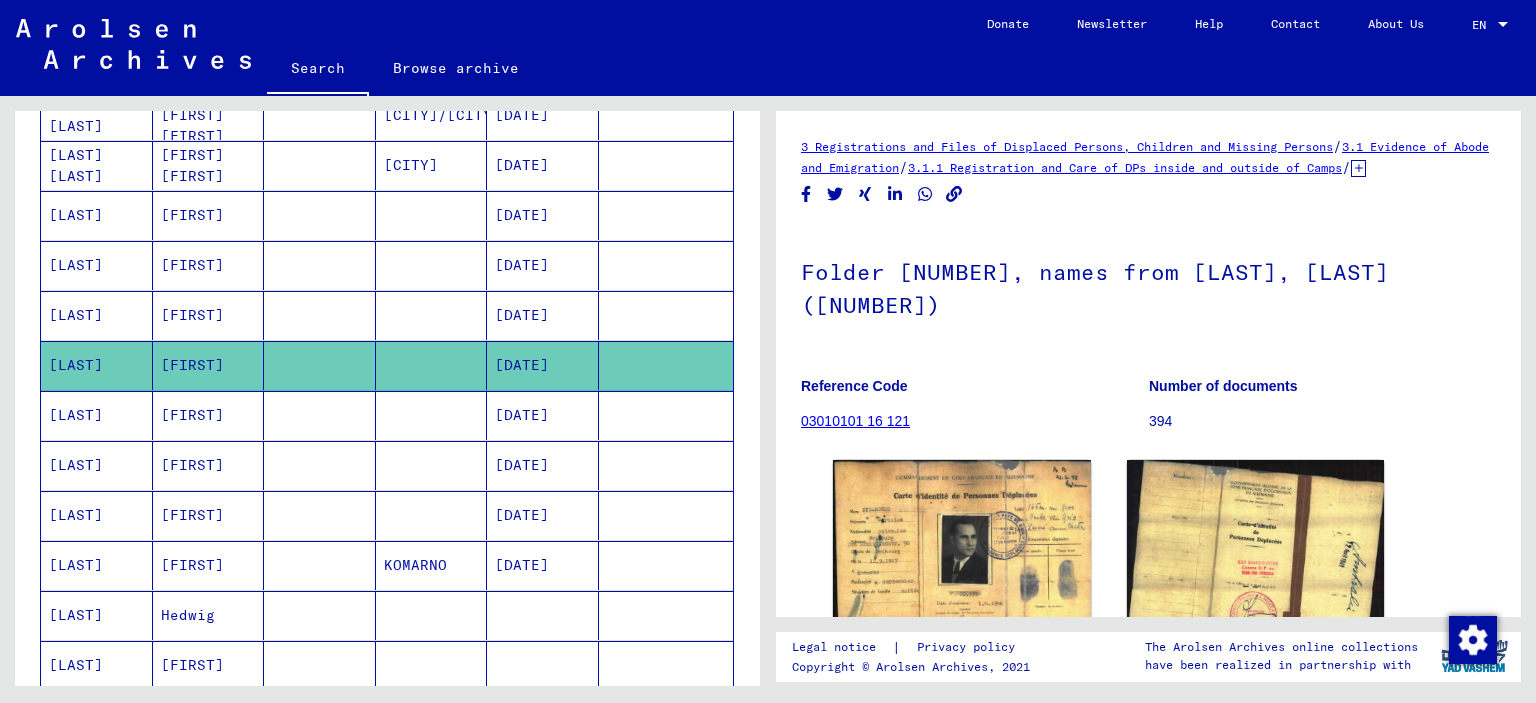 scroll, scrollTop: 400, scrollLeft: 0, axis: vertical 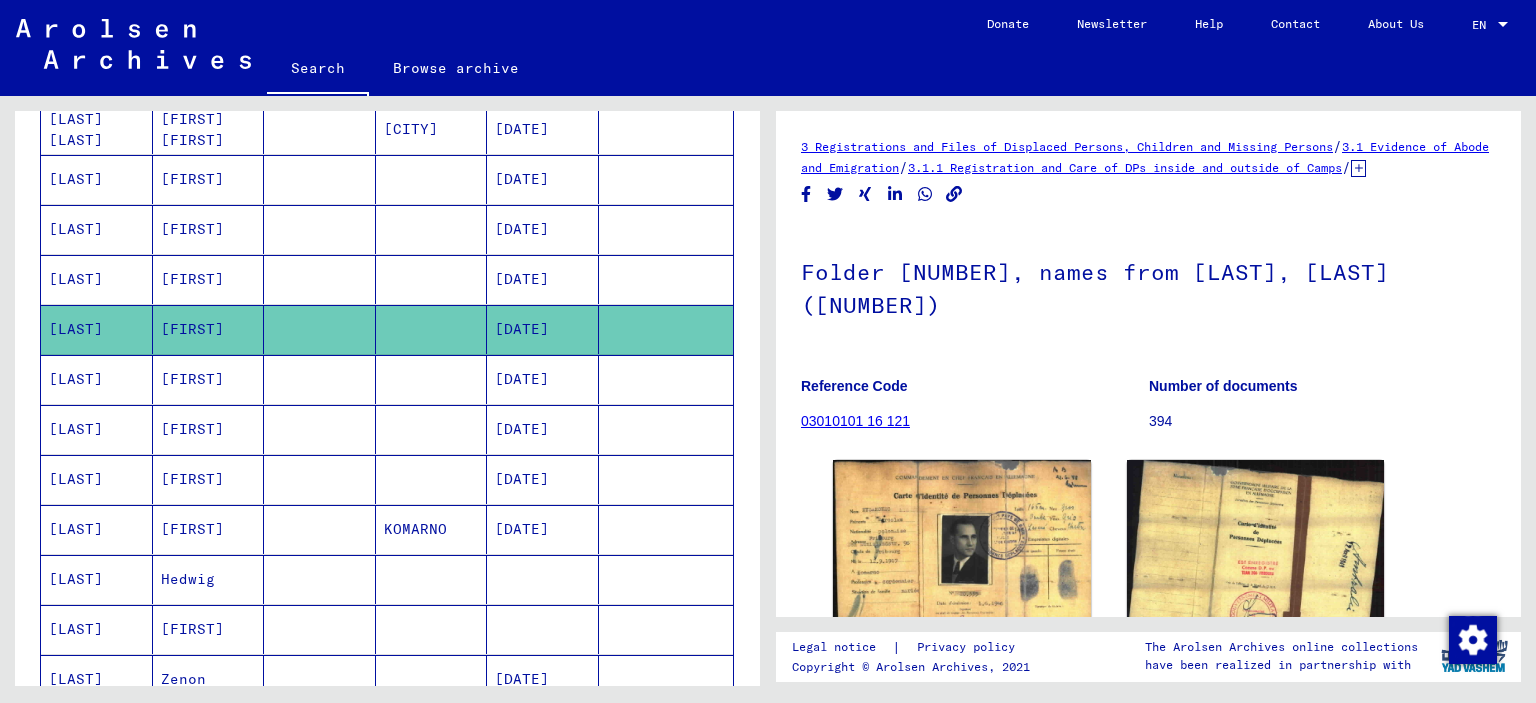 click on "[FIRST]" at bounding box center (209, 479) 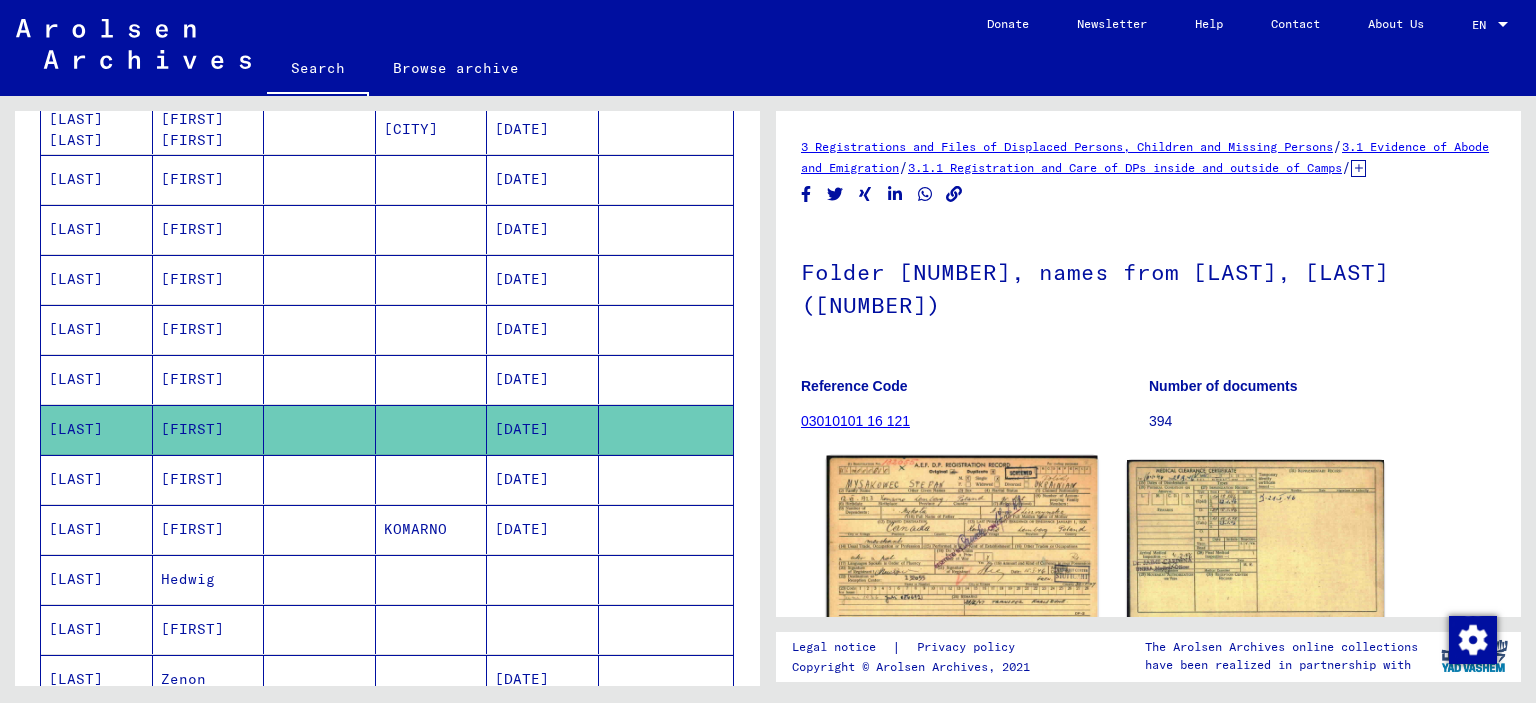 click 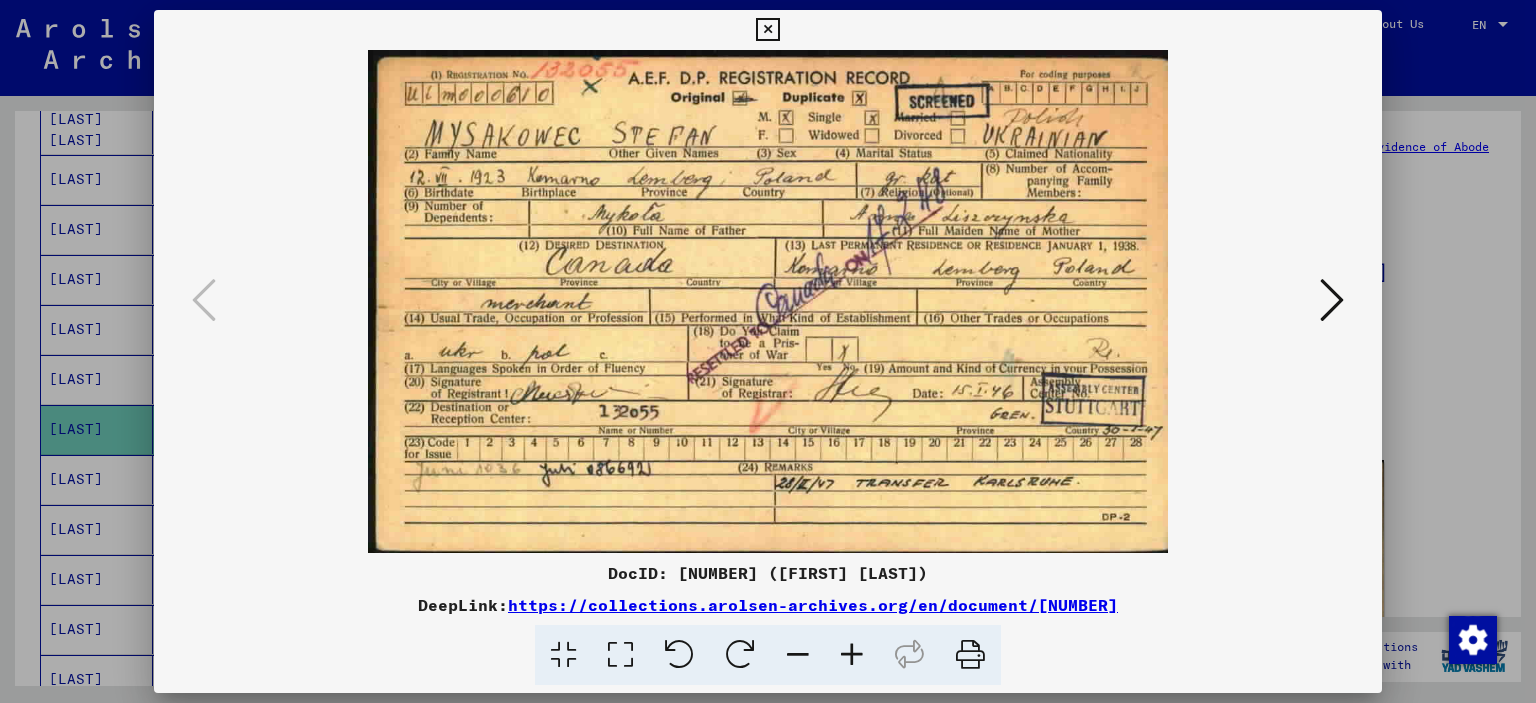 click at bounding box center [767, 30] 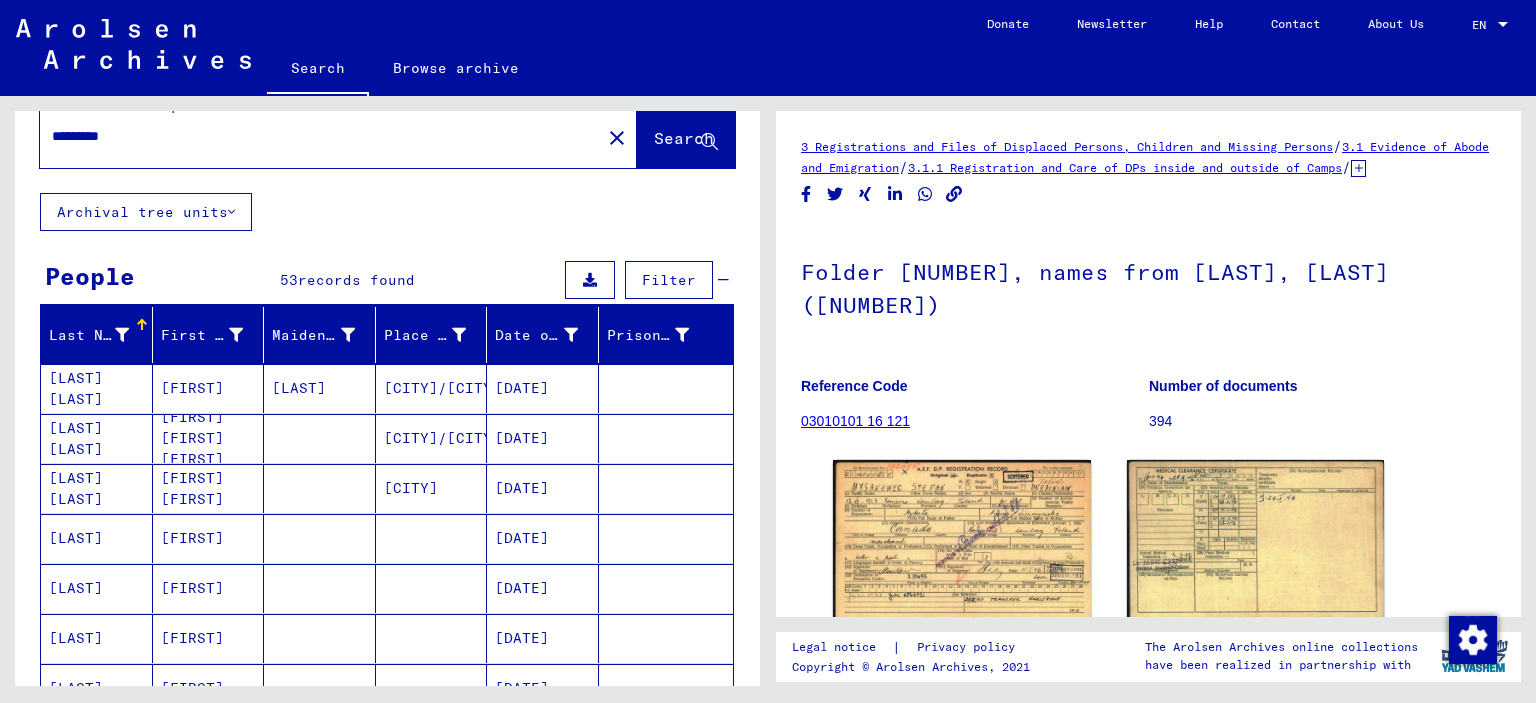 scroll, scrollTop: 0, scrollLeft: 0, axis: both 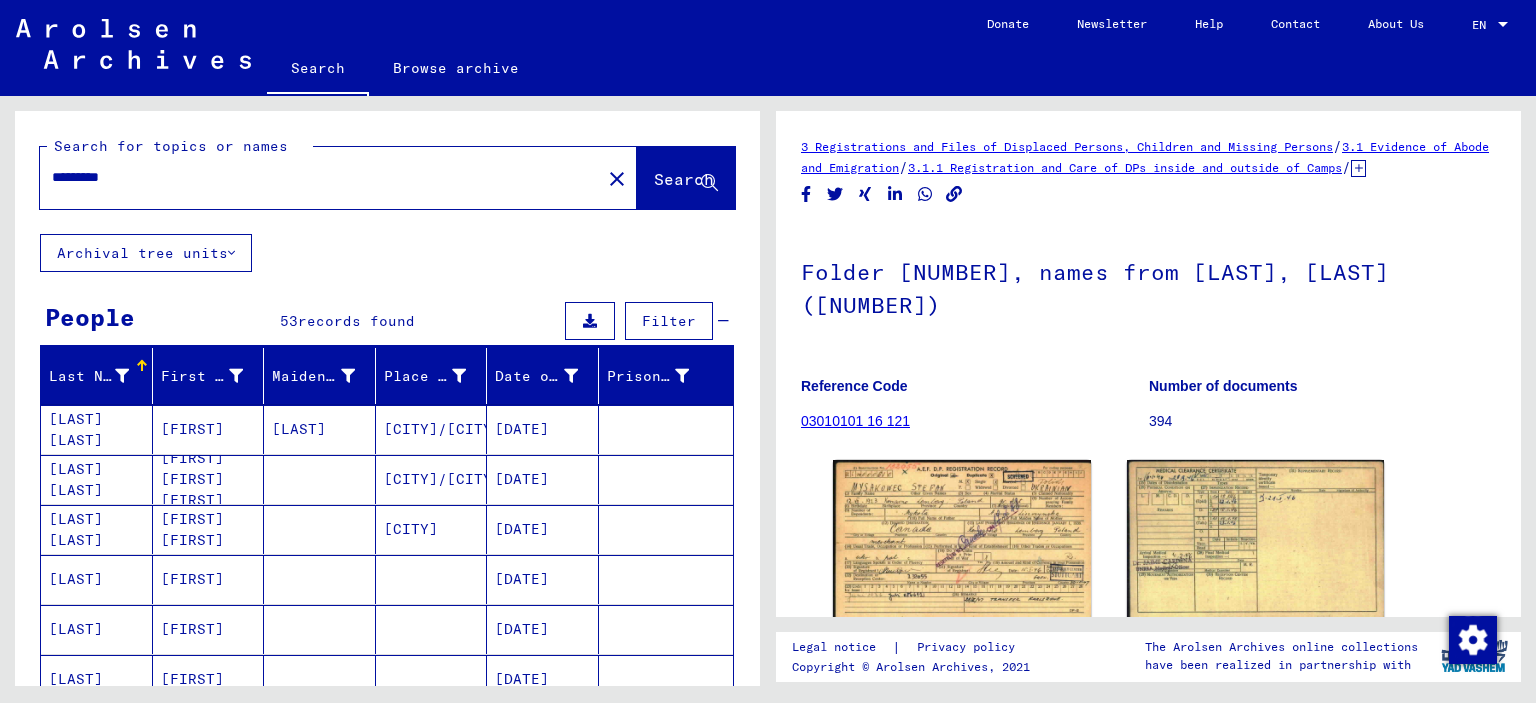 drag, startPoint x: 142, startPoint y: 177, endPoint x: 0, endPoint y: 120, distance: 153.01308 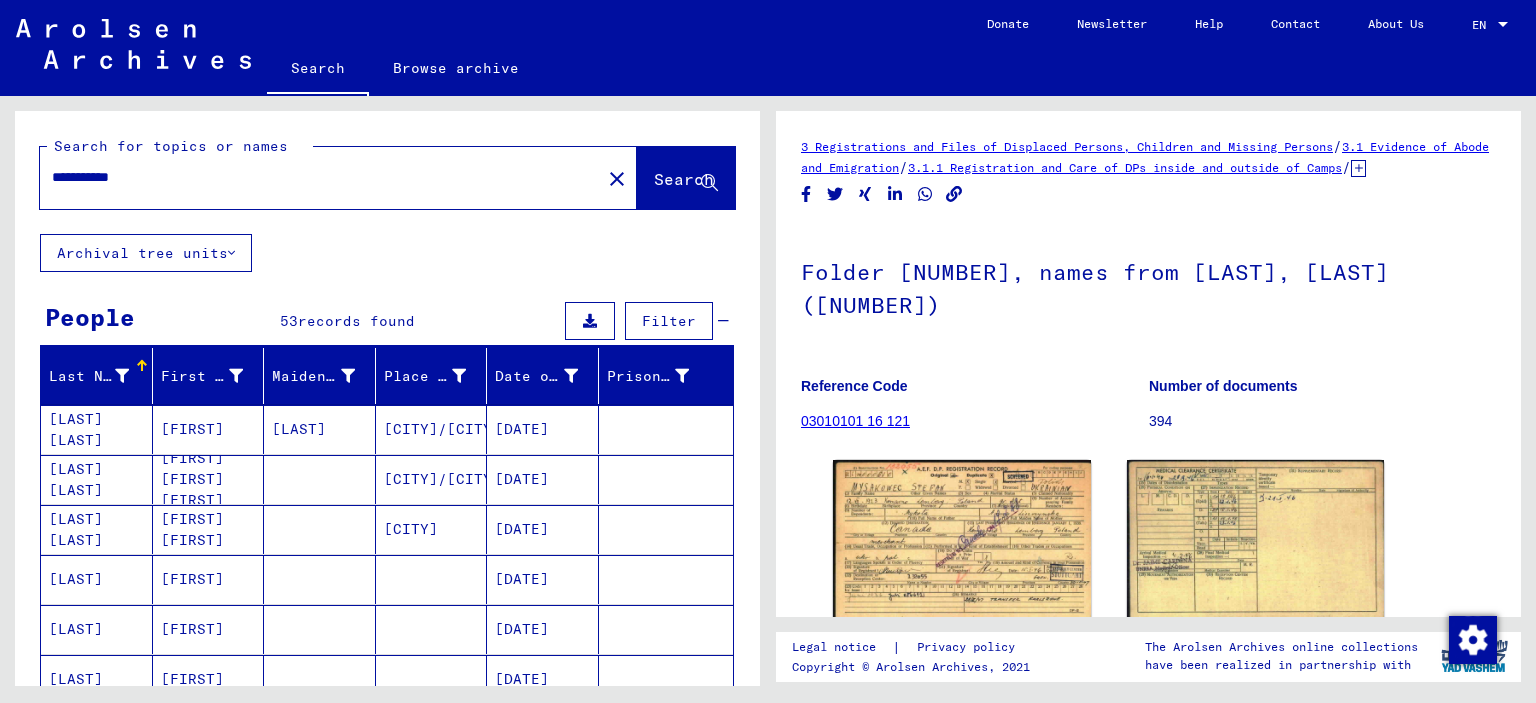 type on "**********" 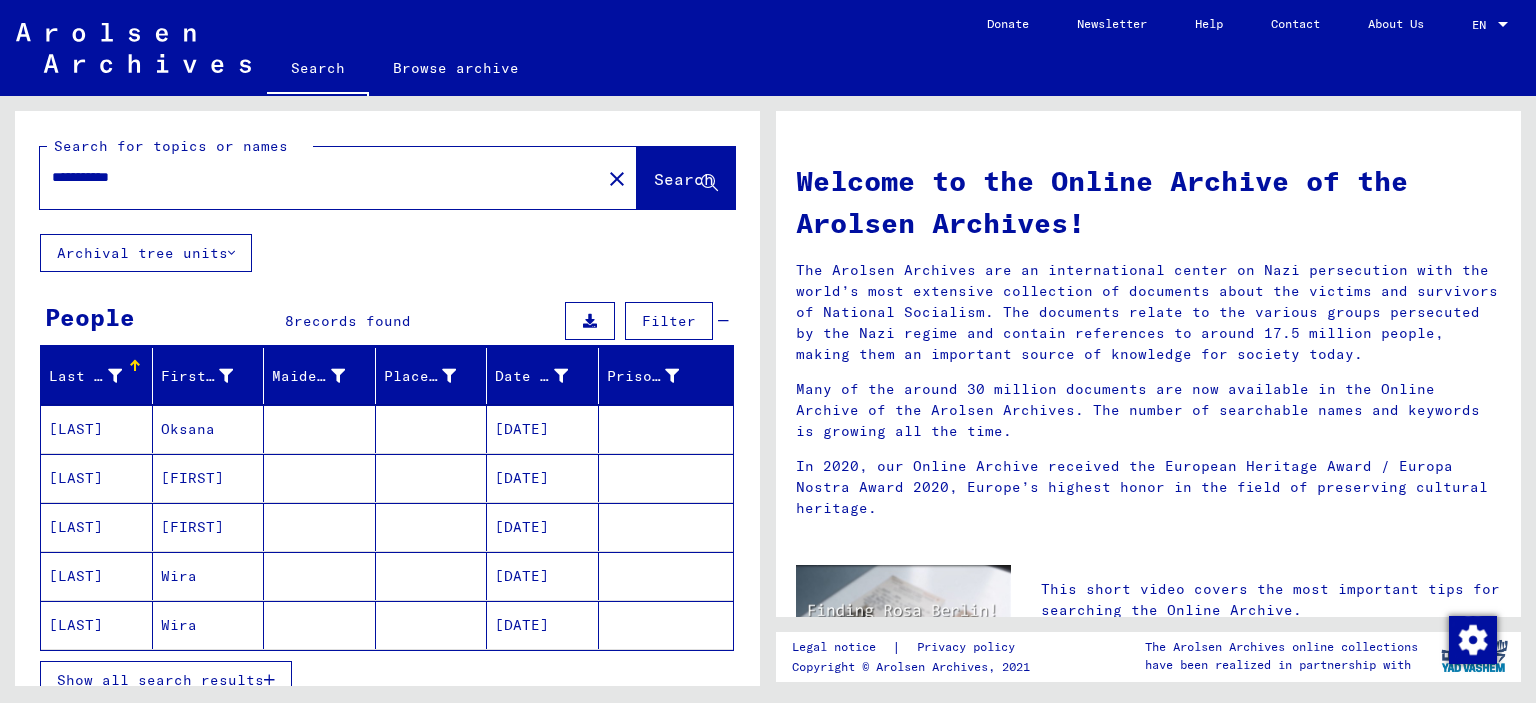scroll, scrollTop: 100, scrollLeft: 0, axis: vertical 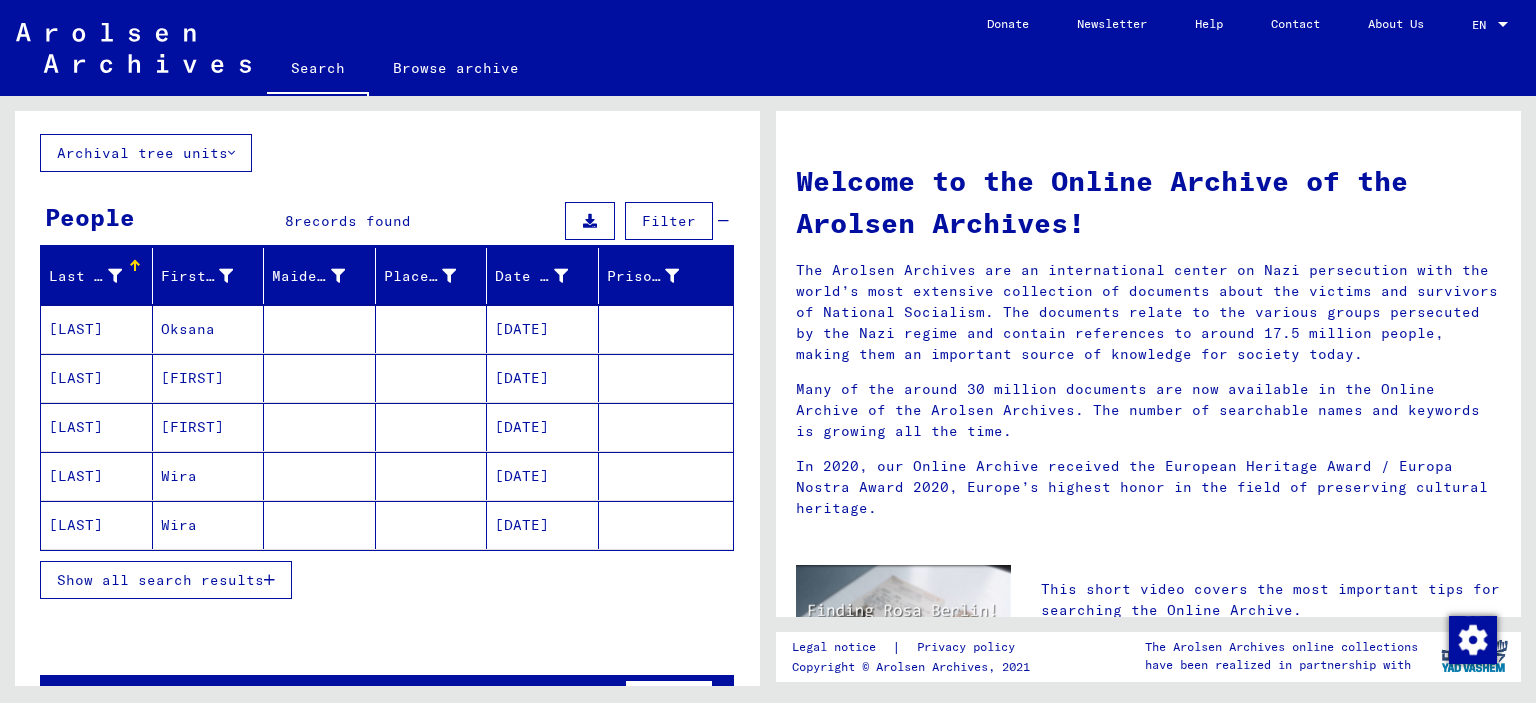 click on "Show all search results" at bounding box center [160, 580] 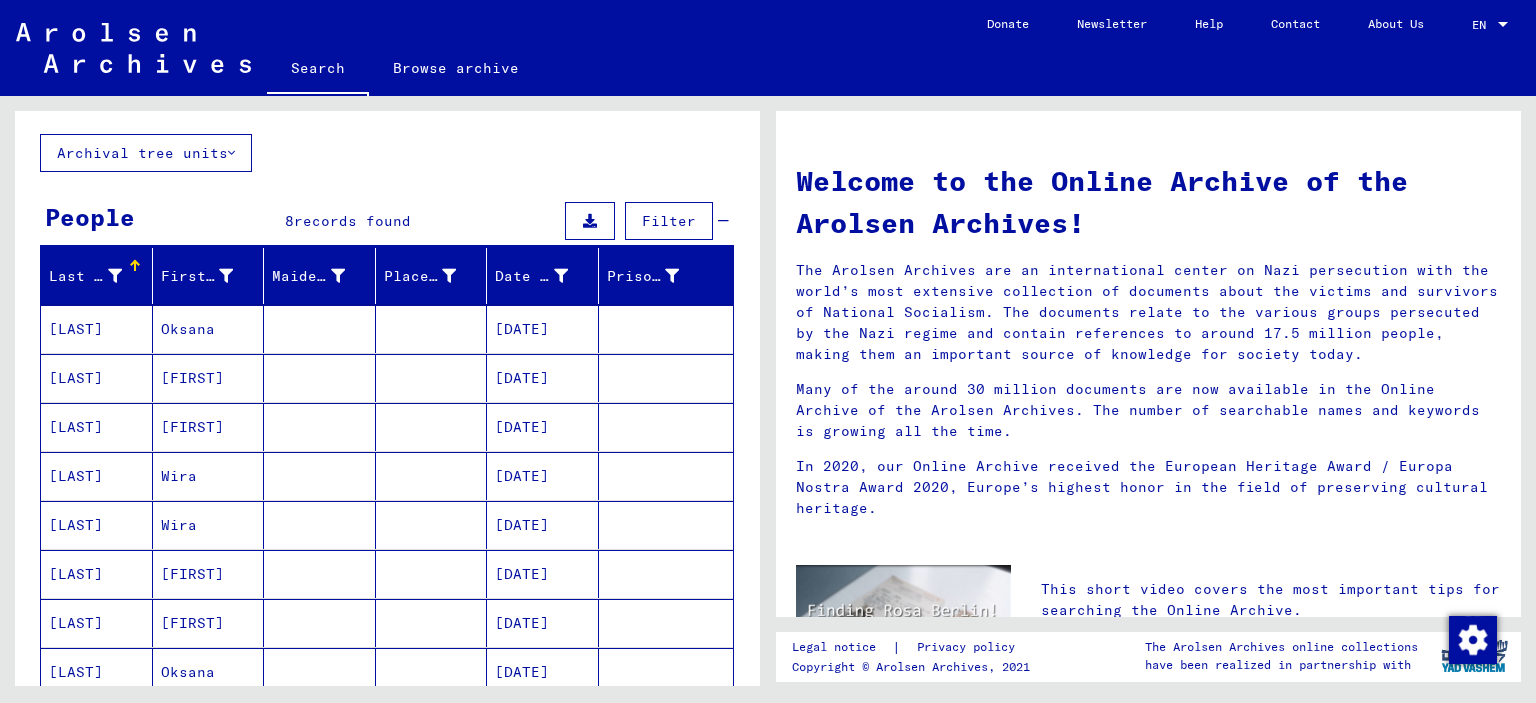 click on "[LAST]" at bounding box center (97, 378) 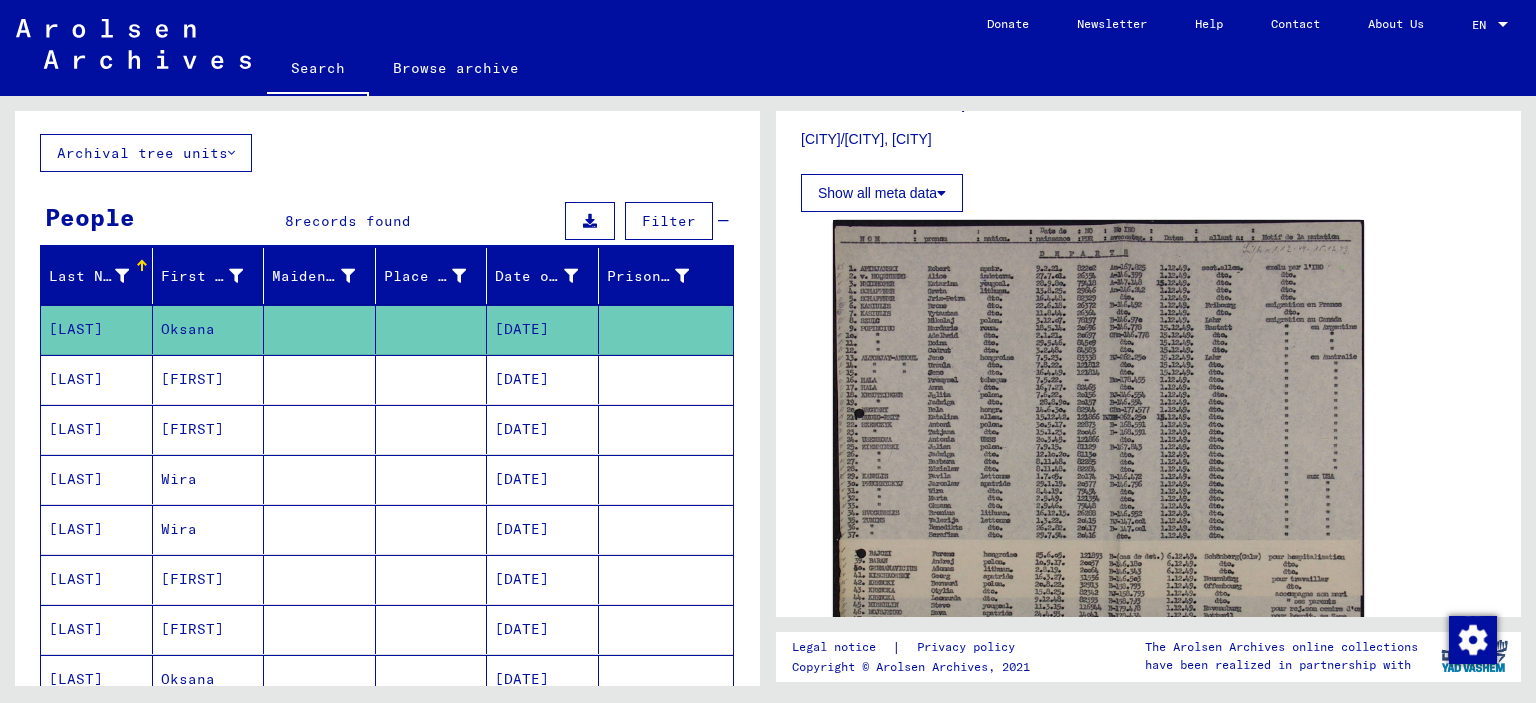 scroll, scrollTop: 500, scrollLeft: 0, axis: vertical 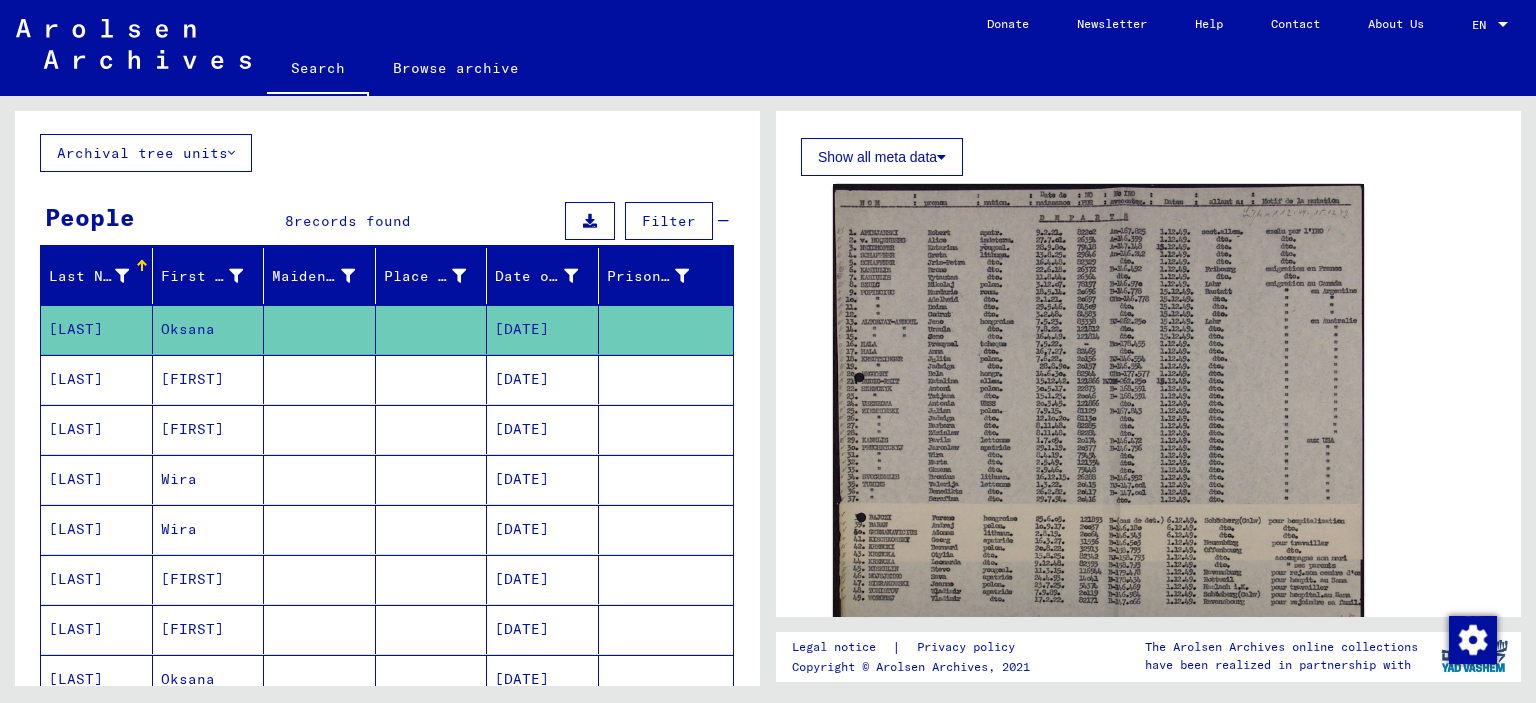 click on "[FIRST]" at bounding box center (209, 429) 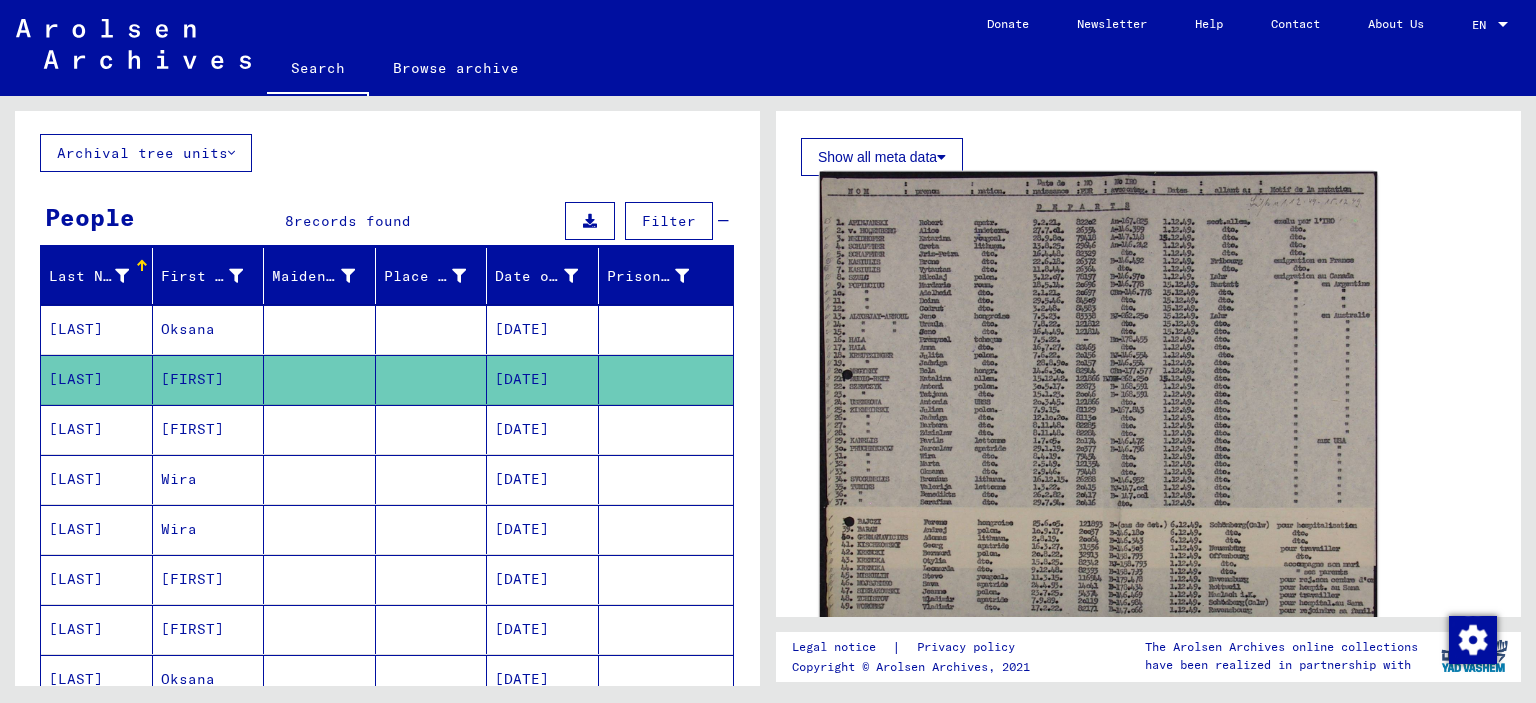 click 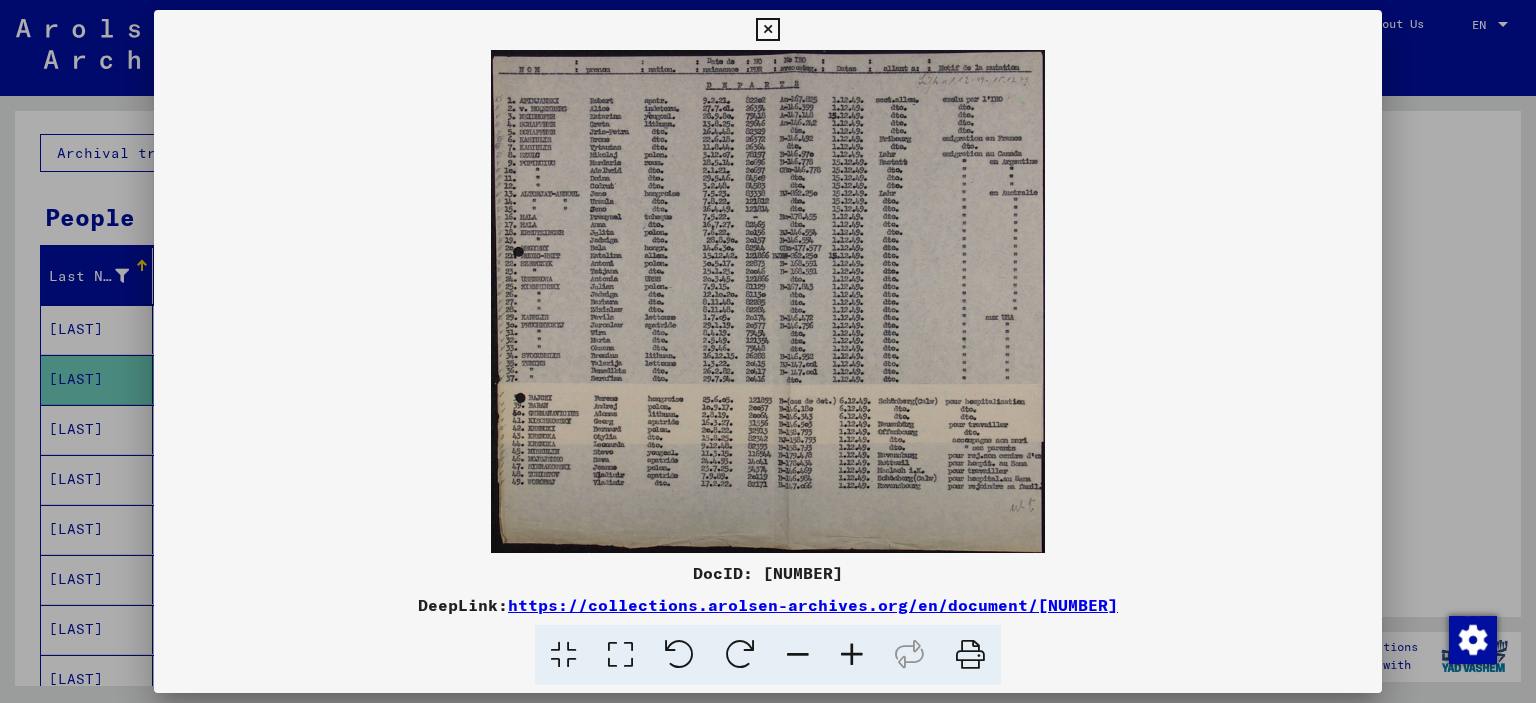 click at bounding box center (852, 655) 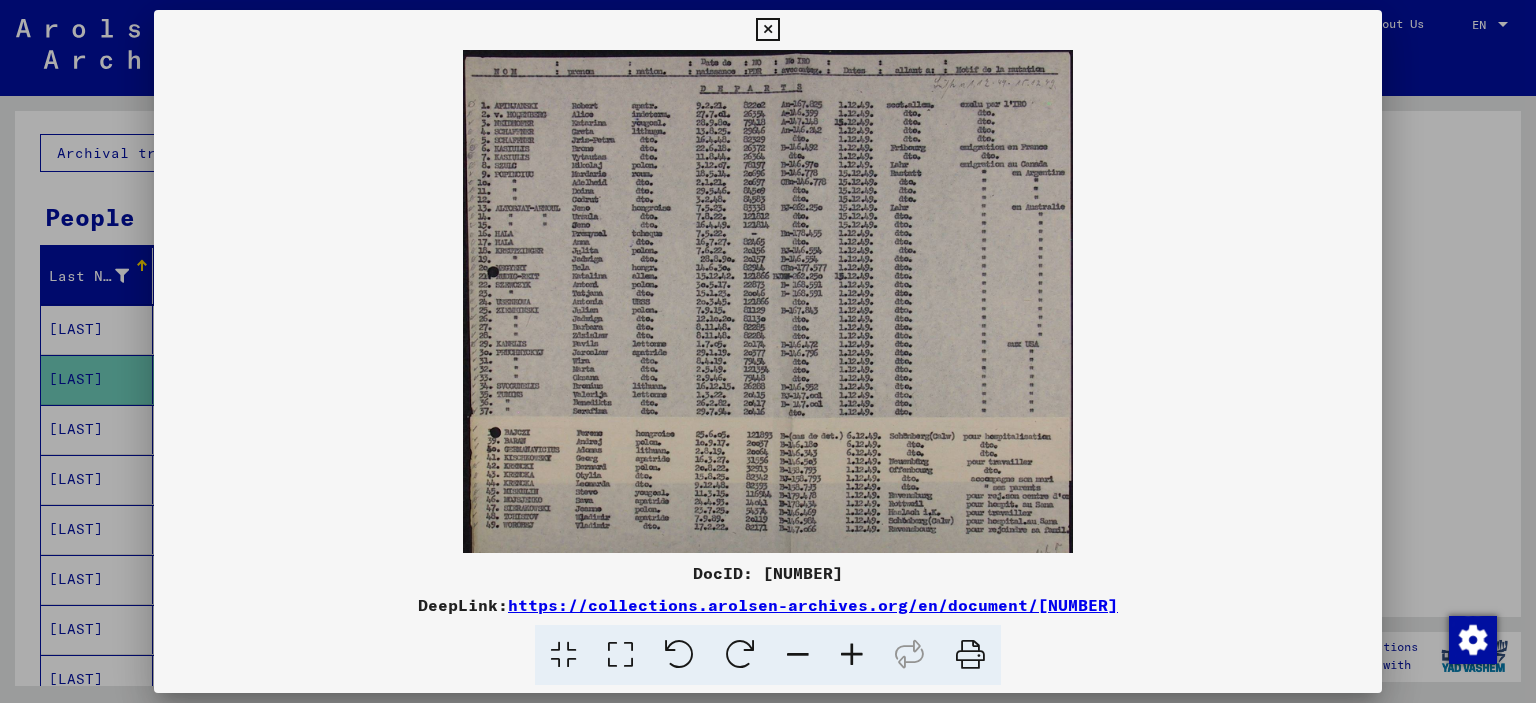 click at bounding box center (852, 655) 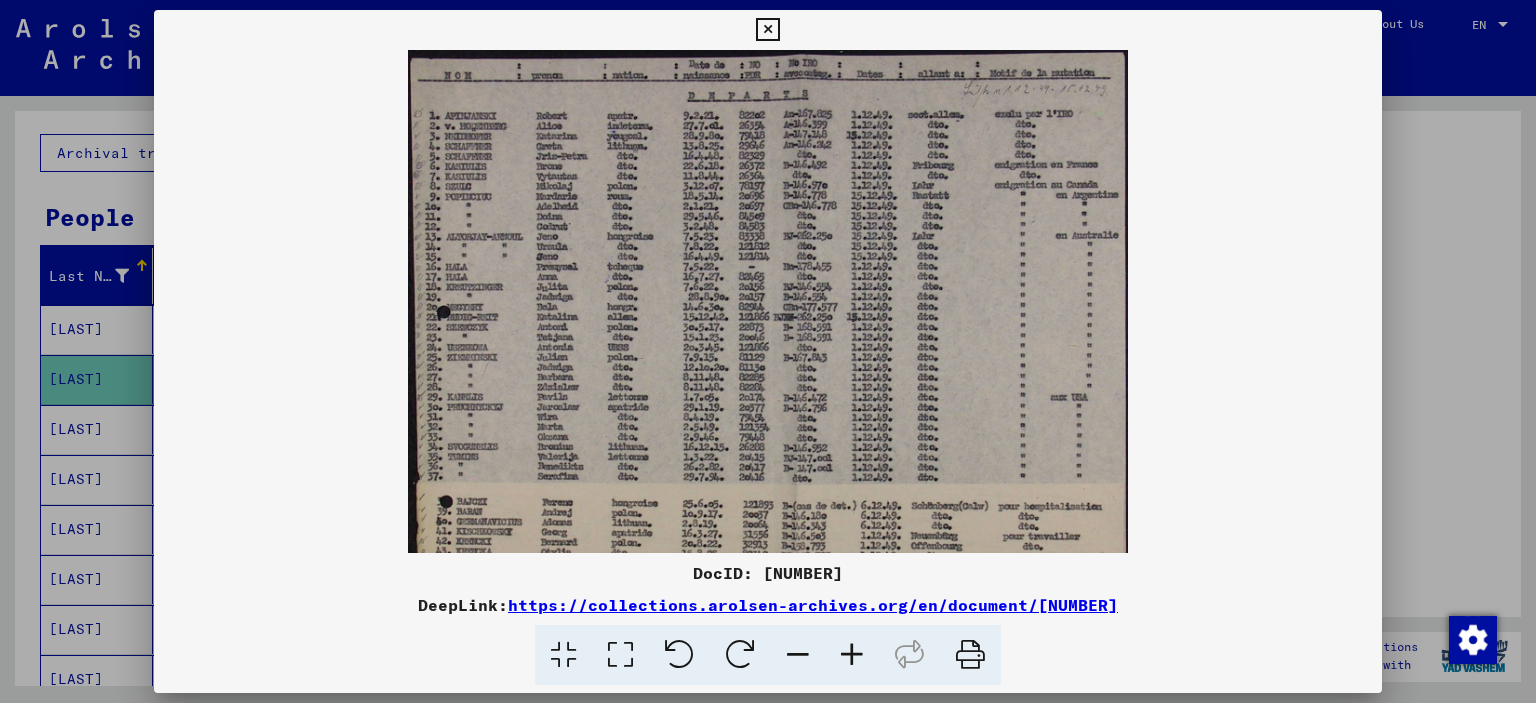 click at bounding box center [852, 655] 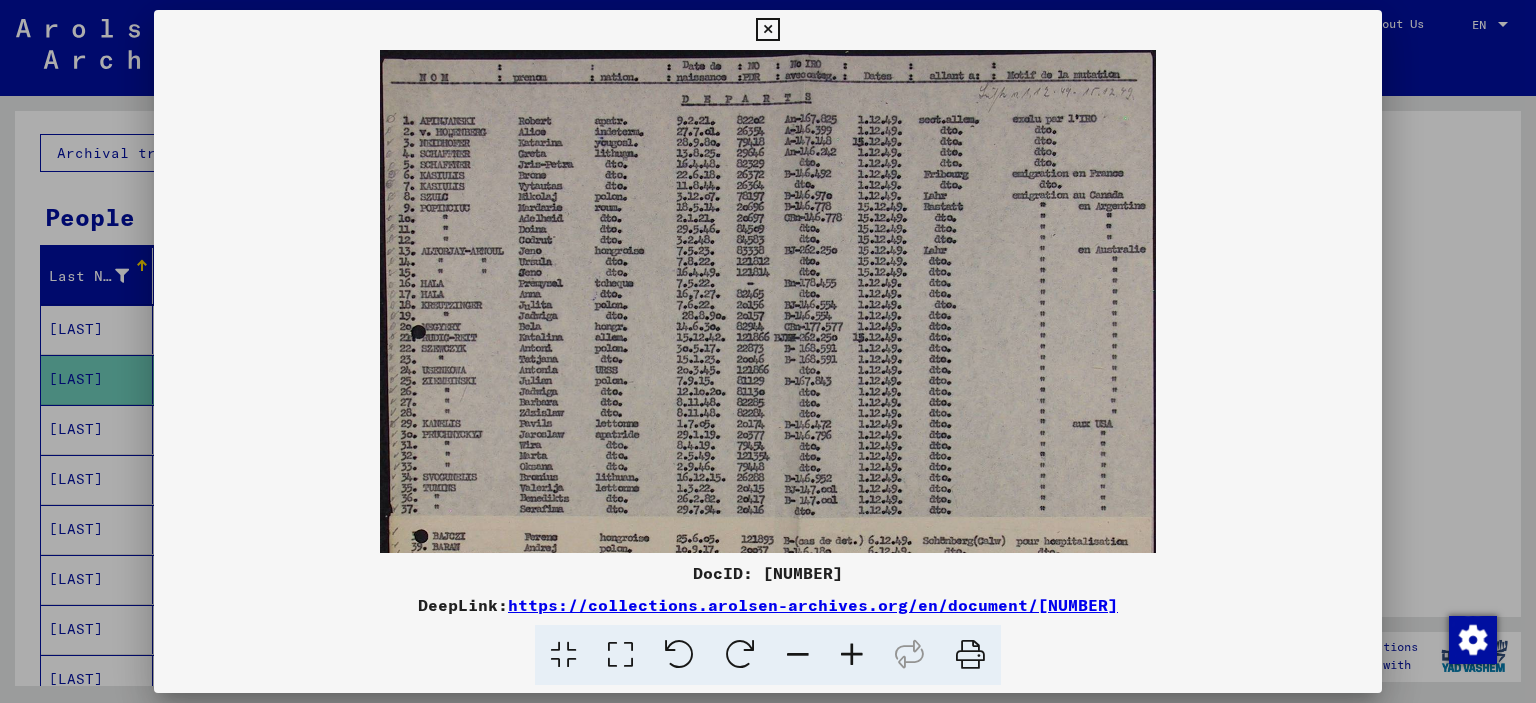 click at bounding box center (852, 655) 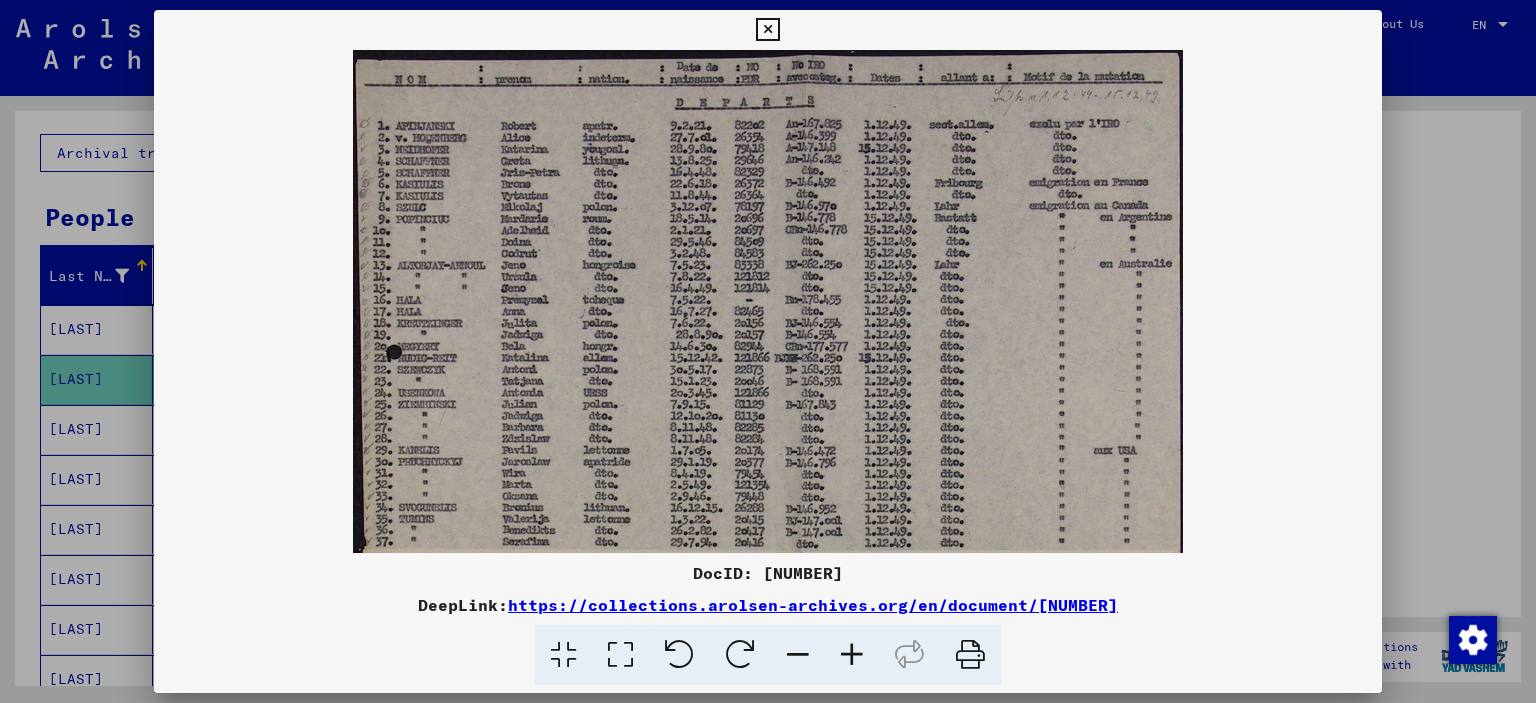 click at bounding box center (852, 655) 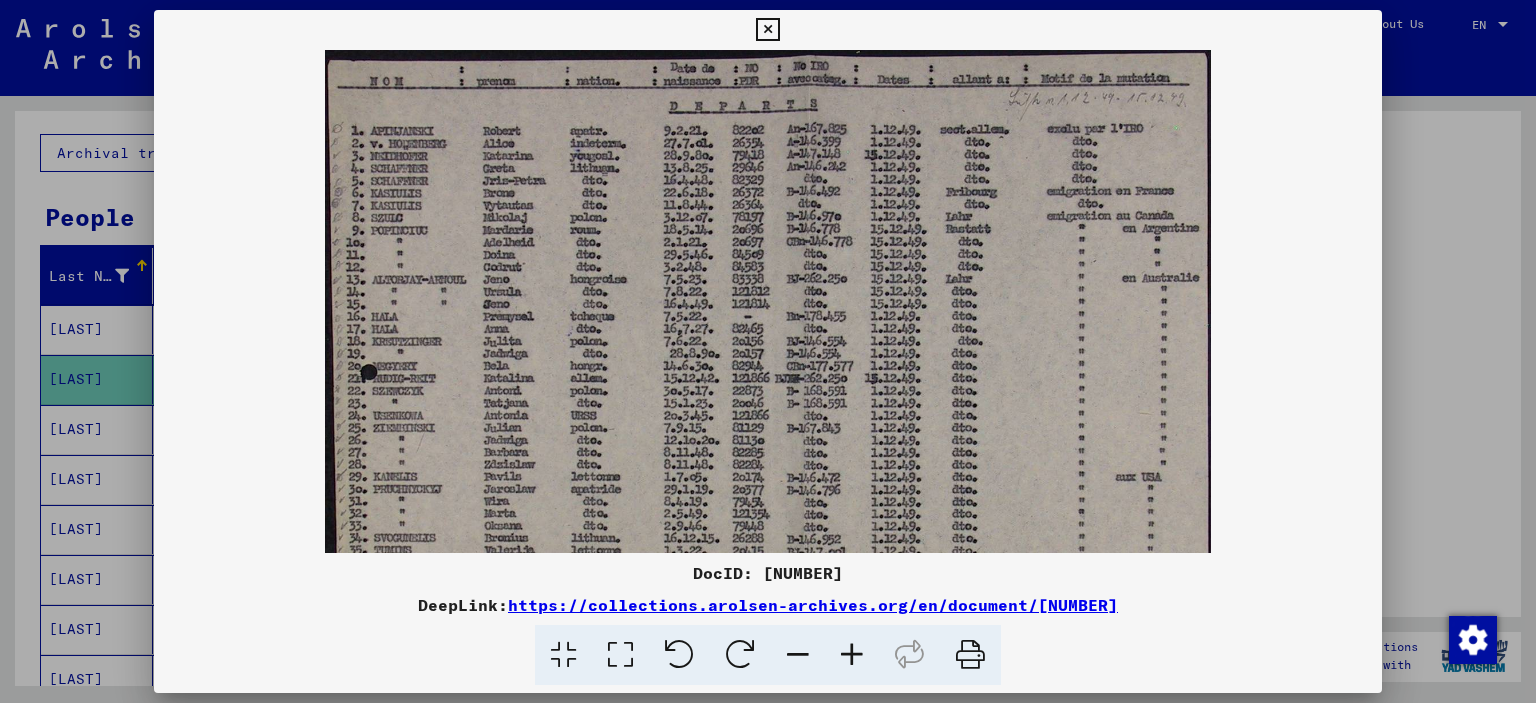 click at bounding box center (852, 655) 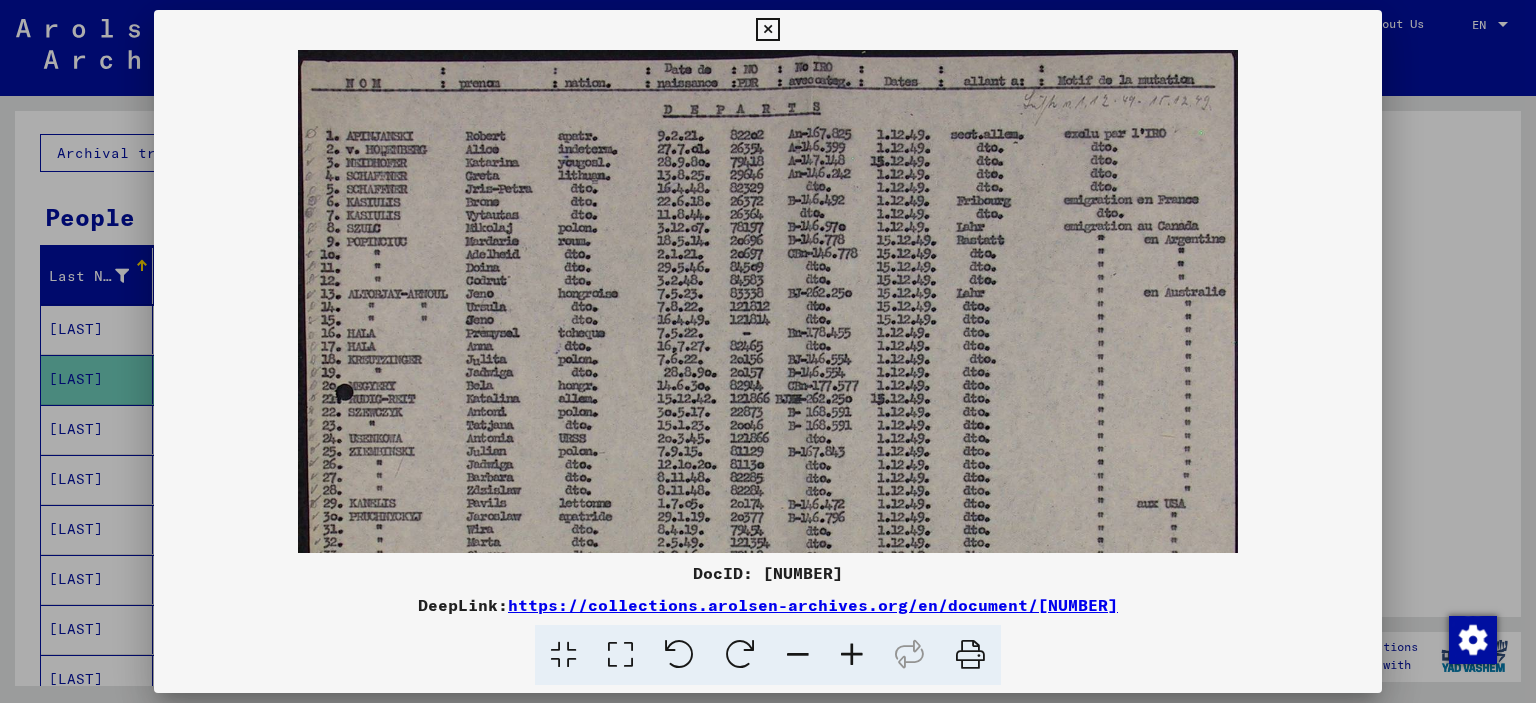 click at bounding box center [852, 655] 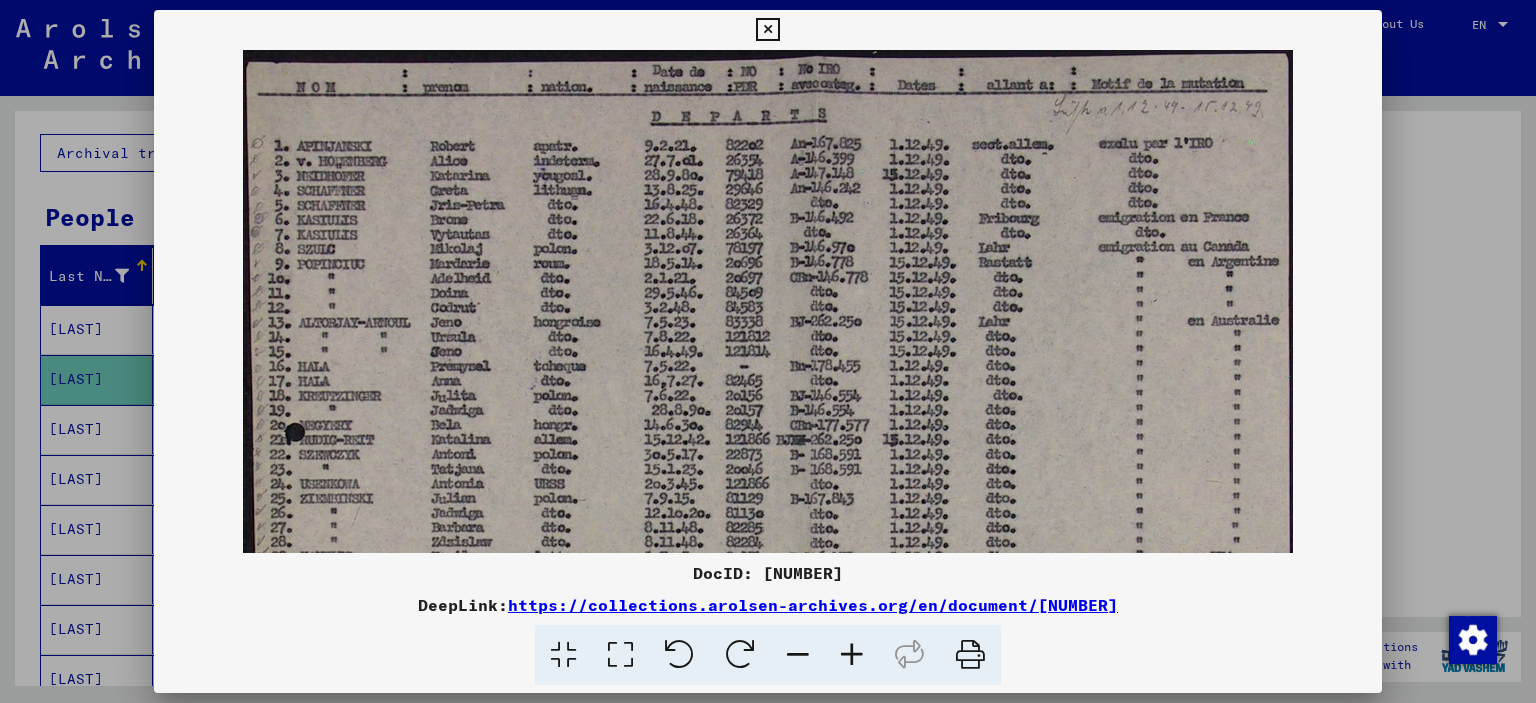click at bounding box center [852, 655] 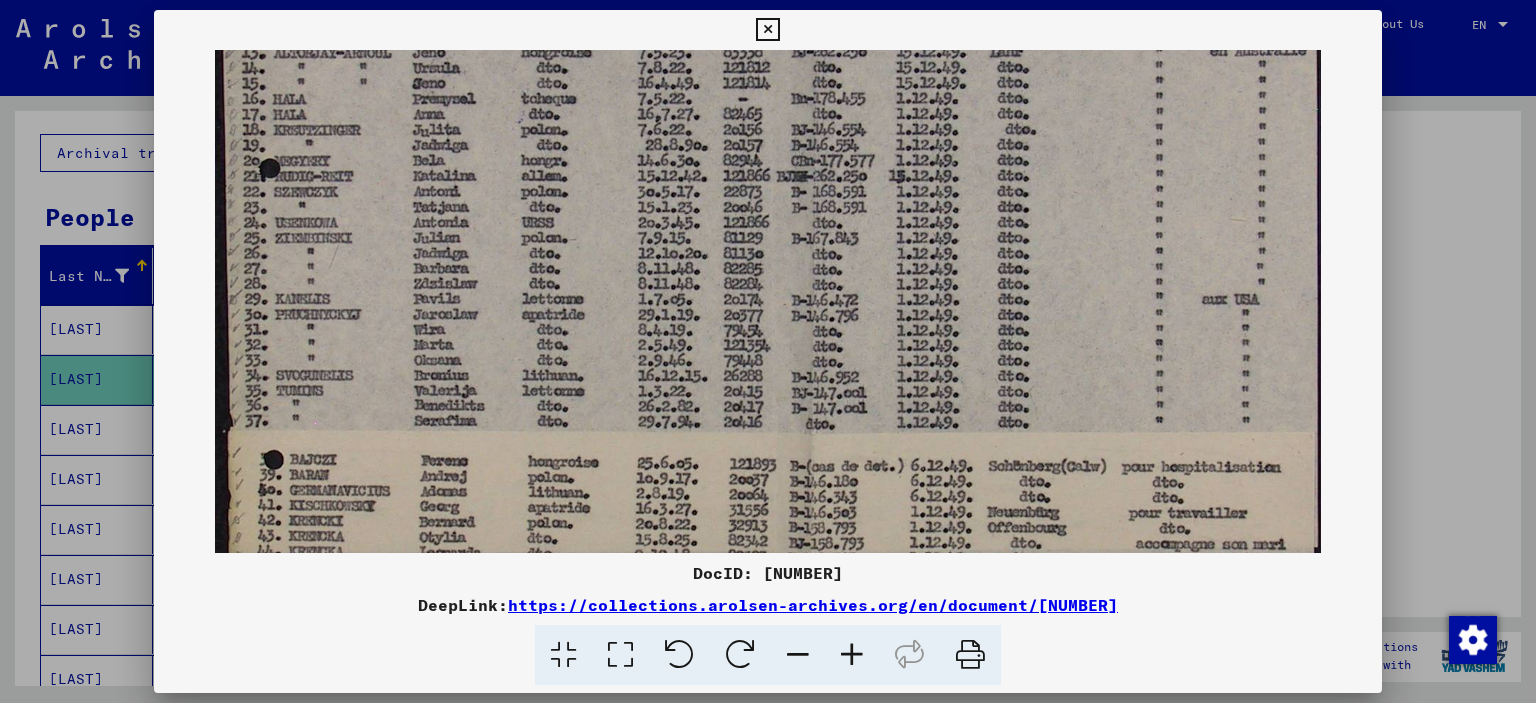 scroll, scrollTop: 284, scrollLeft: 0, axis: vertical 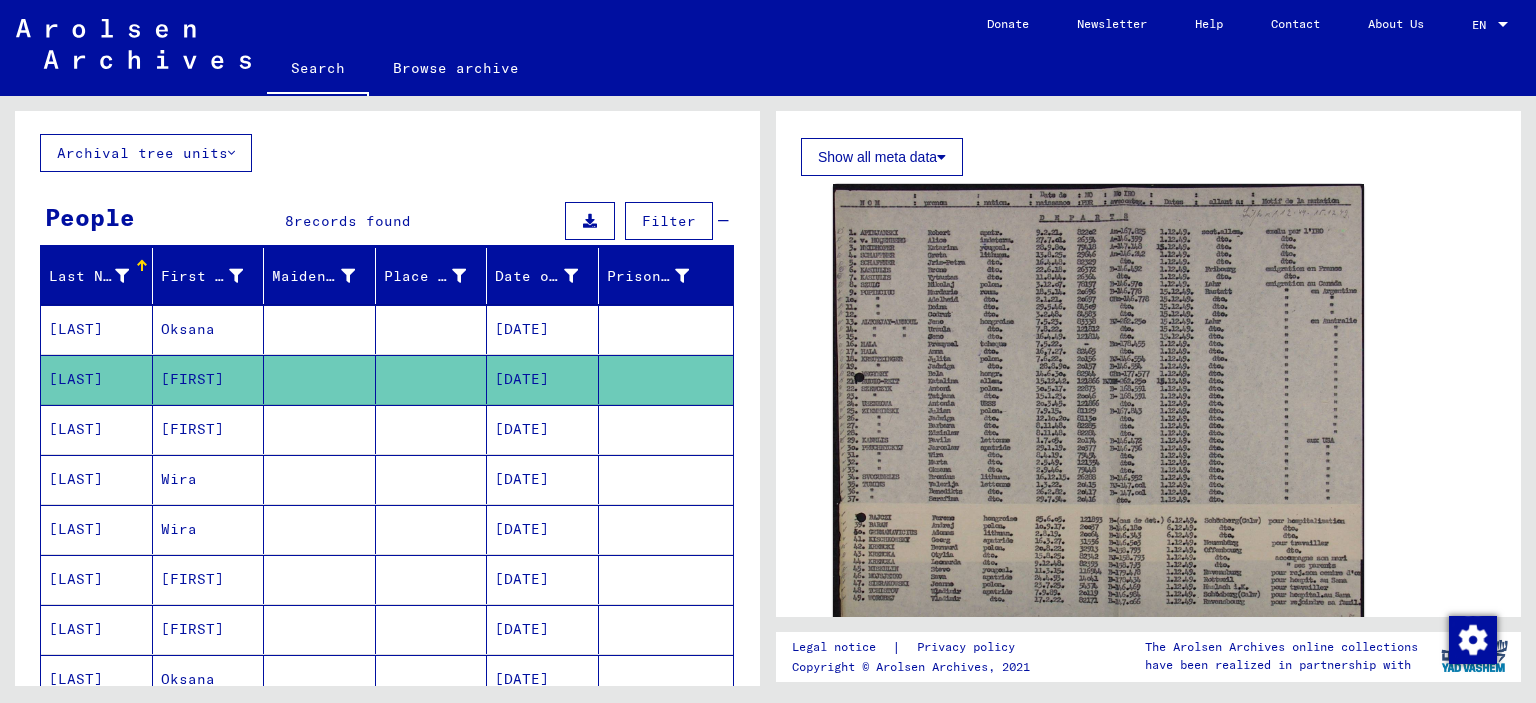 click on "[FIRST]" at bounding box center (209, 479) 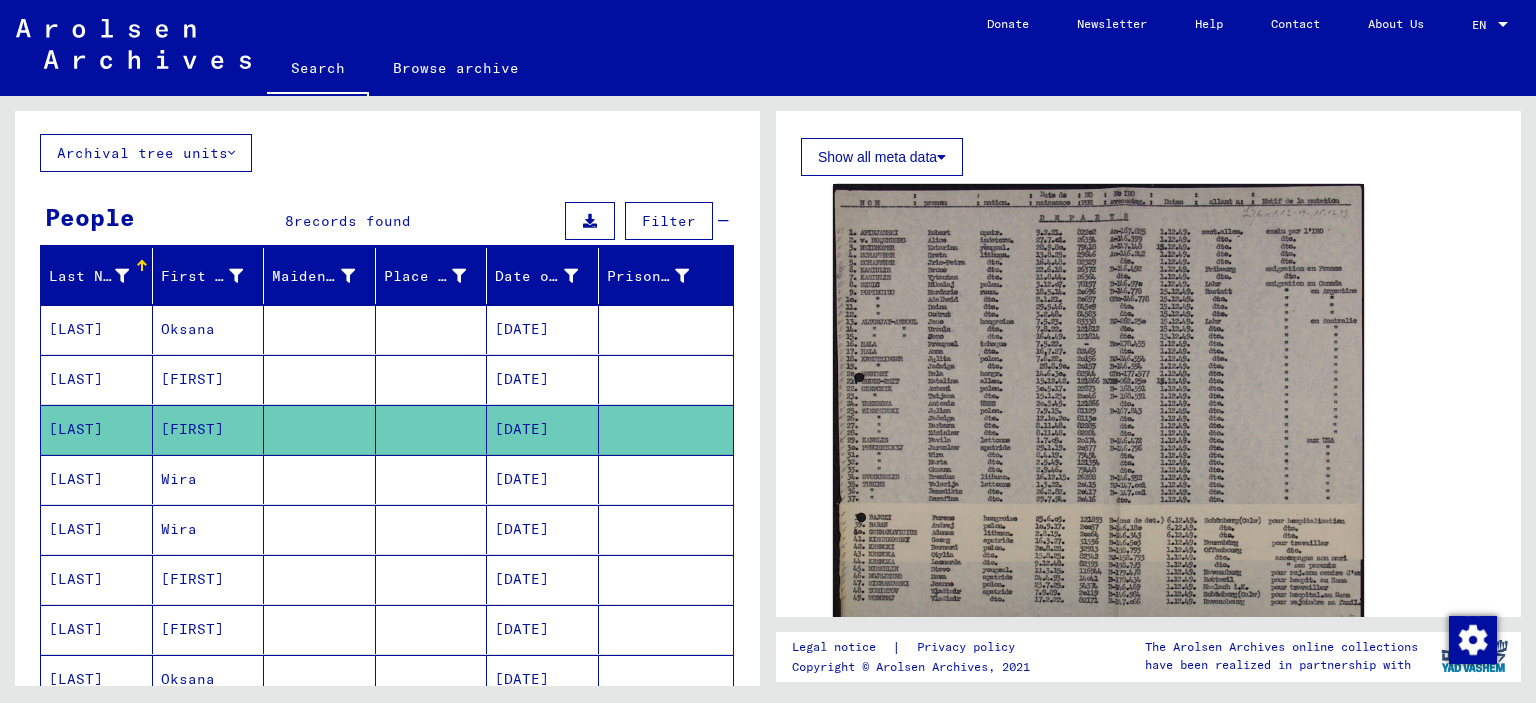 click on "Wira" at bounding box center (209, 529) 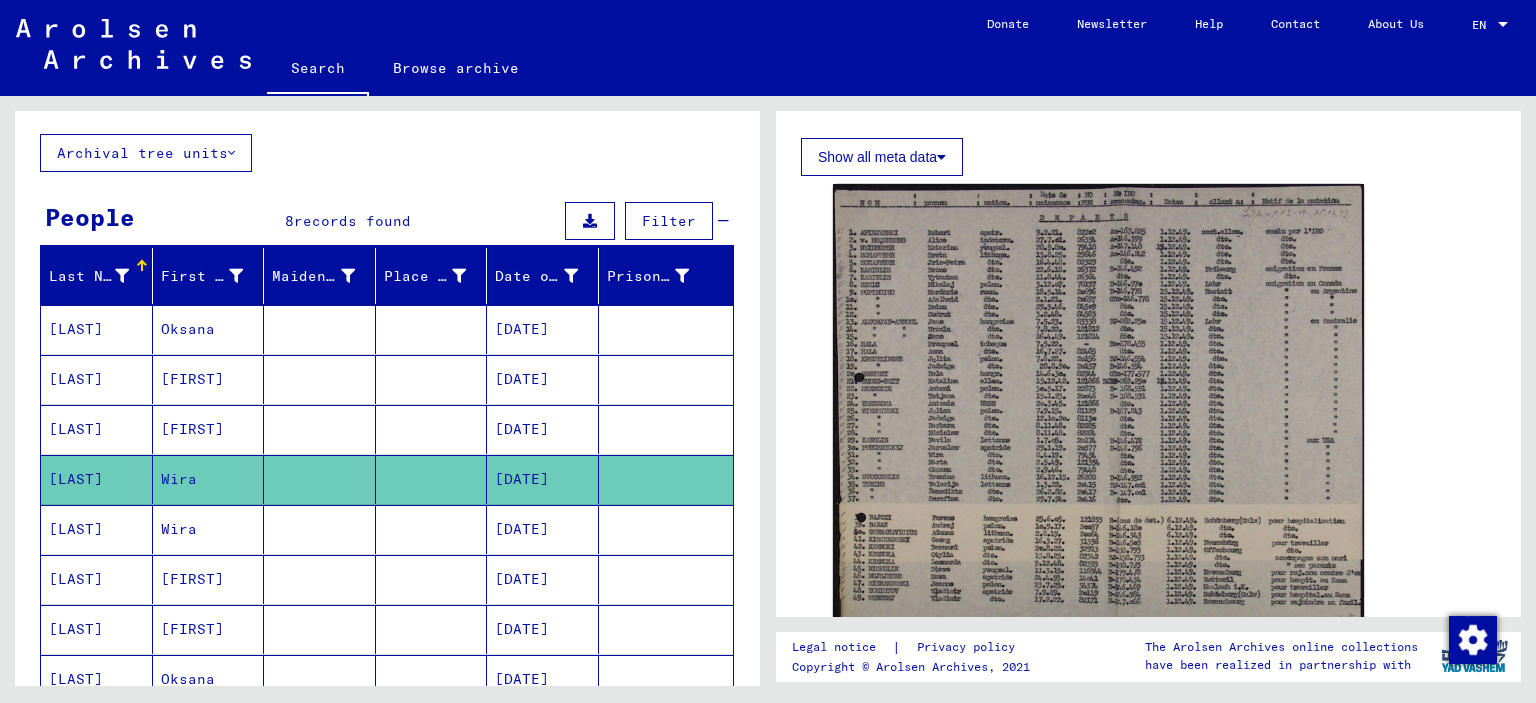 click on "Wira" at bounding box center (209, 579) 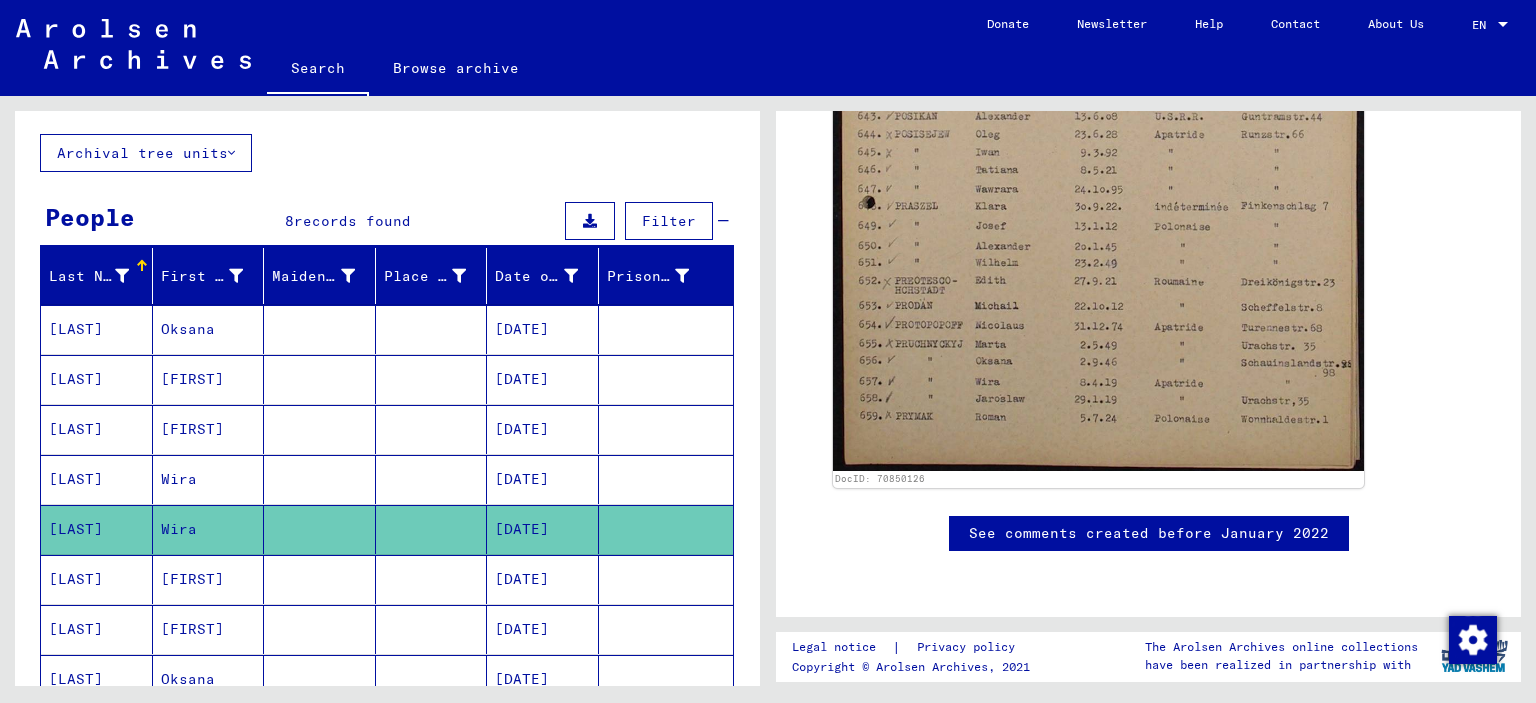 scroll, scrollTop: 986, scrollLeft: 0, axis: vertical 